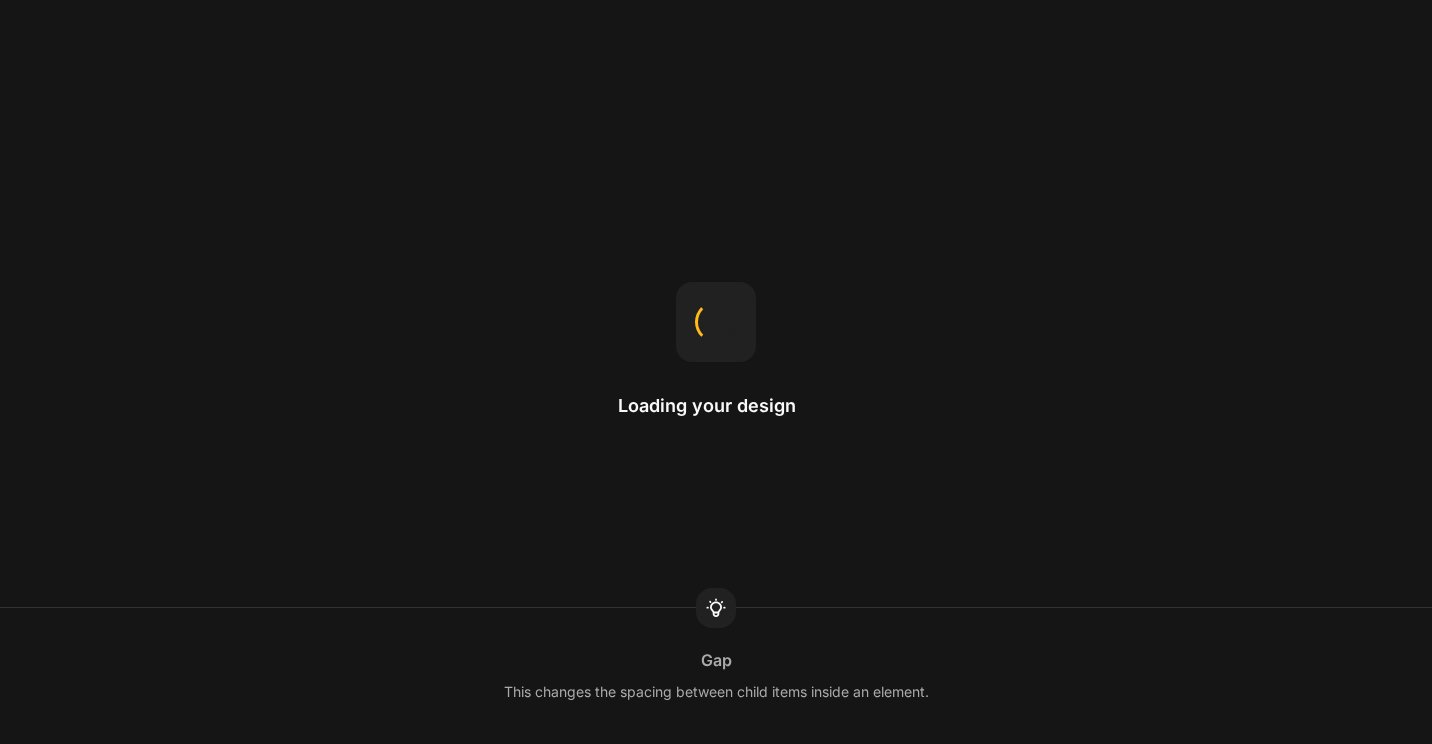 scroll, scrollTop: 0, scrollLeft: 0, axis: both 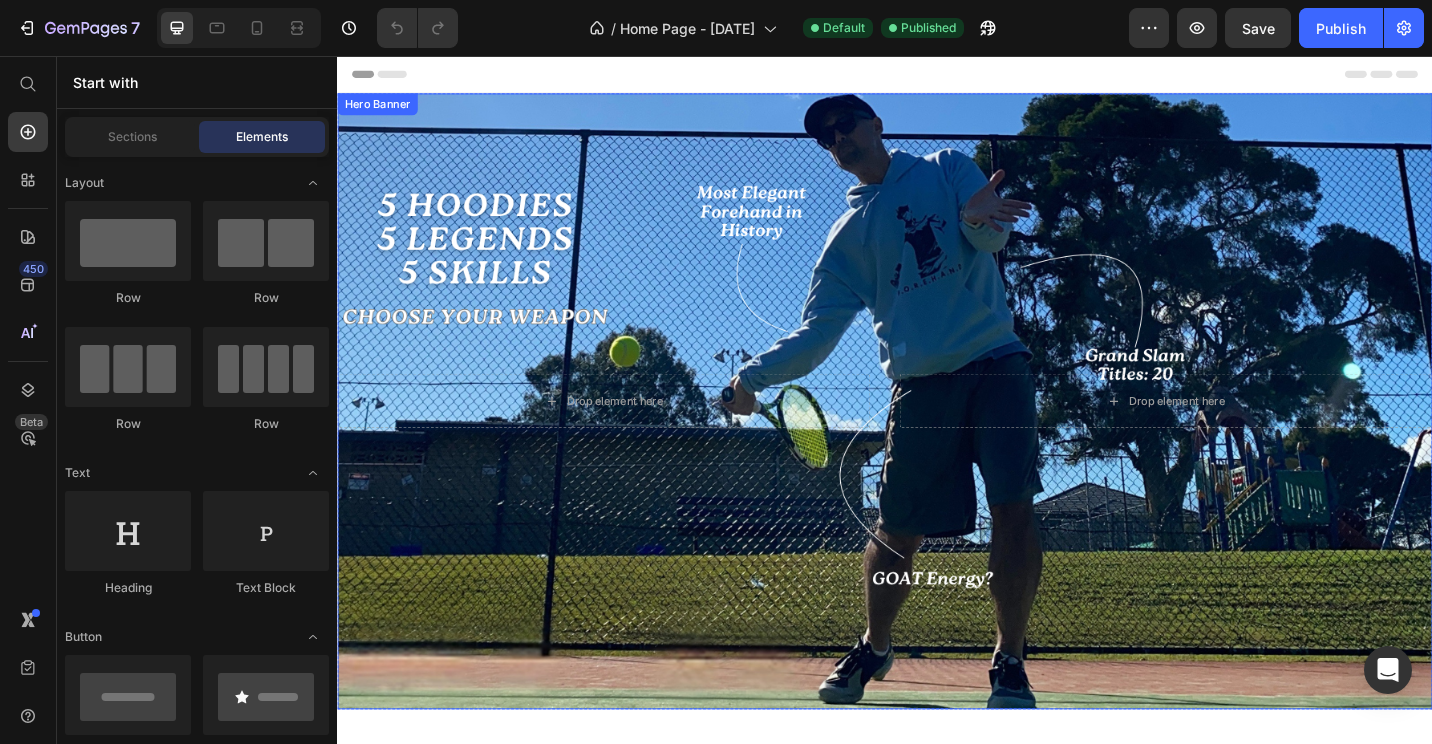 click at bounding box center (937, 434) 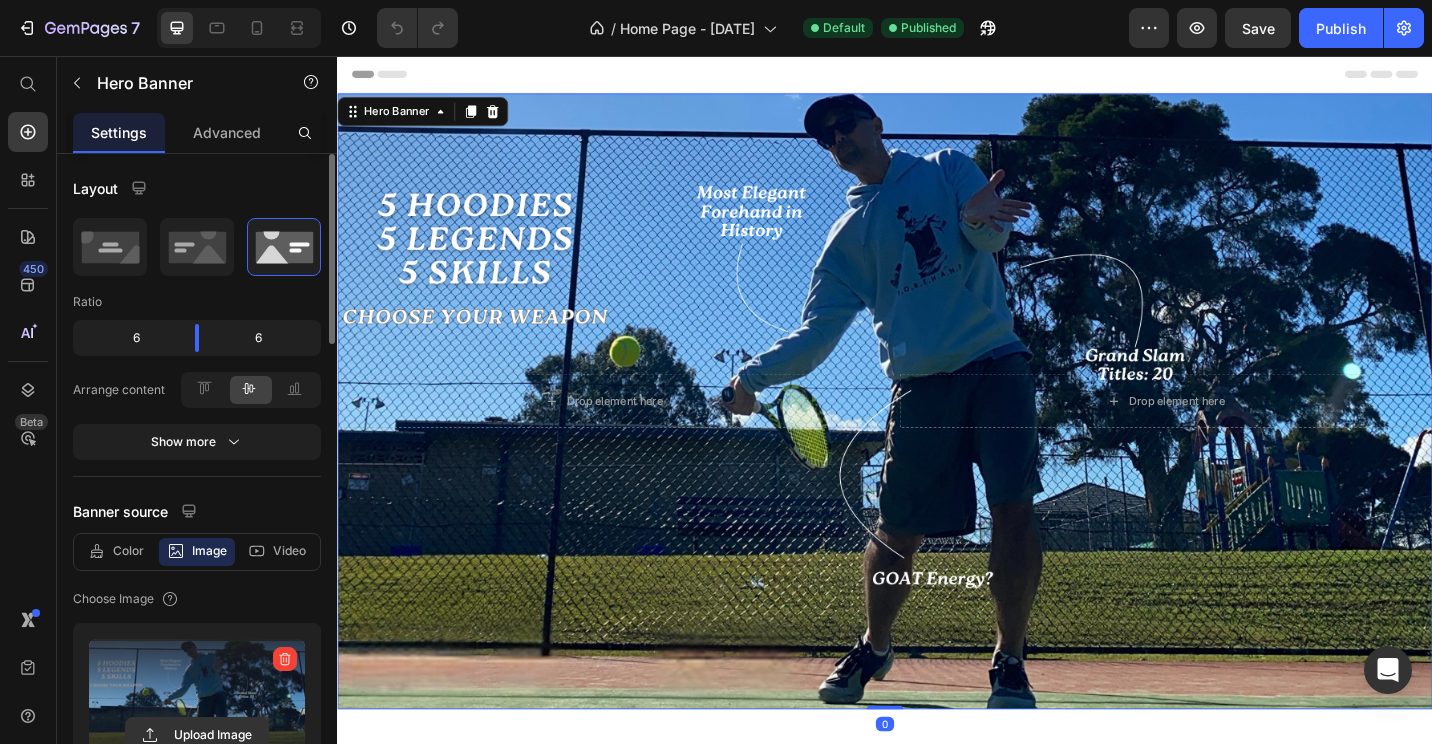 scroll, scrollTop: 200, scrollLeft: 0, axis: vertical 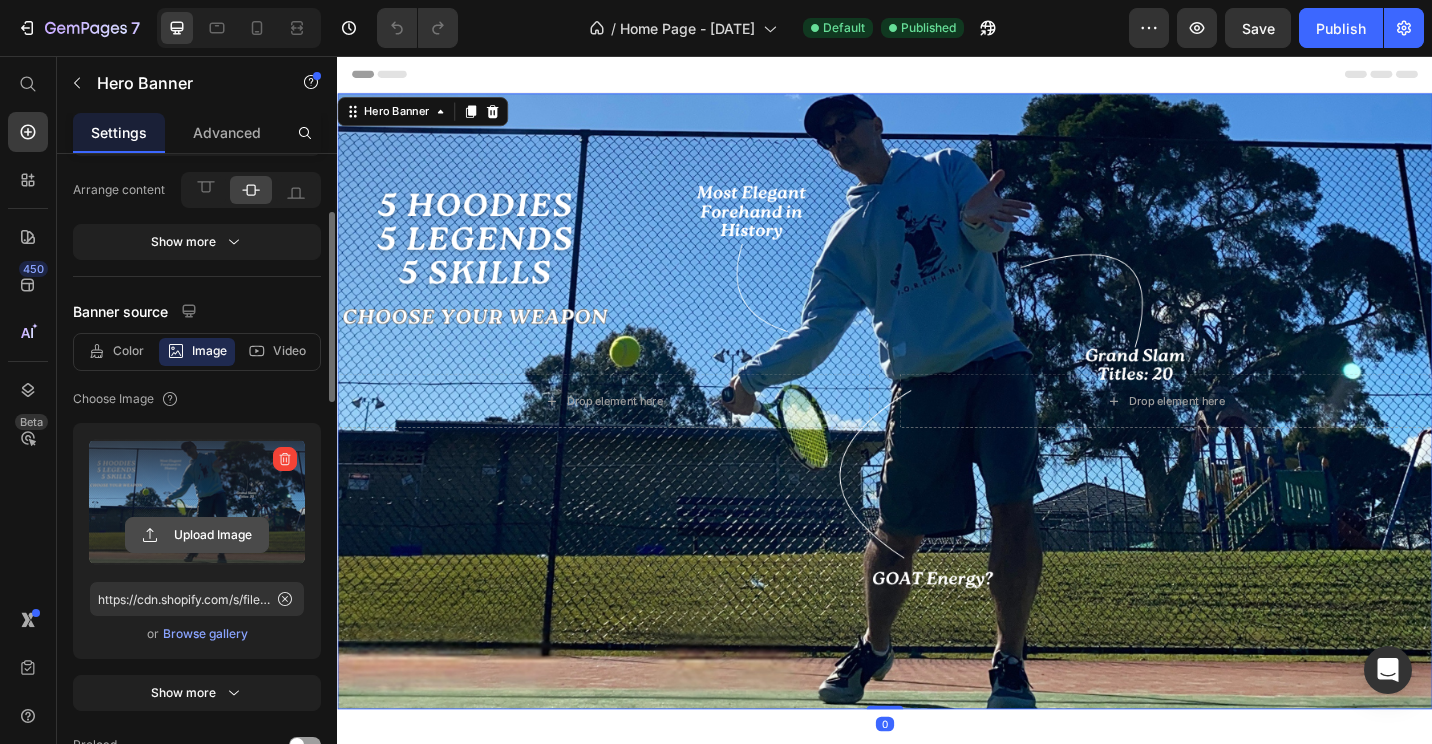 click 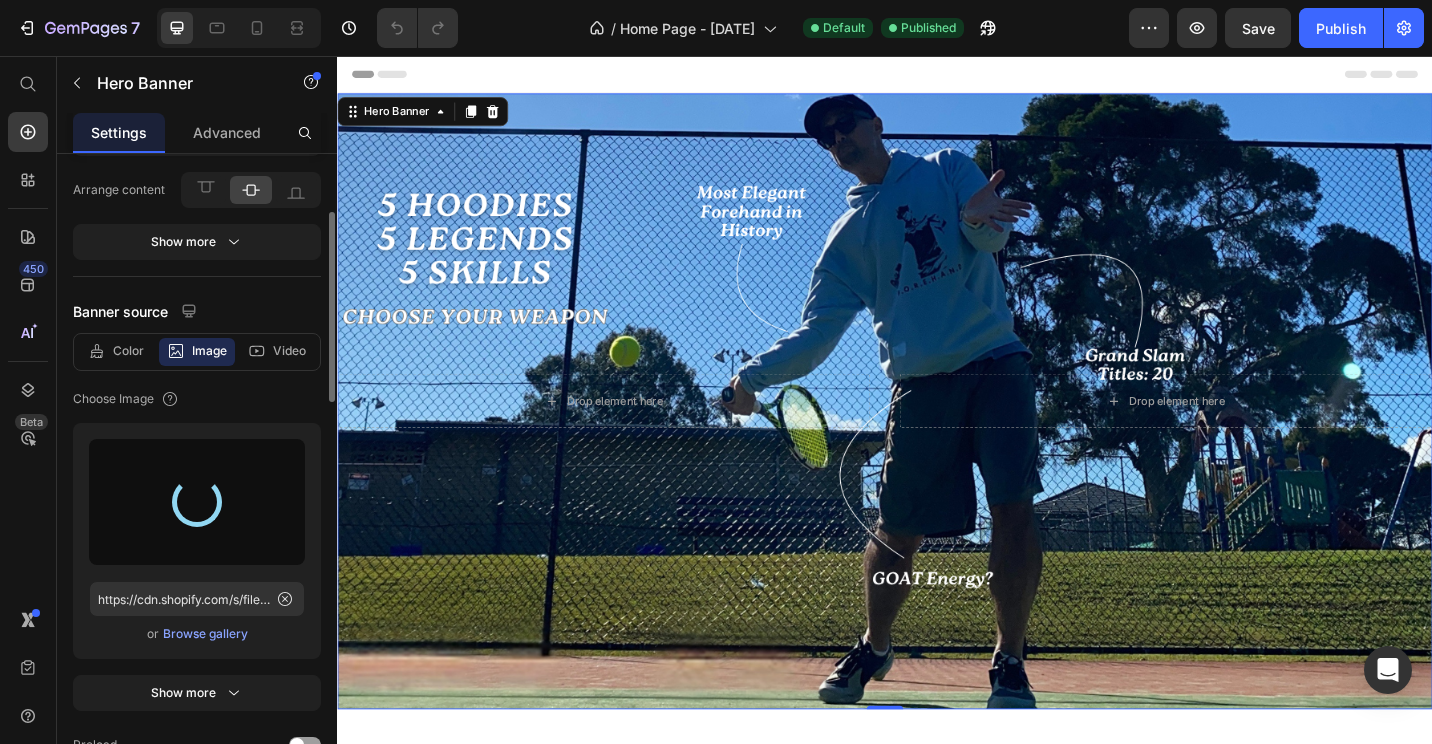 type on "https://cdn.shopify.com/s/files/1/0709/0765/8408/files/gempages_570020413275374816-ee77442e-deb4-4cae-a91d-4ca0420f8a4a.png" 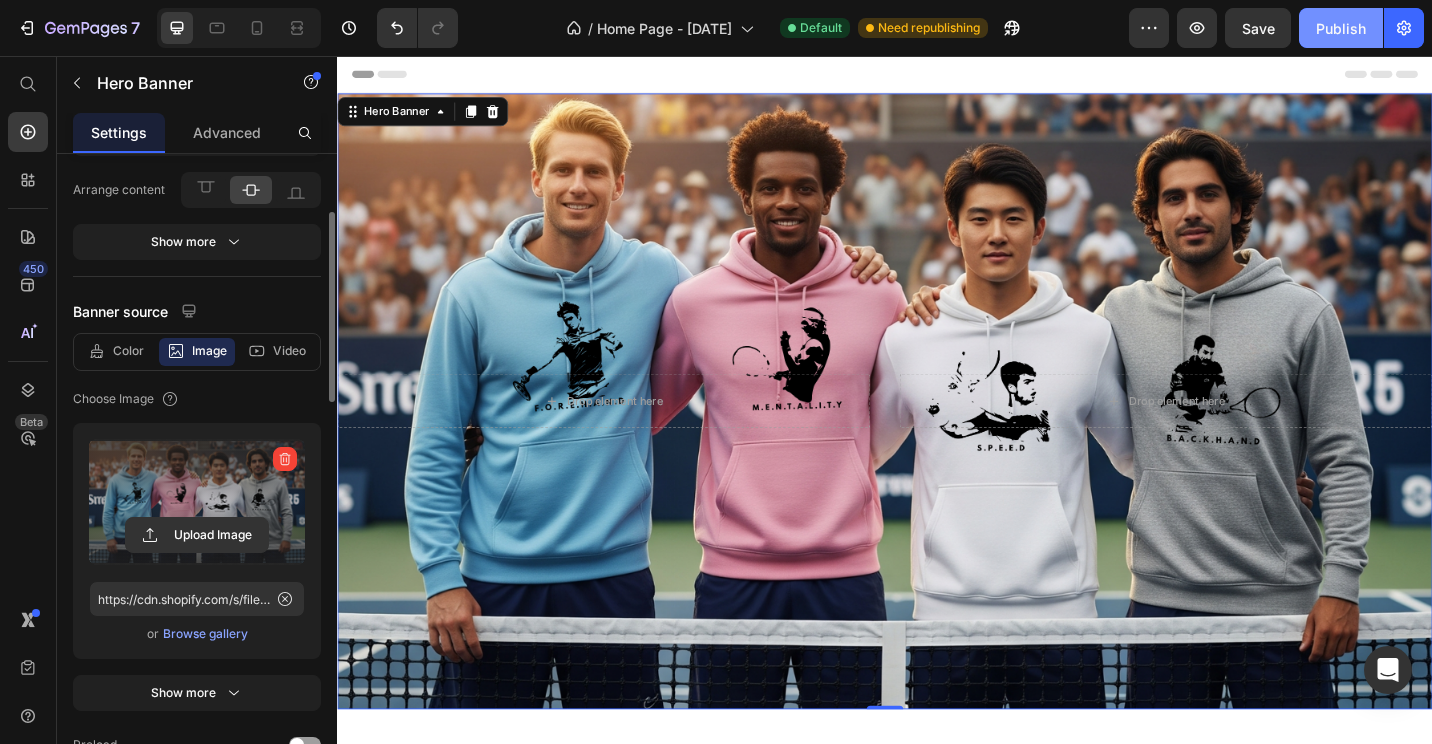 click on "Publish" at bounding box center [1341, 28] 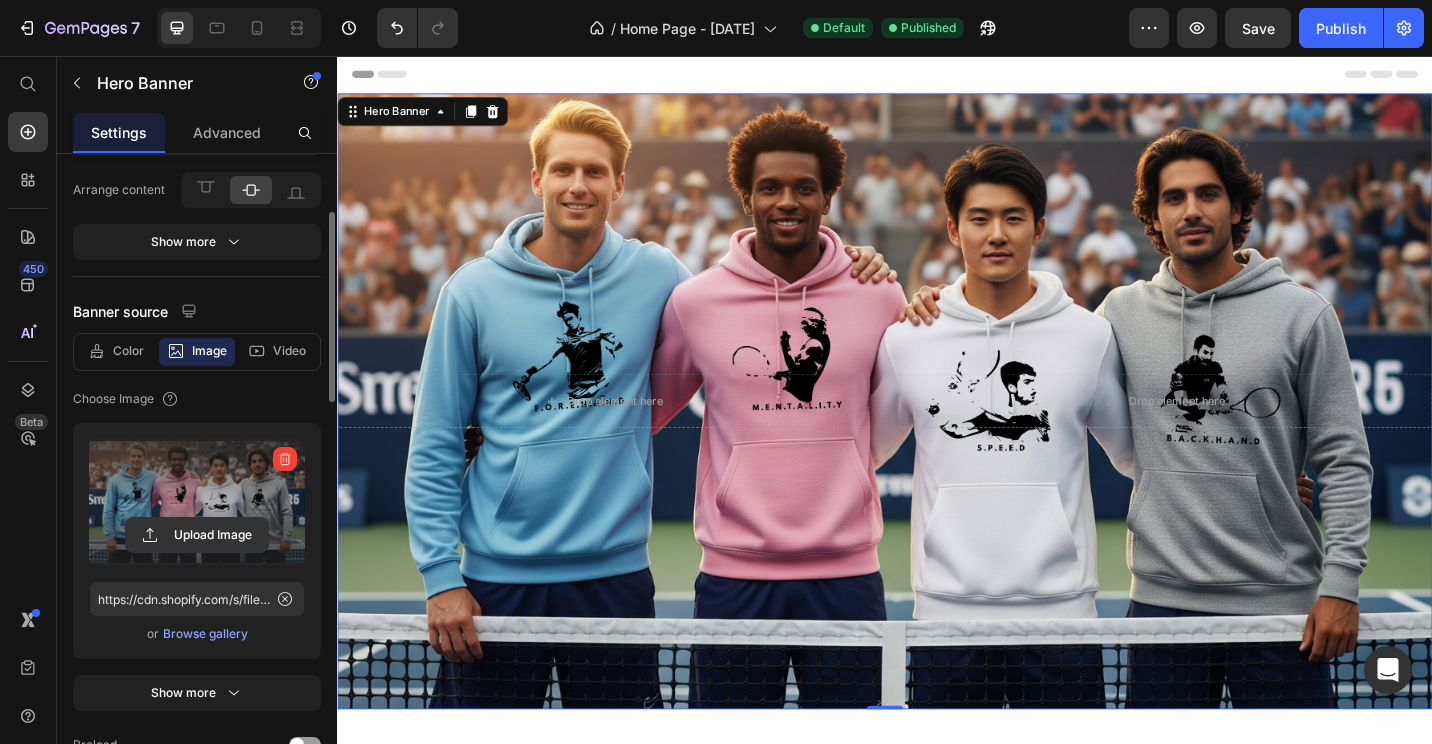 scroll, scrollTop: 0, scrollLeft: 0, axis: both 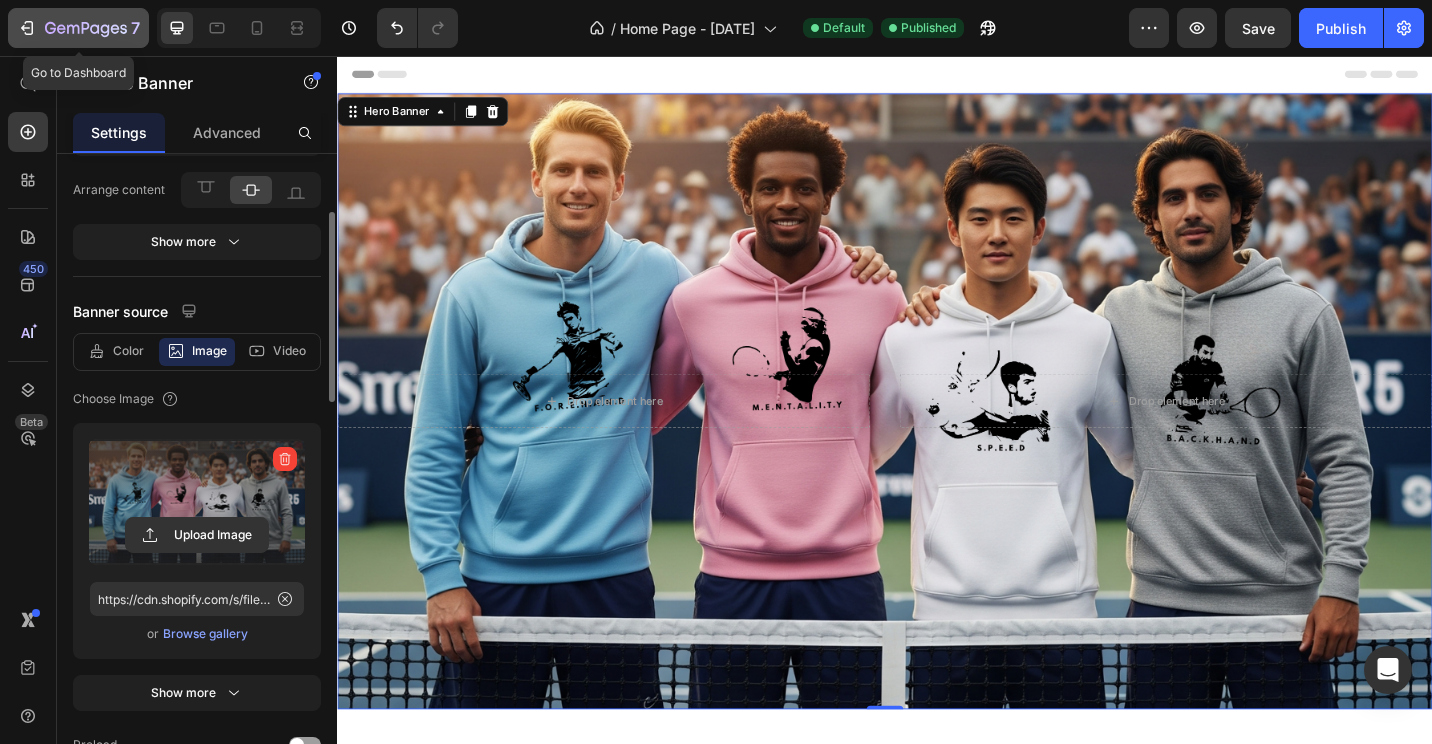 click 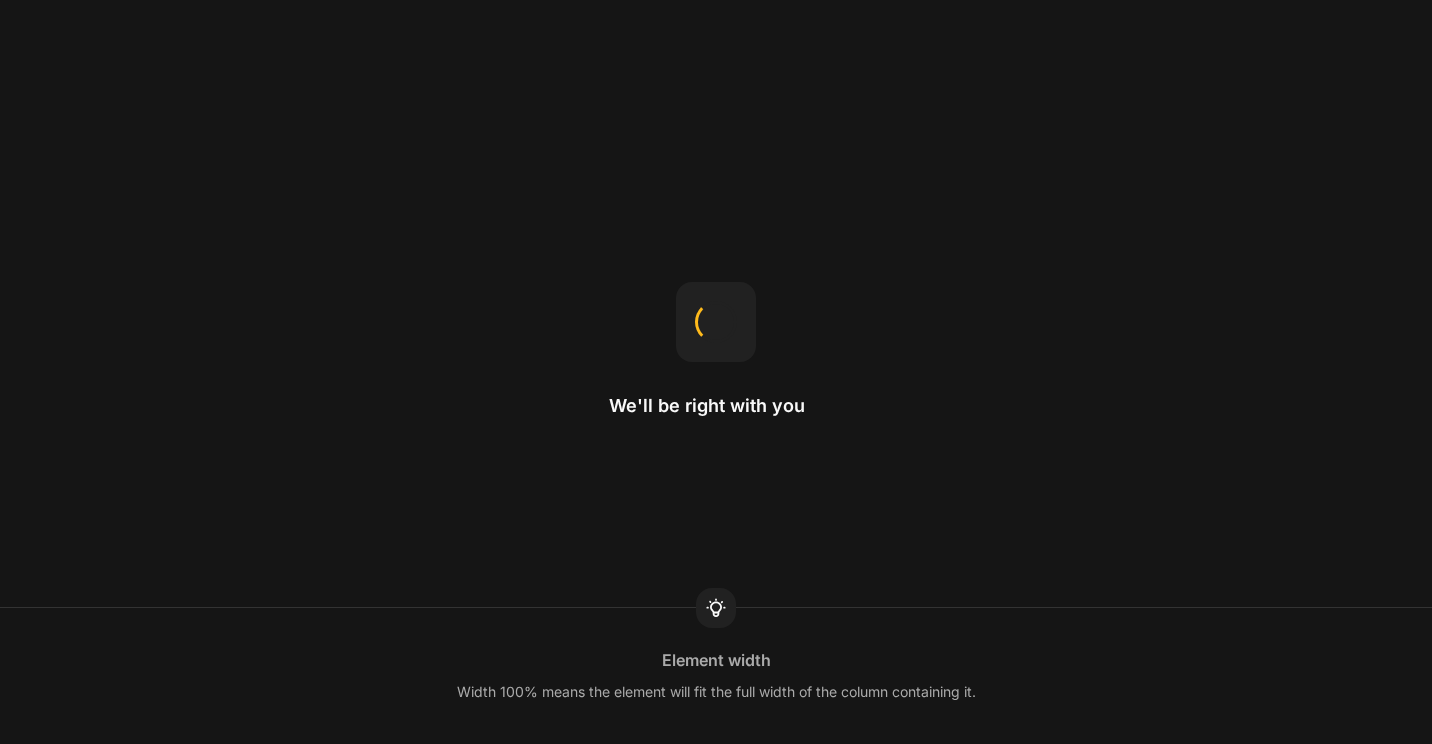 scroll, scrollTop: 0, scrollLeft: 0, axis: both 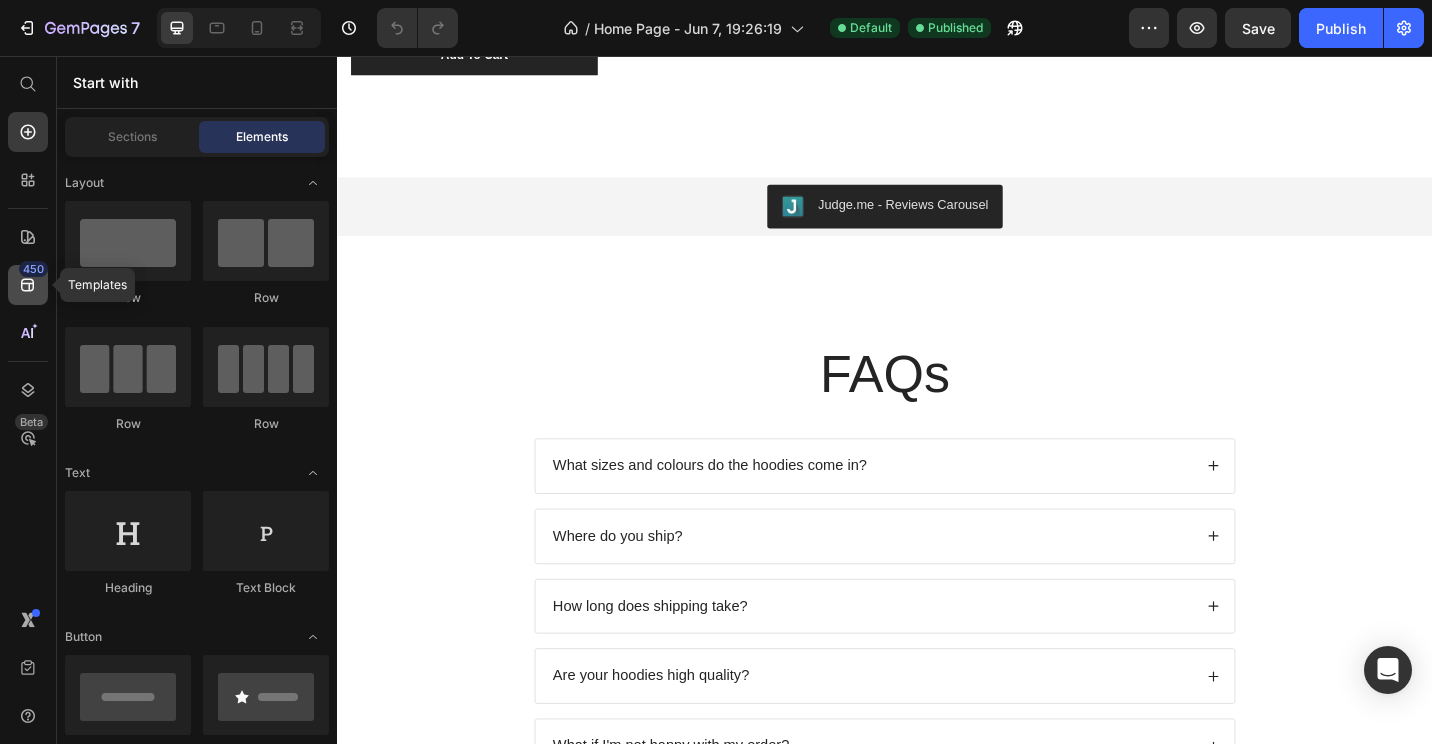 click on "450" 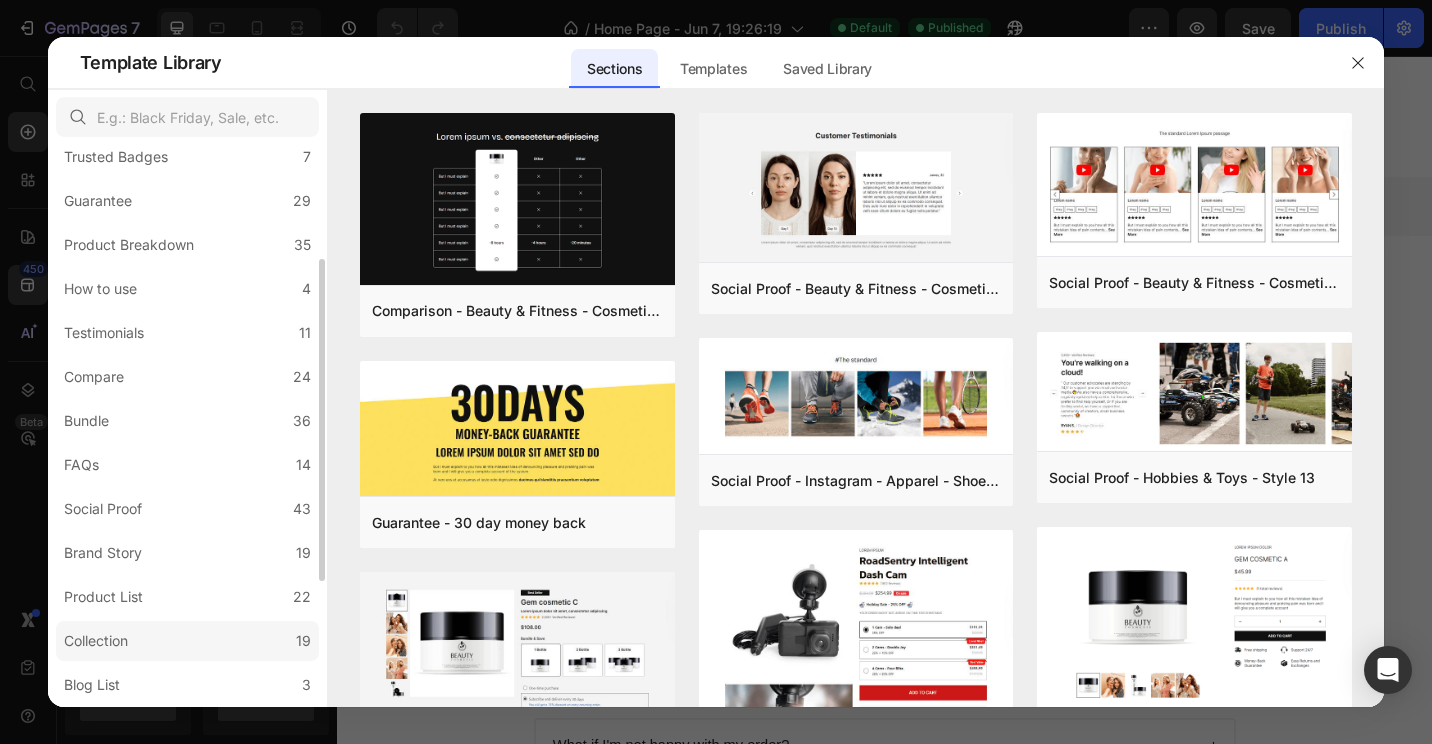 scroll, scrollTop: 418, scrollLeft: 0, axis: vertical 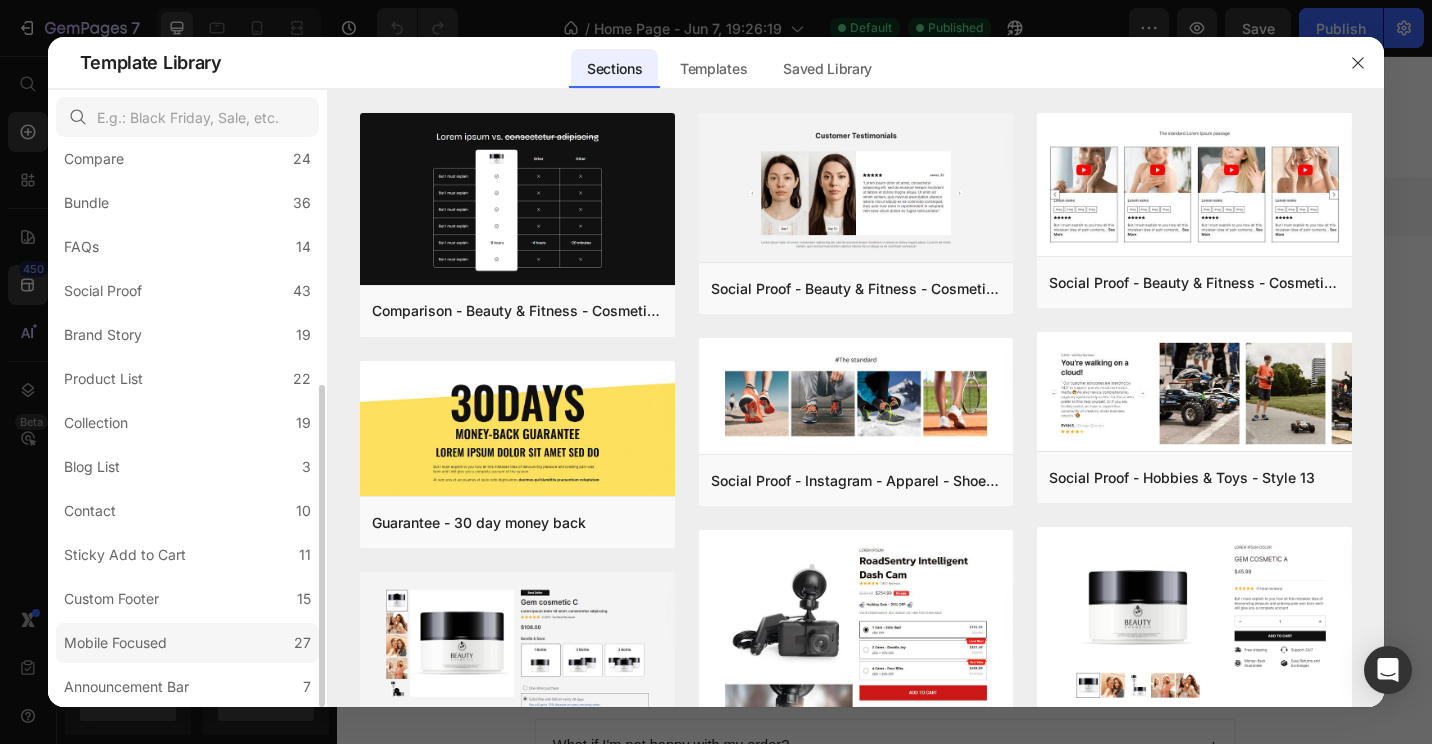 click on "Mobile Focused 27" 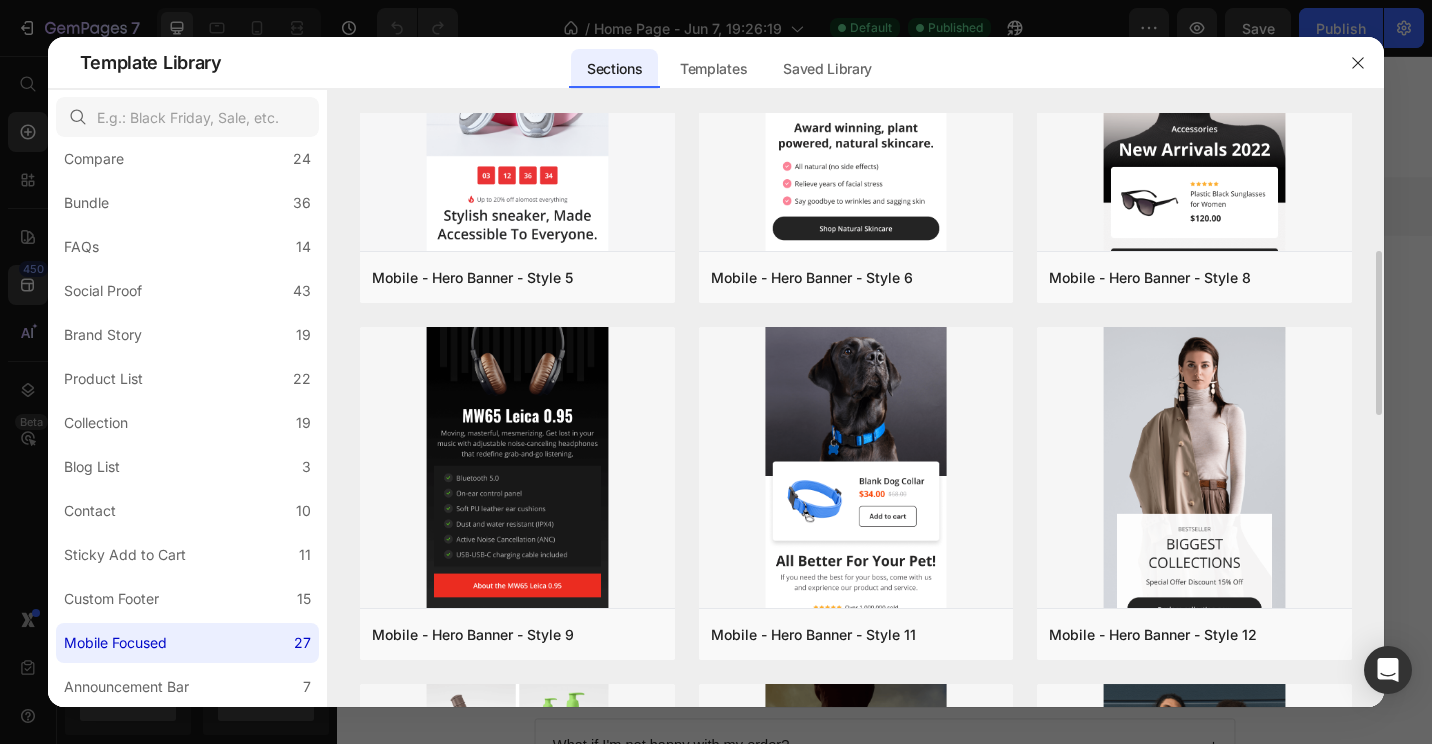 scroll, scrollTop: 700, scrollLeft: 0, axis: vertical 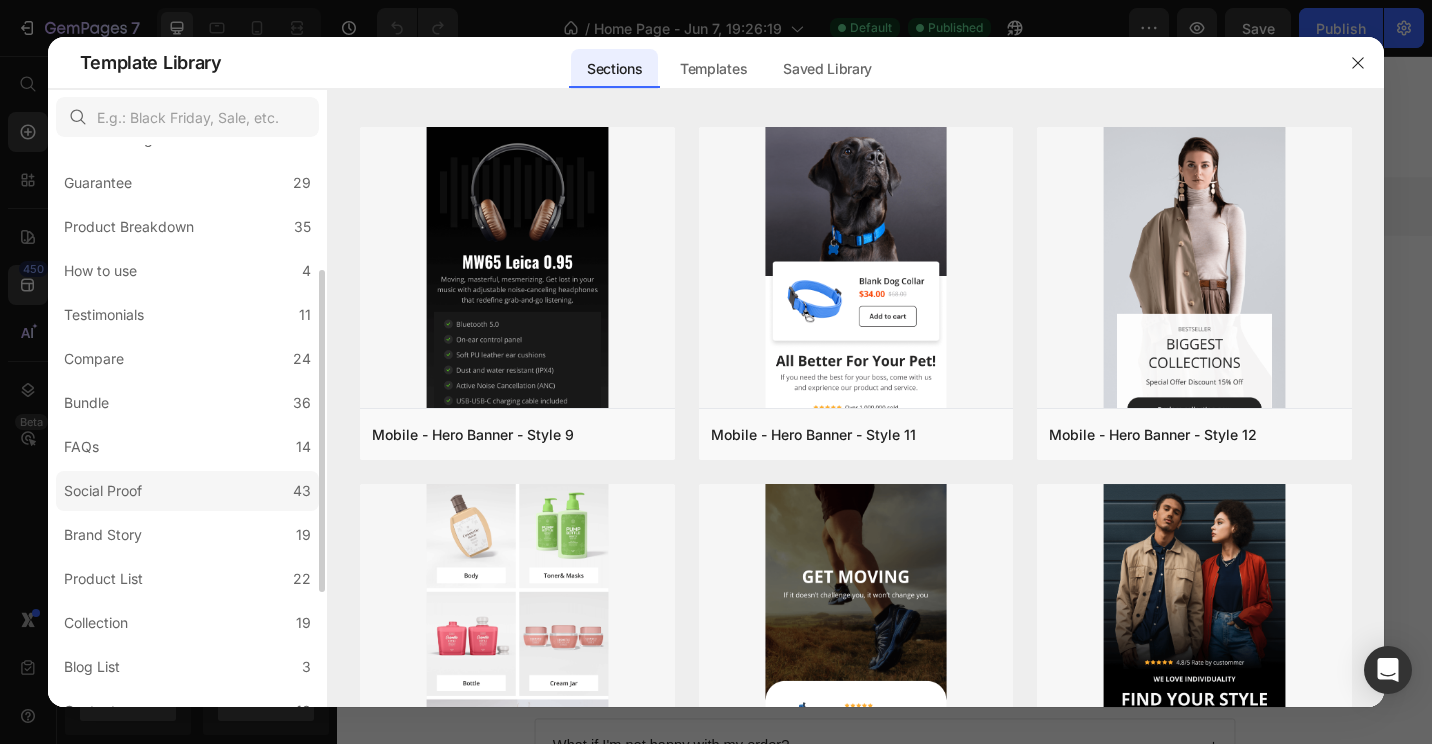 click on "Social Proof 43" 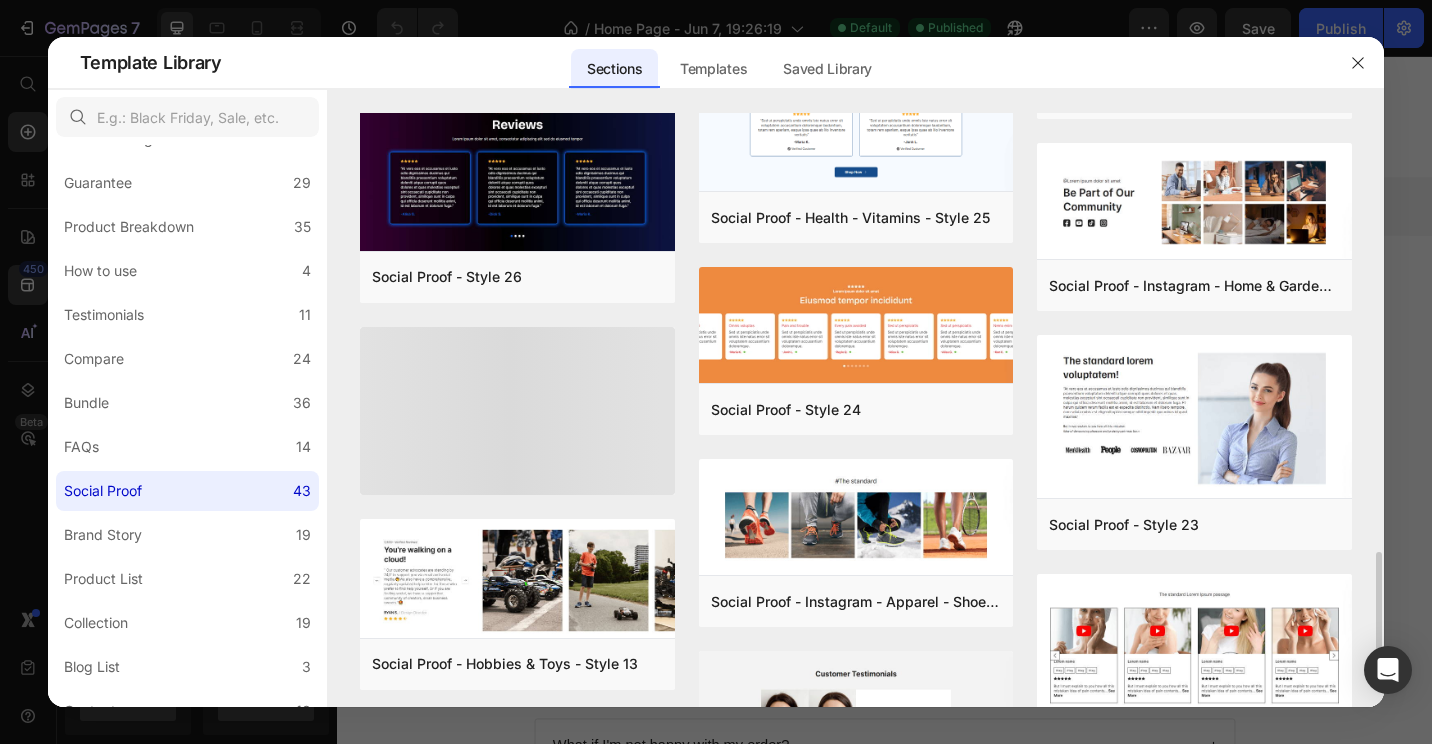 scroll, scrollTop: 2854, scrollLeft: 0, axis: vertical 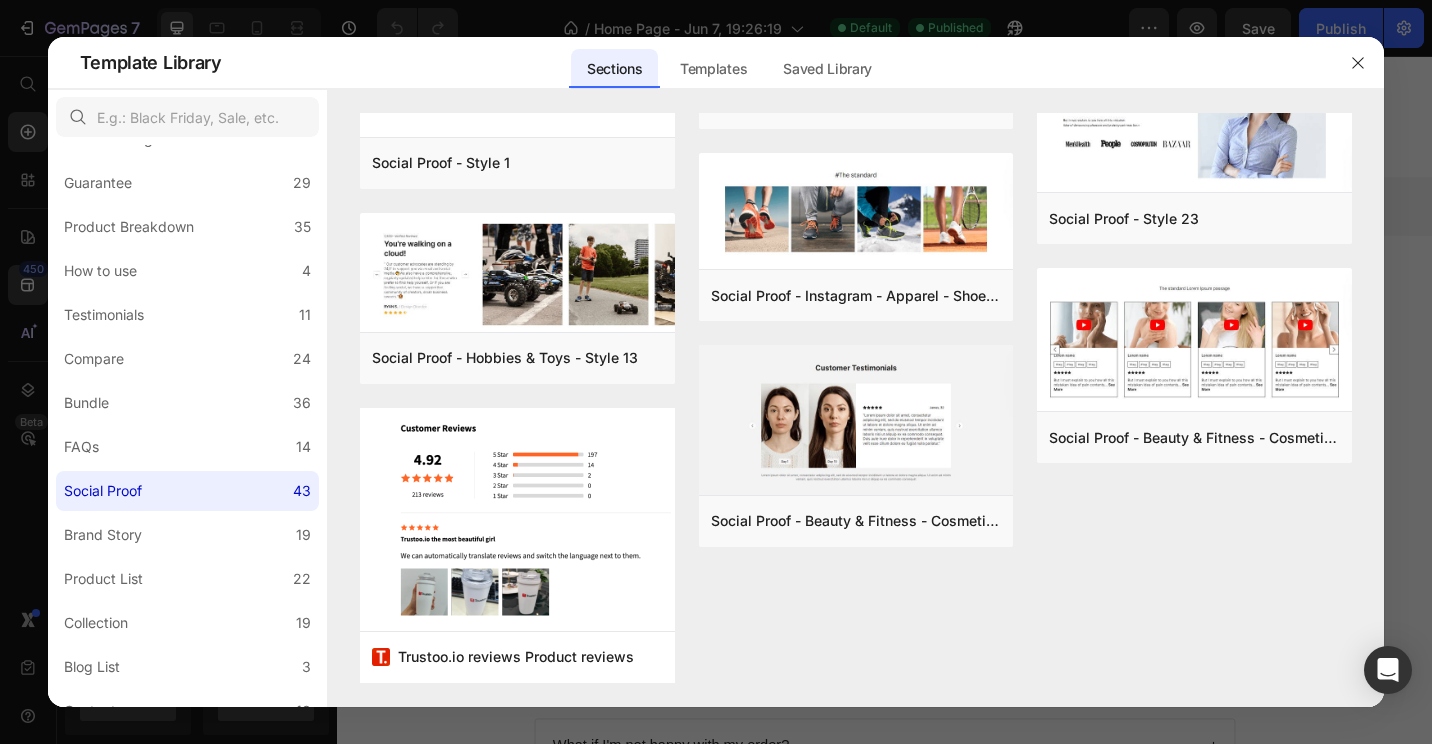 drag, startPoint x: 1423, startPoint y: 390, endPoint x: 1420, endPoint y: 429, distance: 39.115215 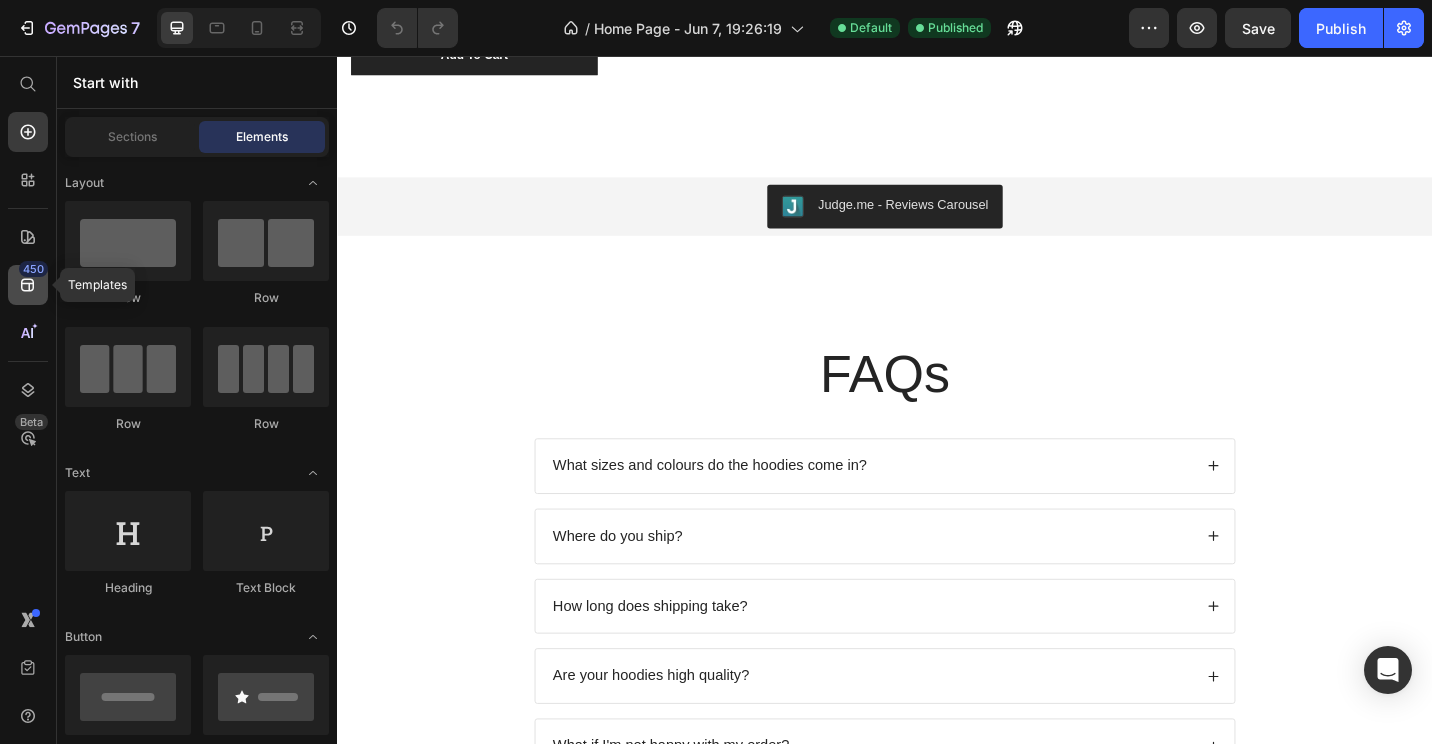 click 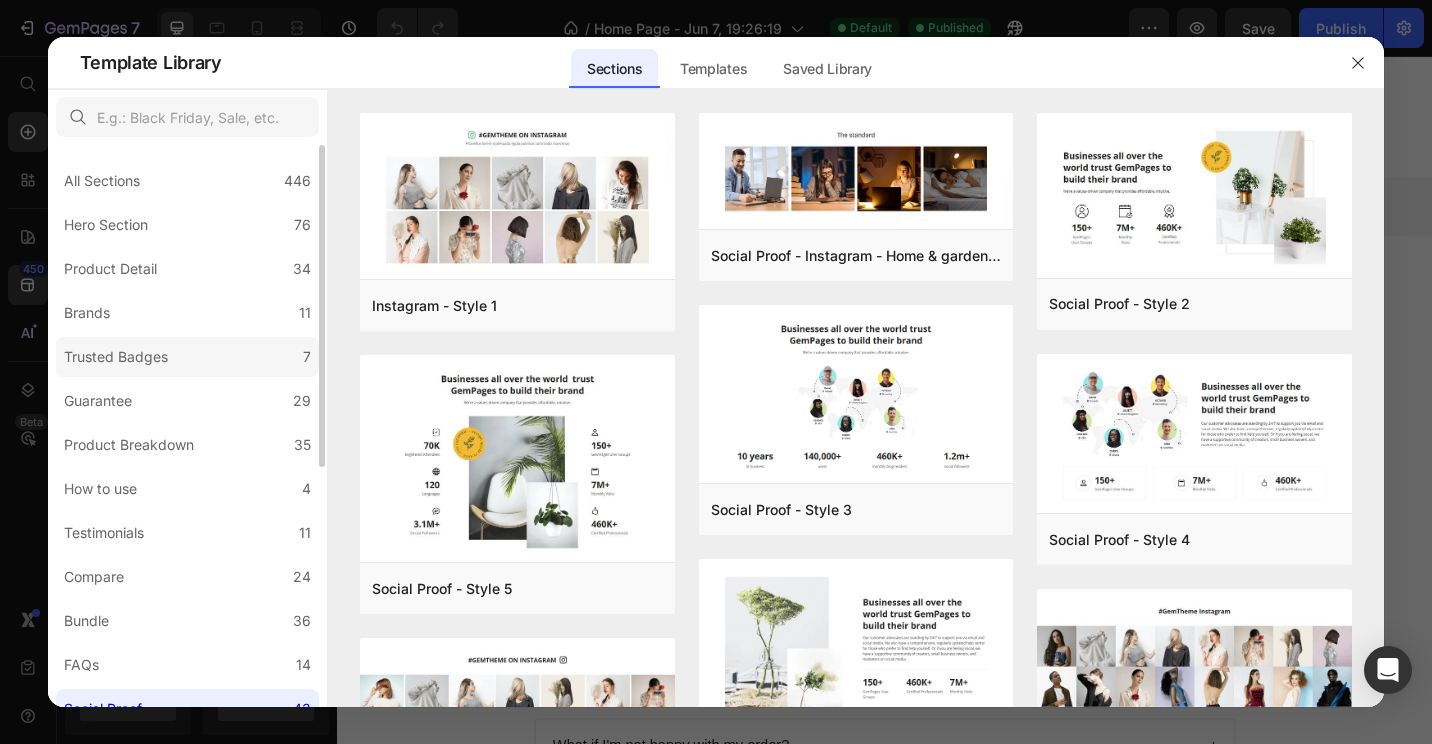 click on "Trusted Badges" at bounding box center [116, 357] 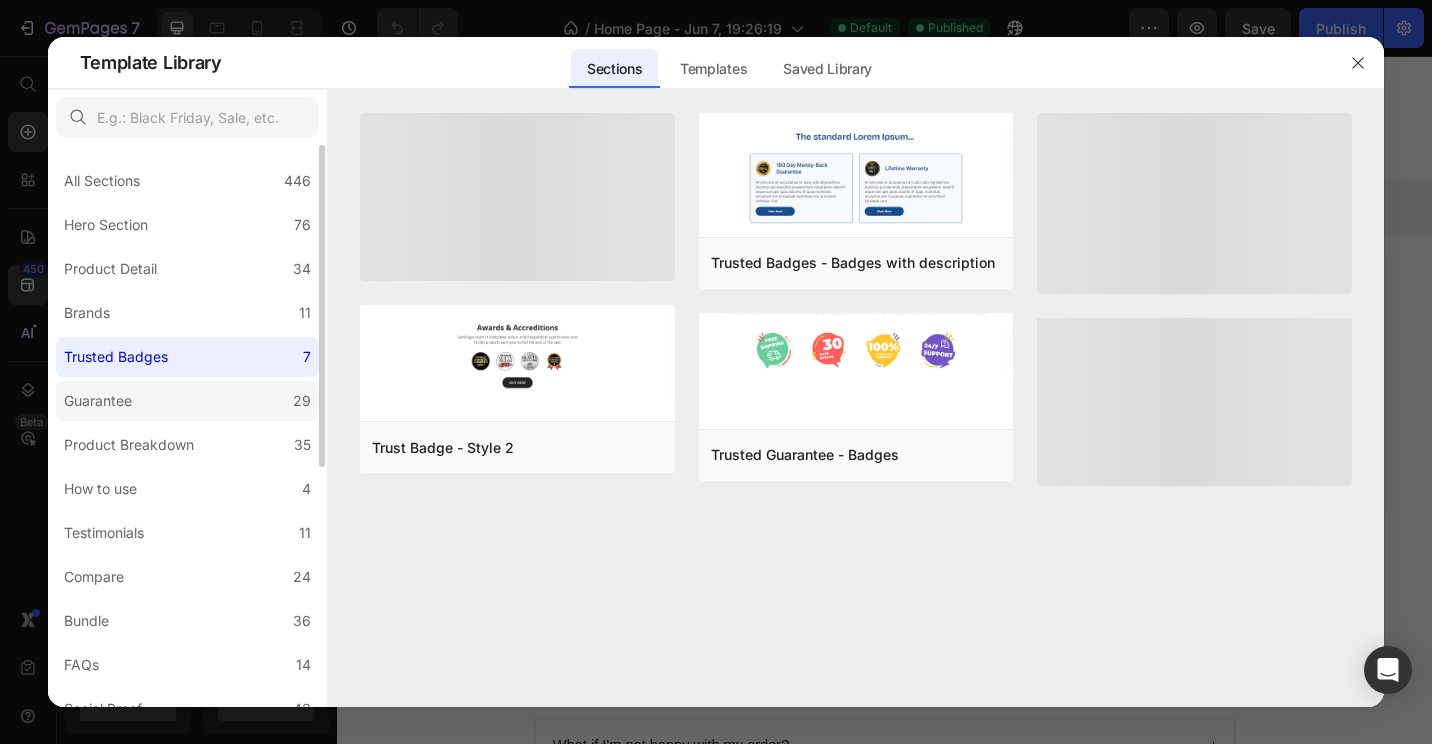 click on "Guarantee 29" 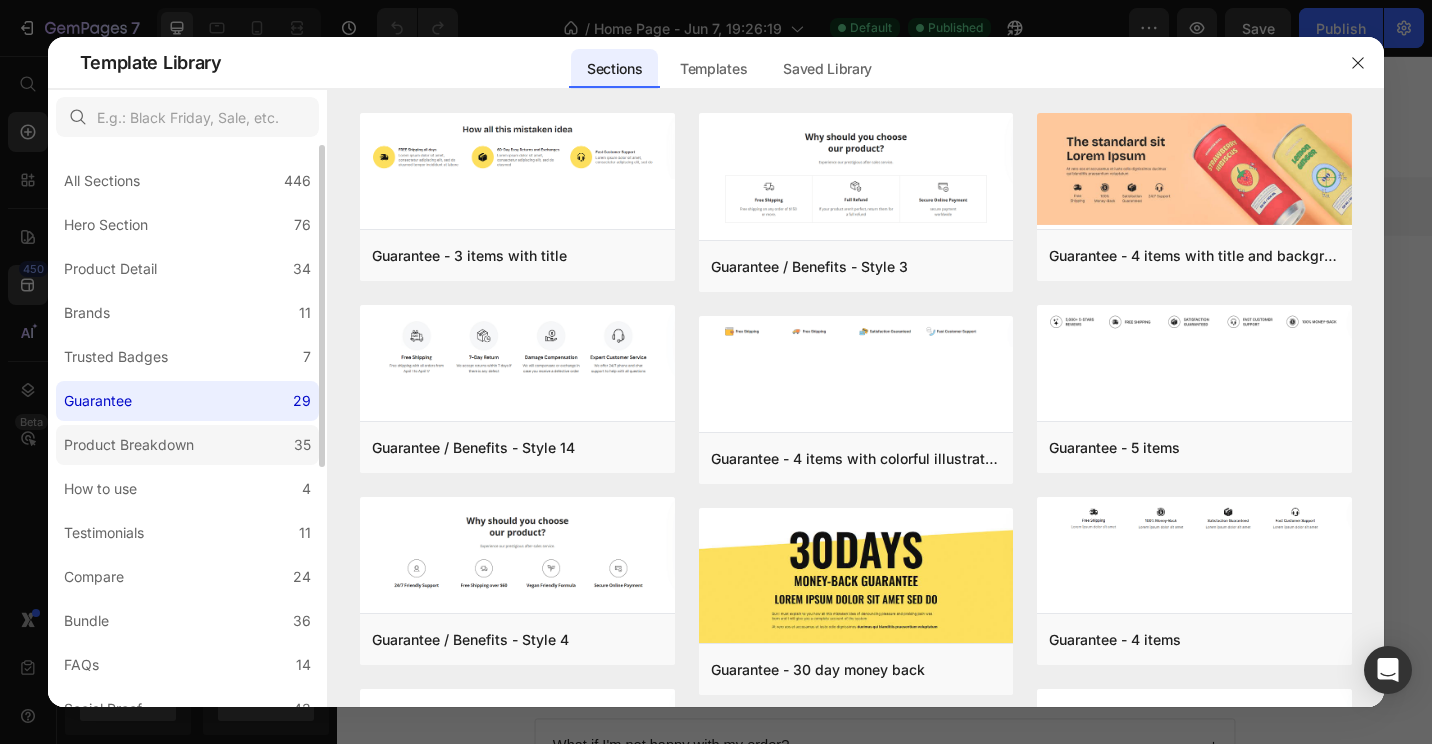 click on "Product Breakdown" at bounding box center (129, 445) 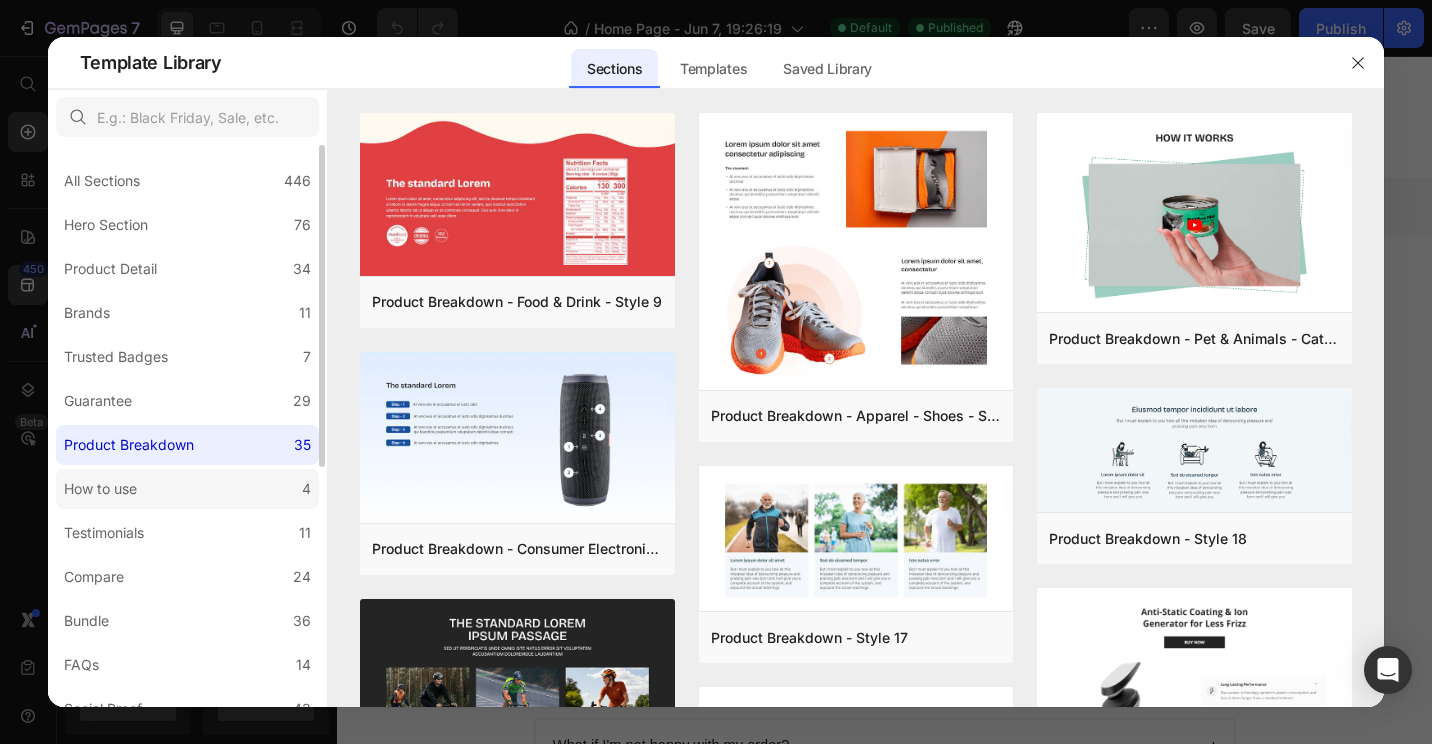 click on "How to use 4" 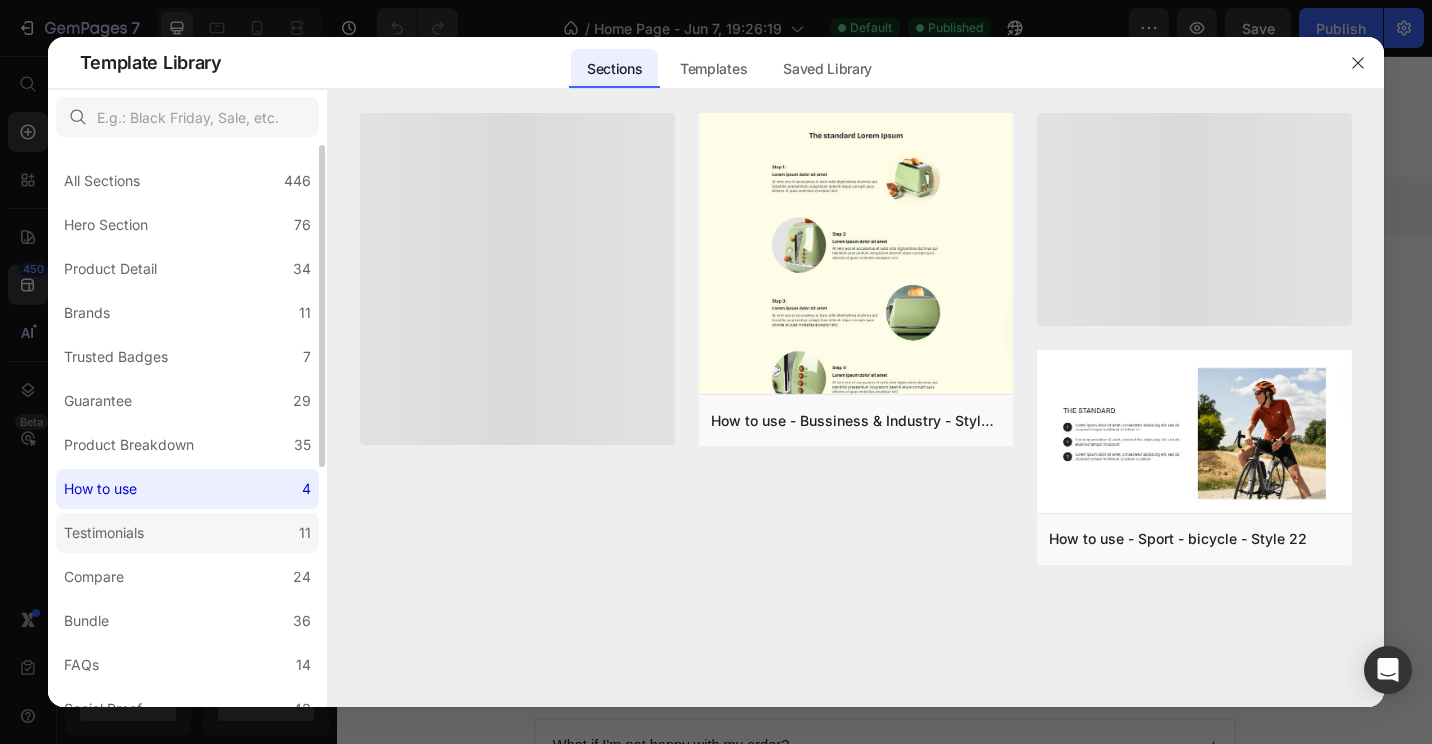 click on "Testimonials 11" 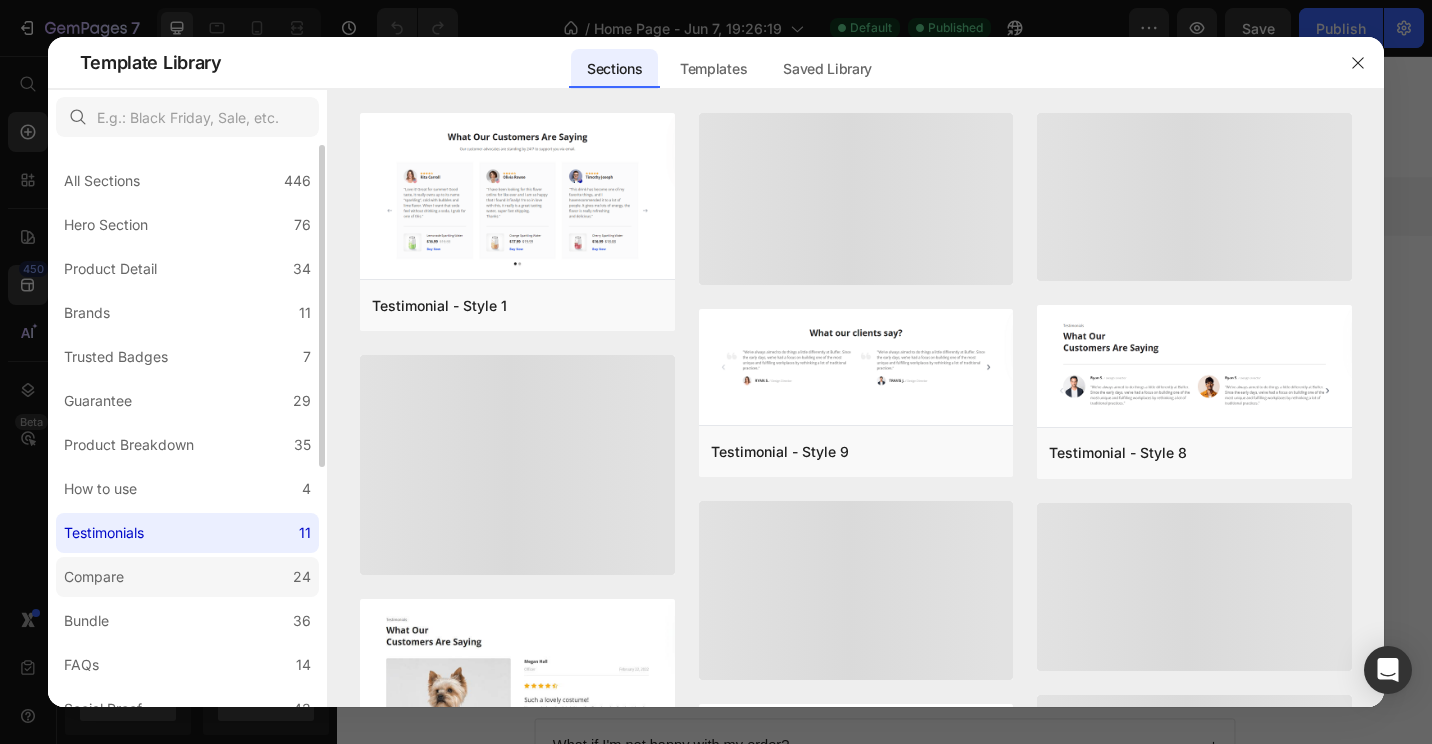 click on "Compare 24" 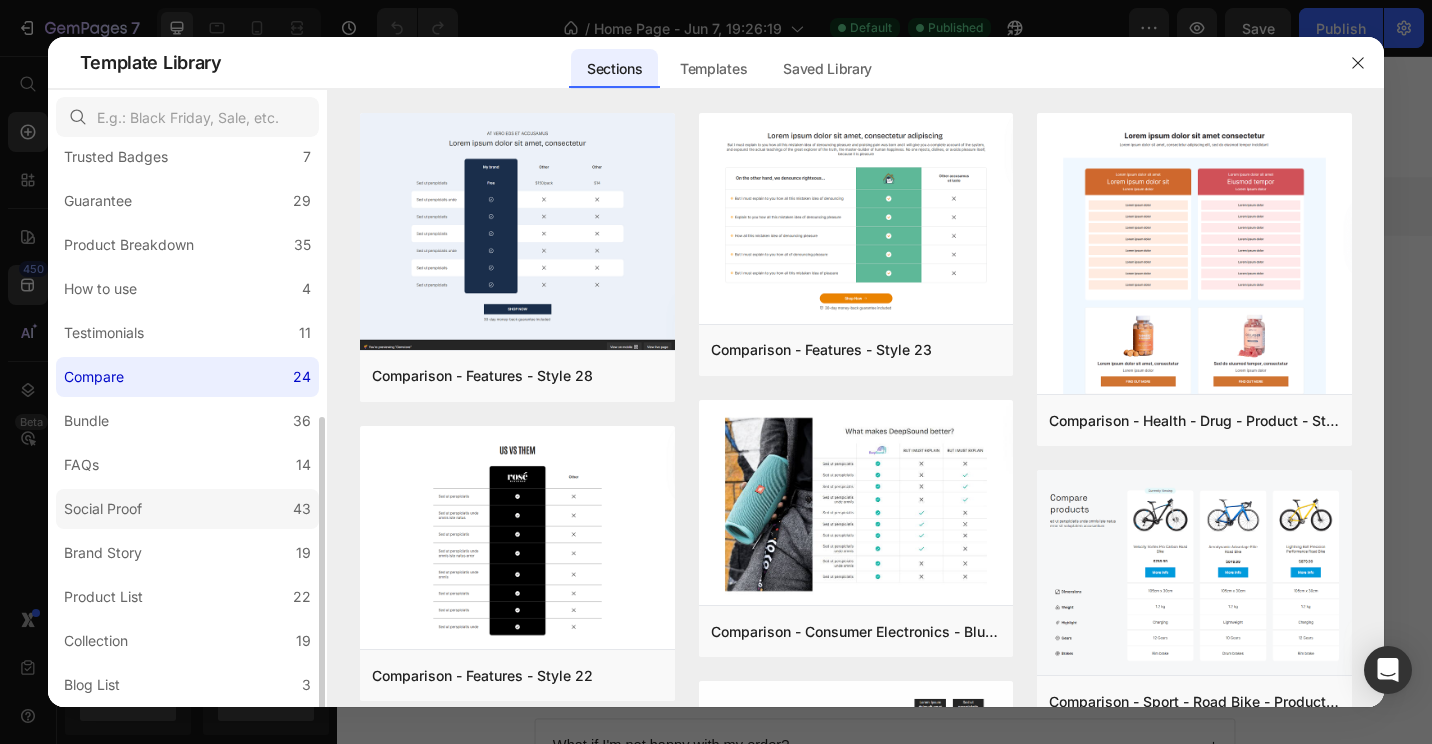 scroll, scrollTop: 300, scrollLeft: 0, axis: vertical 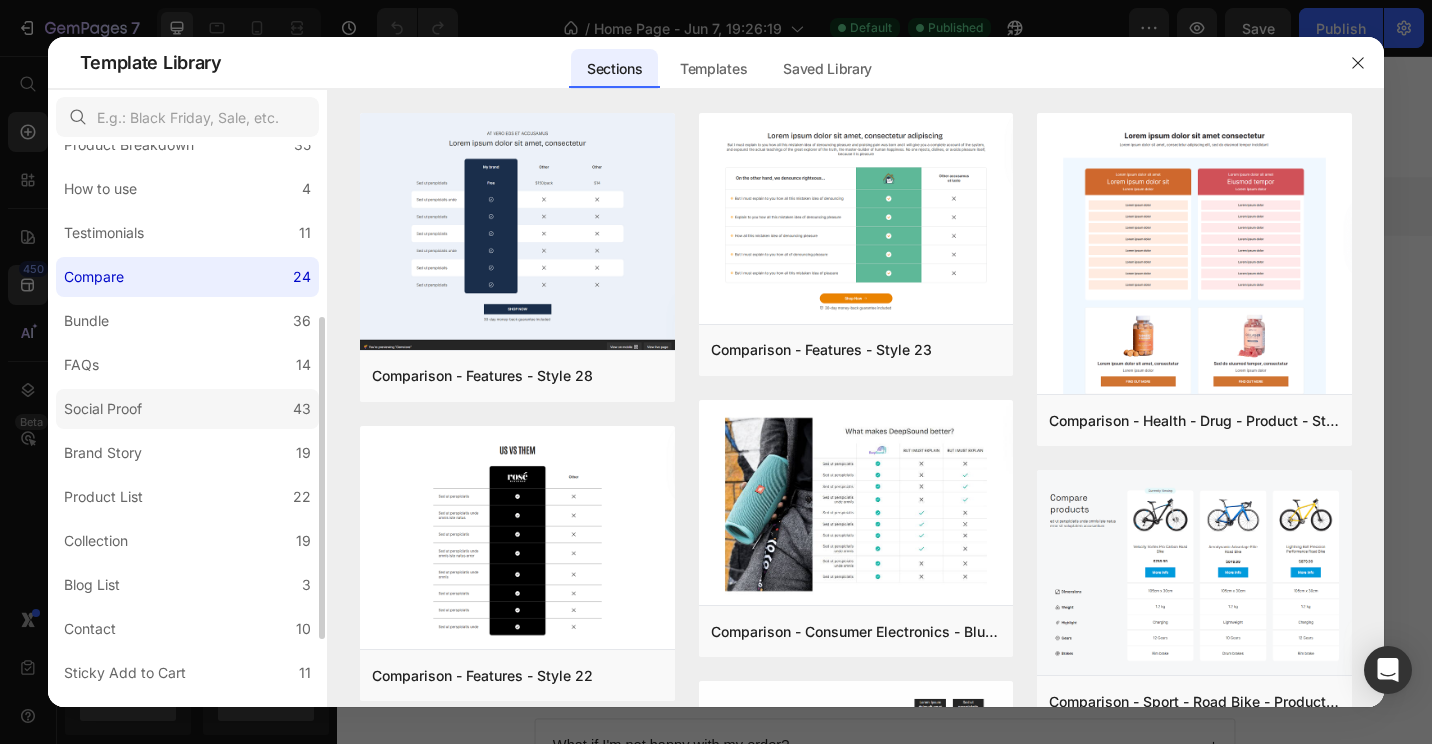 click on "Social Proof 43" 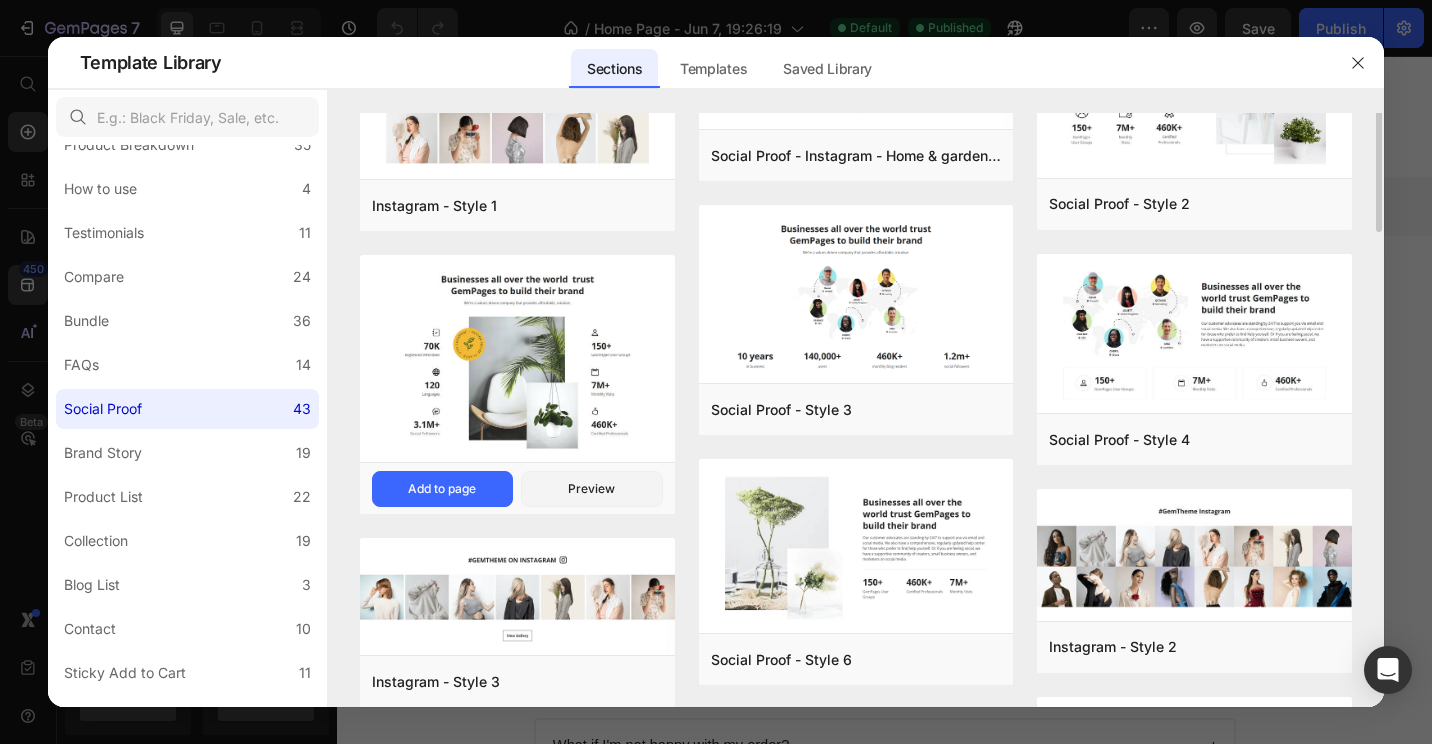 scroll, scrollTop: 0, scrollLeft: 0, axis: both 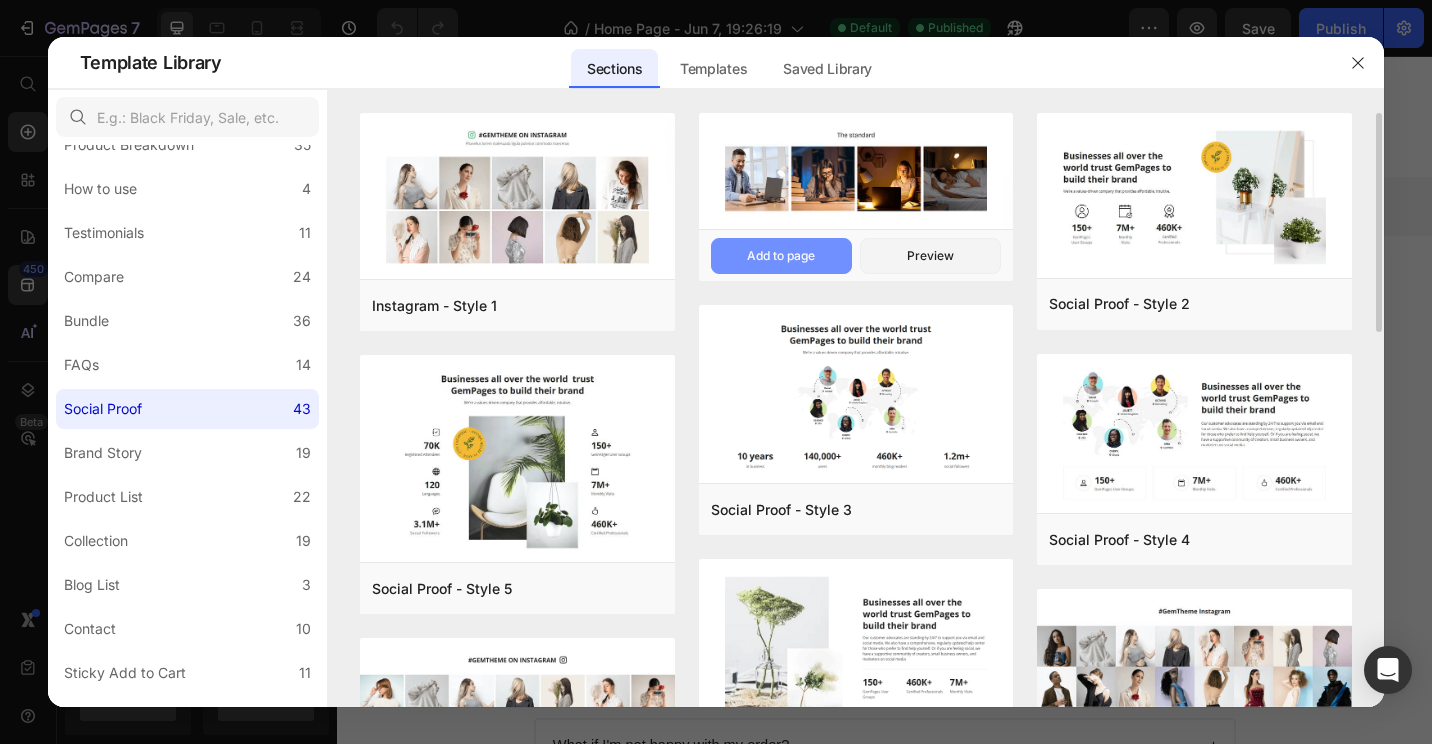 click on "Add to page" at bounding box center [781, 256] 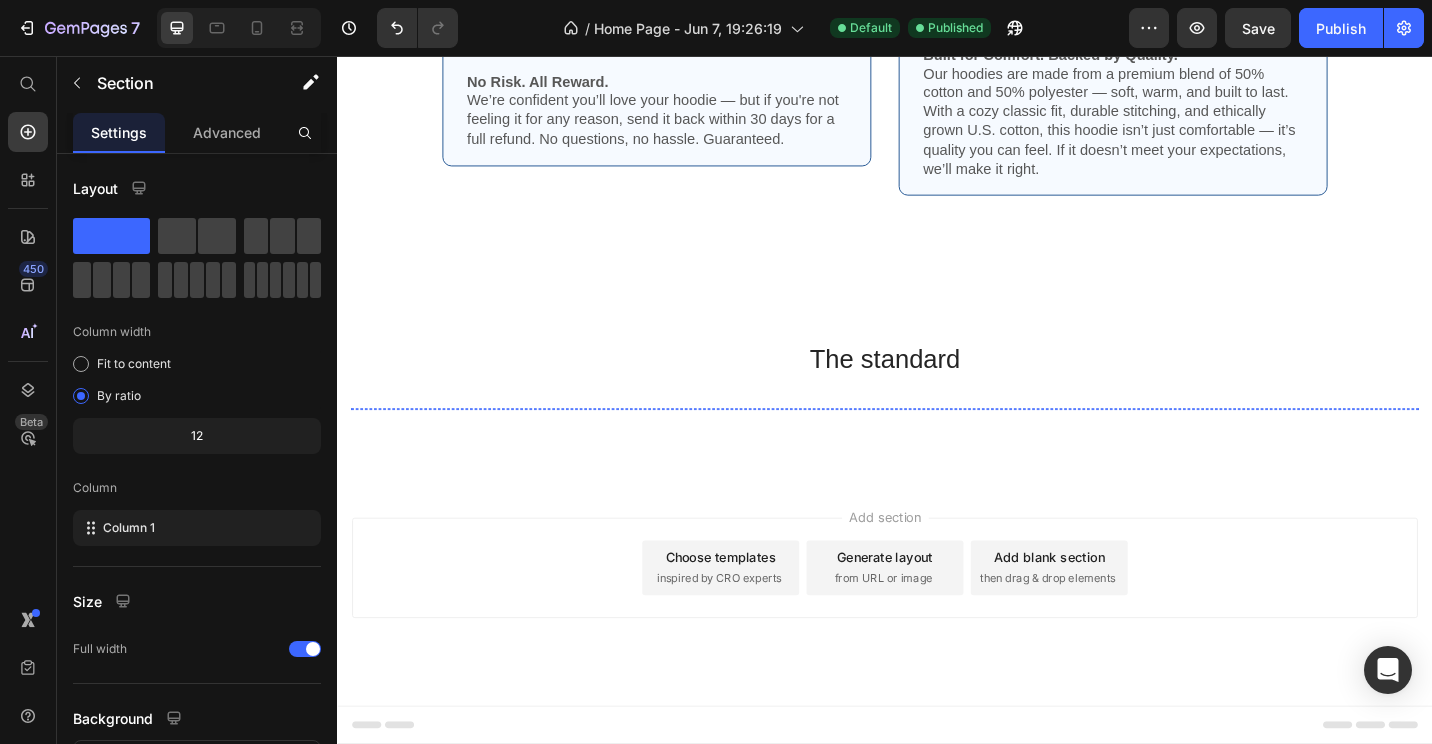 scroll, scrollTop: 4195, scrollLeft: 0, axis: vertical 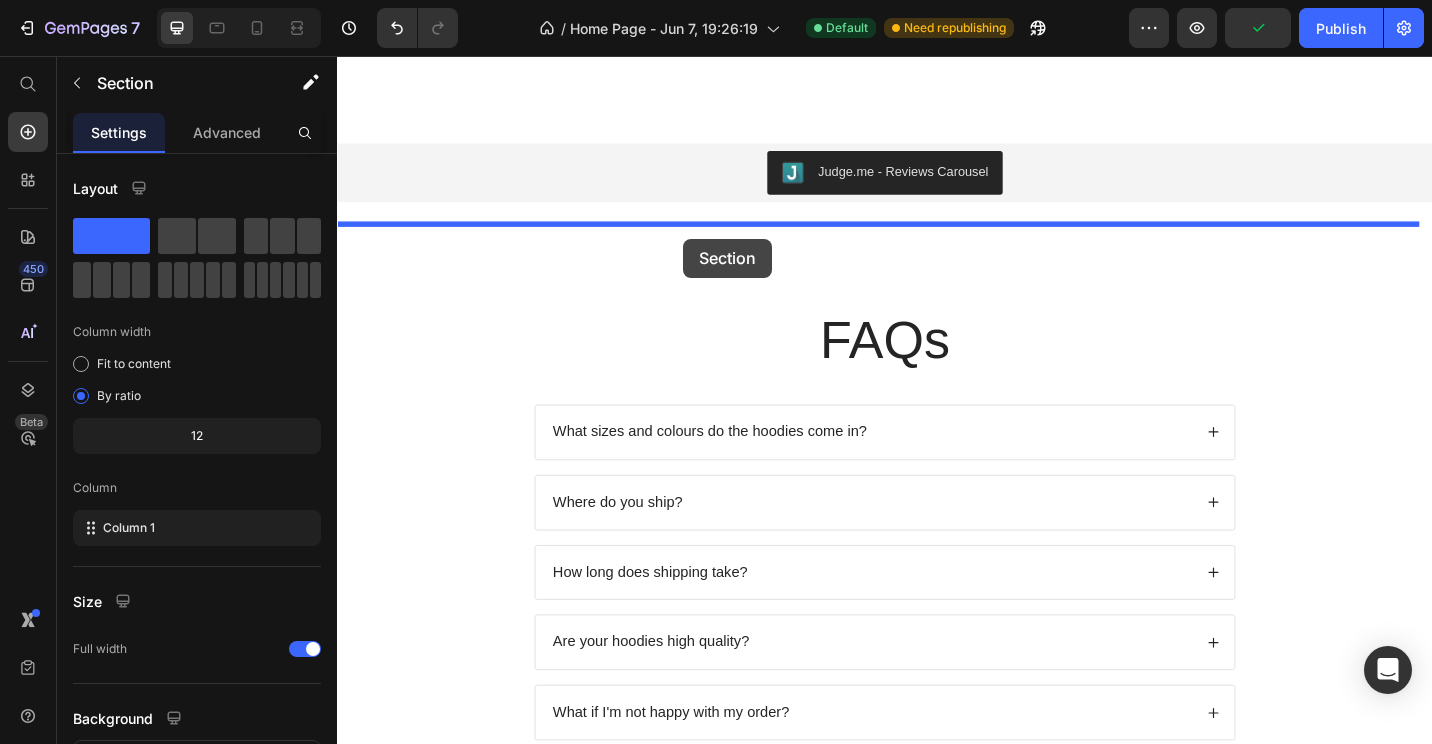 drag, startPoint x: 1480, startPoint y: 113, endPoint x: 716, endPoint y: 256, distance: 777.26764 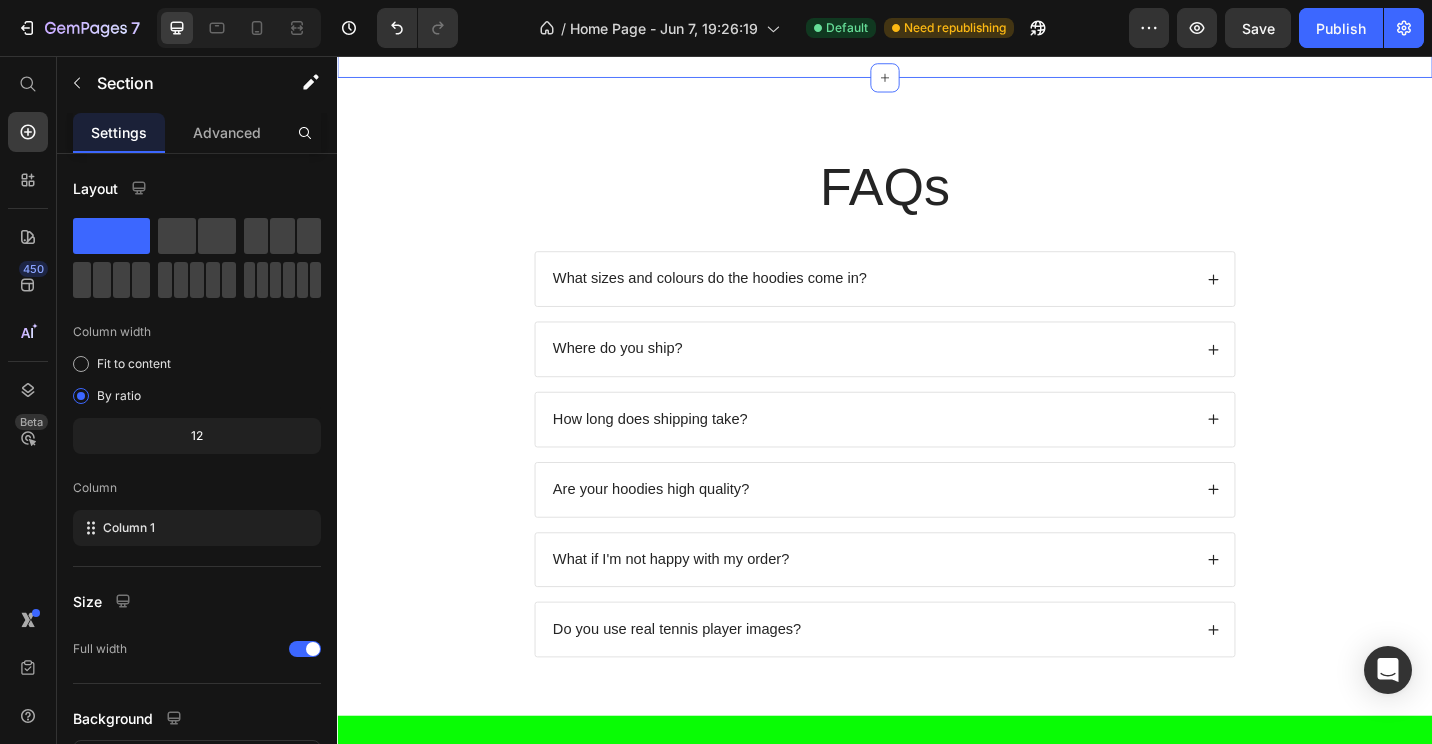 scroll, scrollTop: 2037, scrollLeft: 0, axis: vertical 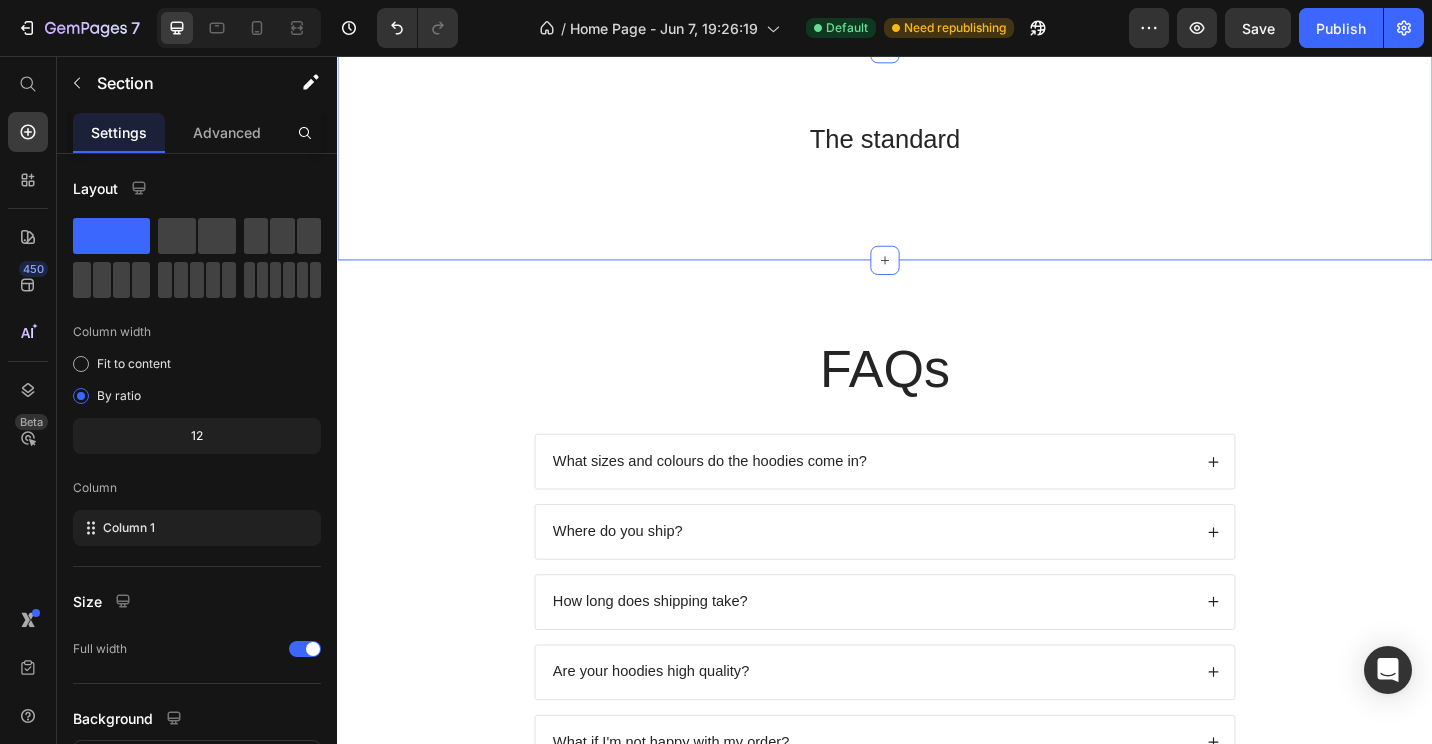 click on "The standard Heading Row Image Image Image Image Carousel Section 4" at bounding box center [937, 164] 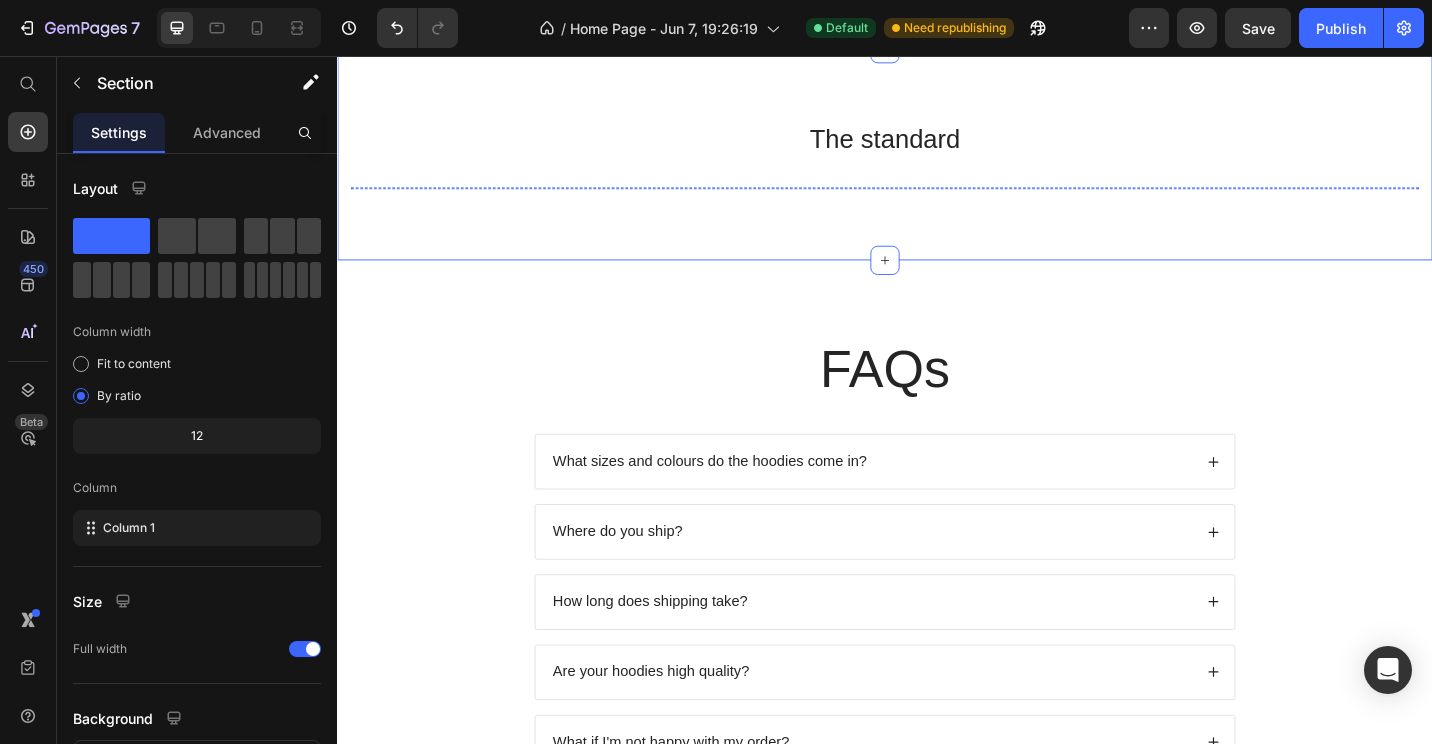 click at bounding box center (492, 200) 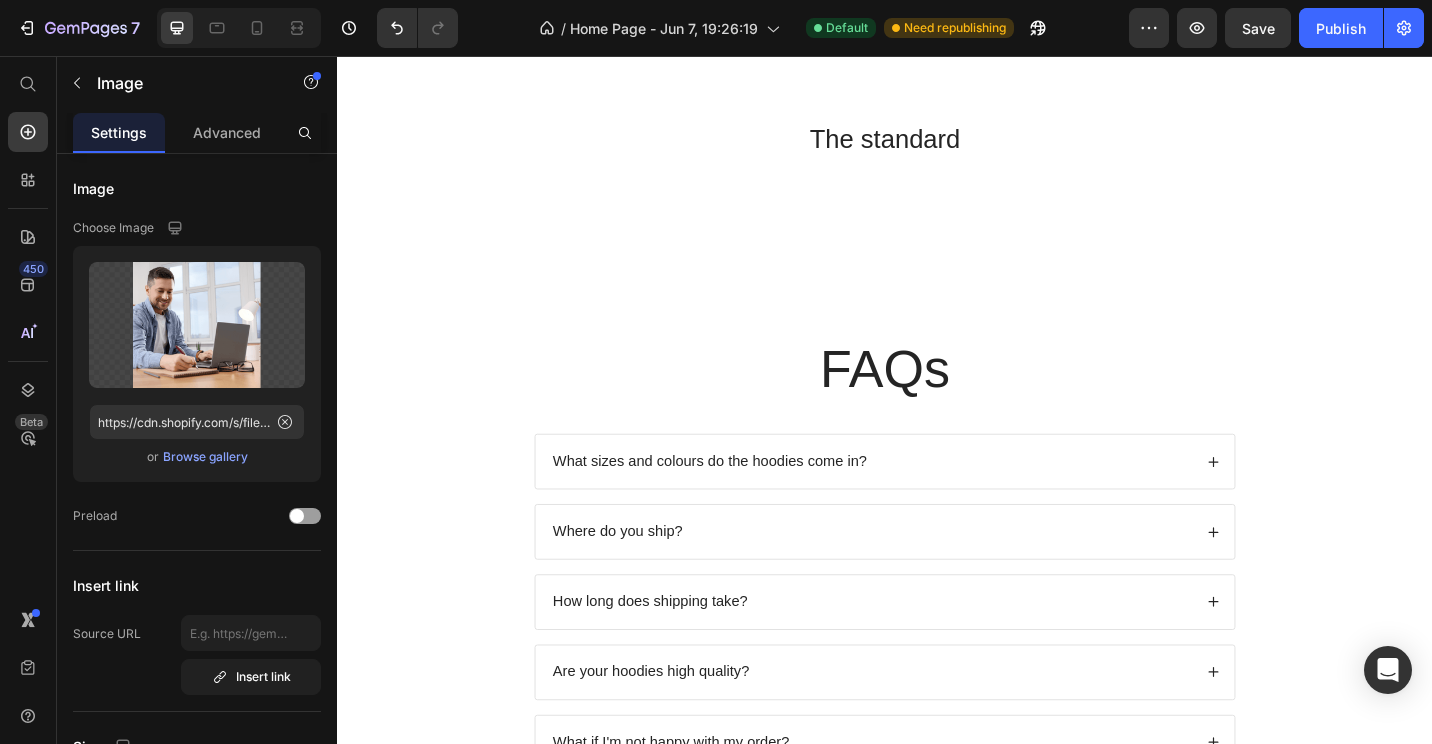 click at bounding box center (492, 200) 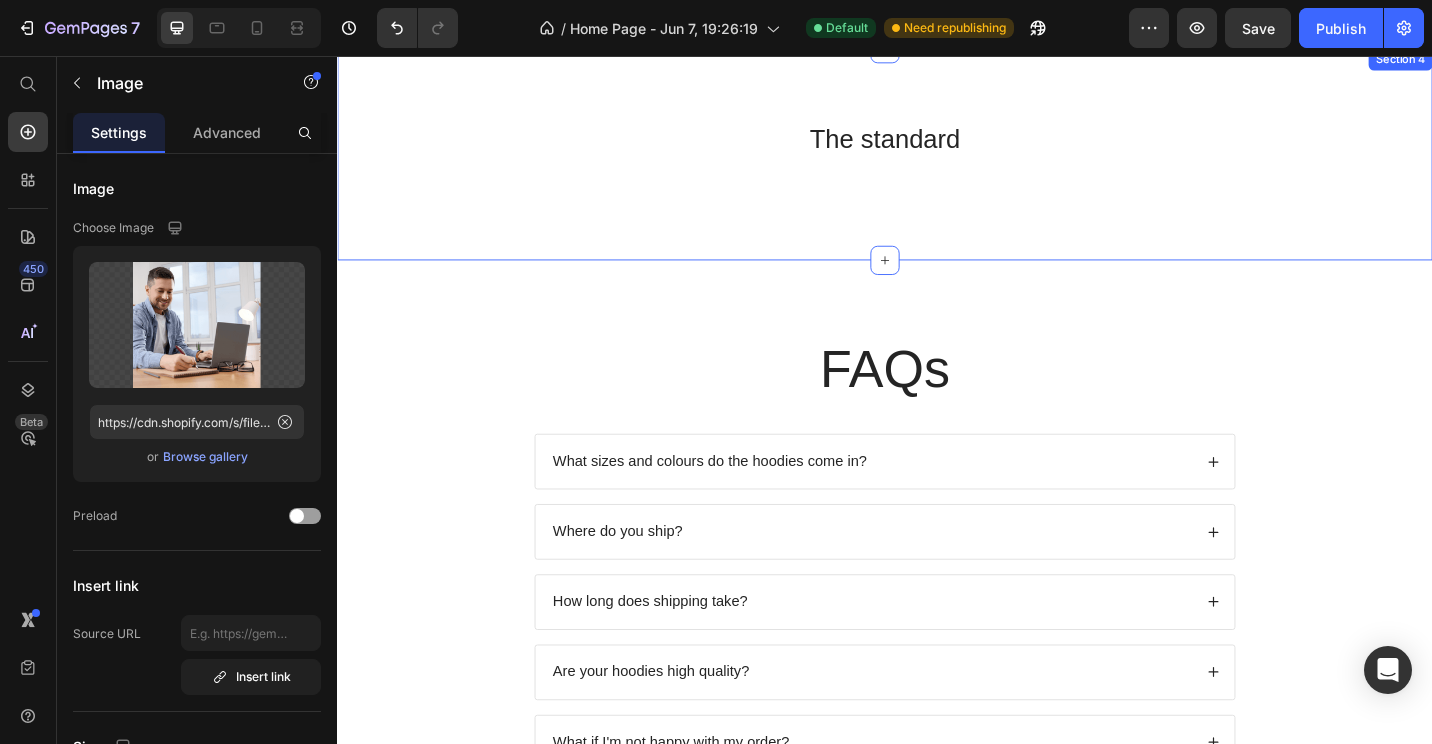 click on "The standard" at bounding box center [937, 148] 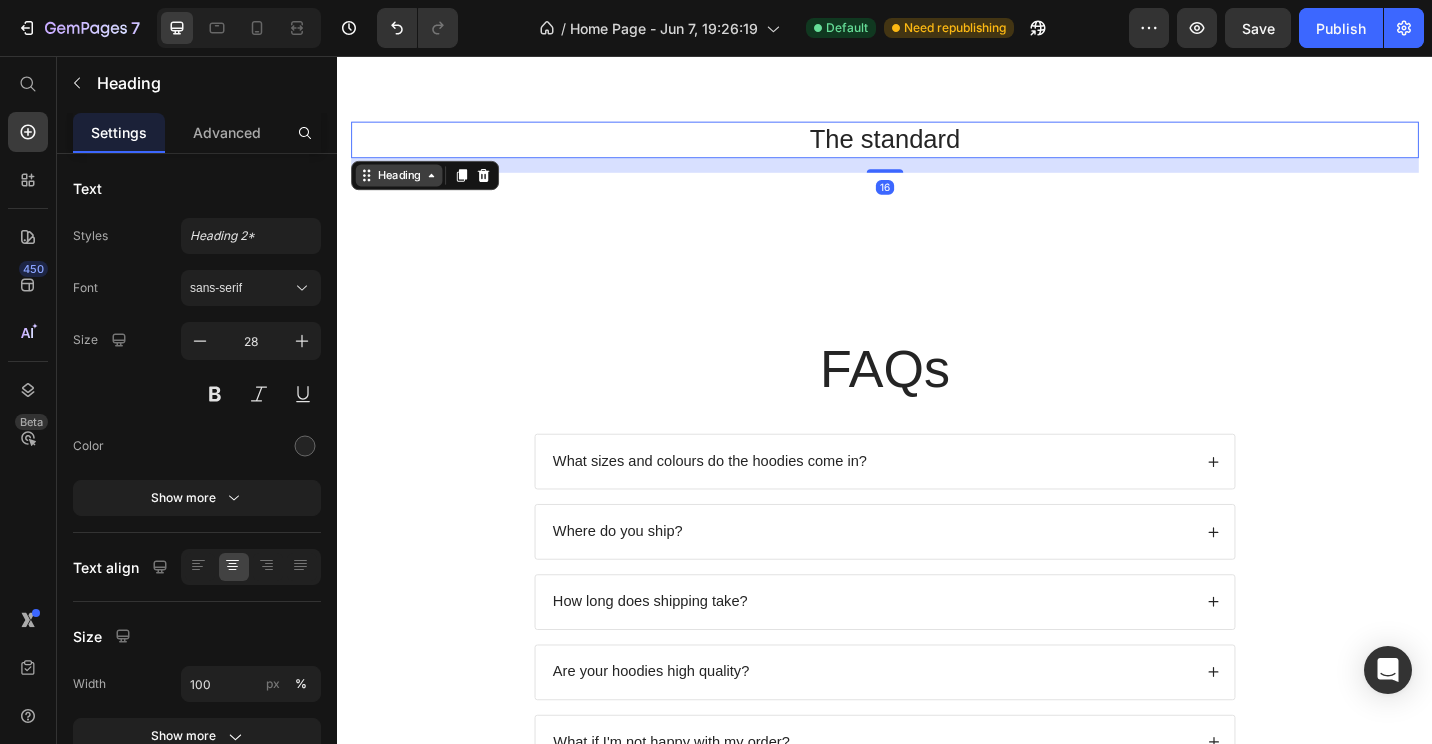 click on "Heading" at bounding box center (404, 187) 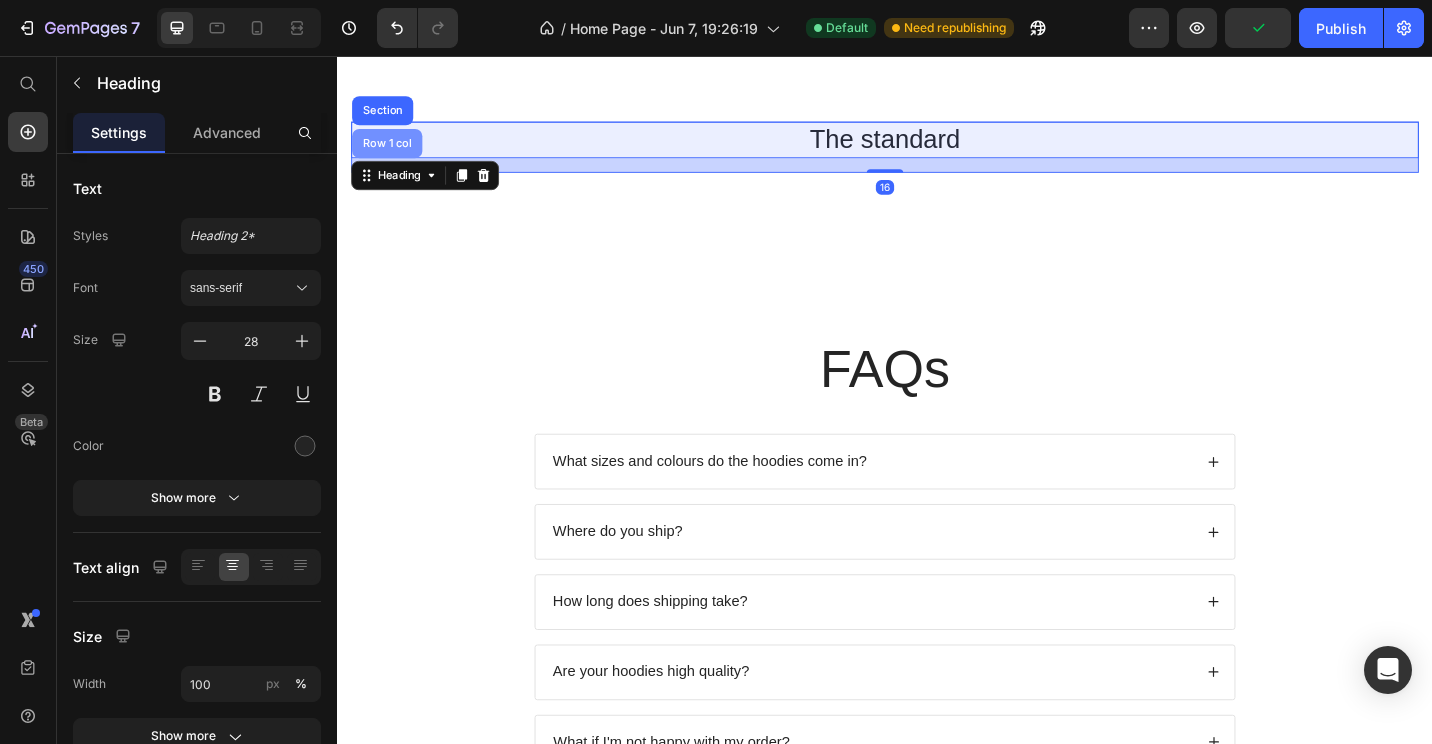 click on "Row 1 col" at bounding box center [391, 152] 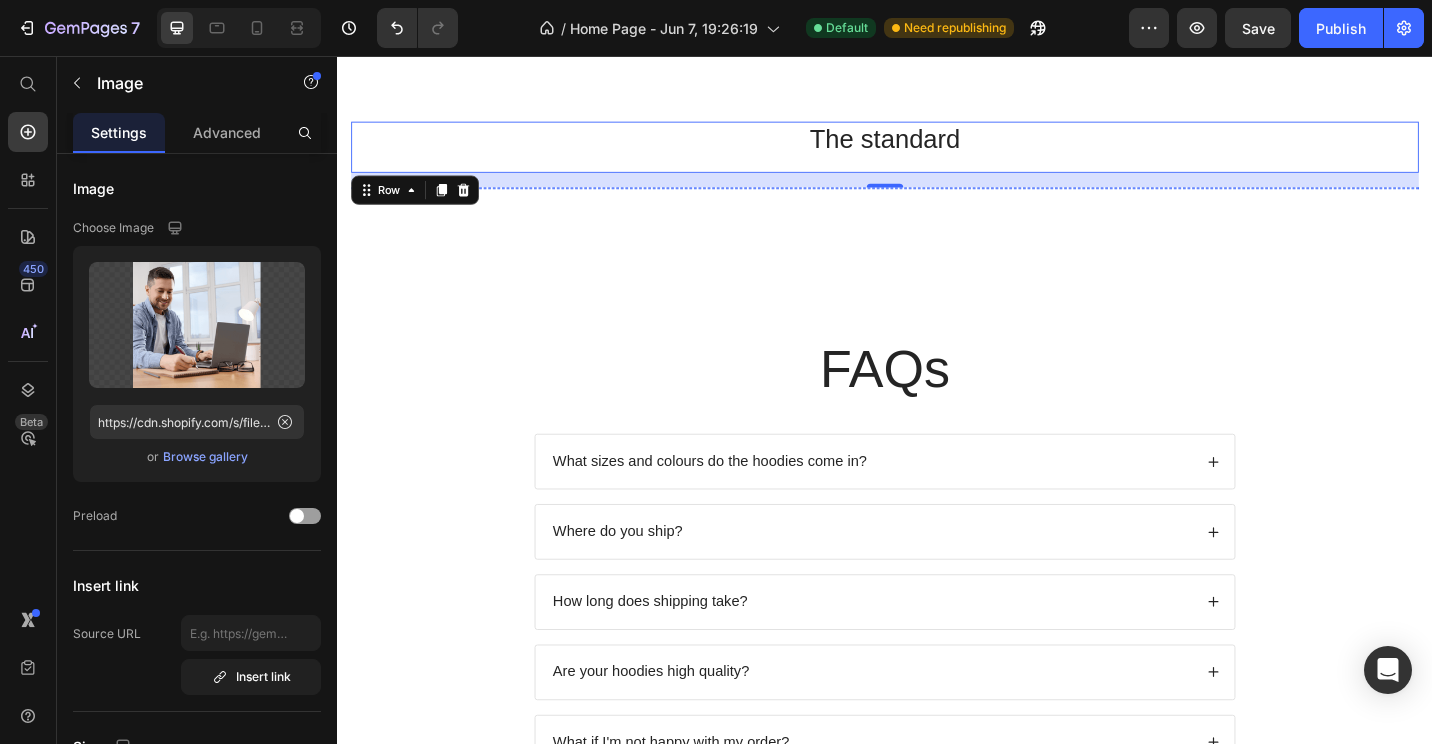 click at bounding box center [492, 200] 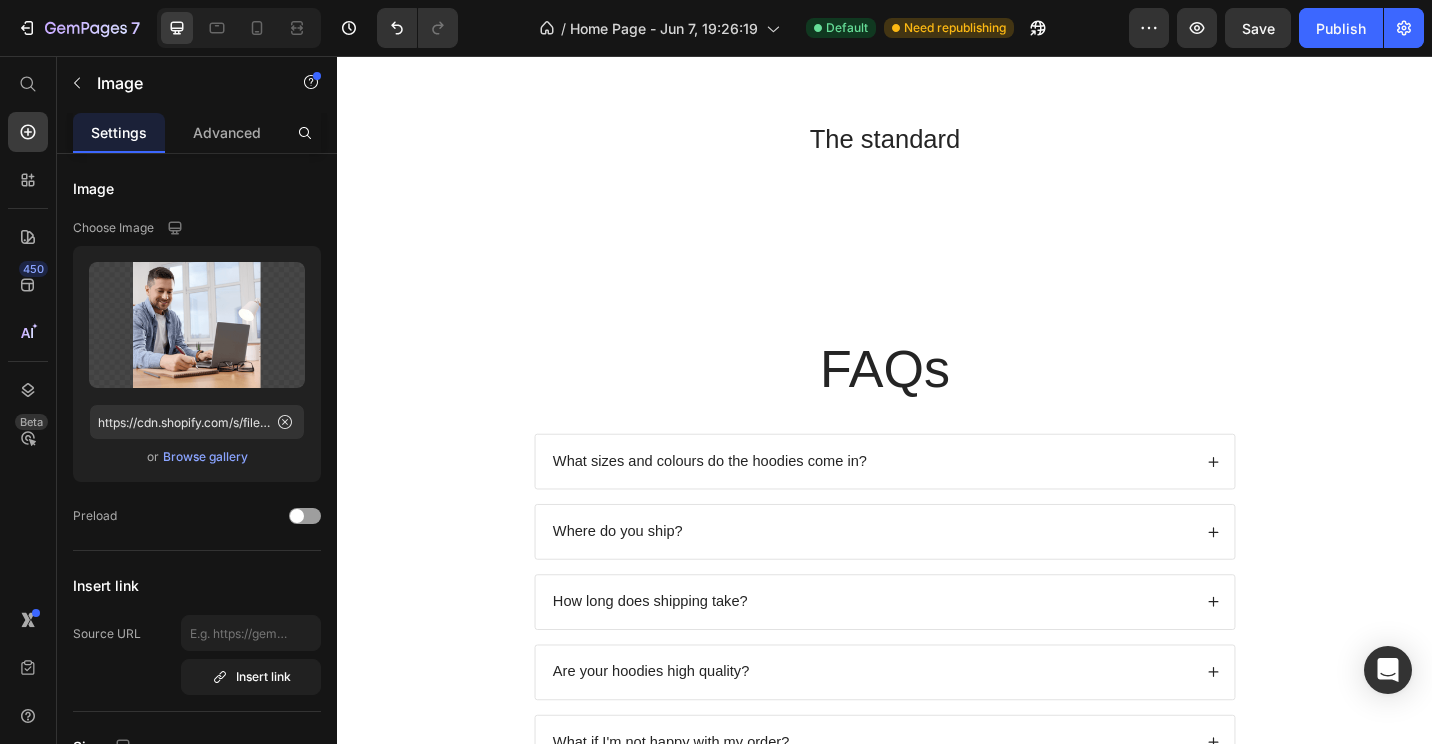click on "Image" at bounding box center [398, 220] 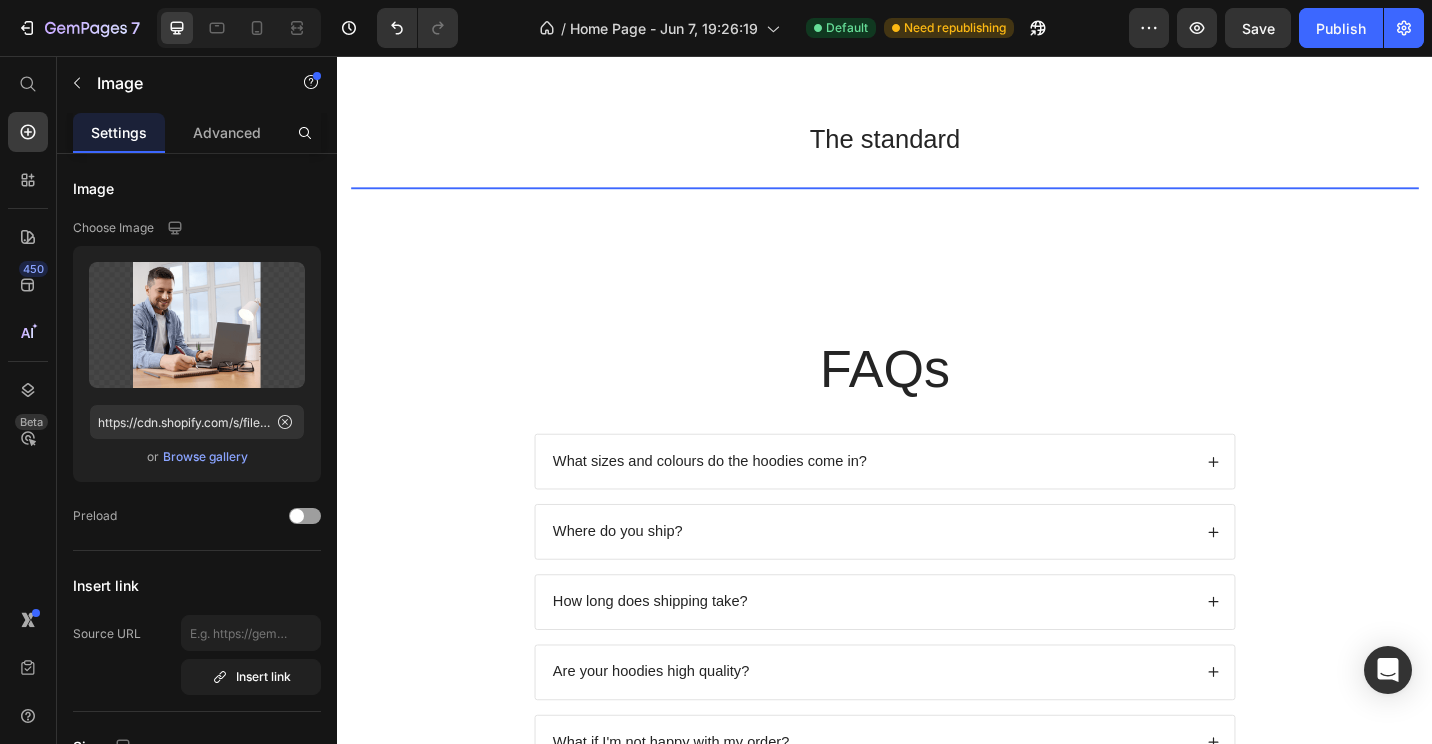 click on "Carousel" at bounding box center (390, 257) 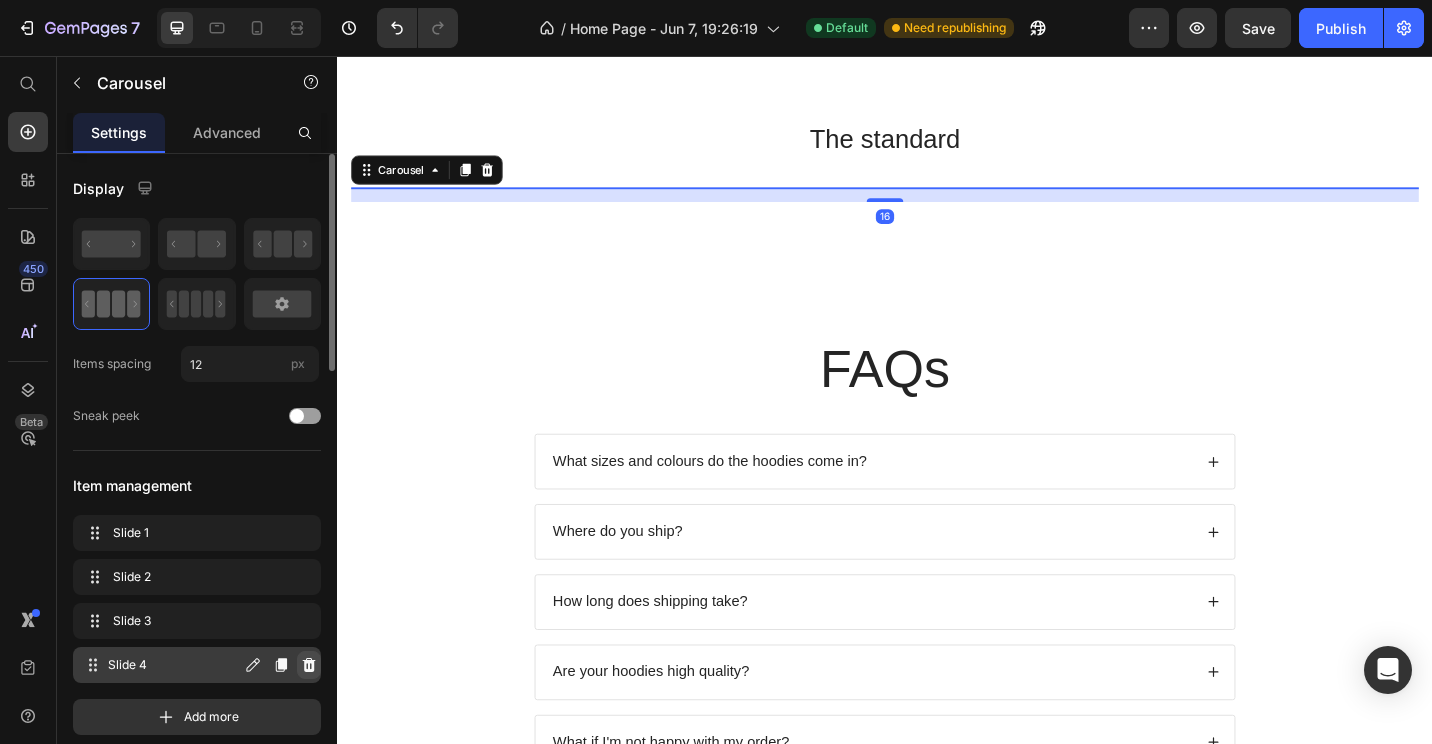 click 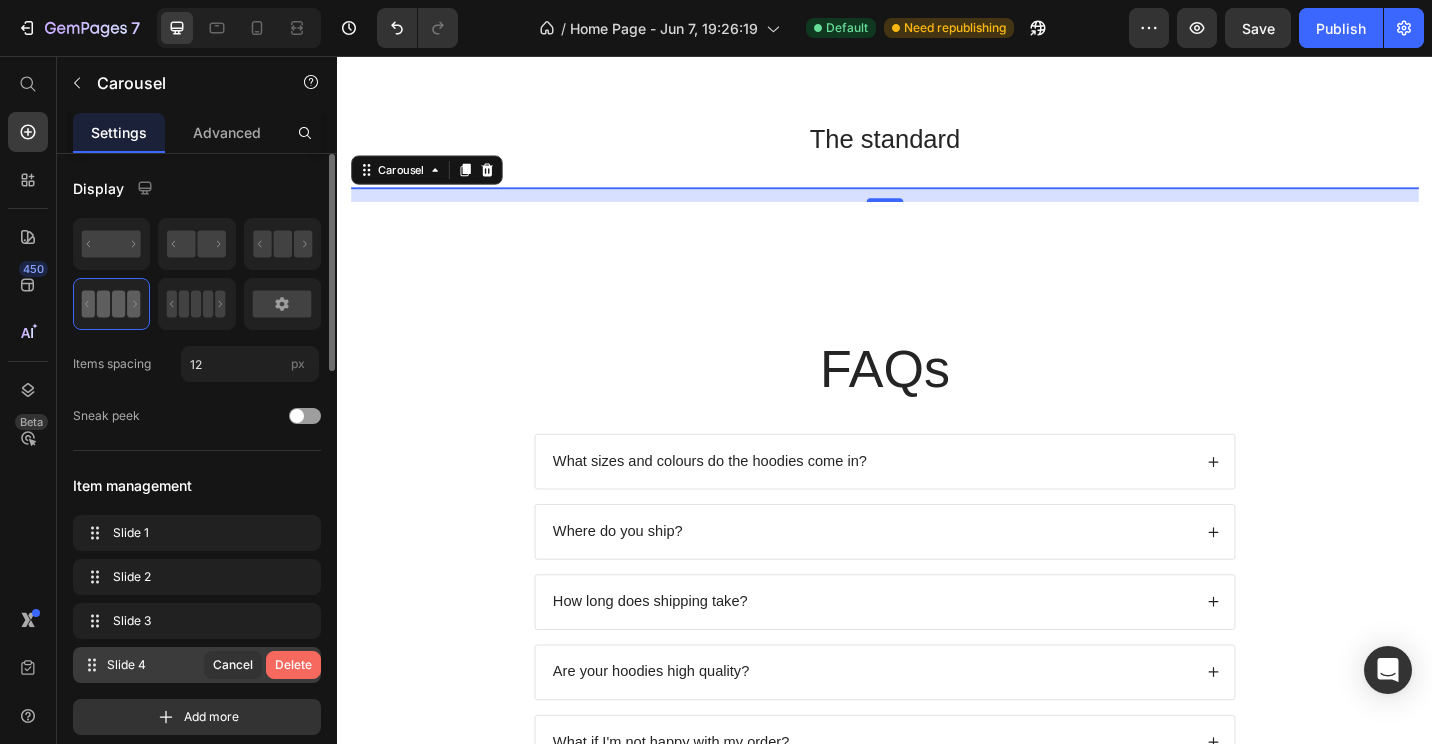 click on "Delete" at bounding box center (293, 665) 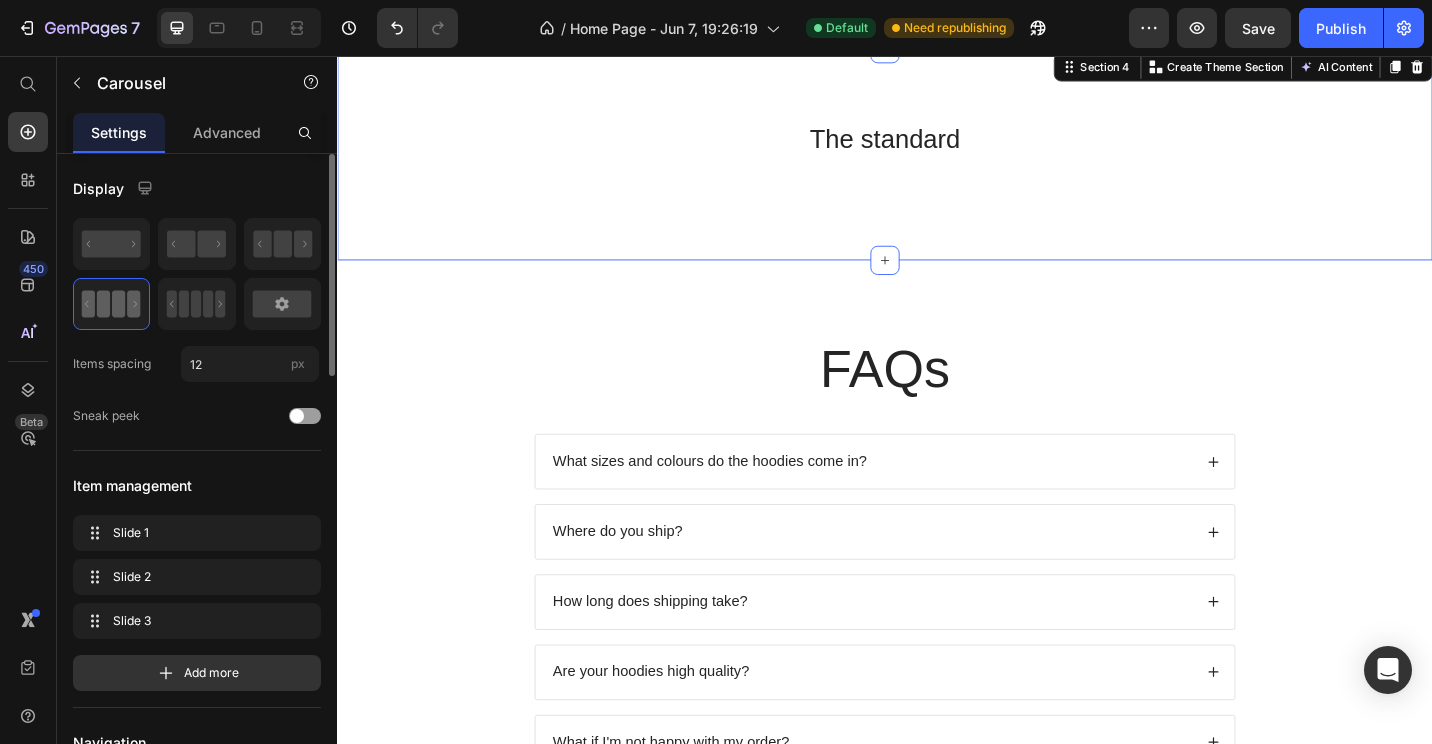 click on "The standard Heading Row Image Image Image Carousel Section 4   You can create reusable sections Create Theme Section AI Content Write with GemAI What would you like to describe here? Tone and Voice Persuasive Product The Mentality Hoodie Show more Generate" at bounding box center (937, 164) 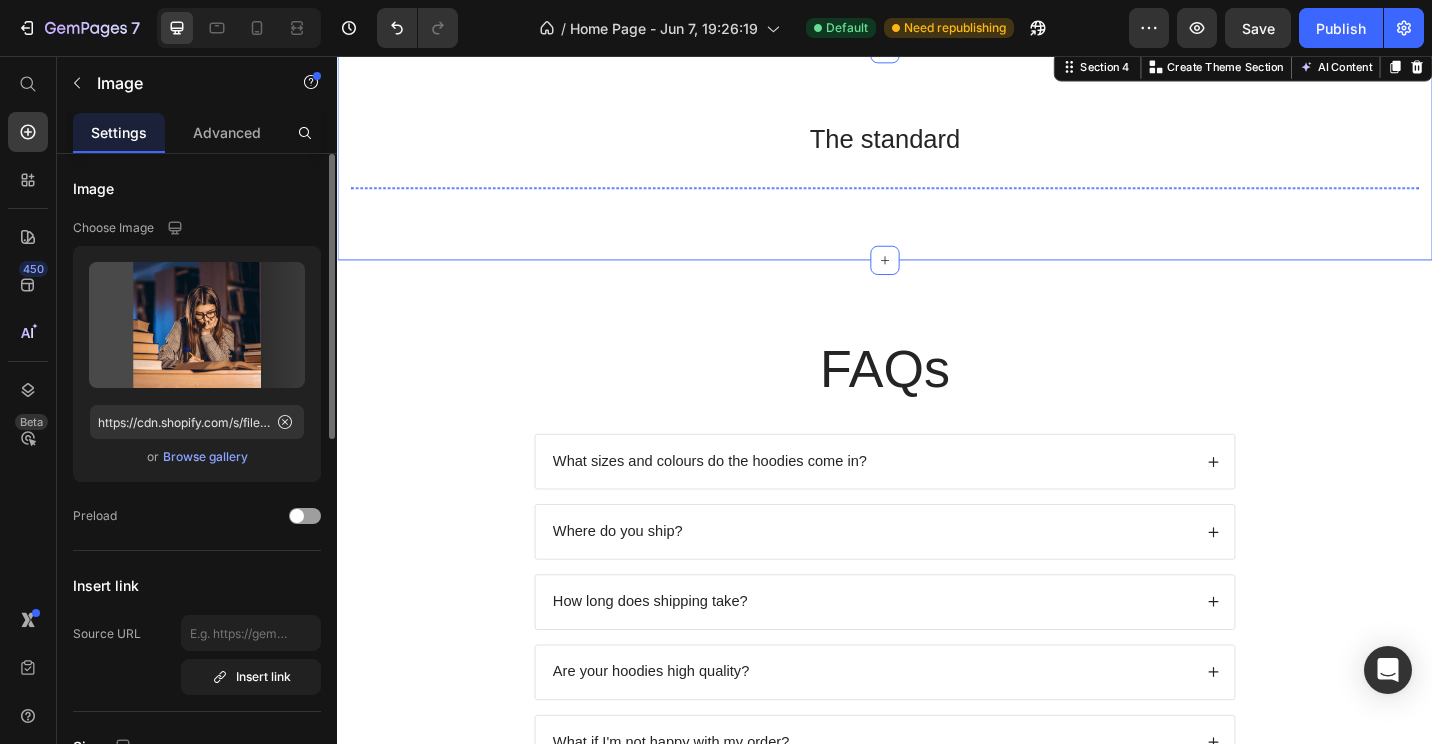 click at bounding box center [784, 200] 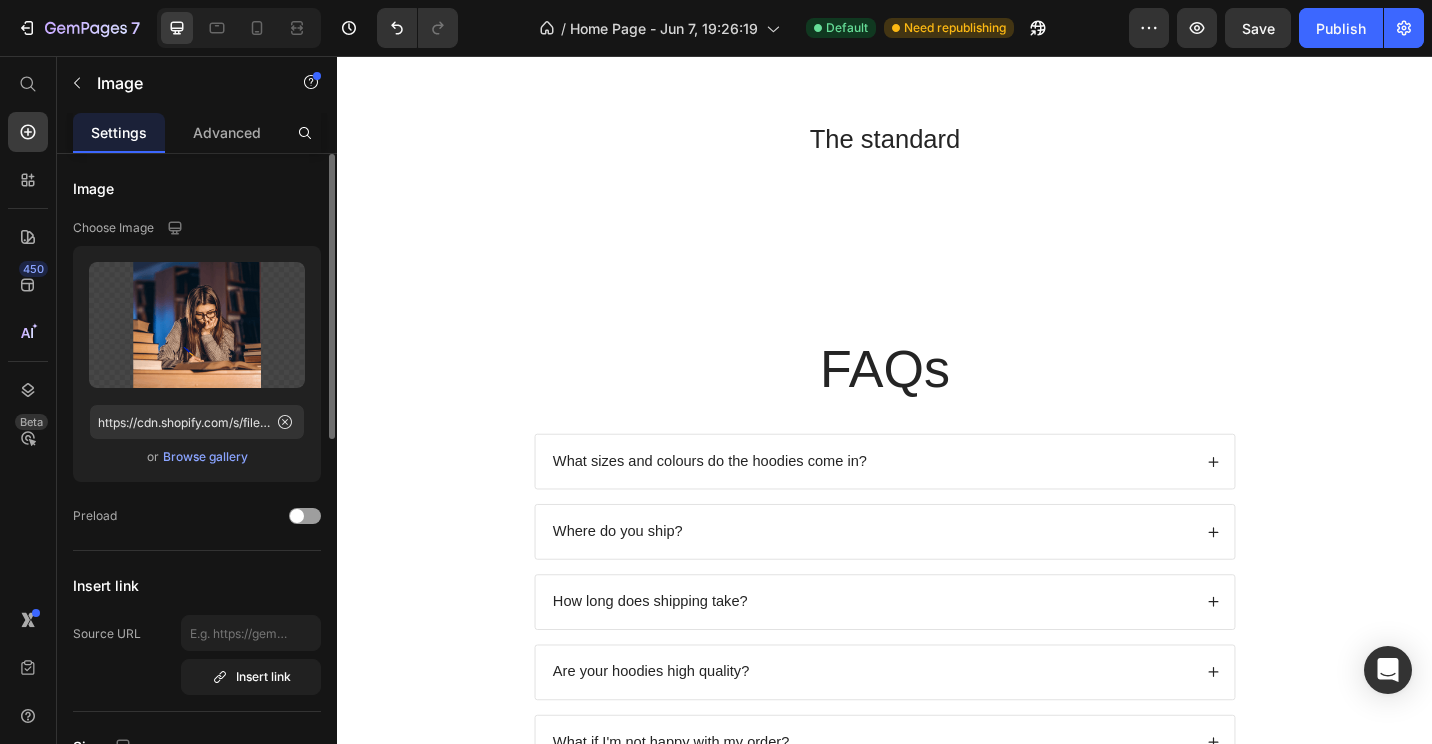 click on "Image" at bounding box center (398, 220) 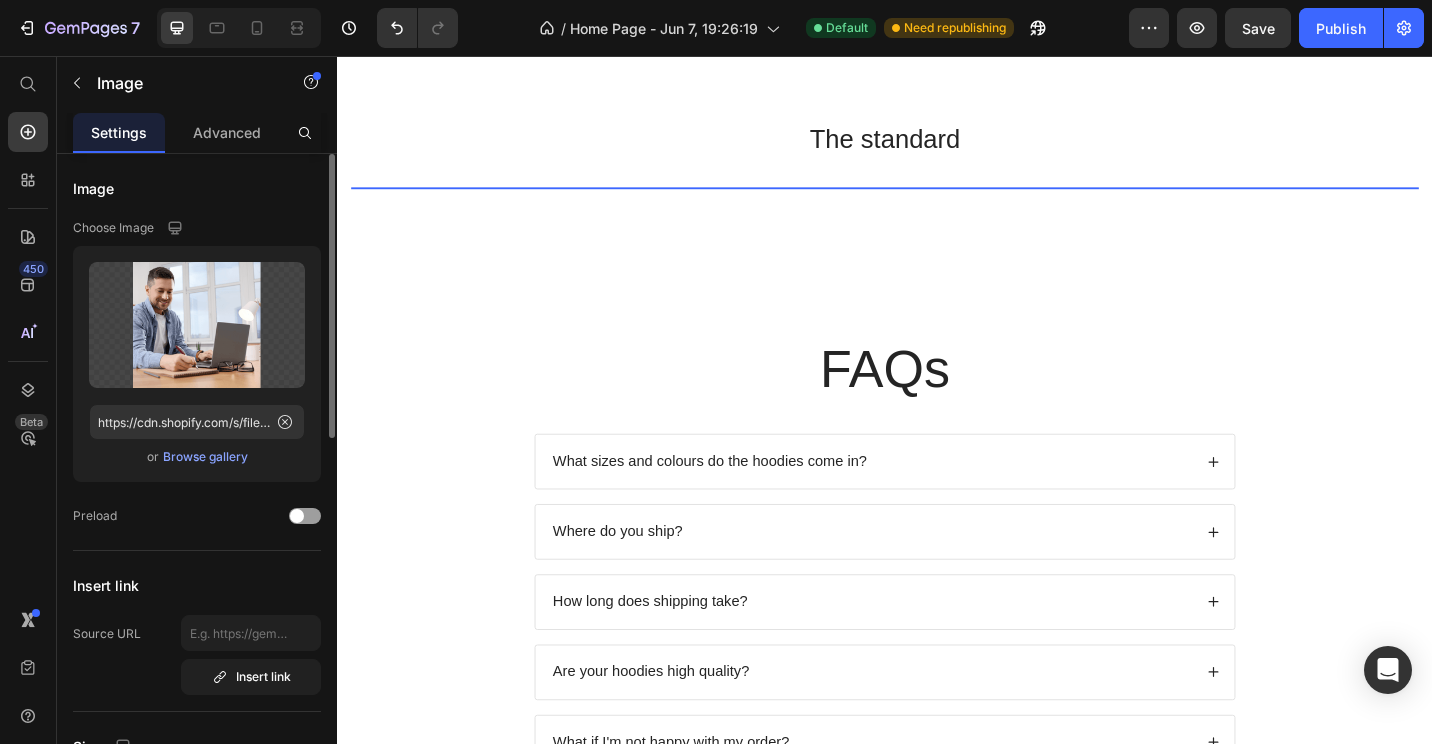 click on "Carousel" at bounding box center (390, 257) 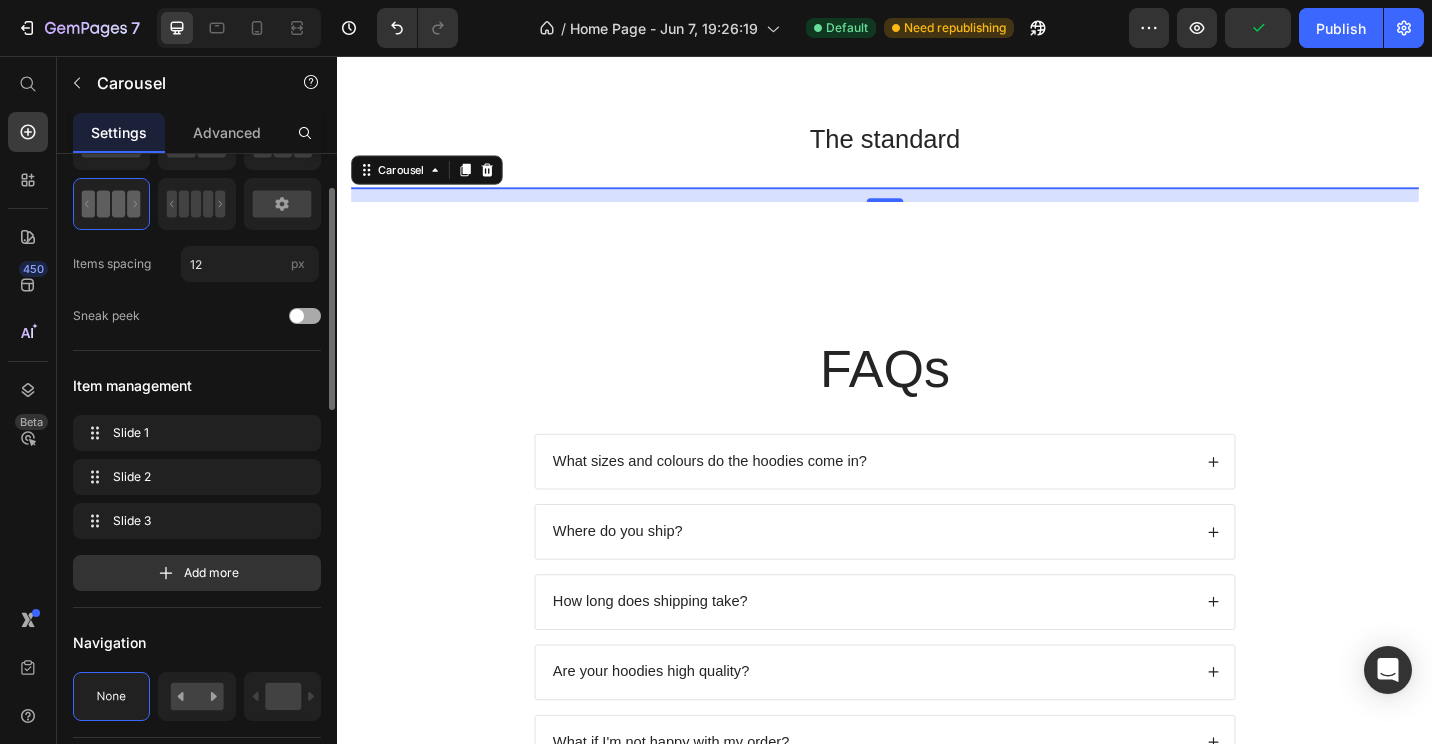 scroll, scrollTop: 0, scrollLeft: 0, axis: both 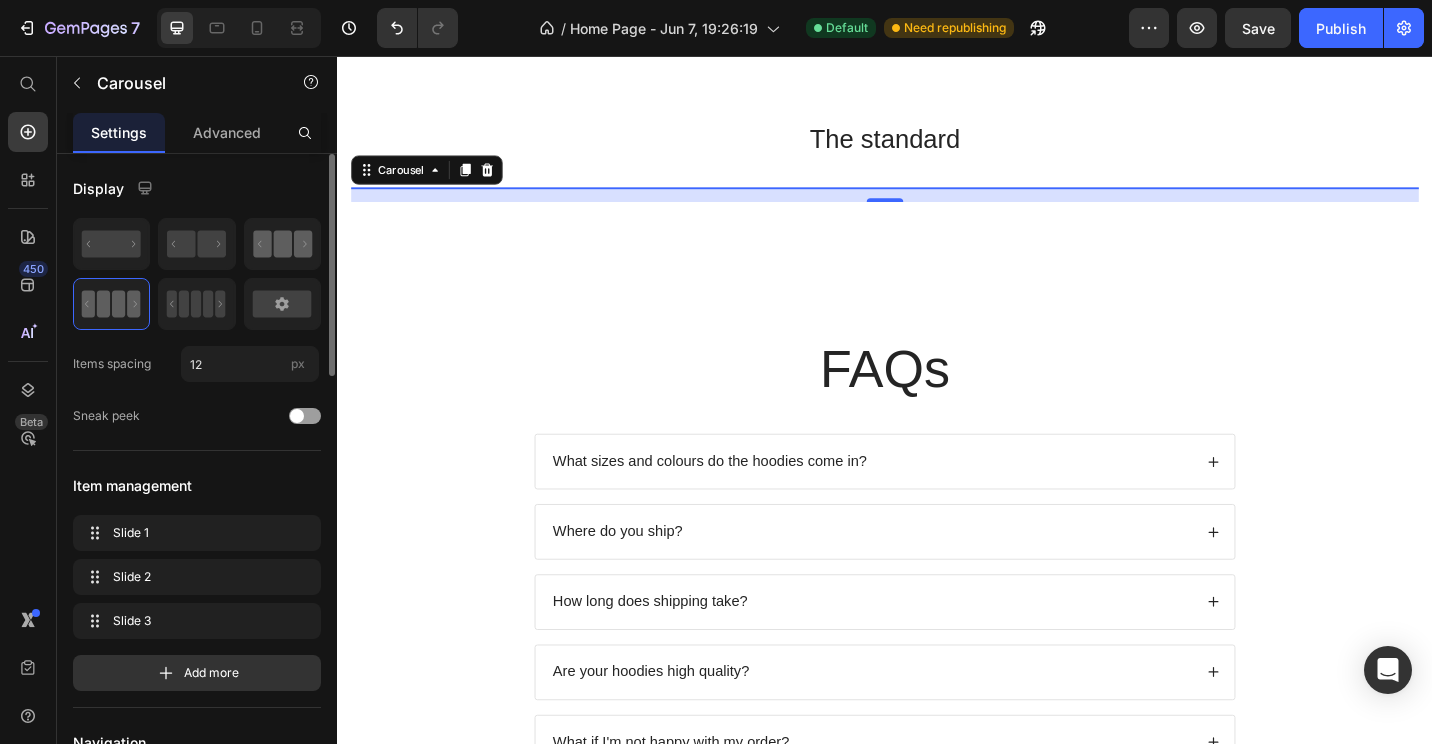 click 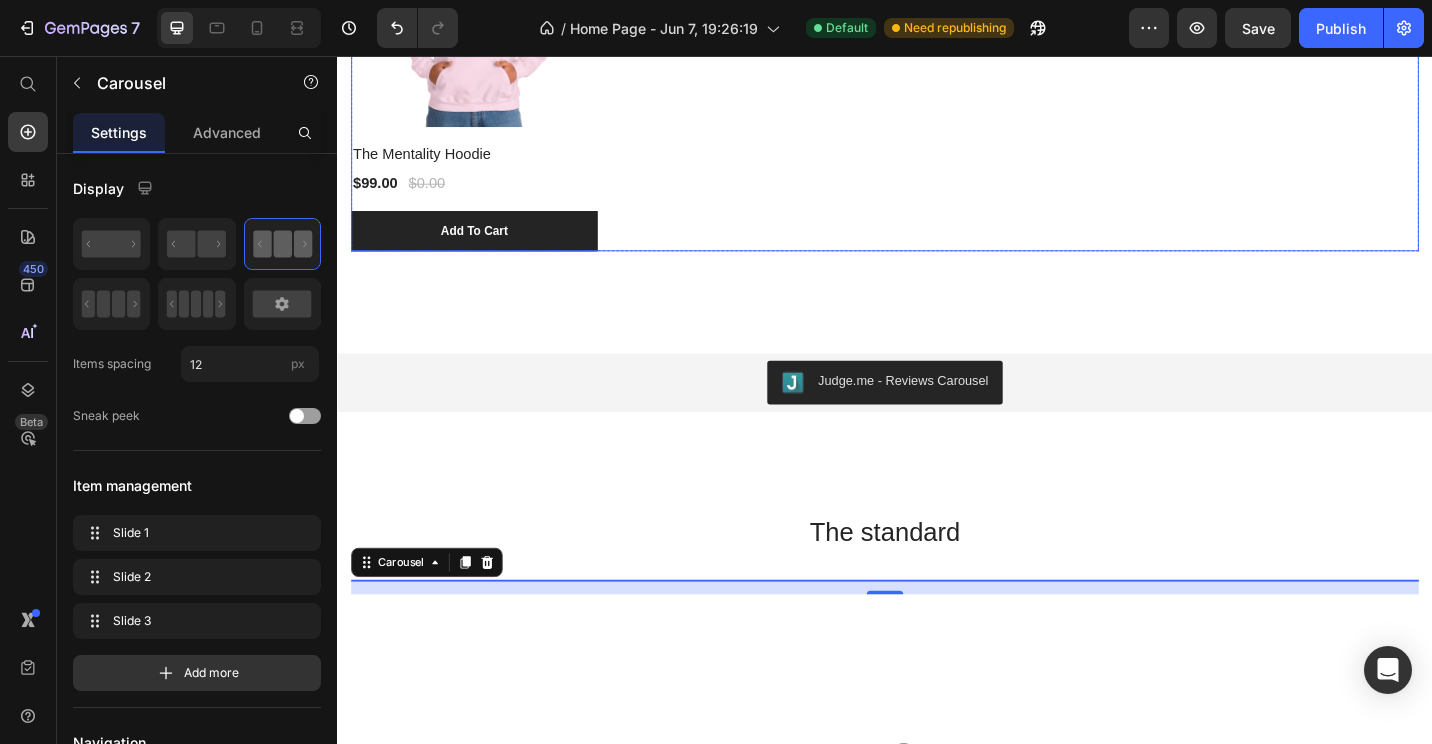 scroll, scrollTop: 1737, scrollLeft: 0, axis: vertical 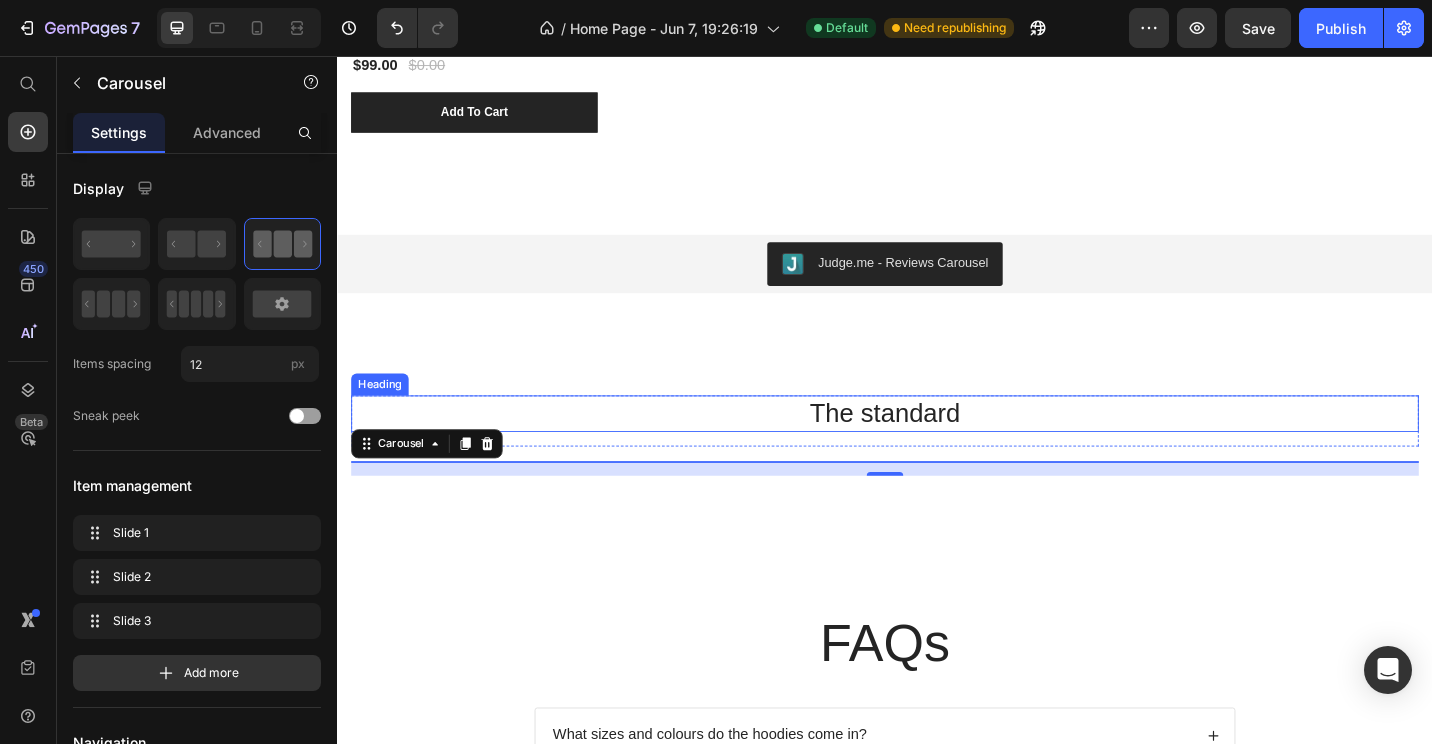 click on "The standard" at bounding box center [937, 448] 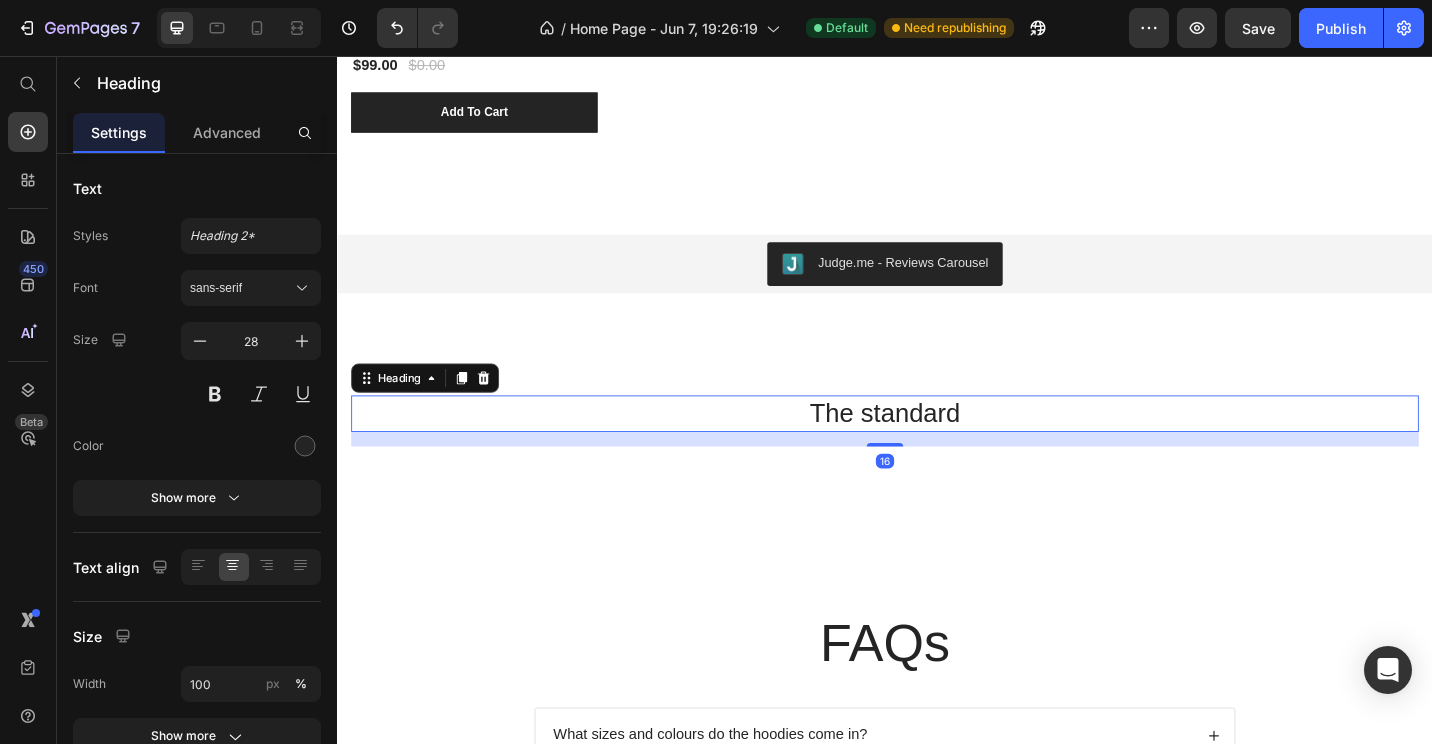 click on "The standard" at bounding box center [937, 448] 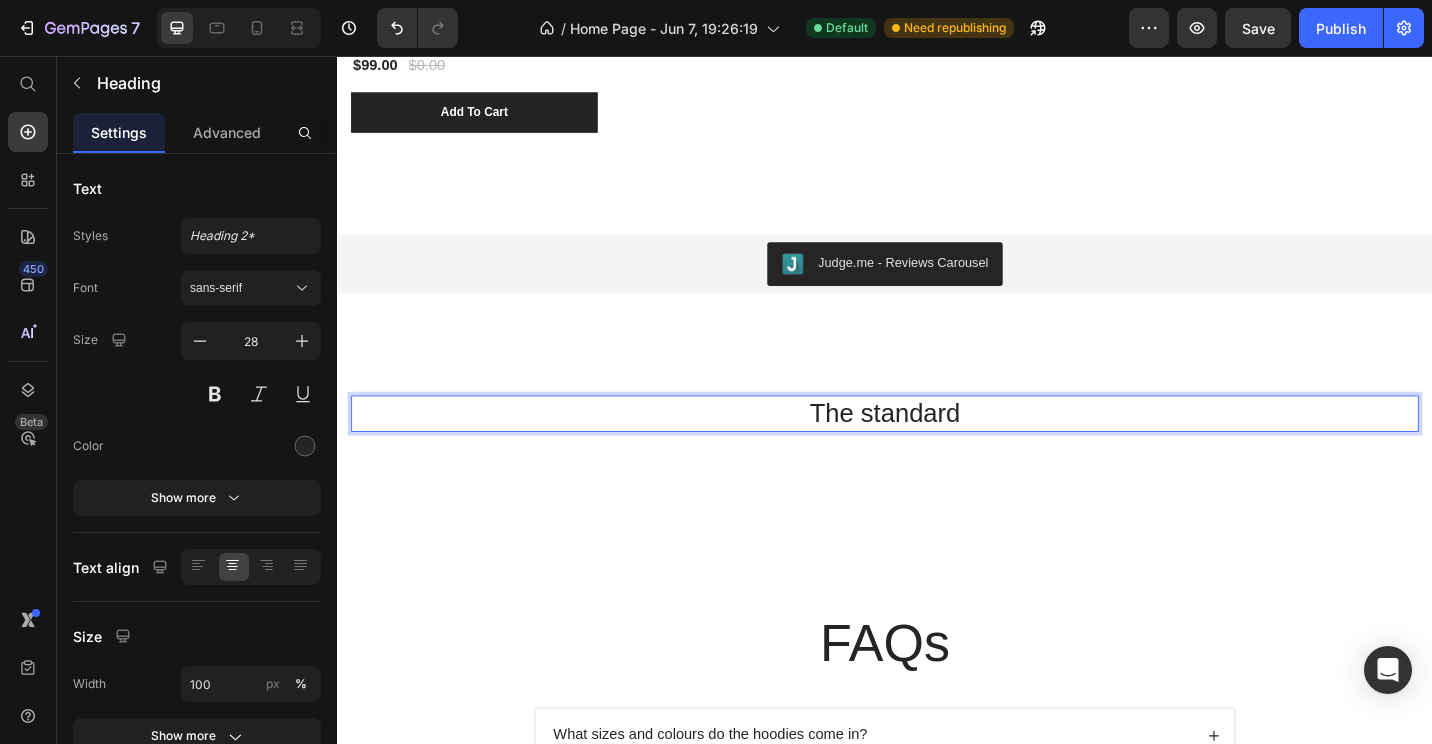 click on "The standard" at bounding box center (937, 448) 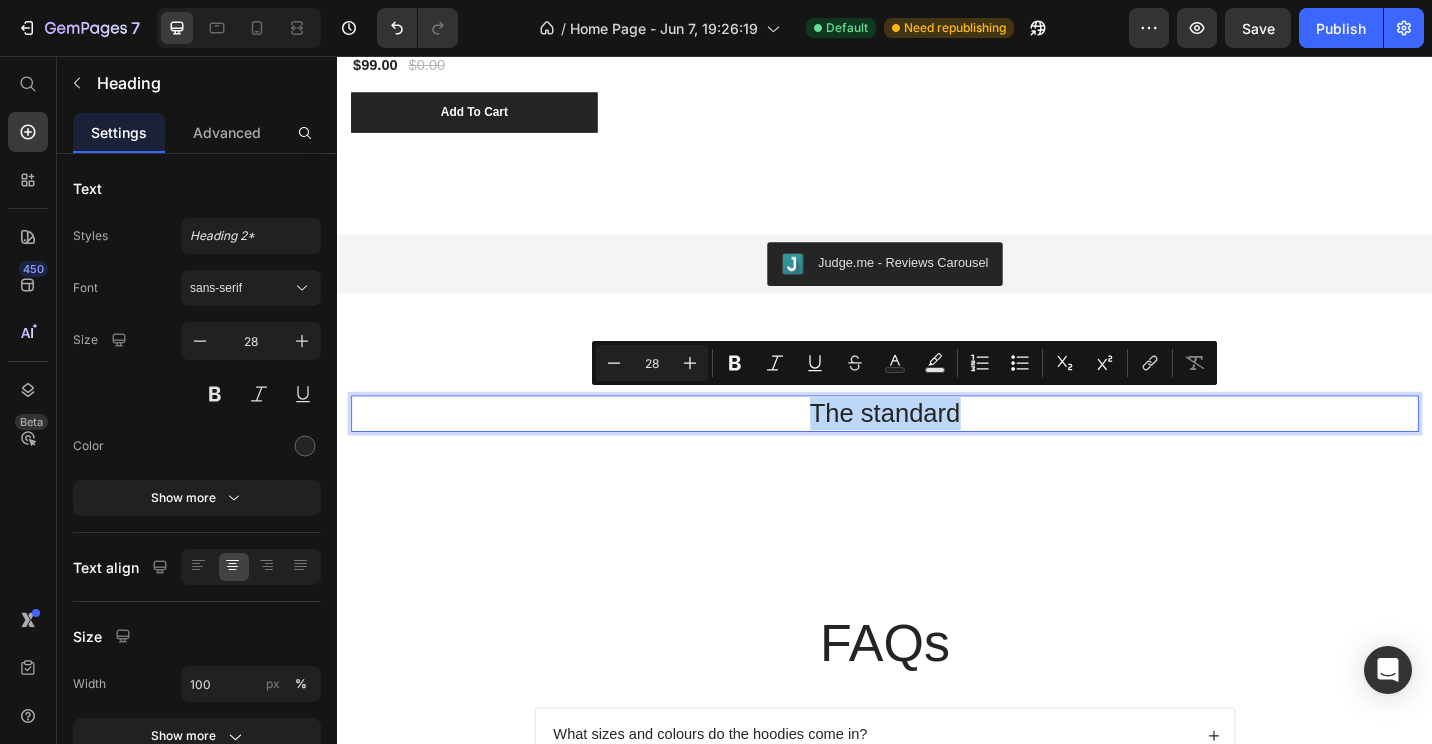 drag, startPoint x: 1018, startPoint y: 435, endPoint x: 888, endPoint y: 436, distance: 130.00385 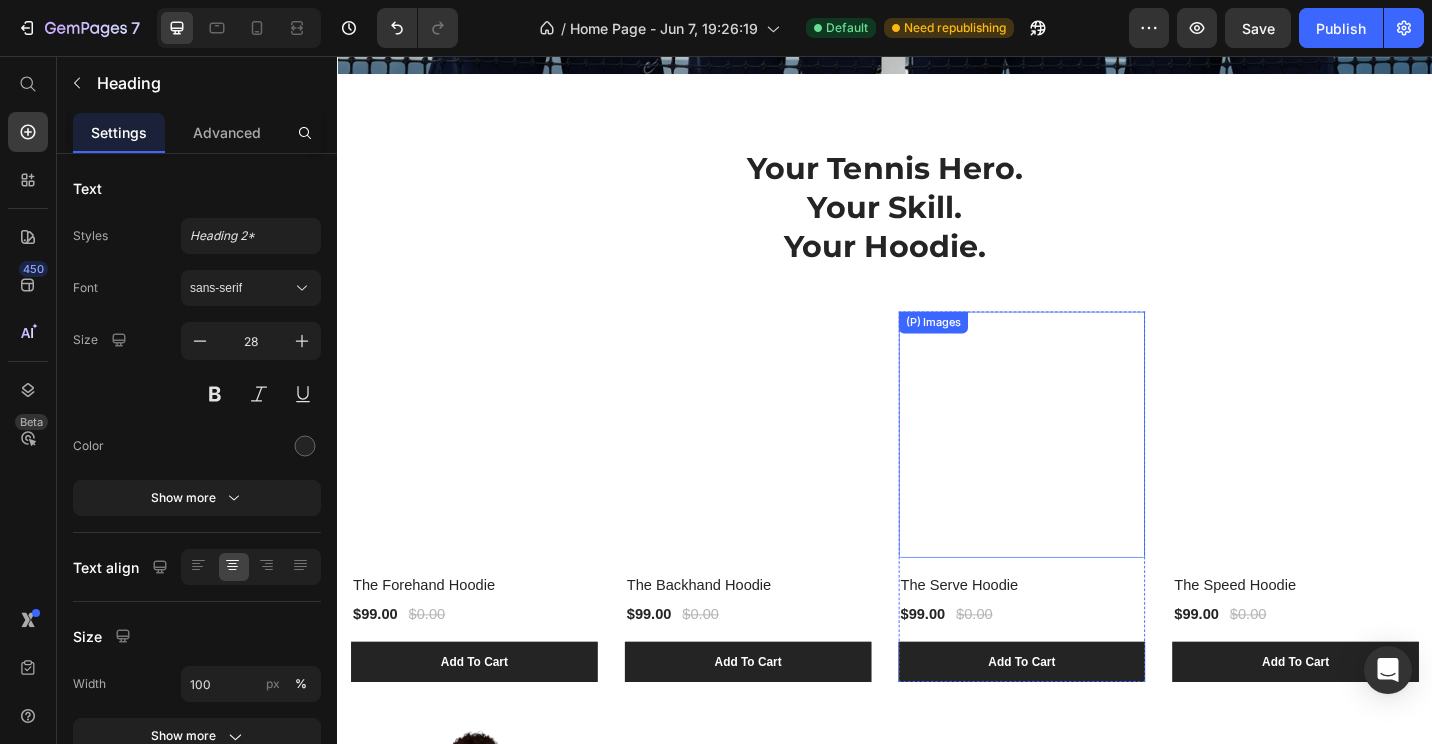 scroll, scrollTop: 537, scrollLeft: 0, axis: vertical 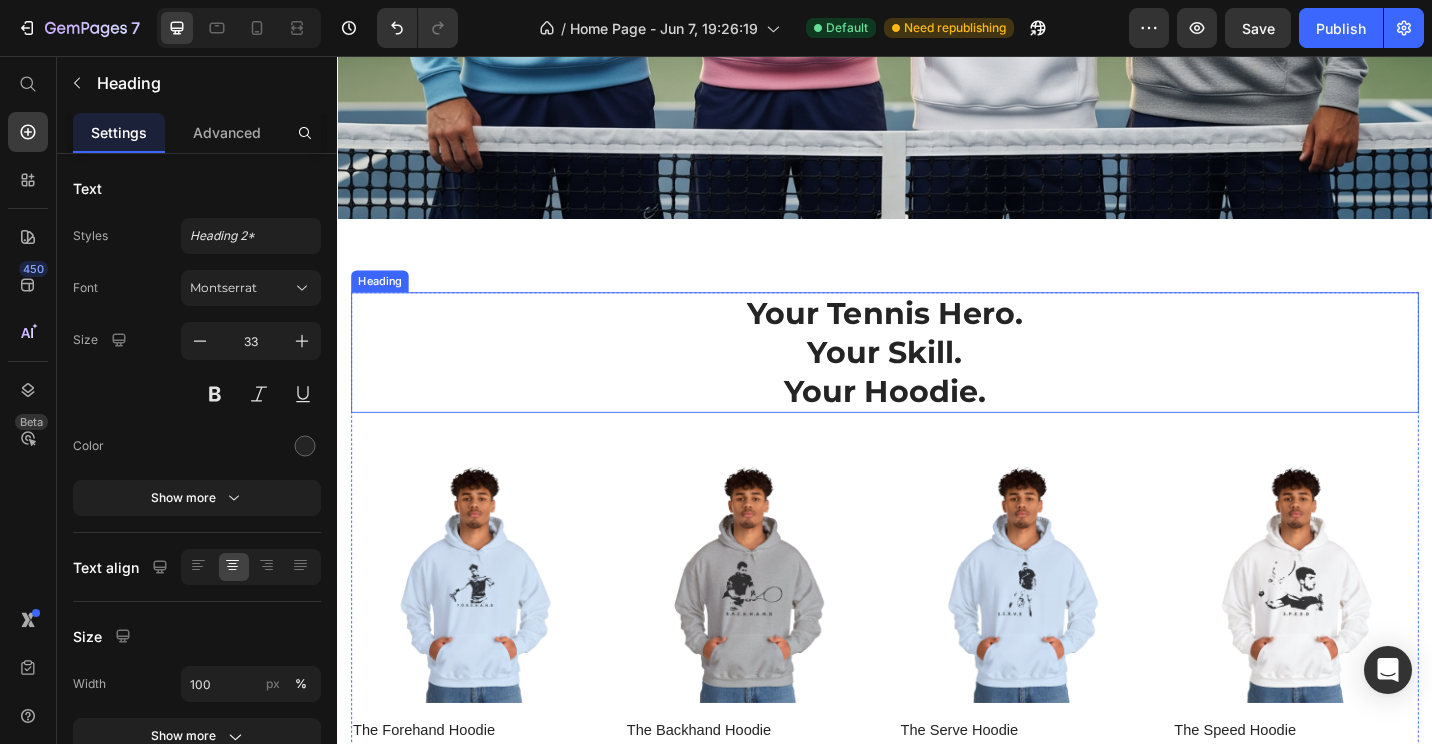 click on "Your Tennis Hero.  Your Skill.  Your Hoodie." at bounding box center [937, 381] 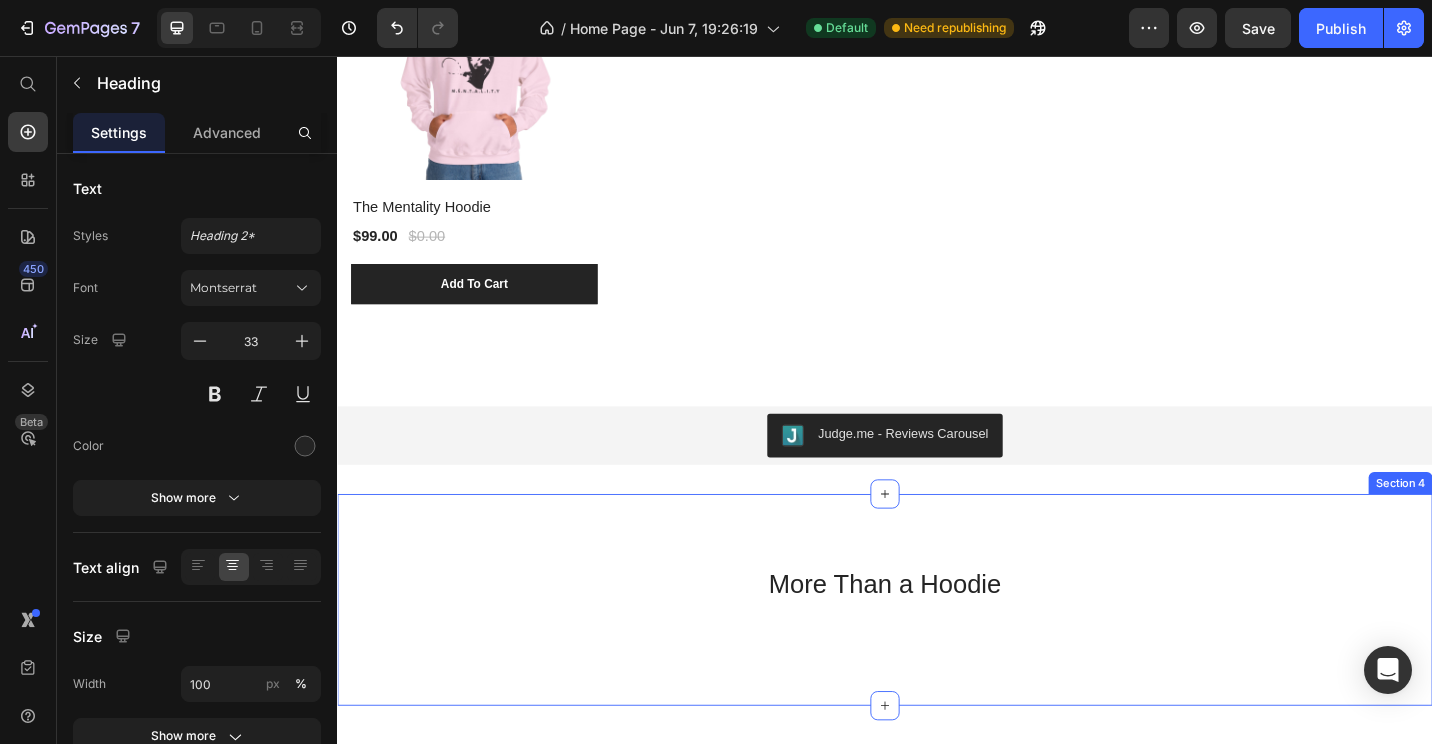 scroll, scrollTop: 1637, scrollLeft: 0, axis: vertical 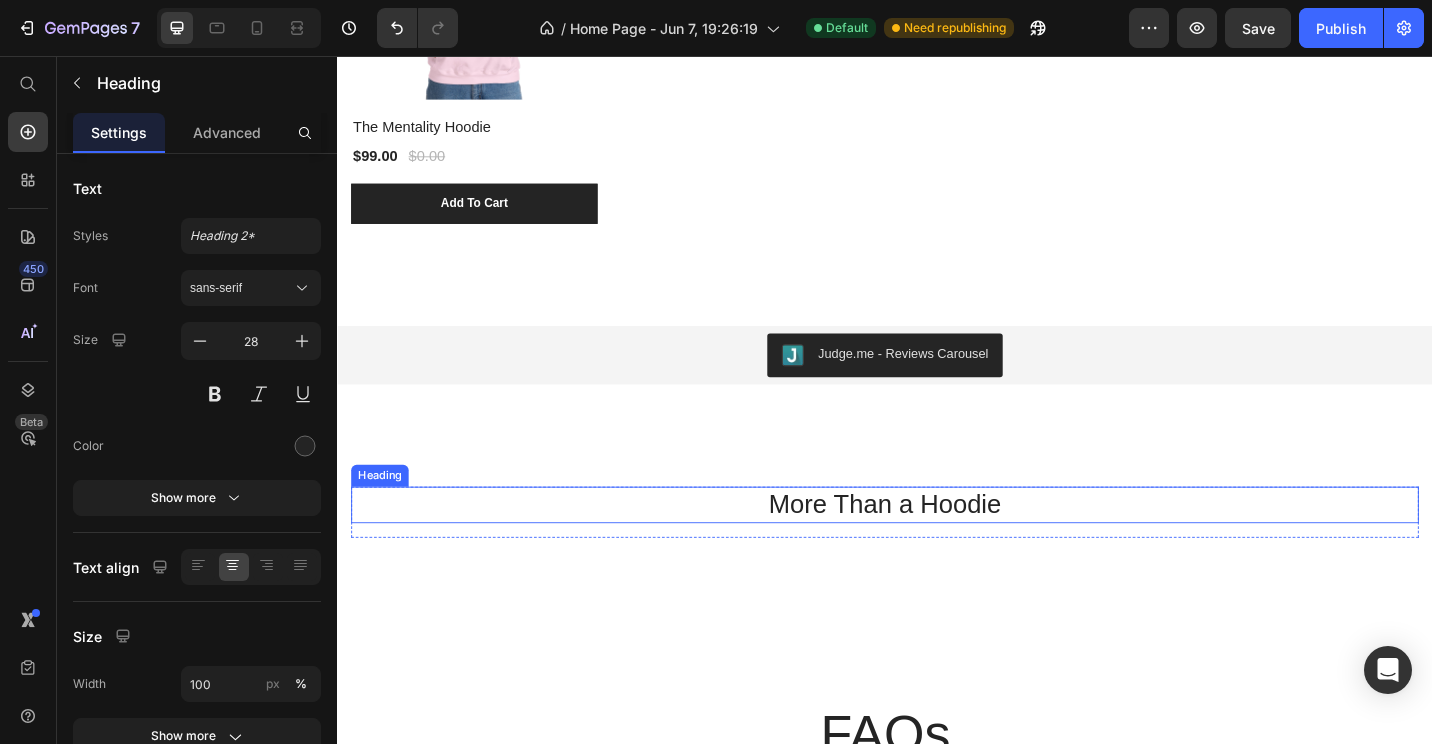 click on "More Than a Hoodie" at bounding box center [937, 548] 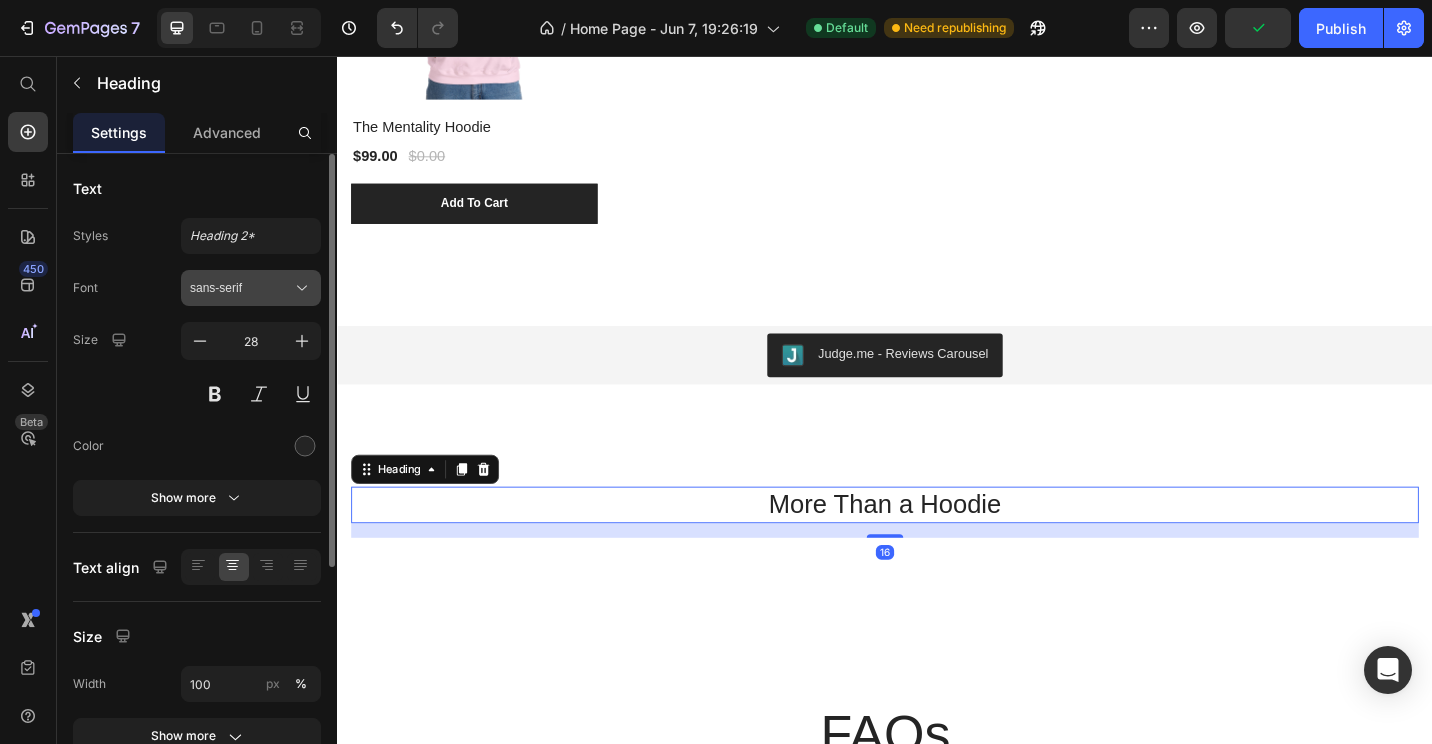 click 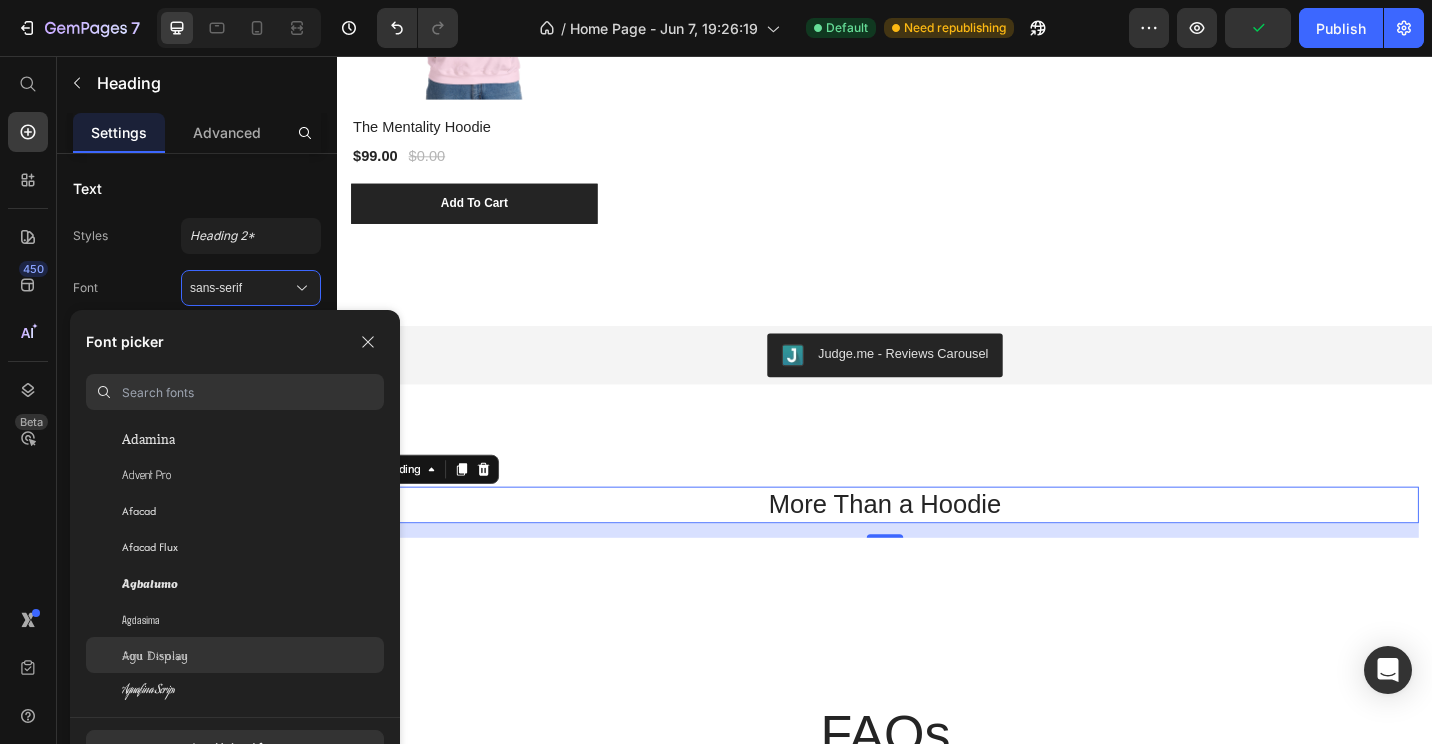 scroll, scrollTop: 700, scrollLeft: 0, axis: vertical 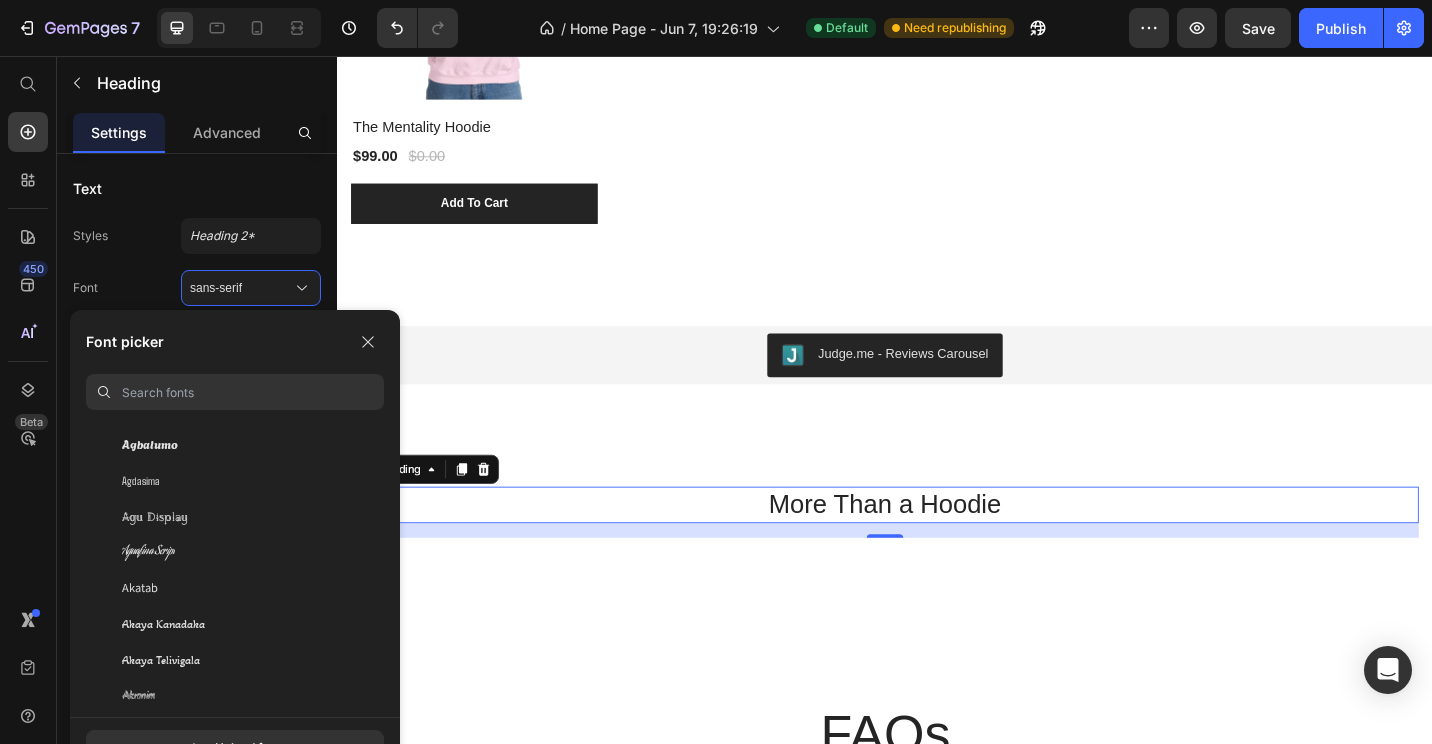 click at bounding box center (253, 392) 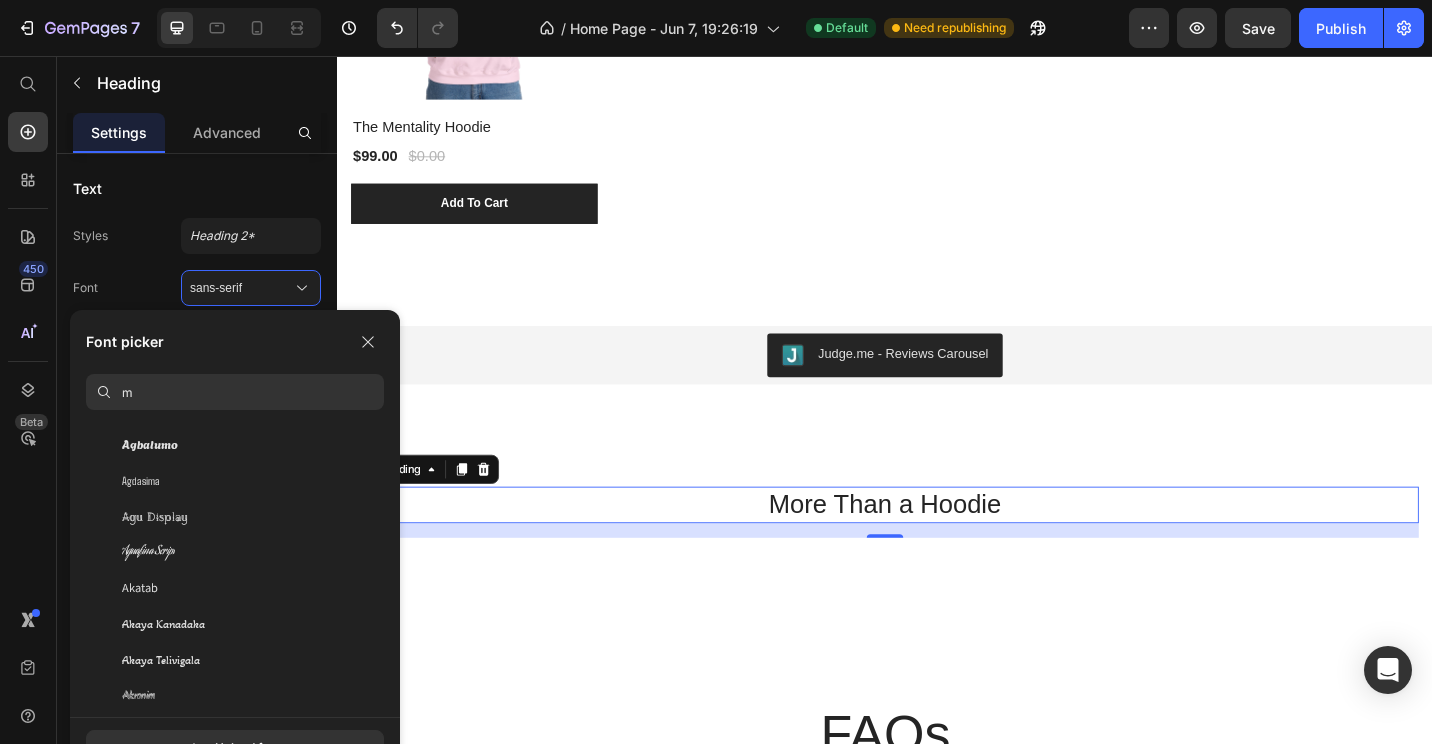 scroll, scrollTop: 0, scrollLeft: 0, axis: both 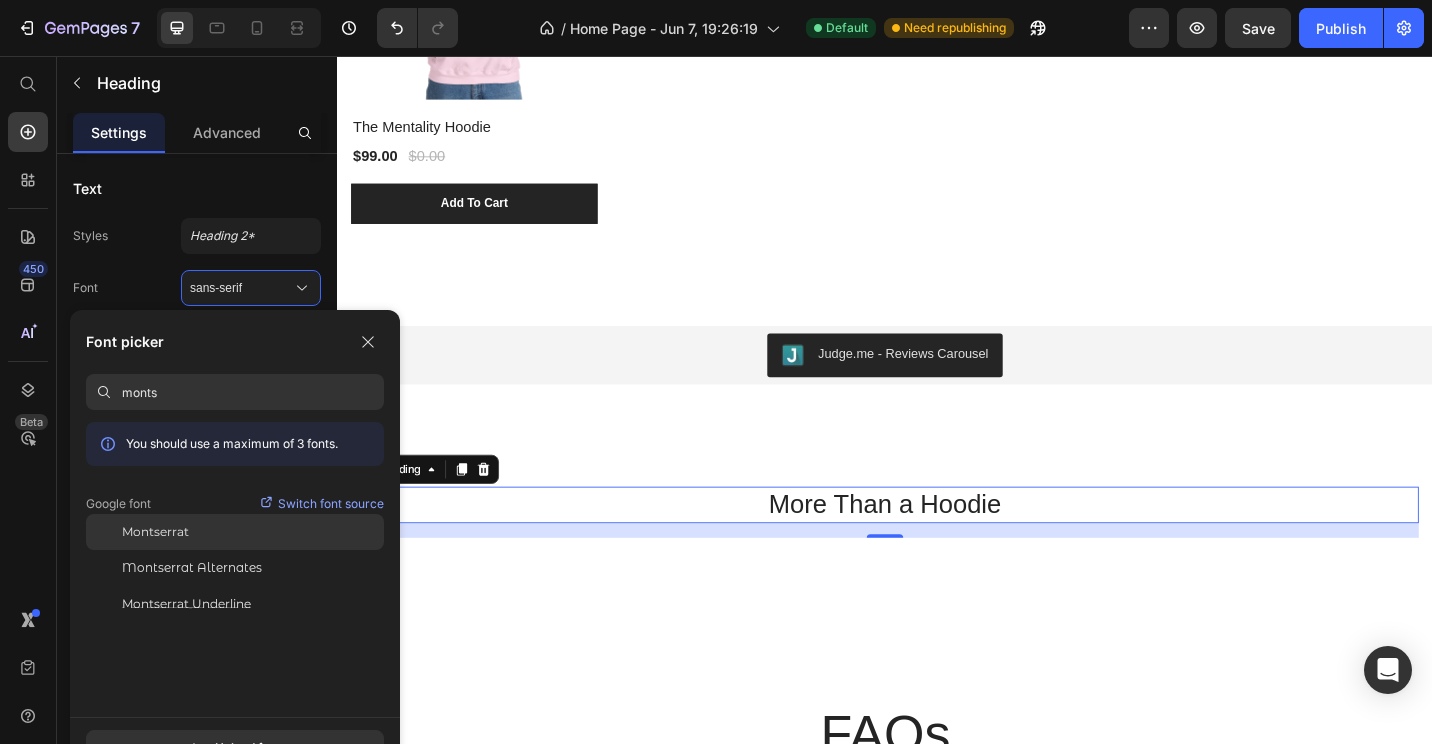 type on "monts" 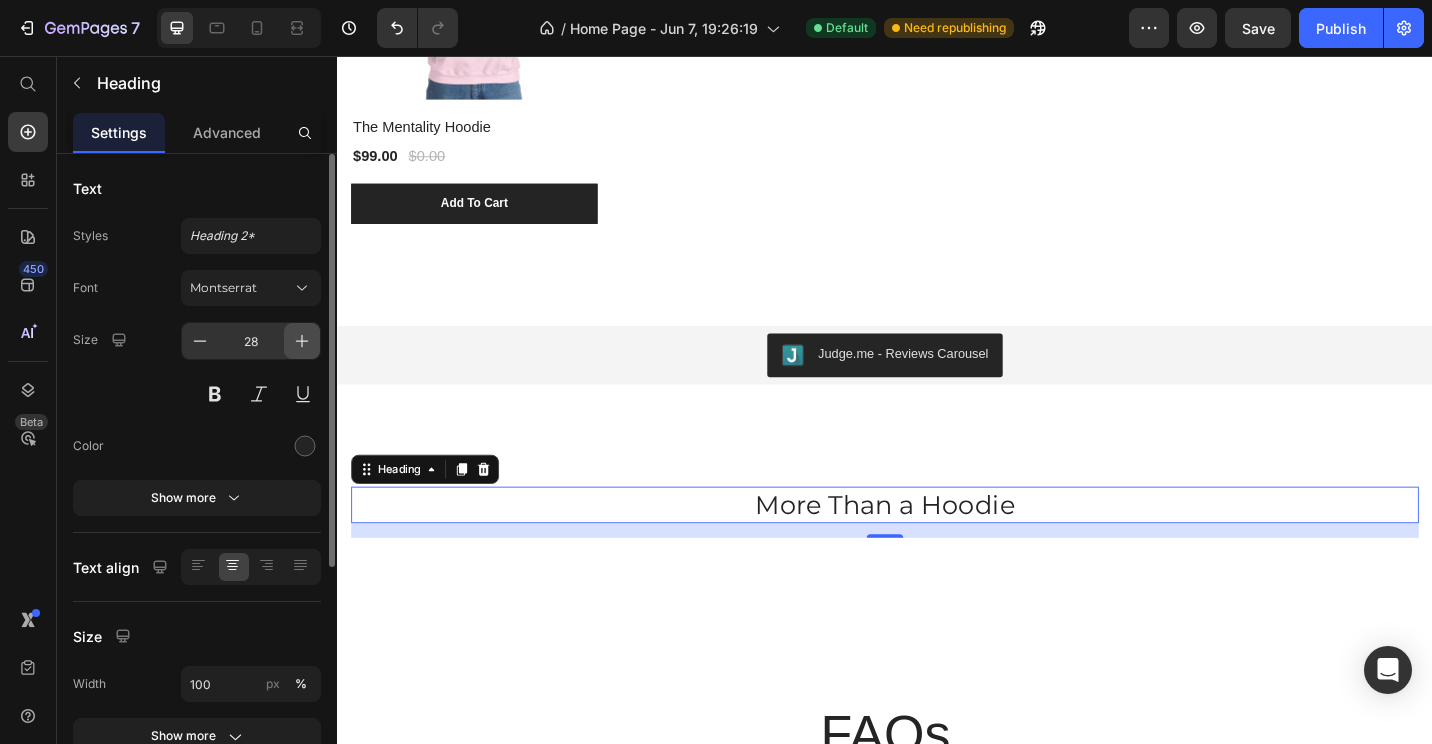 click at bounding box center [302, 341] 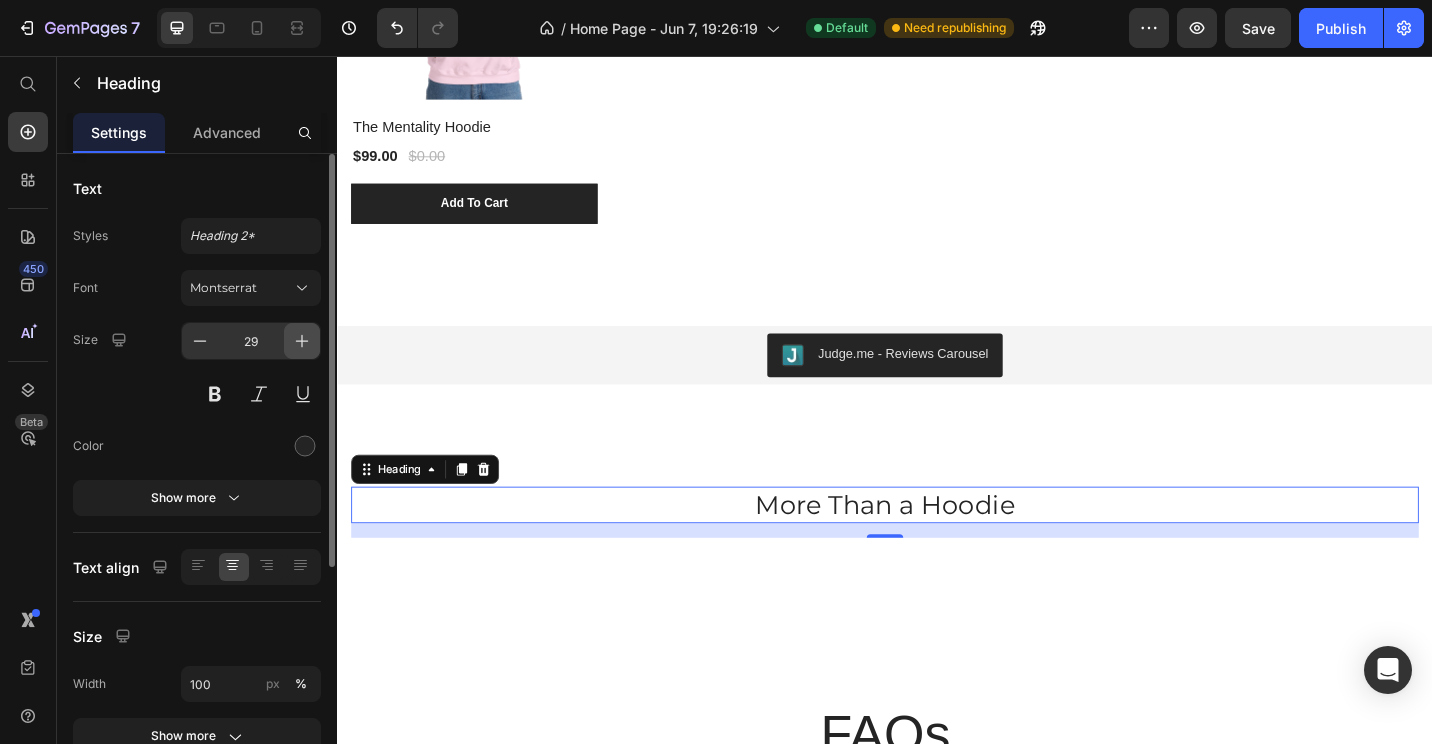 click 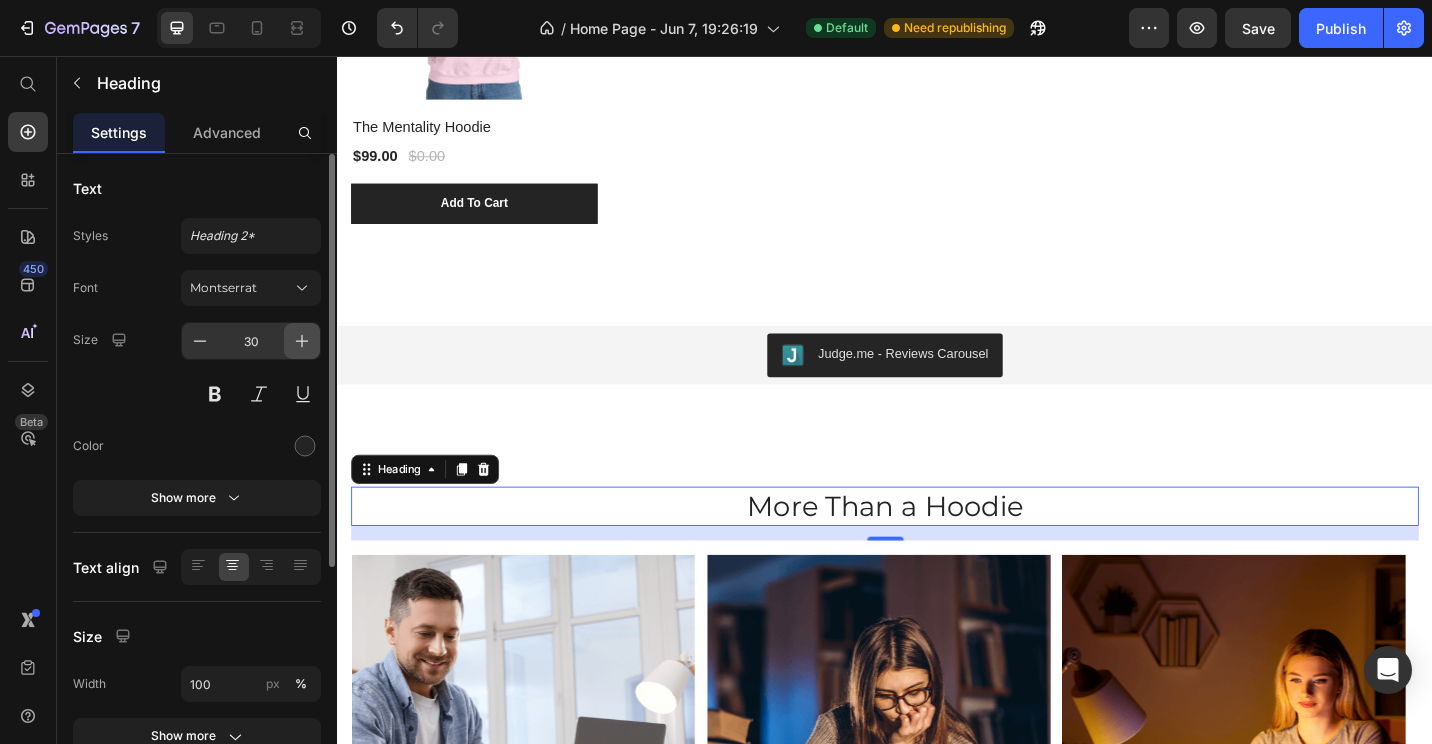 click 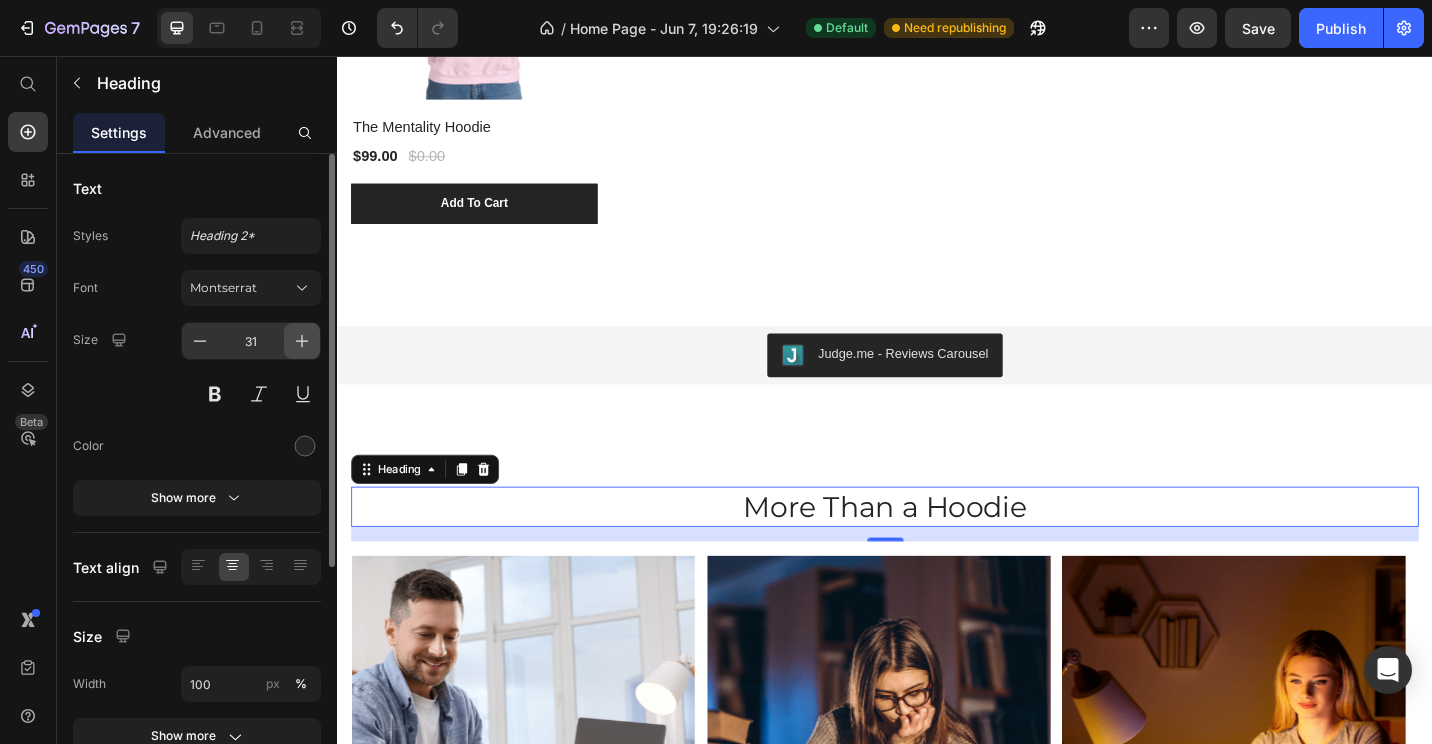 click 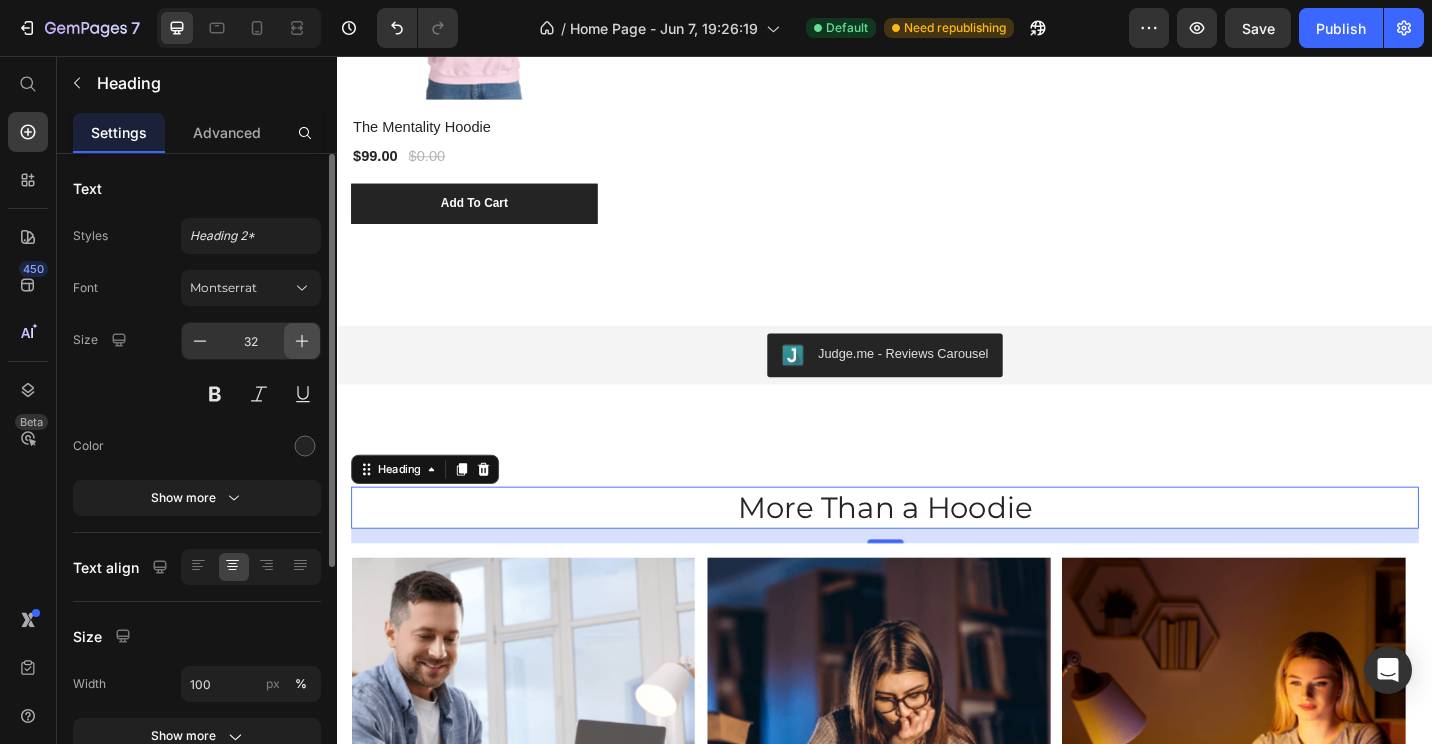 click 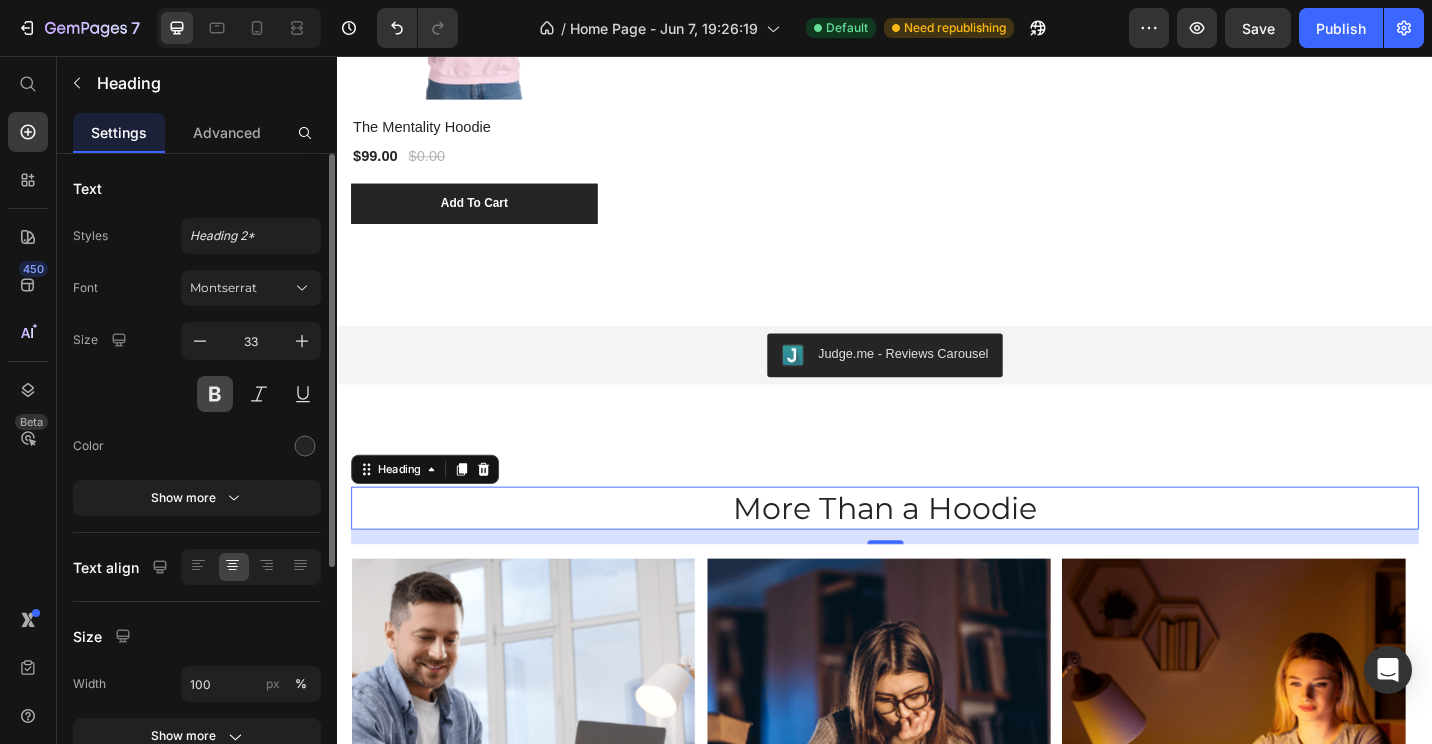 click at bounding box center [215, 394] 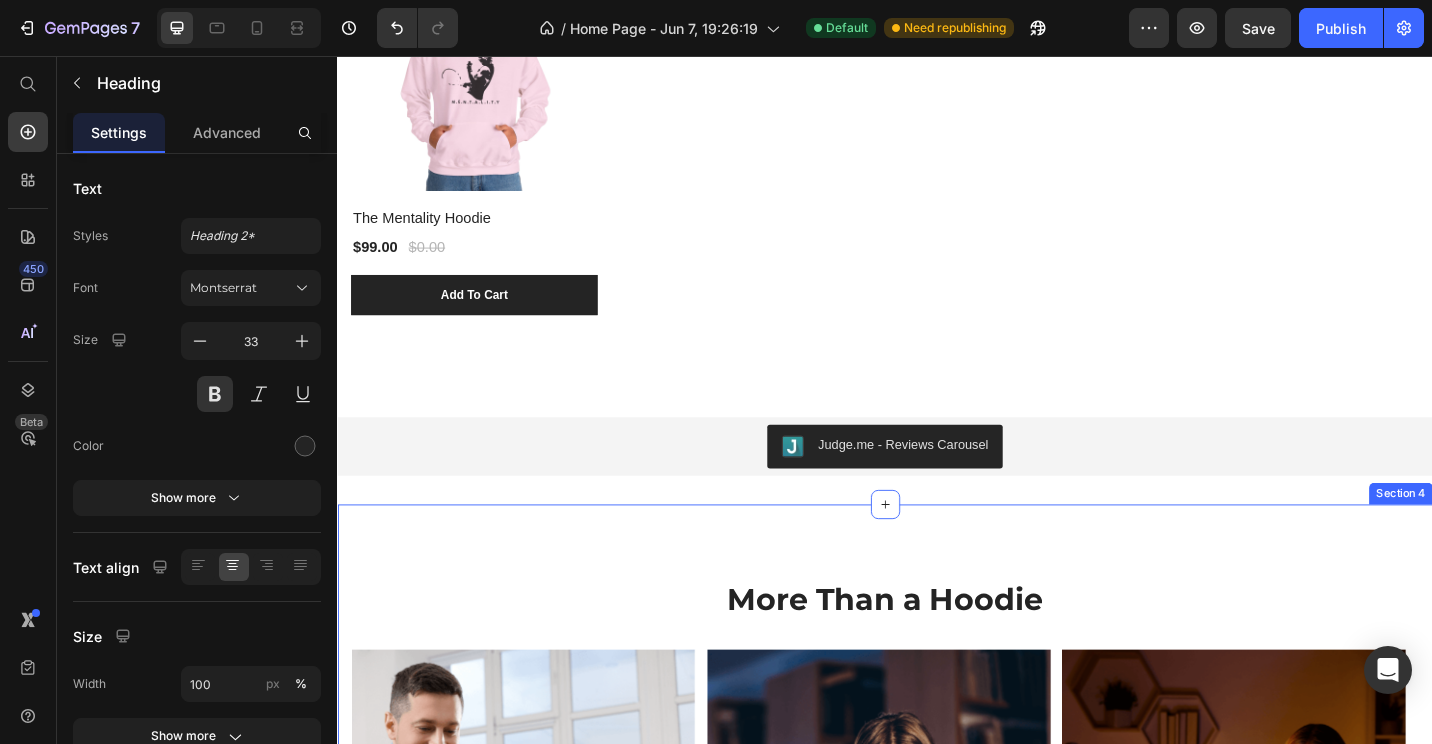 scroll, scrollTop: 1837, scrollLeft: 0, axis: vertical 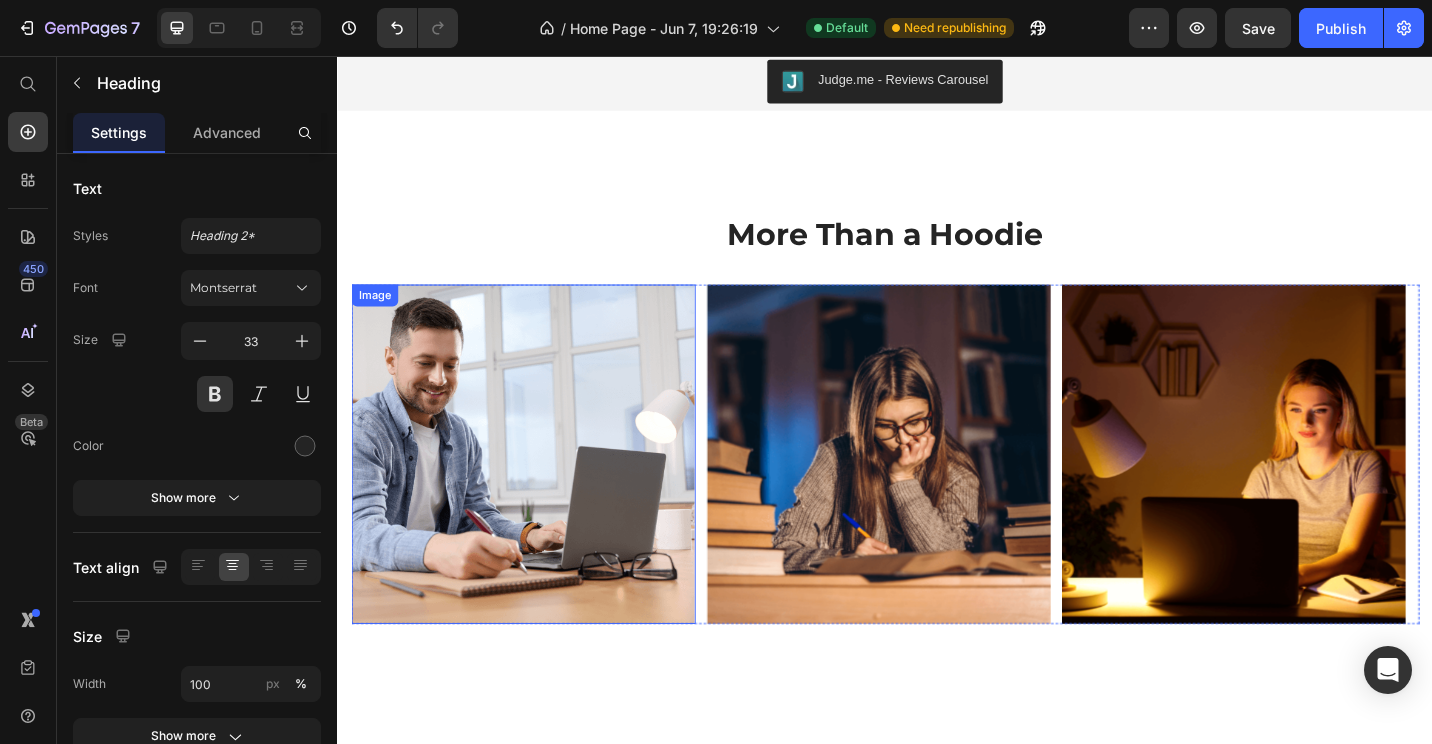 click at bounding box center (540, 493) 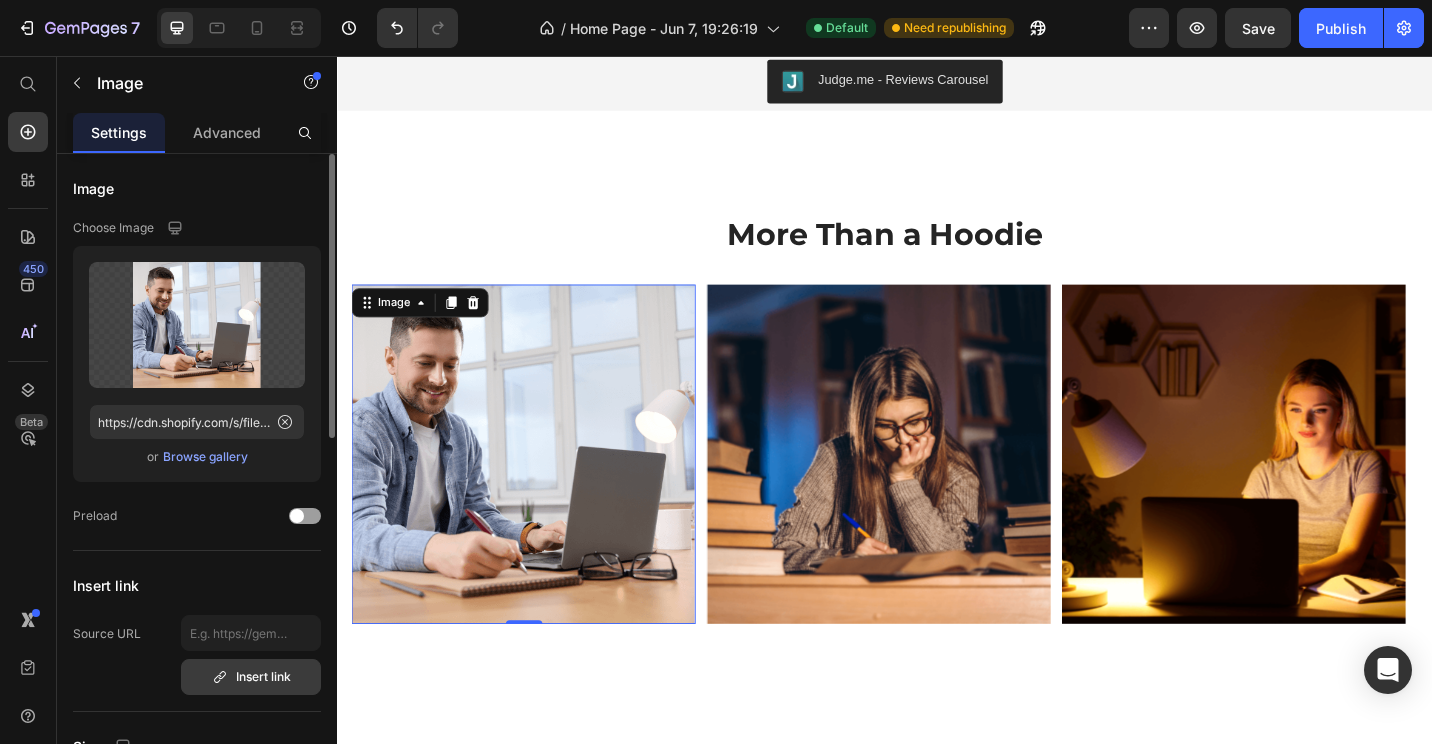 scroll, scrollTop: 200, scrollLeft: 0, axis: vertical 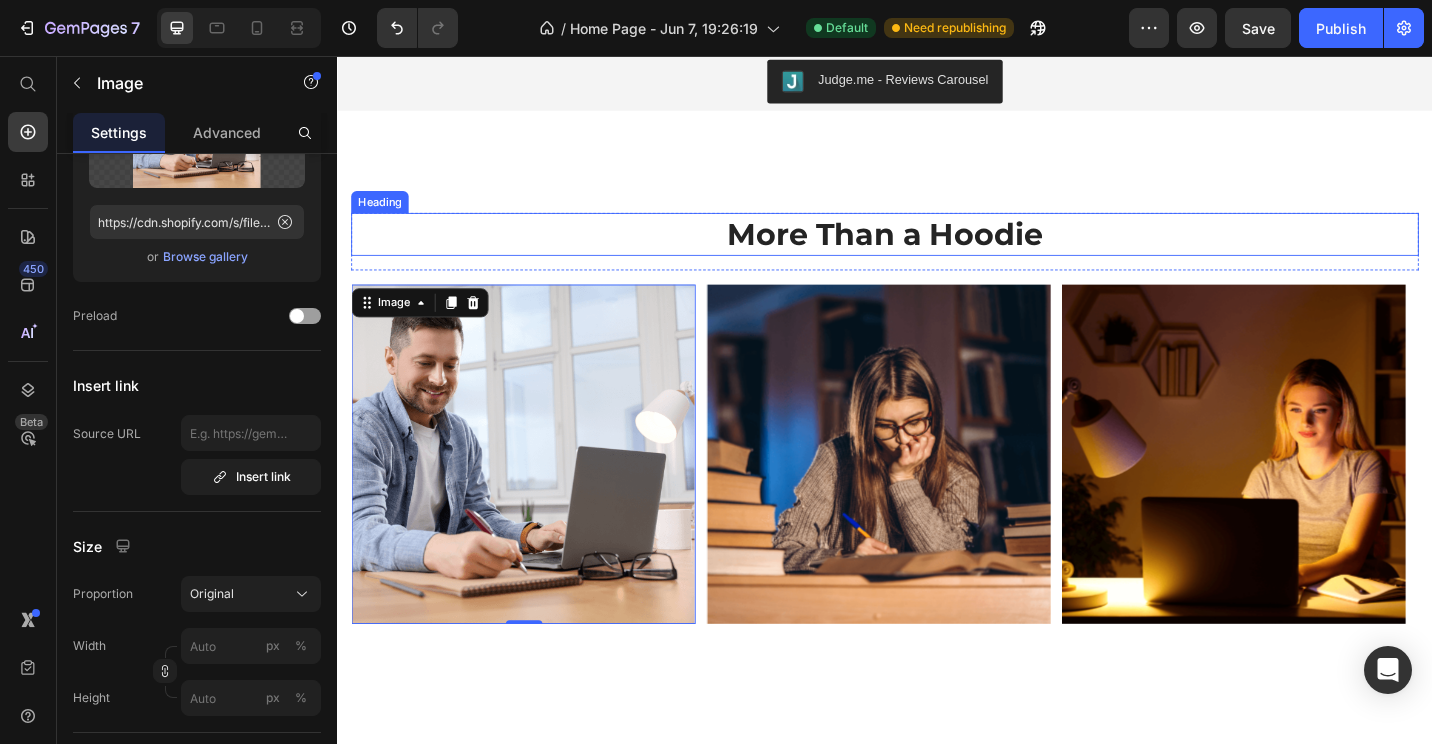 click on "More Than a Hoodie" at bounding box center [937, 251] 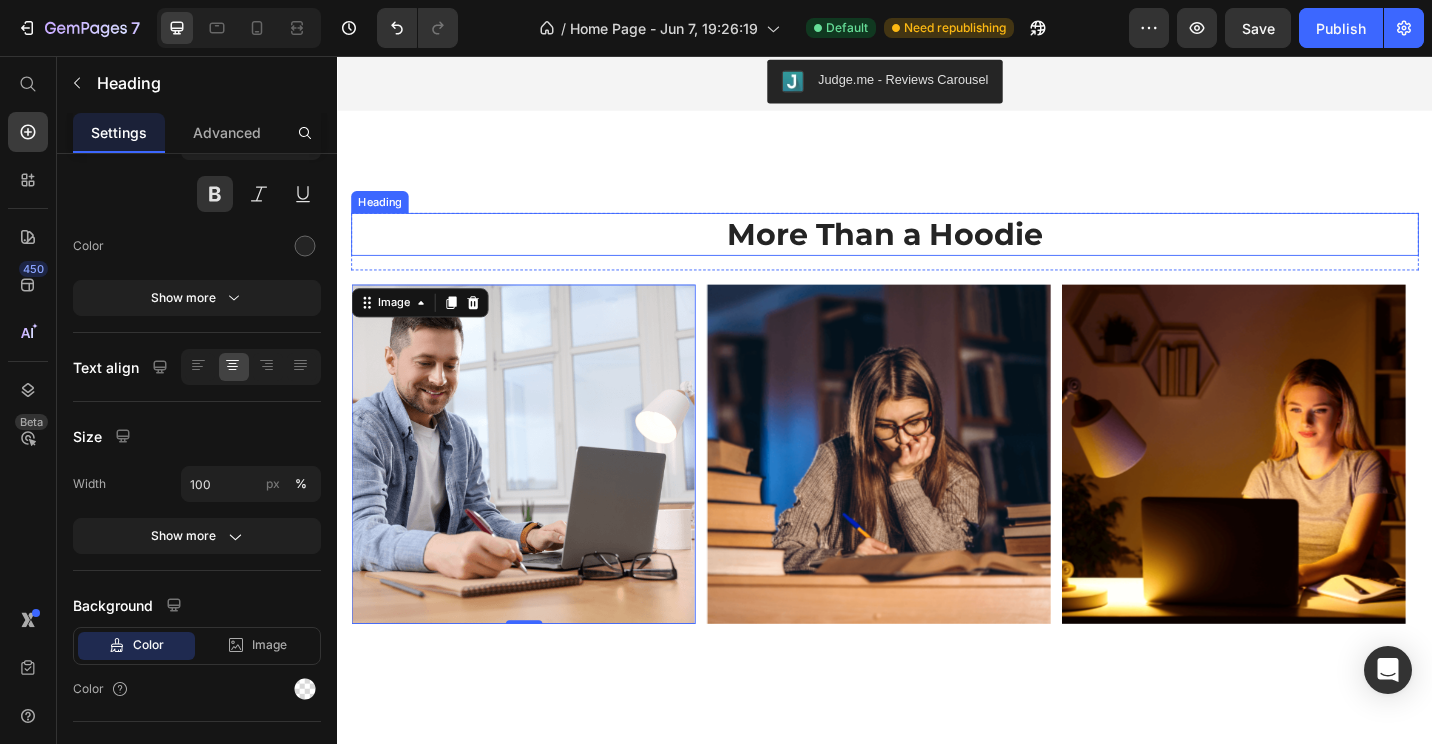 scroll, scrollTop: 0, scrollLeft: 0, axis: both 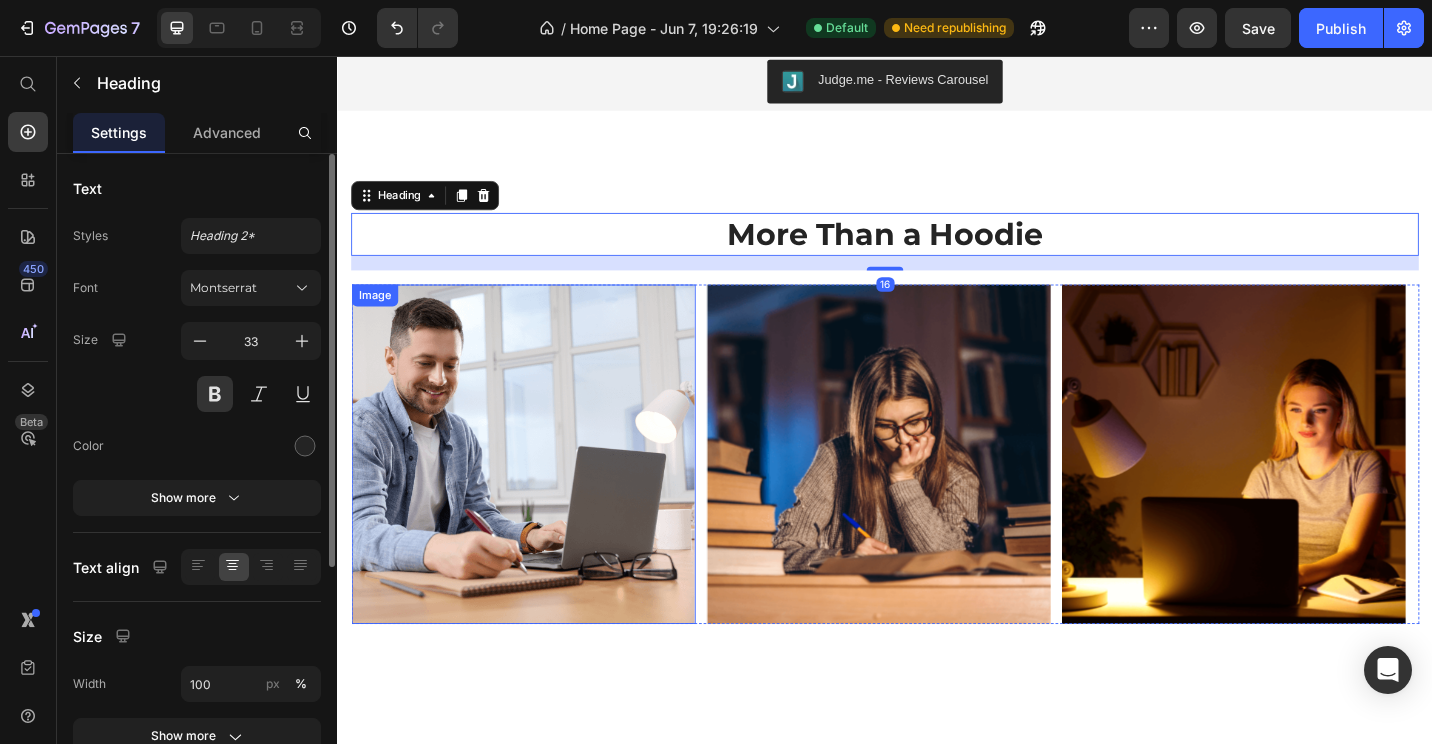 click at bounding box center [540, 493] 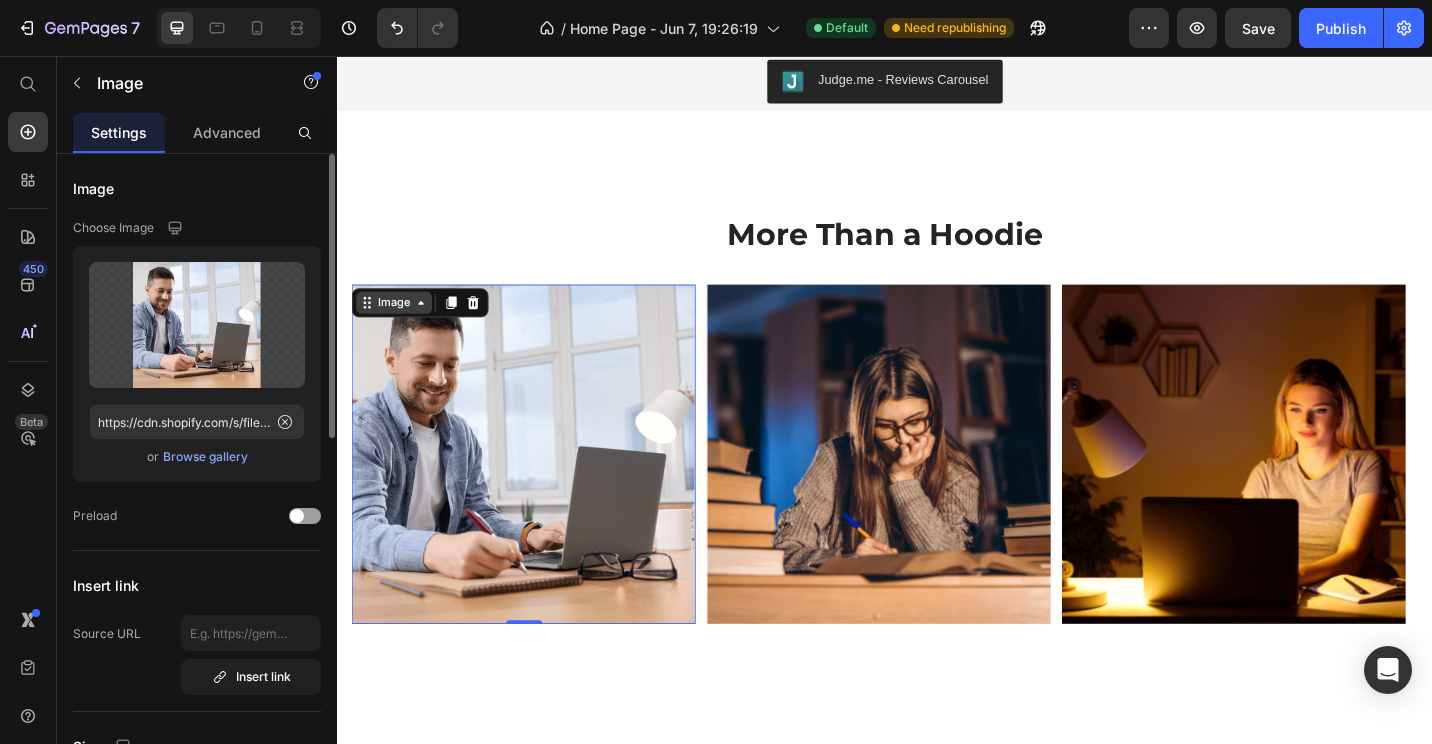 click on "Image" at bounding box center (398, 327) 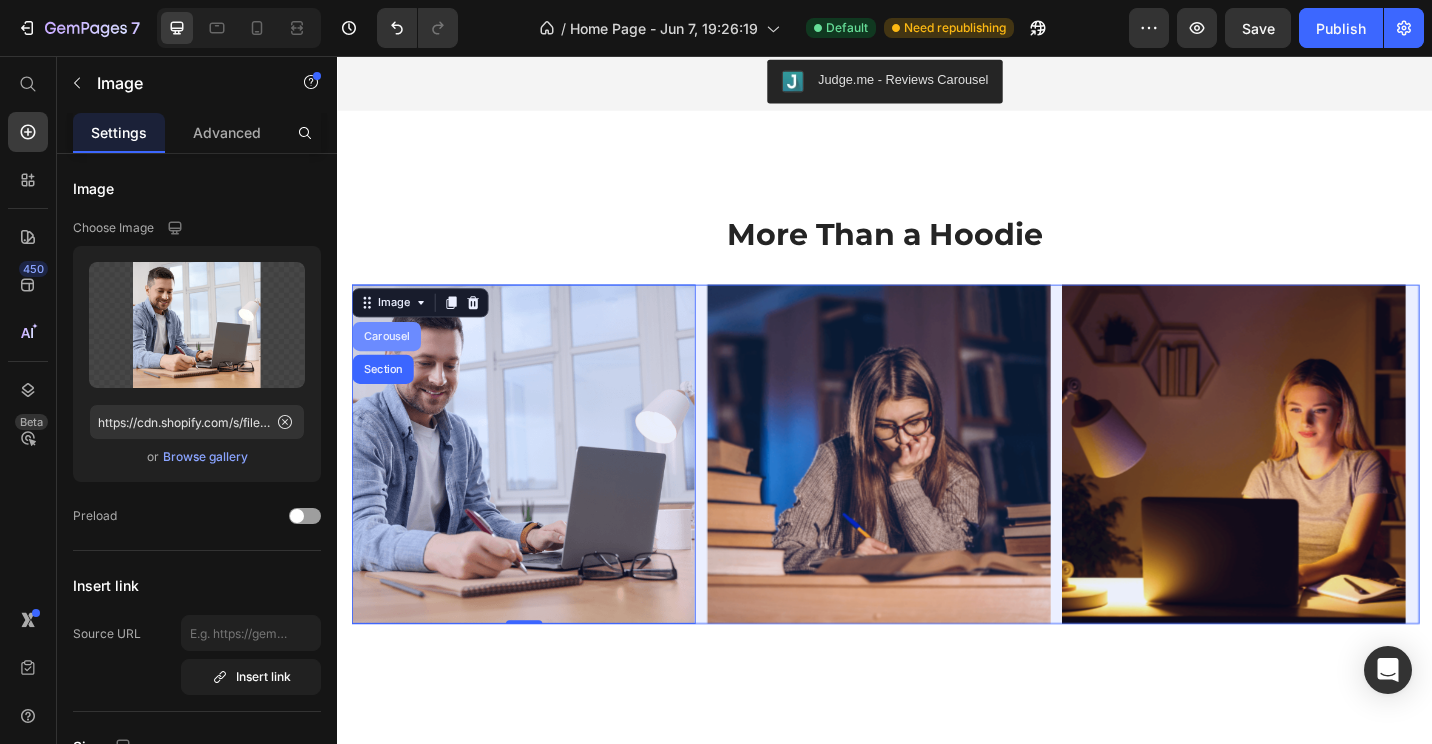 click on "Carousel" at bounding box center [390, 364] 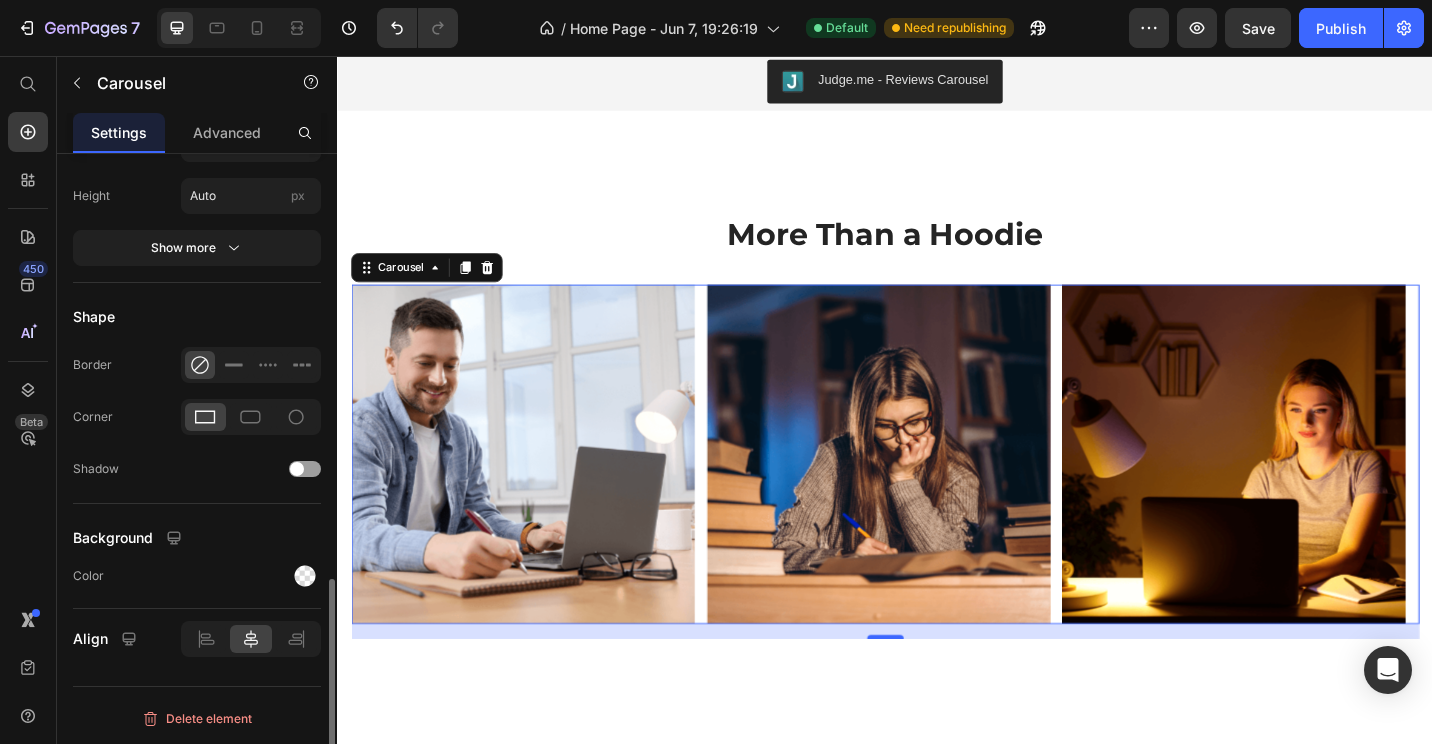 scroll, scrollTop: 1131, scrollLeft: 0, axis: vertical 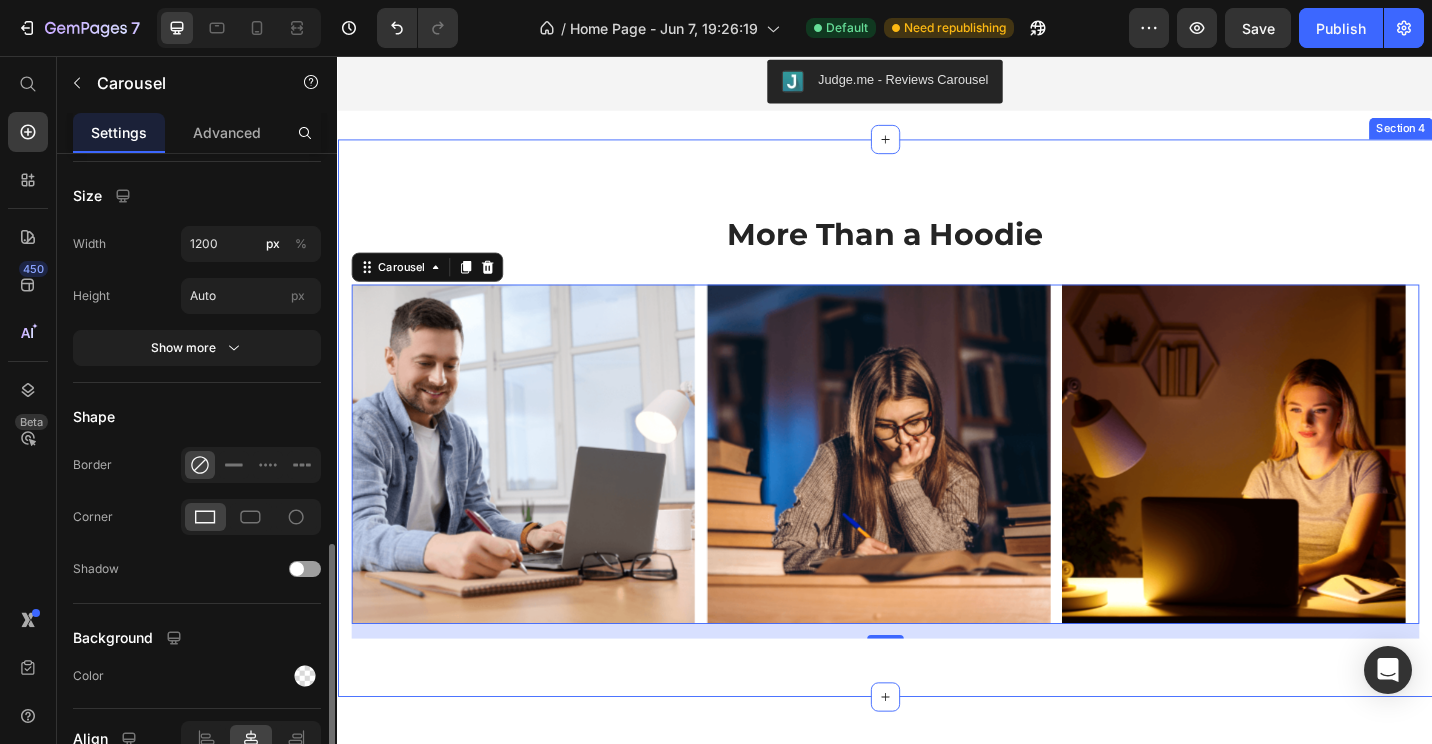 click on "More Than a Hoodie Heading Row Image Image Image Carousel   16 Section 4" at bounding box center (937, 453) 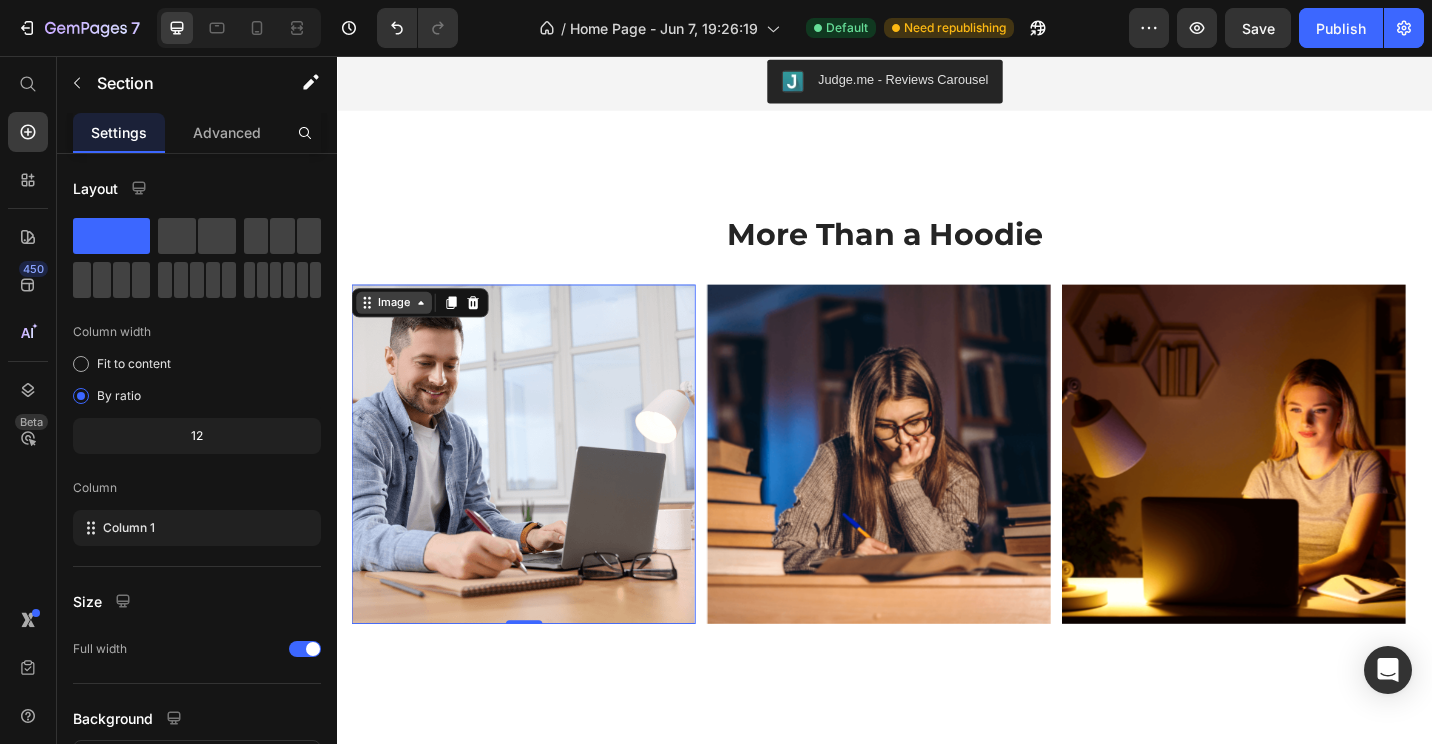 click on "Image" at bounding box center [398, 327] 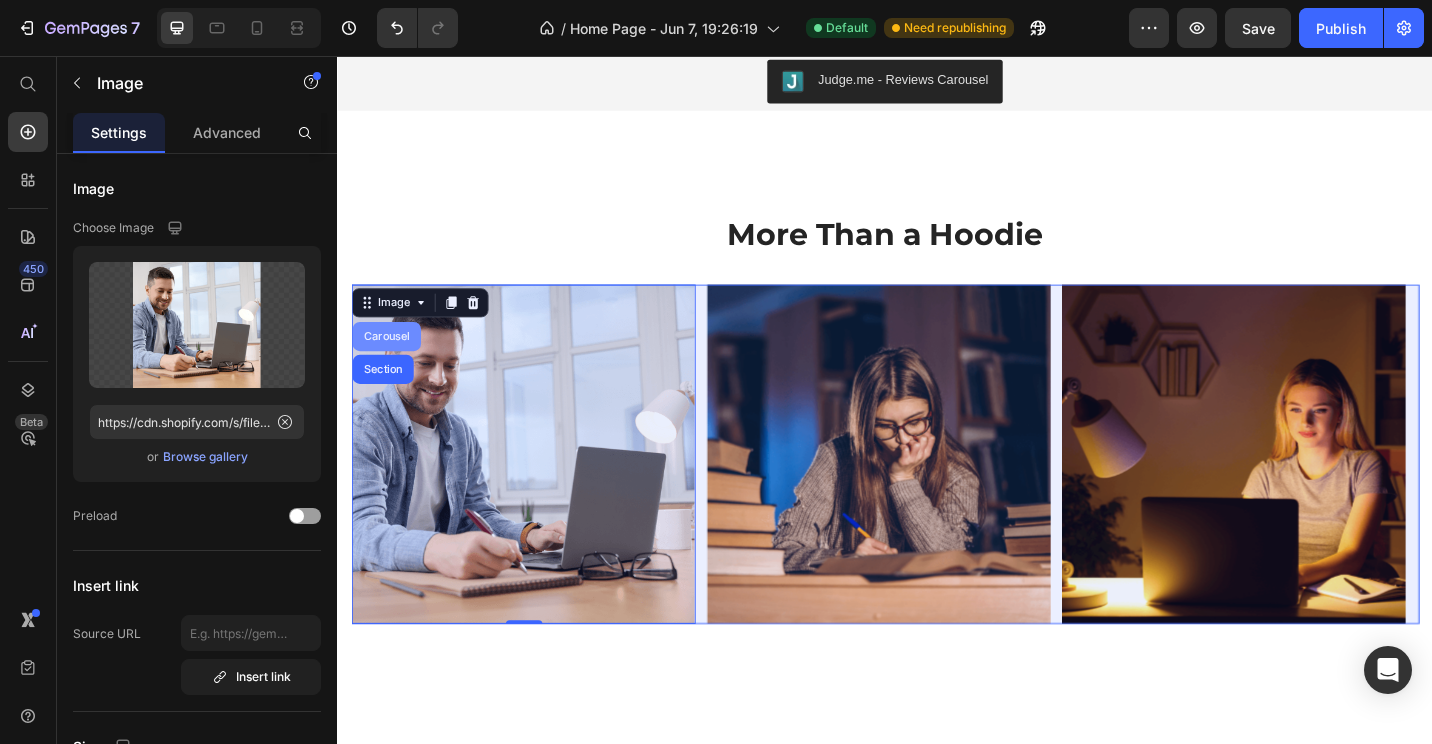 click on "Carousel" at bounding box center [390, 364] 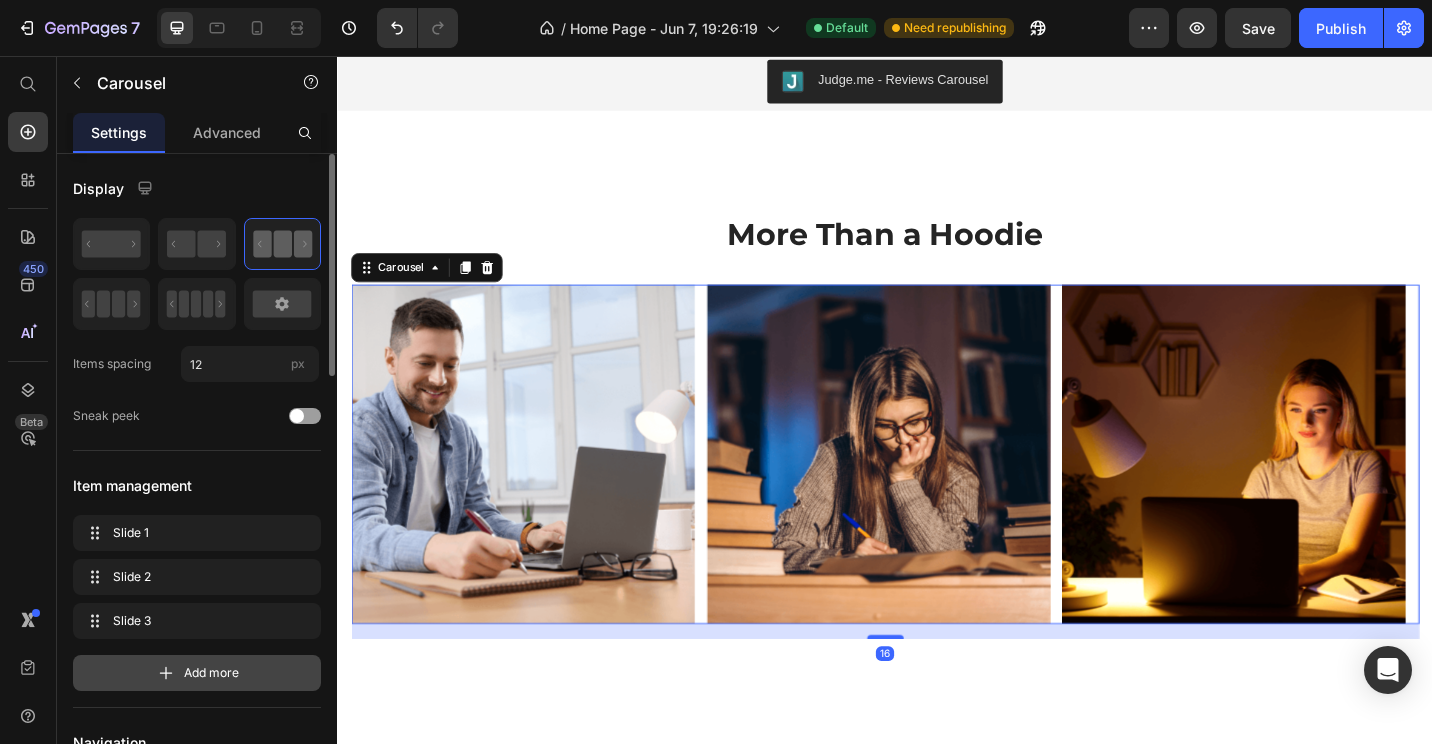 click 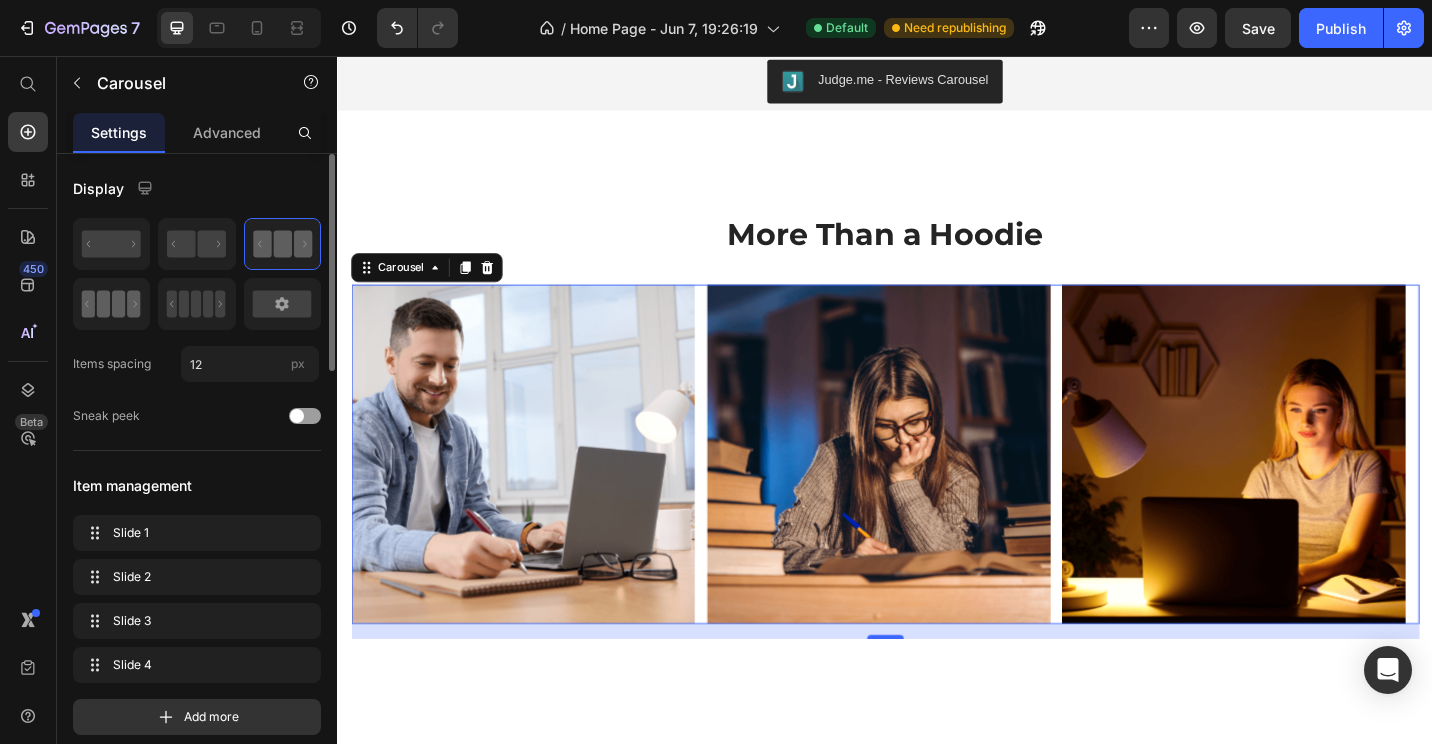 click 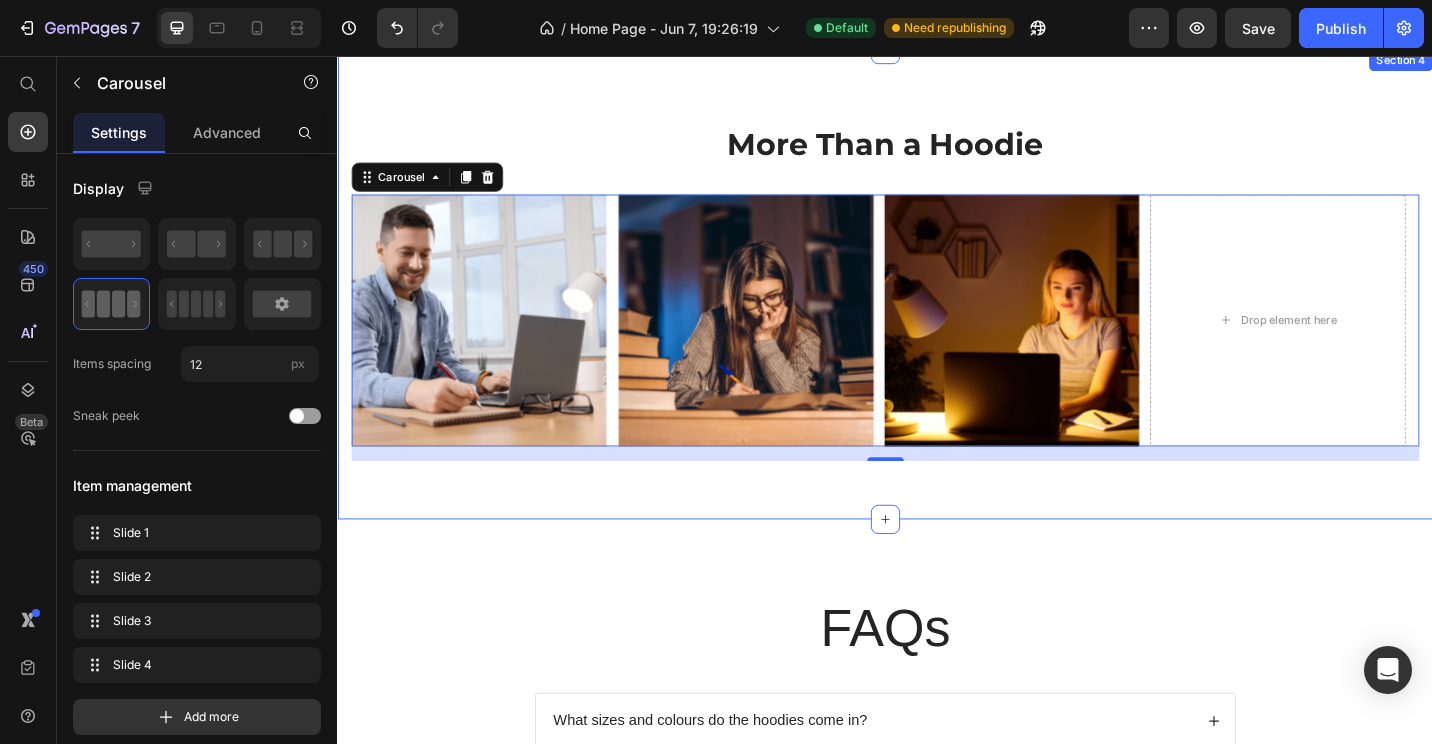 scroll, scrollTop: 2037, scrollLeft: 0, axis: vertical 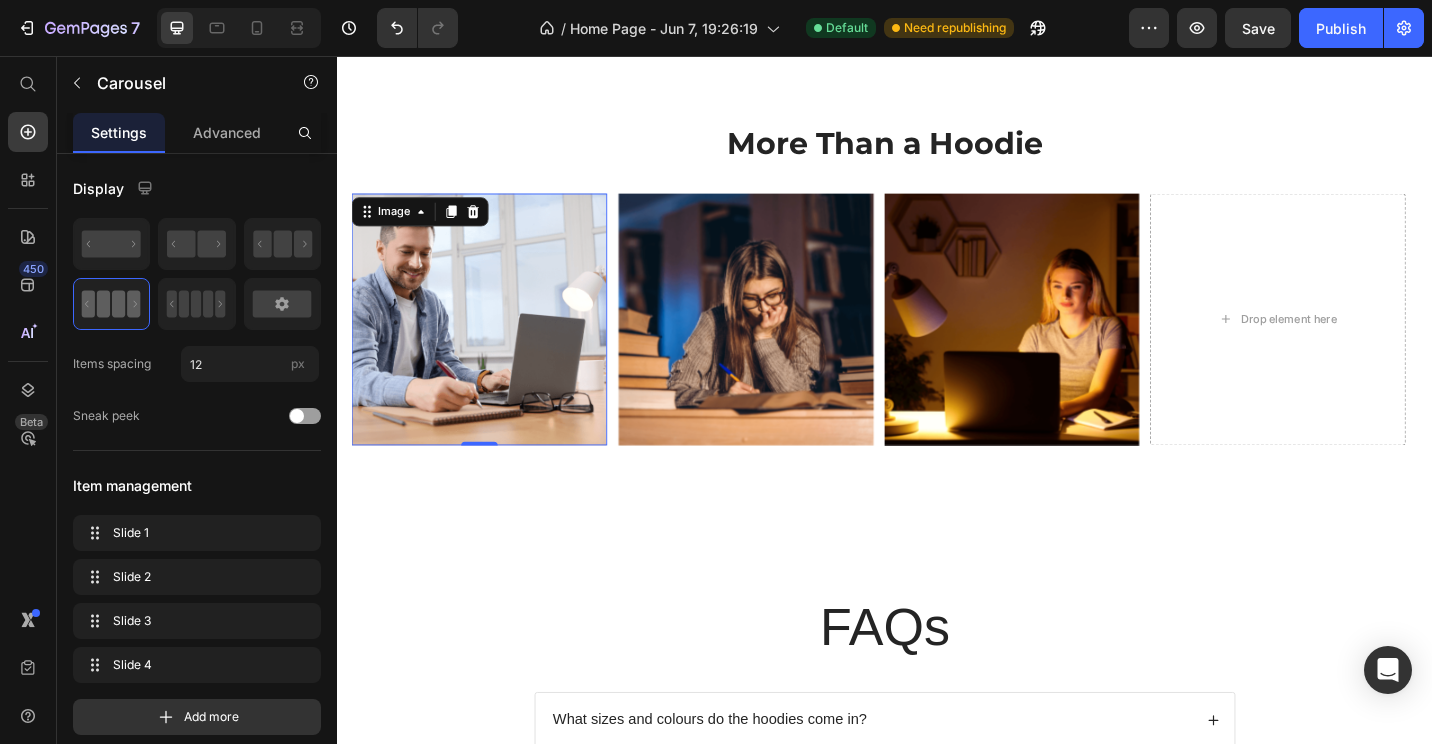 click at bounding box center (492, 345) 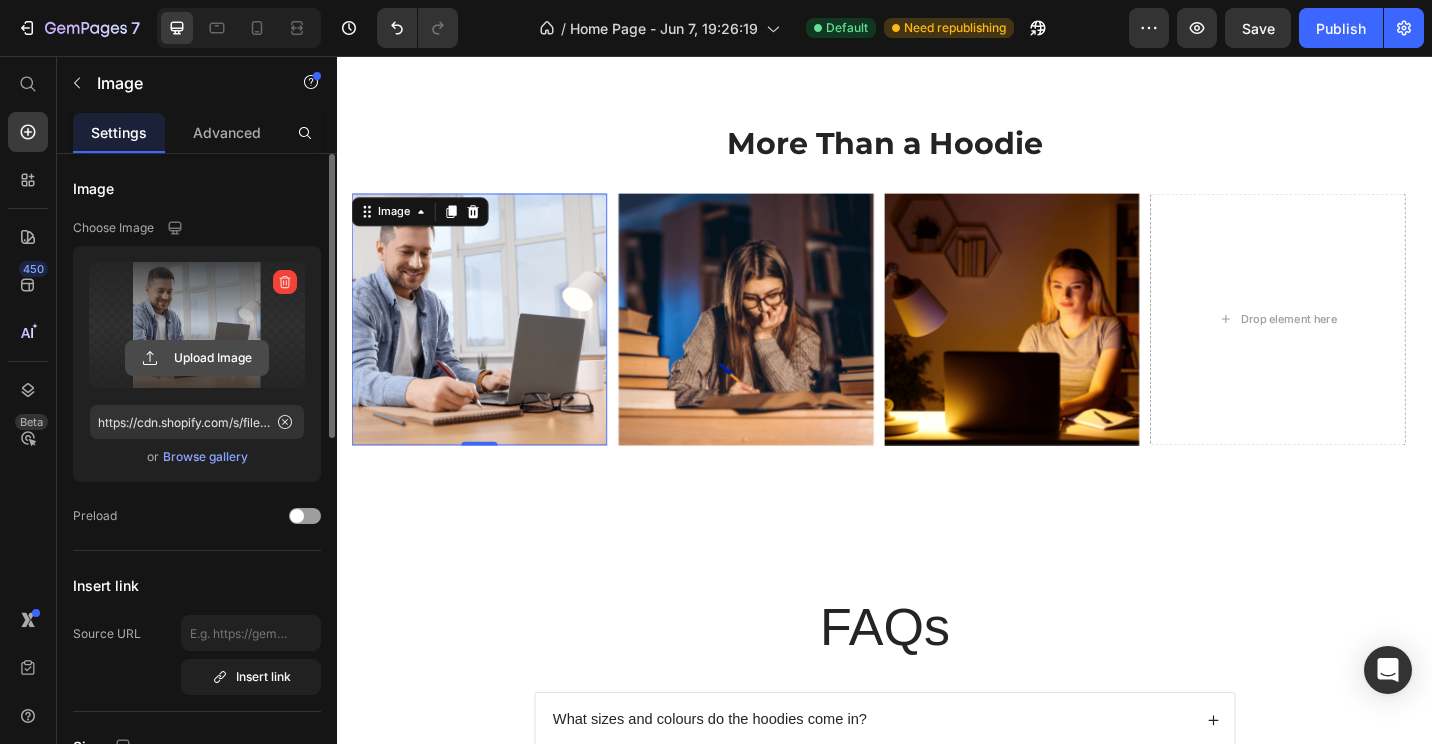click 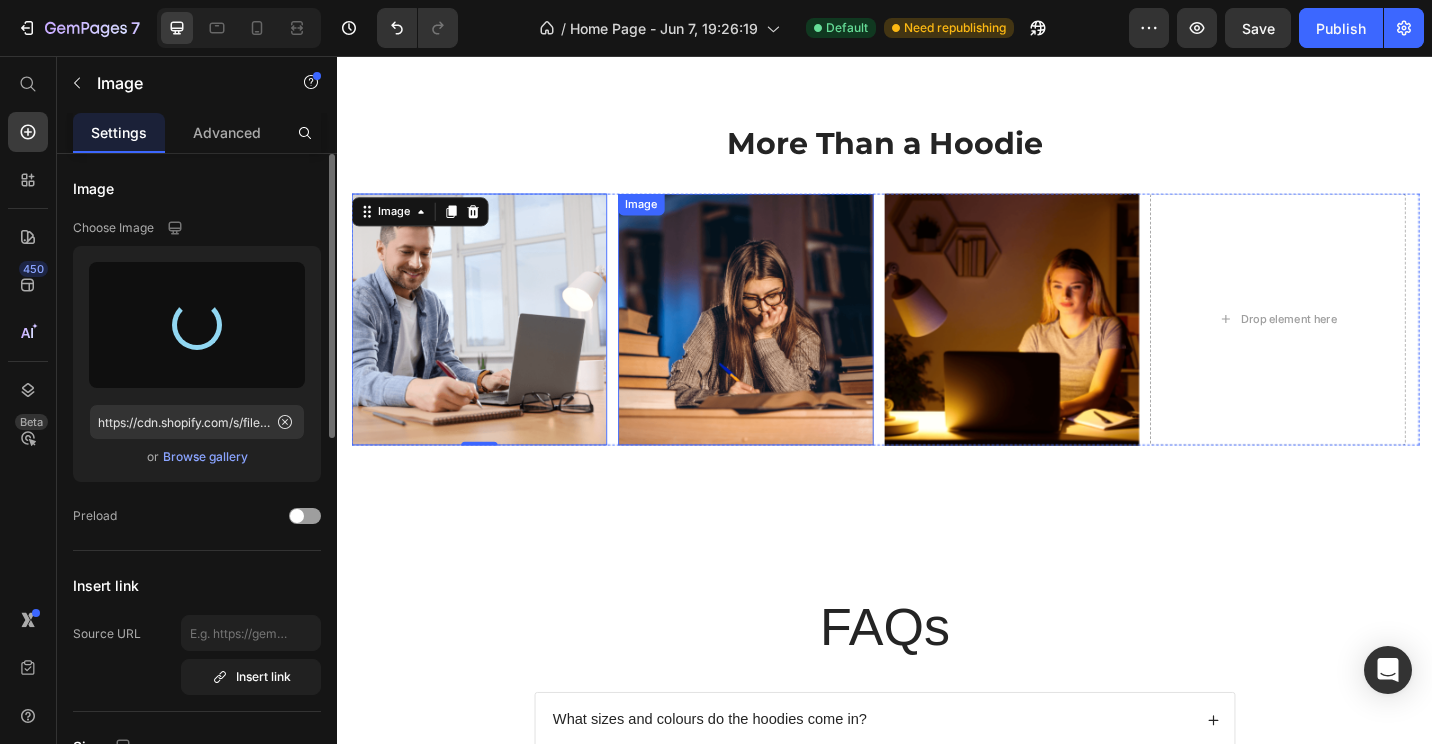 type on "https://cdn.shopify.com/s/files/1/0709/0765/8408/files/gempages_570020413275374816-09793859-8ce5-4f3b-a53f-39269f096254.png" 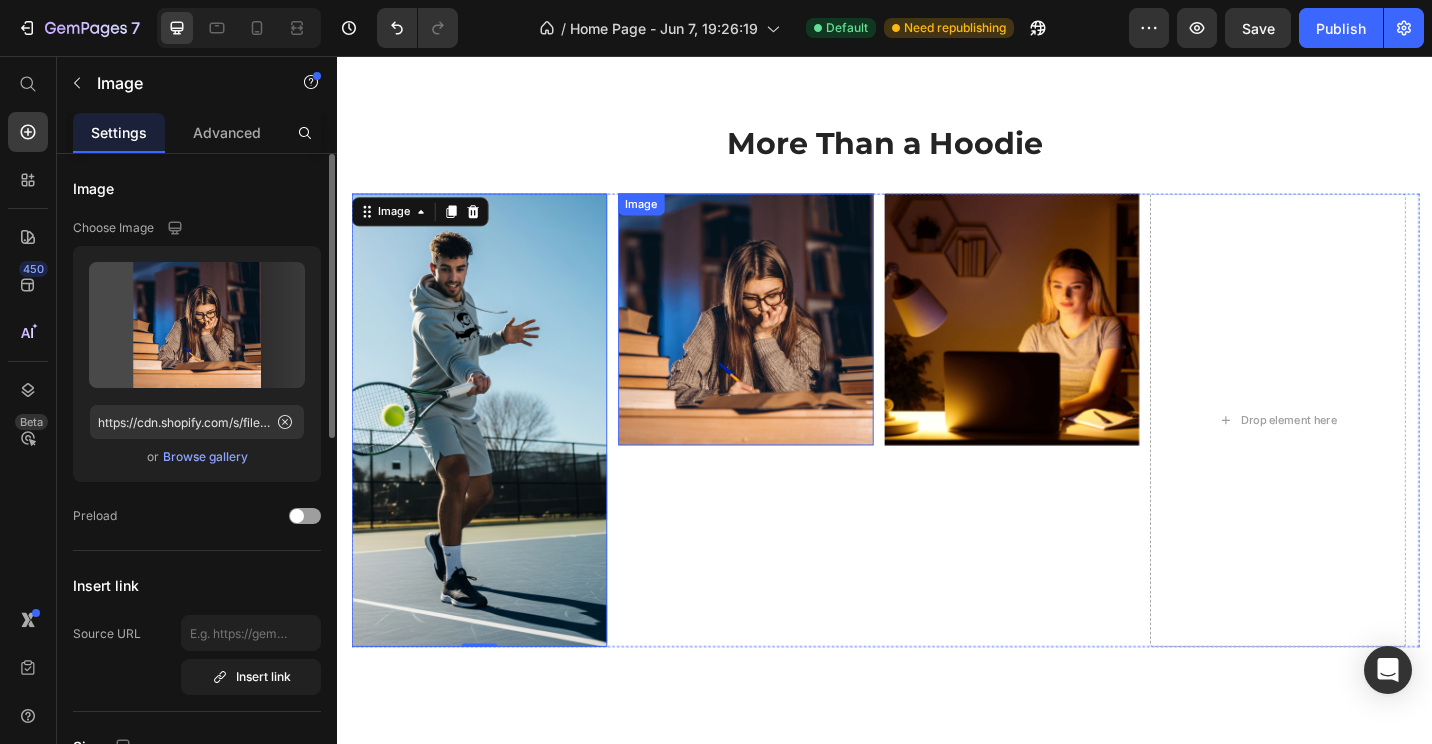click at bounding box center (784, 345) 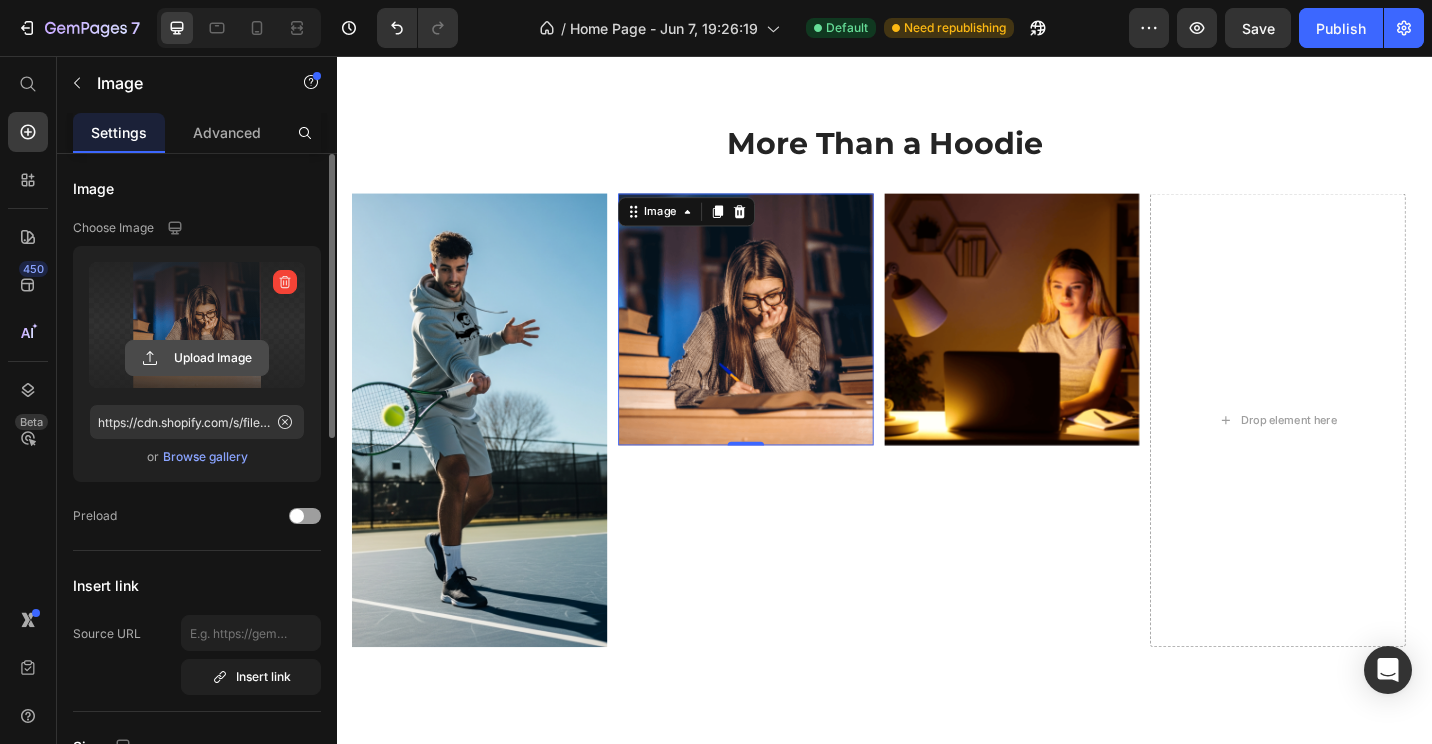 click 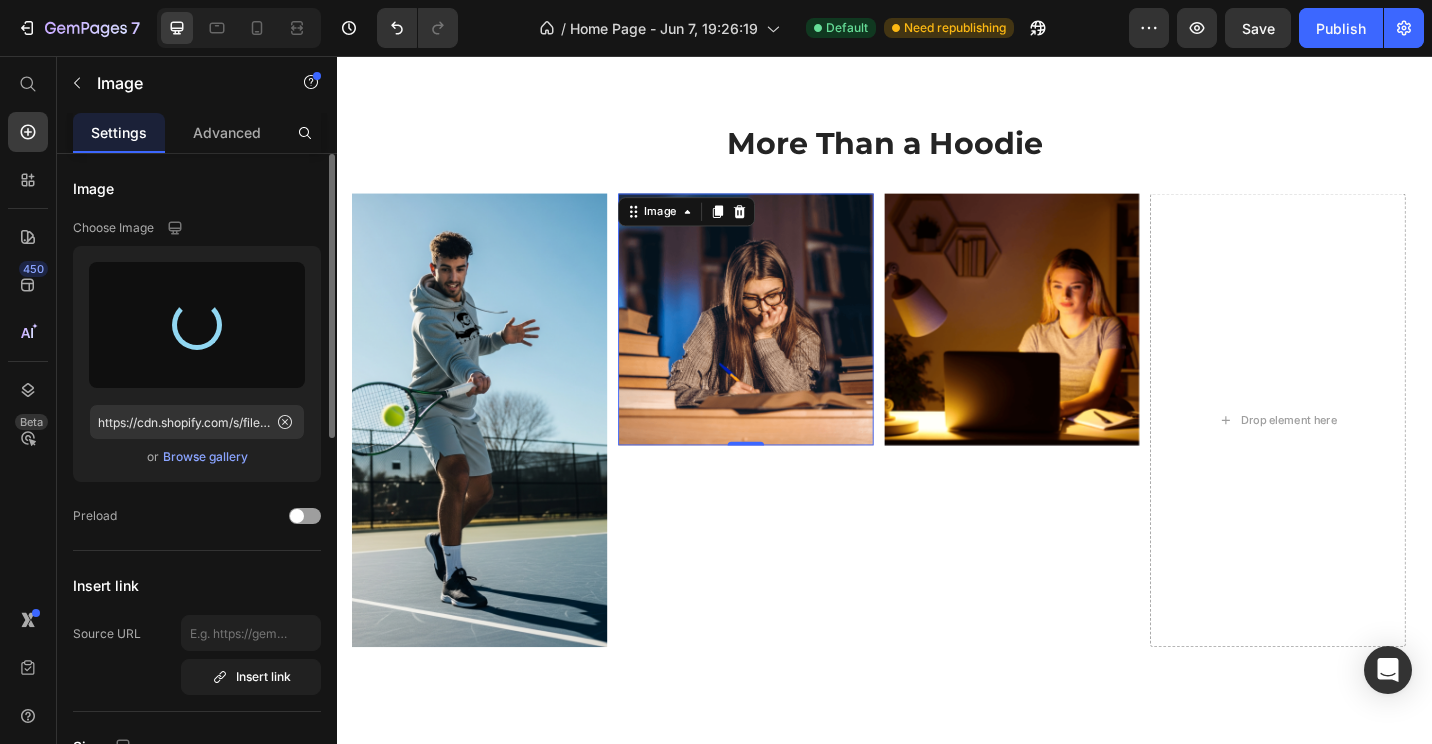 type on "https://cdn.shopify.com/s/files/1/0709/0765/8408/files/gempages_570020413275374816-dd8cfcc9-534e-420c-b8c6-d49bddf03649.png" 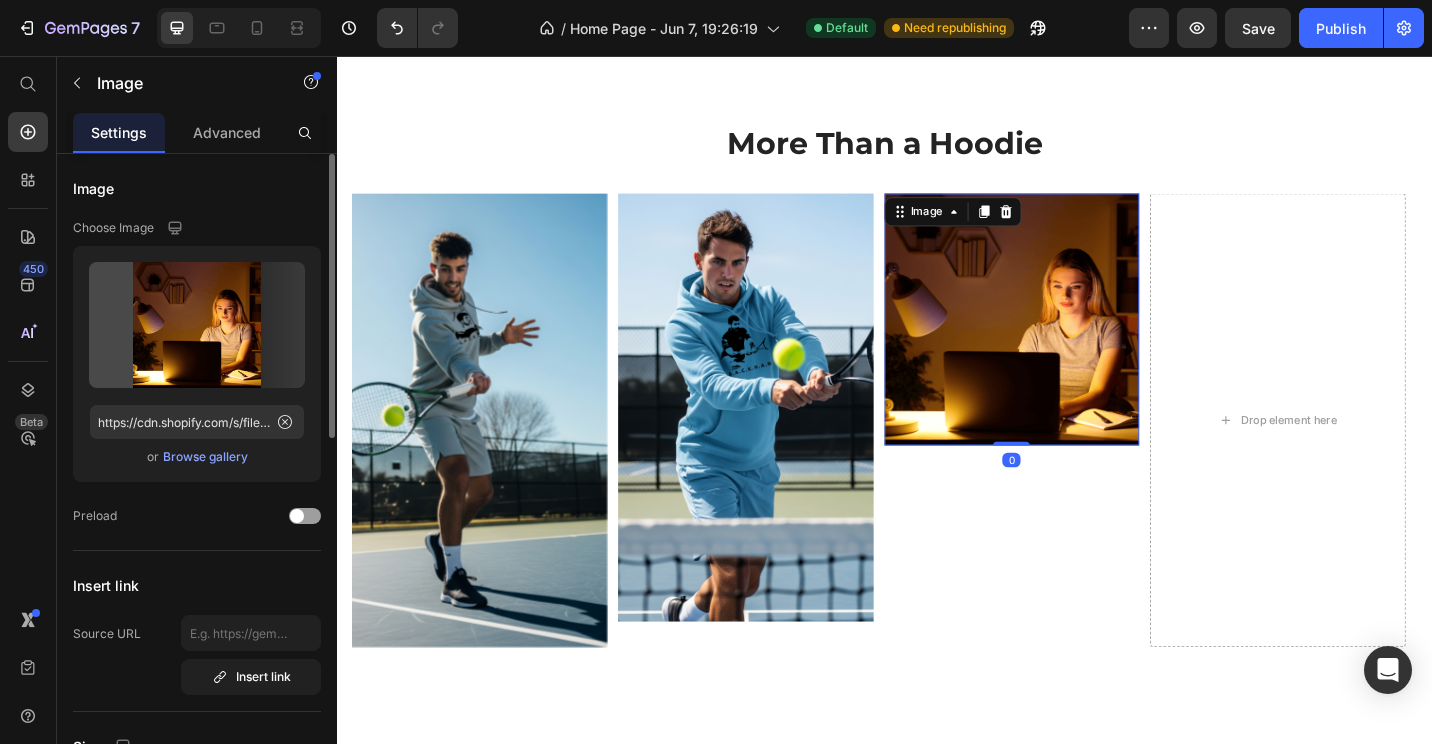 click at bounding box center [1076, 345] 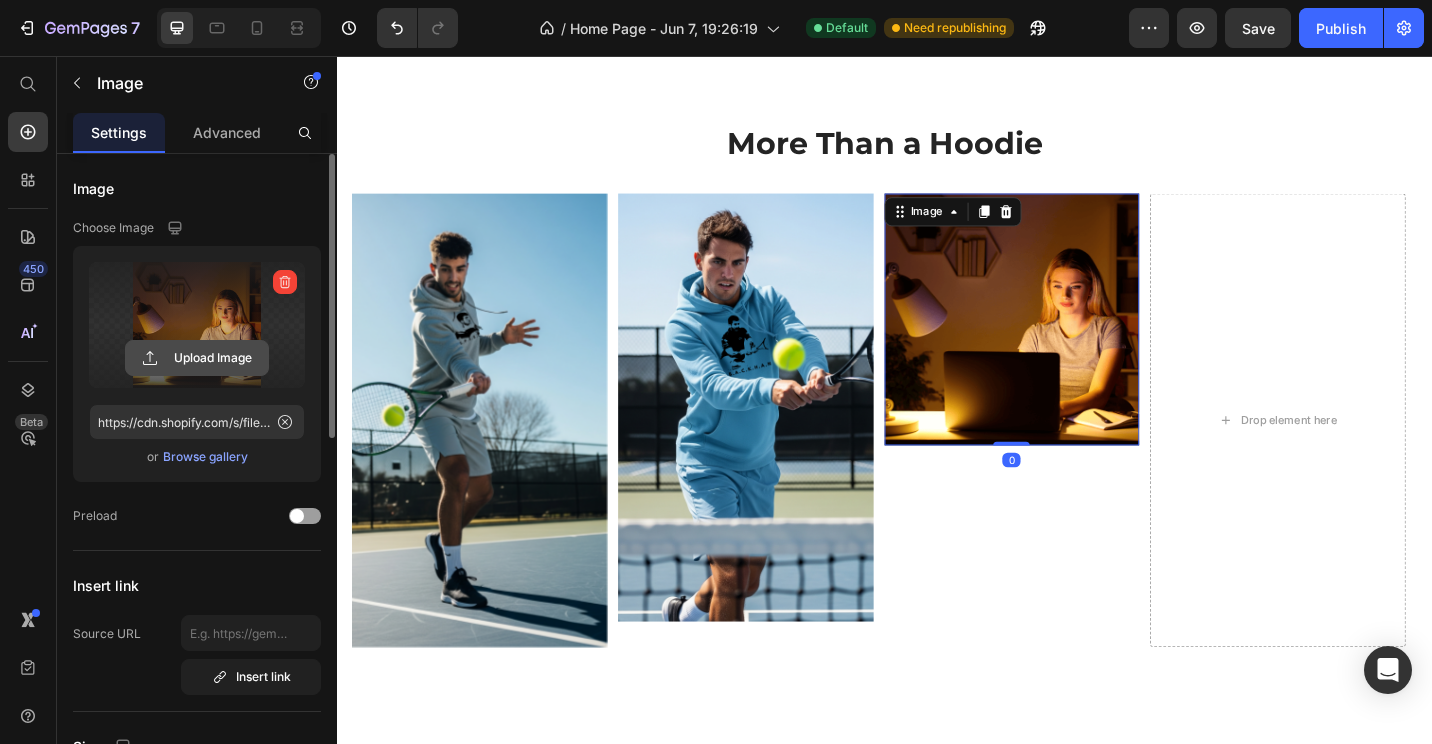 click 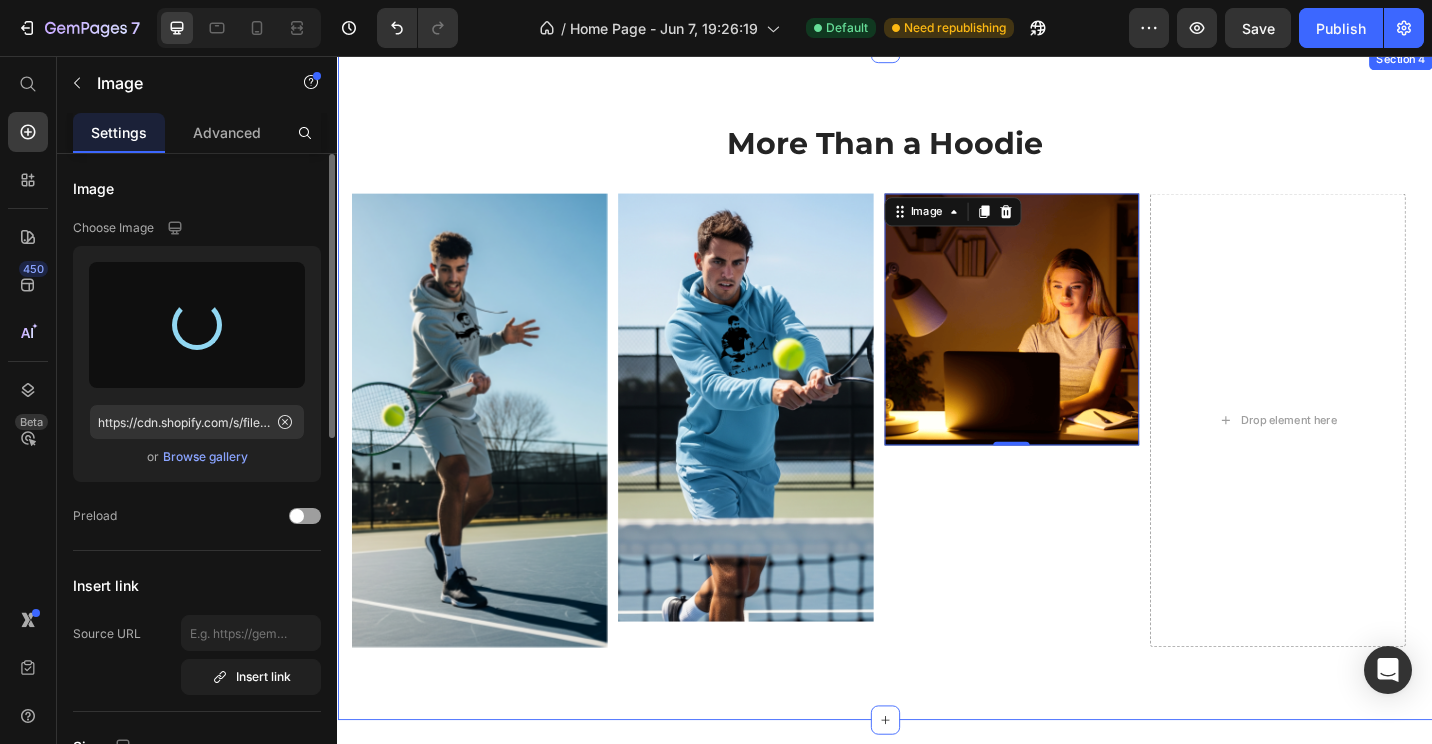 type on "https://cdn.shopify.com/s/files/1/0709/0765/8408/files/gempages_570020413275374816-666710c4-43d6-42c7-9900-ce3aefeb3f04.png" 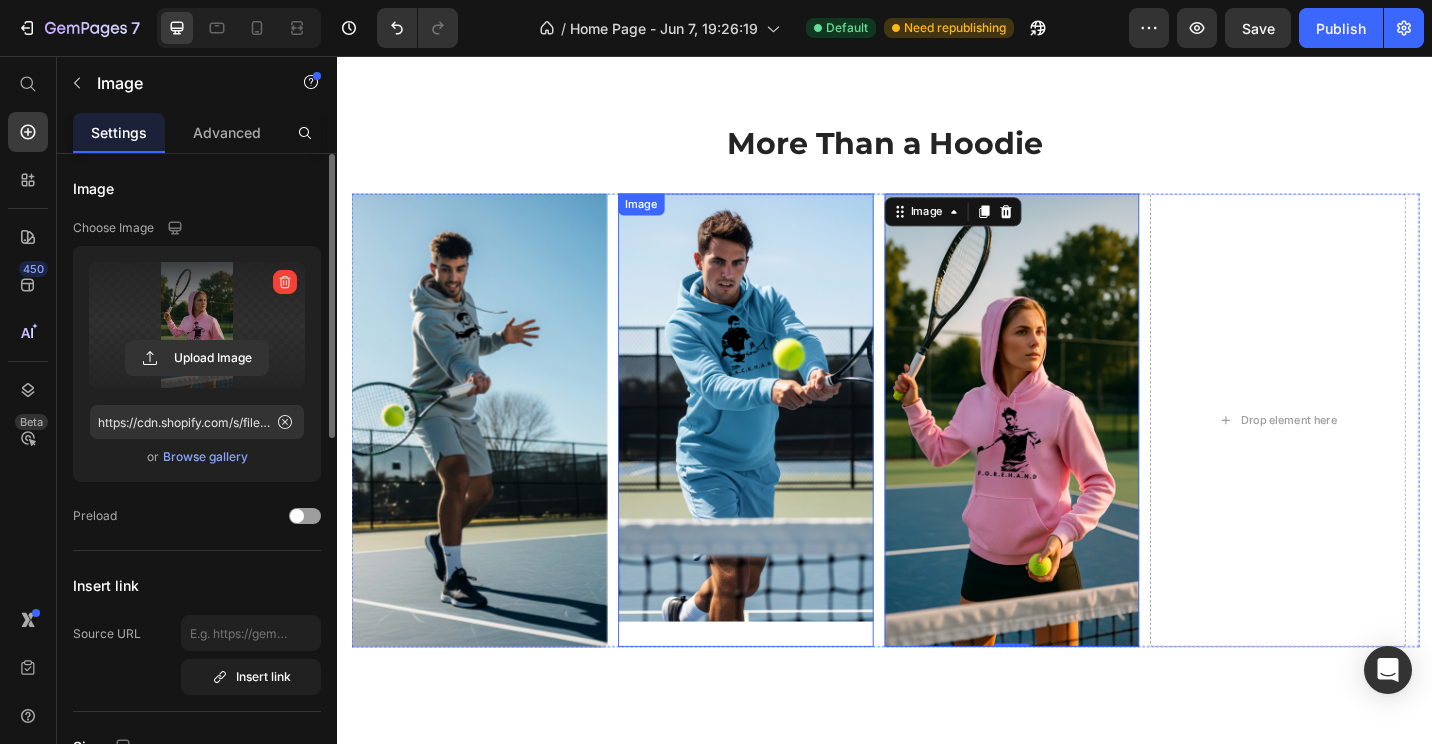 click at bounding box center (784, 455) 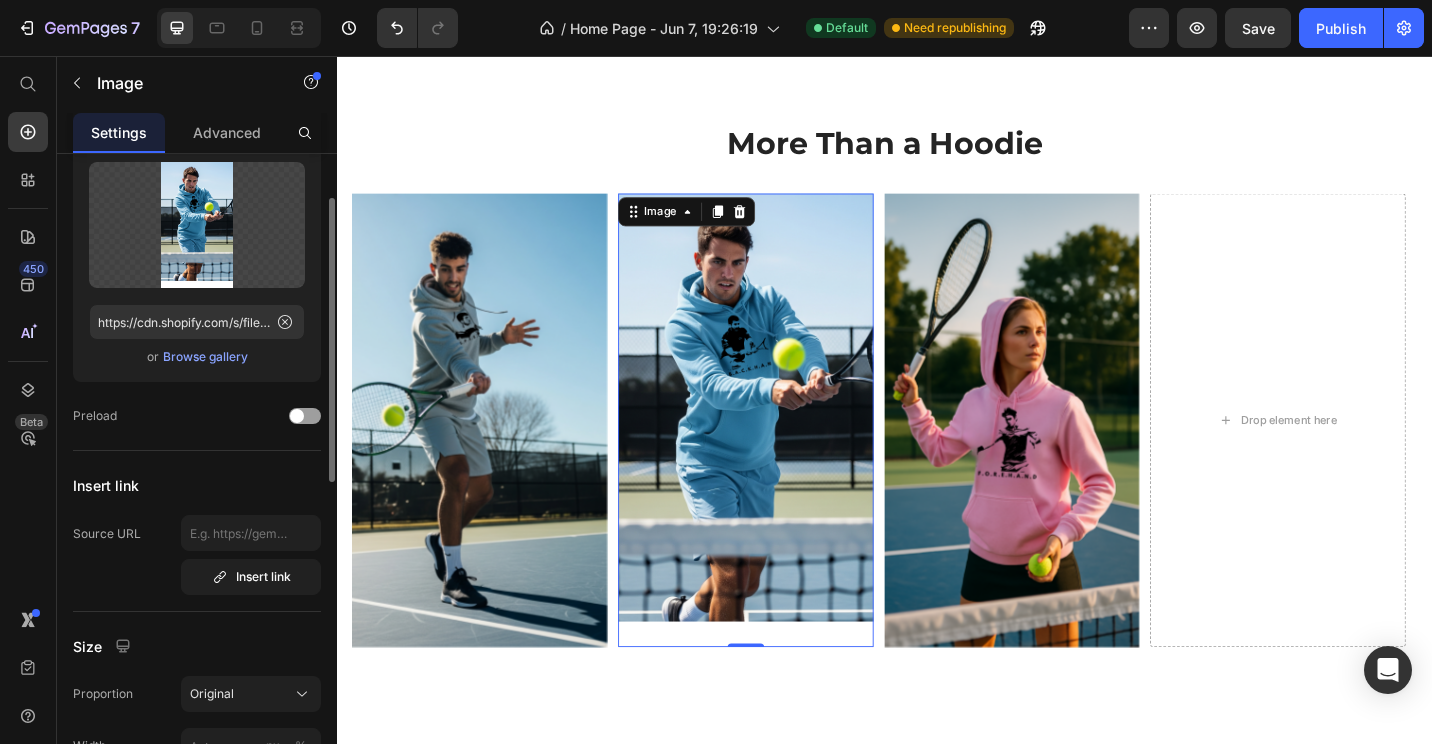 scroll, scrollTop: 300, scrollLeft: 0, axis: vertical 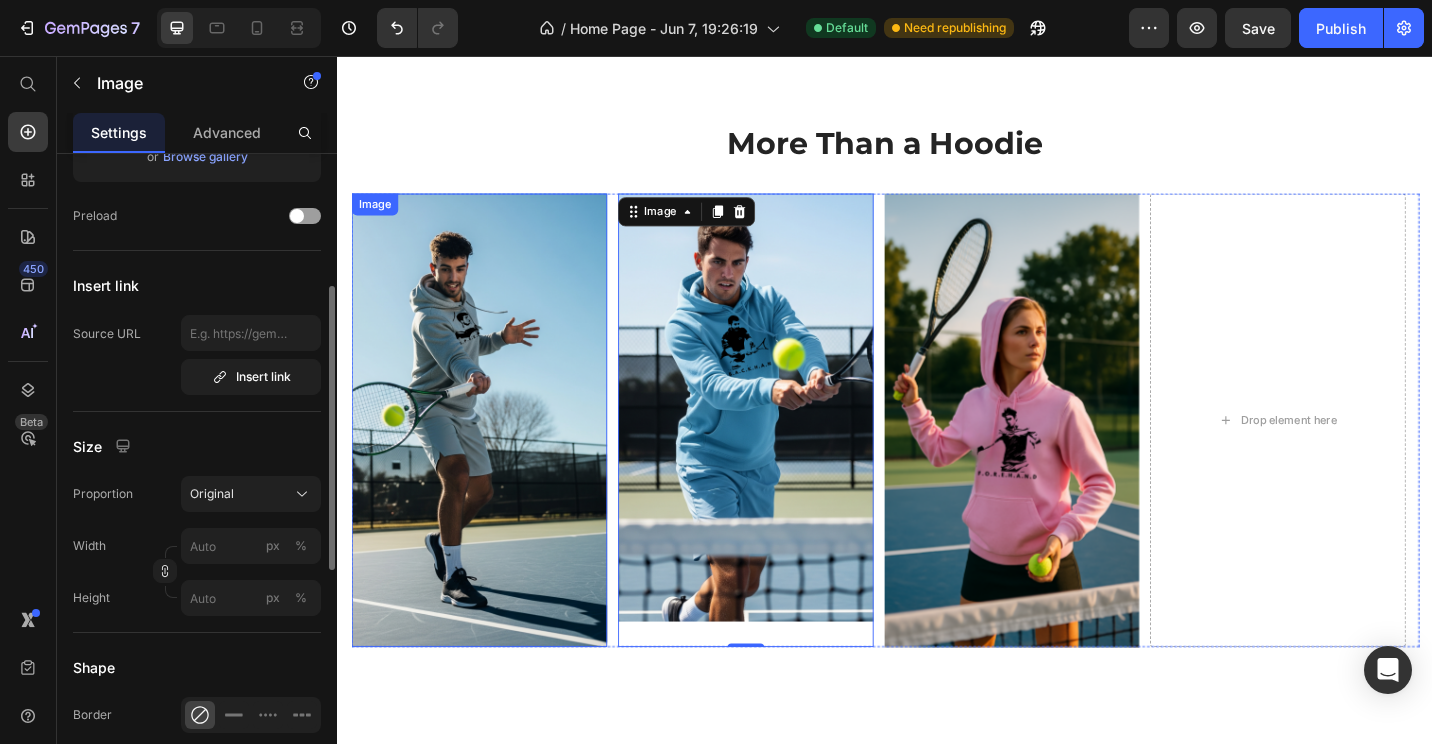 click at bounding box center [492, 455] 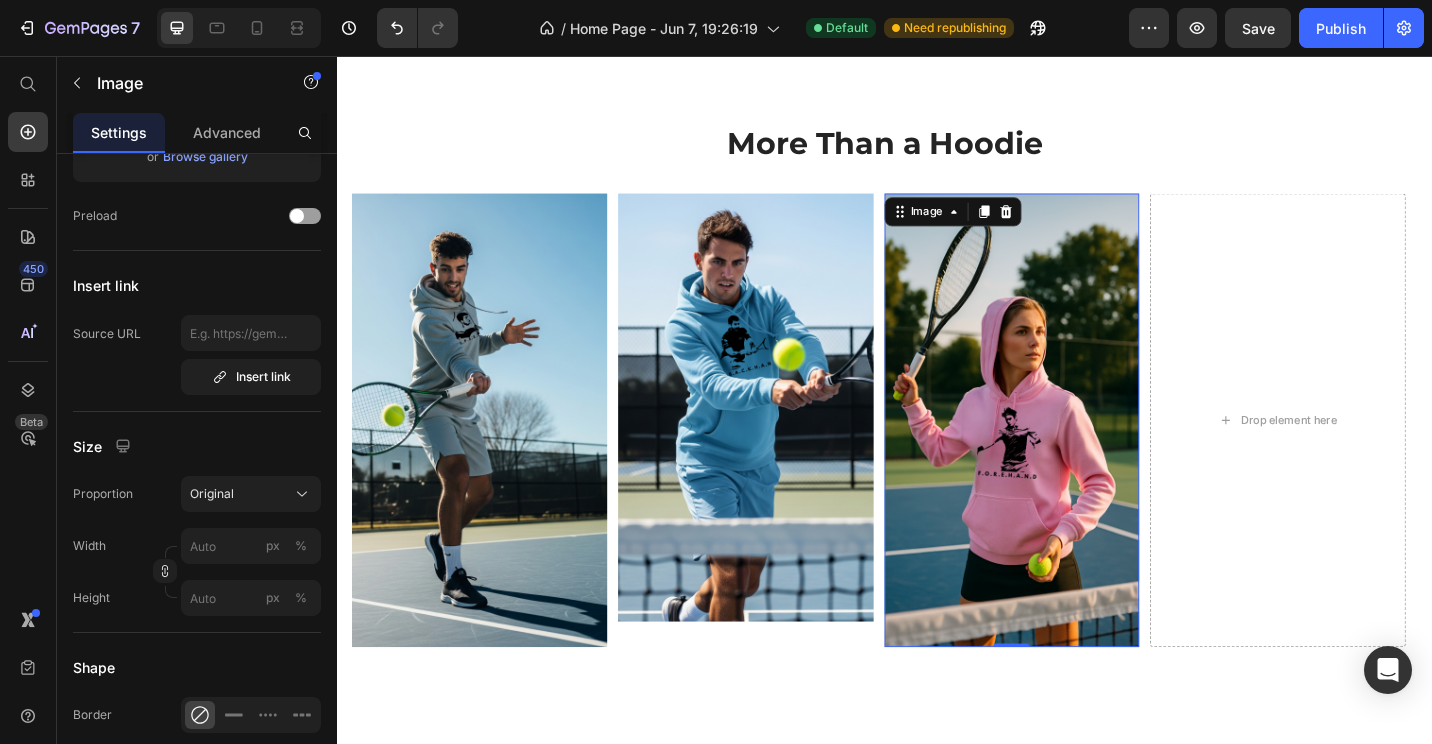 click at bounding box center [1076, 455] 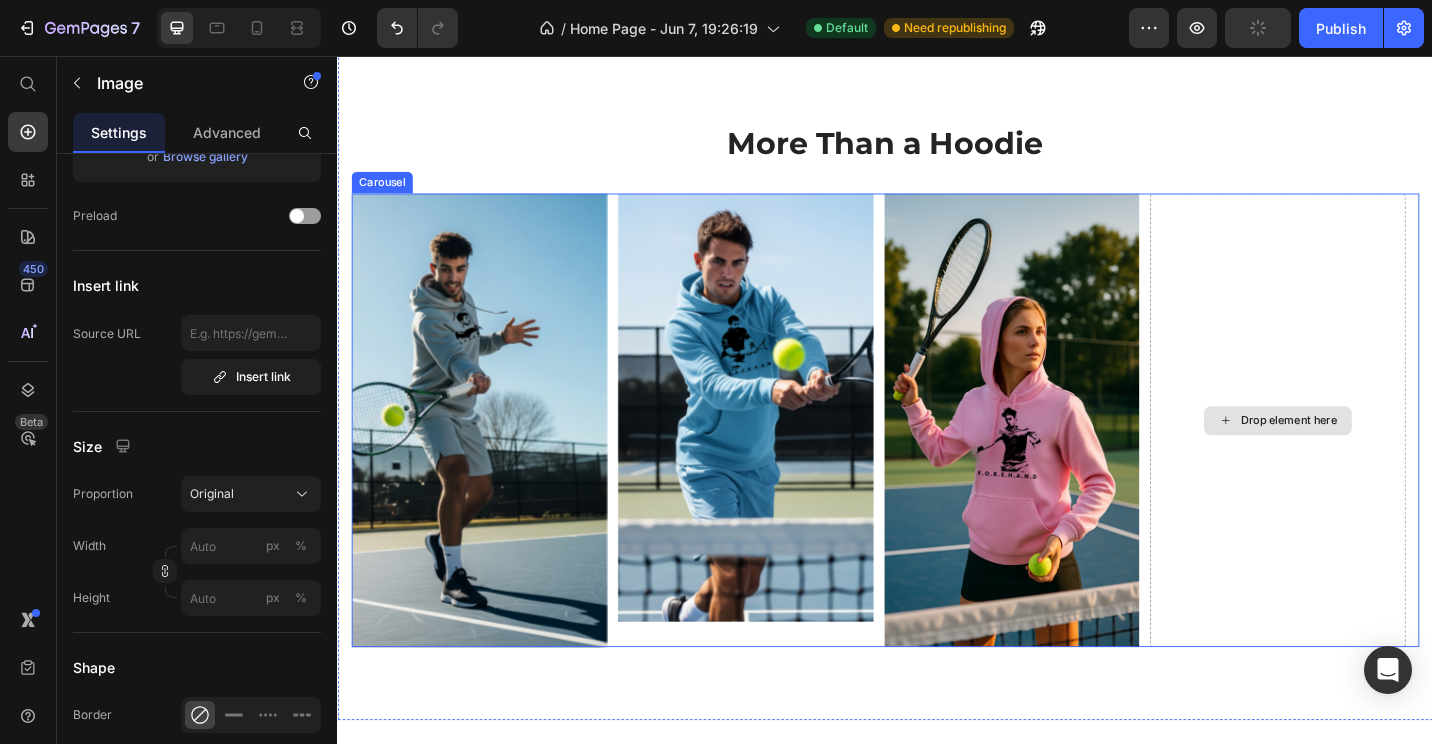 click on "Drop element here" at bounding box center (1379, 456) 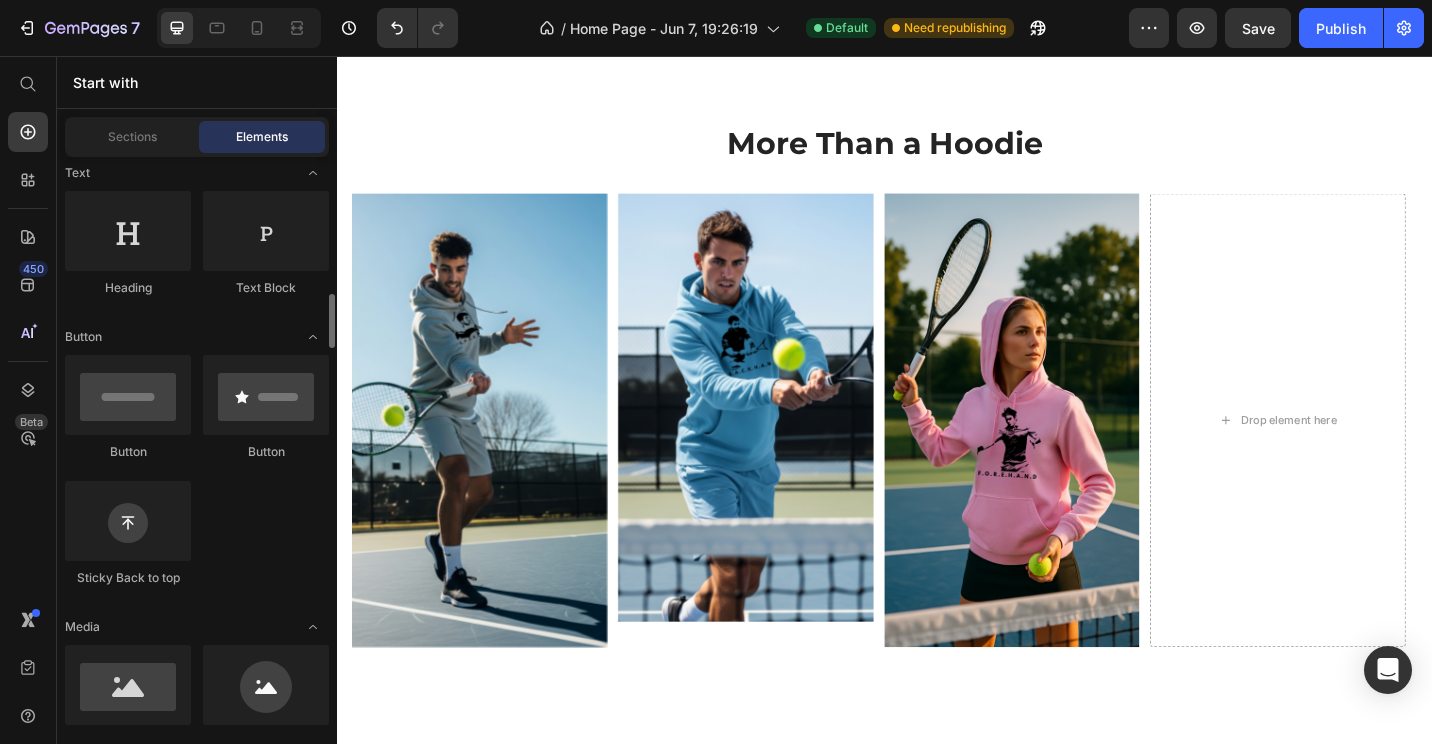 scroll, scrollTop: 500, scrollLeft: 0, axis: vertical 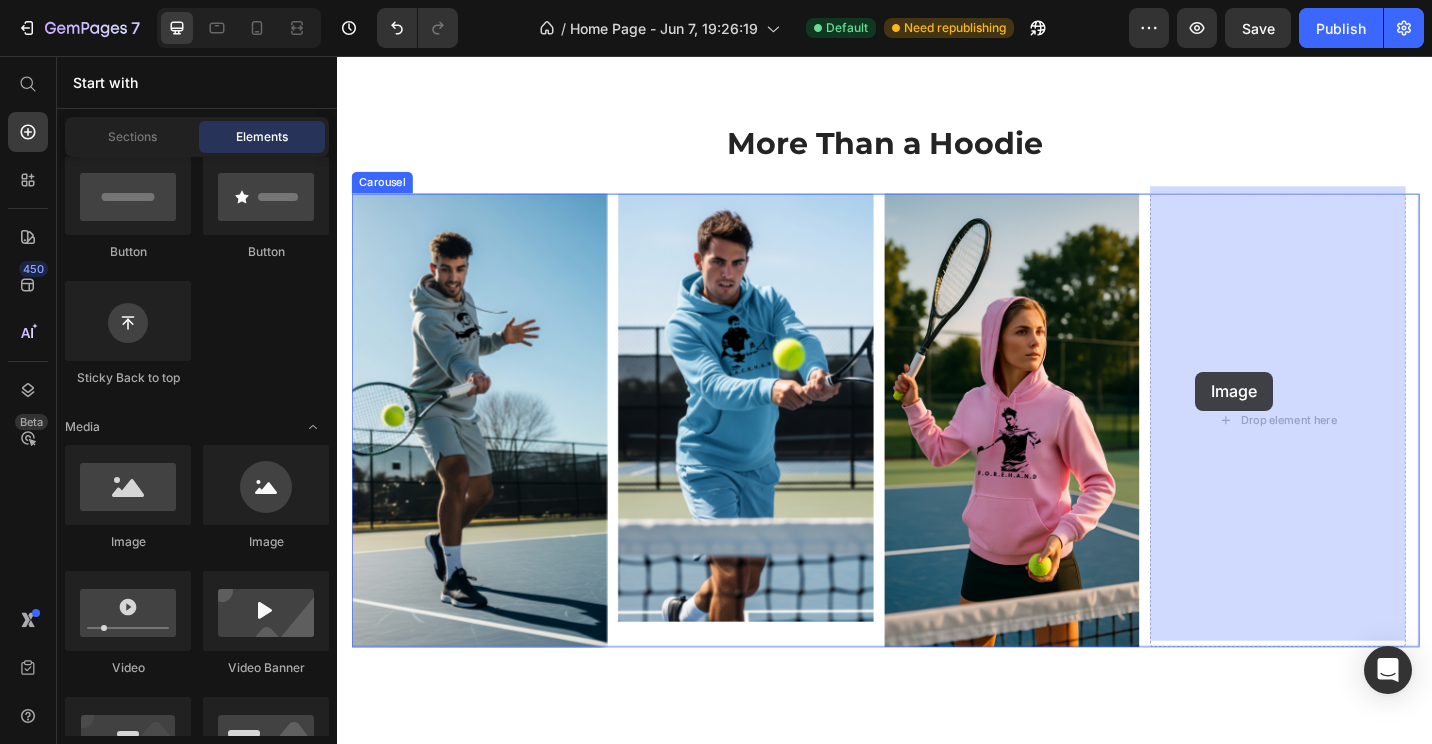 drag, startPoint x: 473, startPoint y: 556, endPoint x: 1312, endPoint y: 423, distance: 849.4763 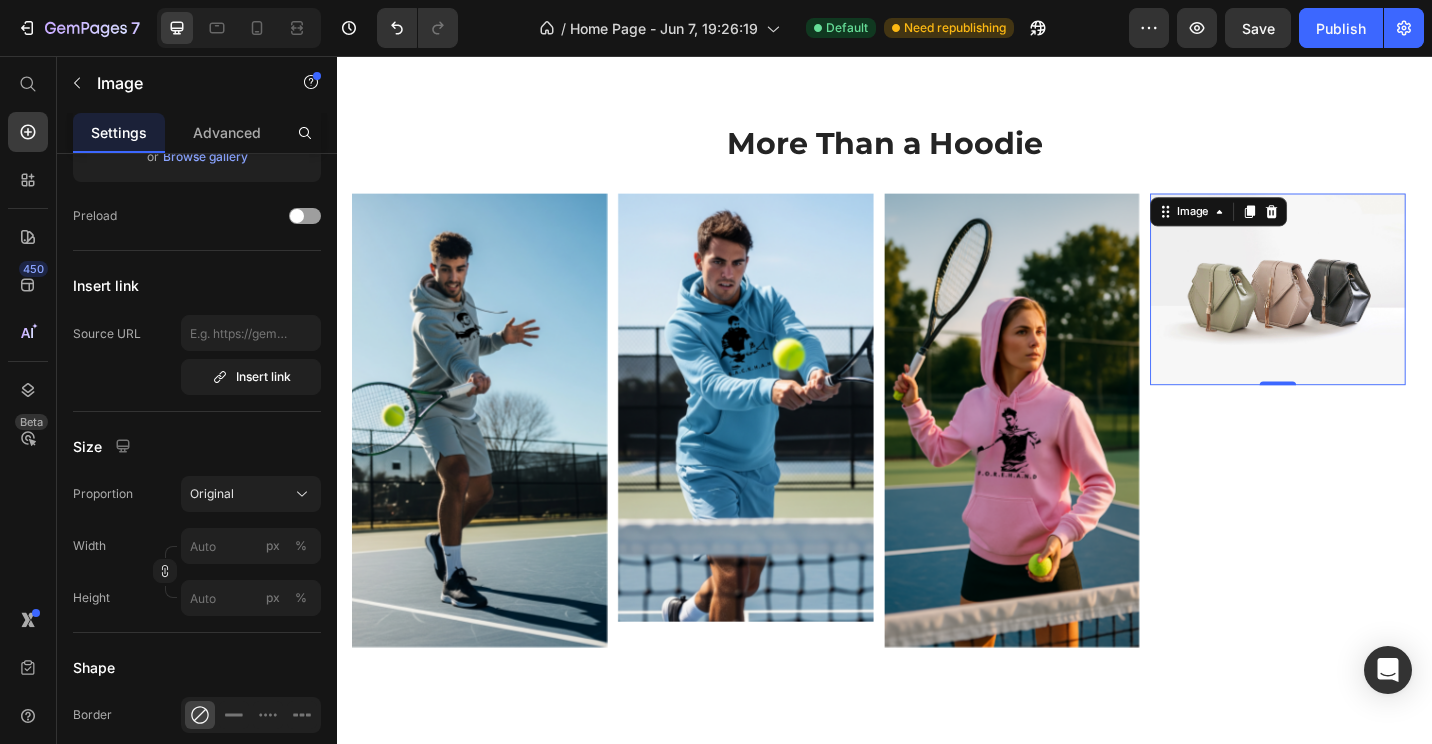 click at bounding box center [1367, 312] 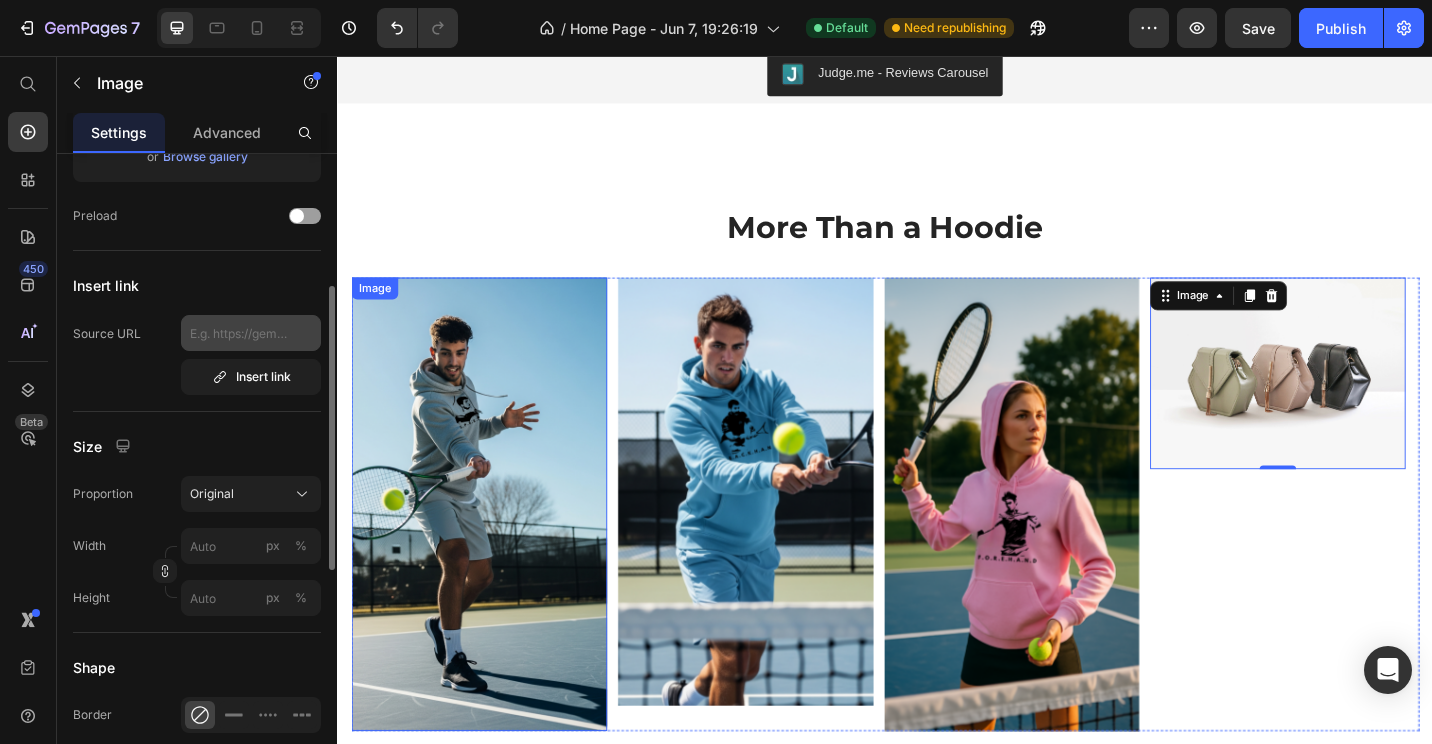 scroll, scrollTop: 1737, scrollLeft: 0, axis: vertical 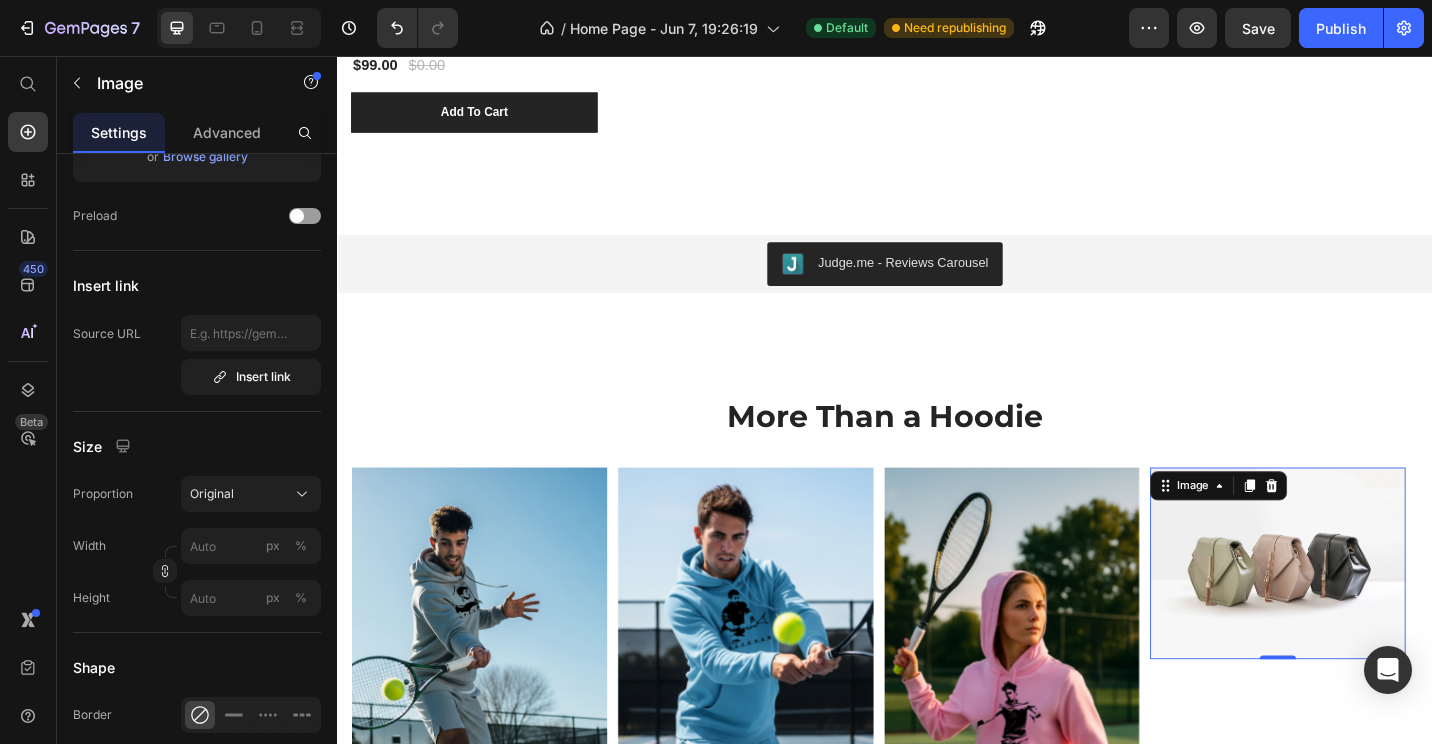 drag, startPoint x: 1360, startPoint y: 619, endPoint x: 1338, endPoint y: 620, distance: 22.022715 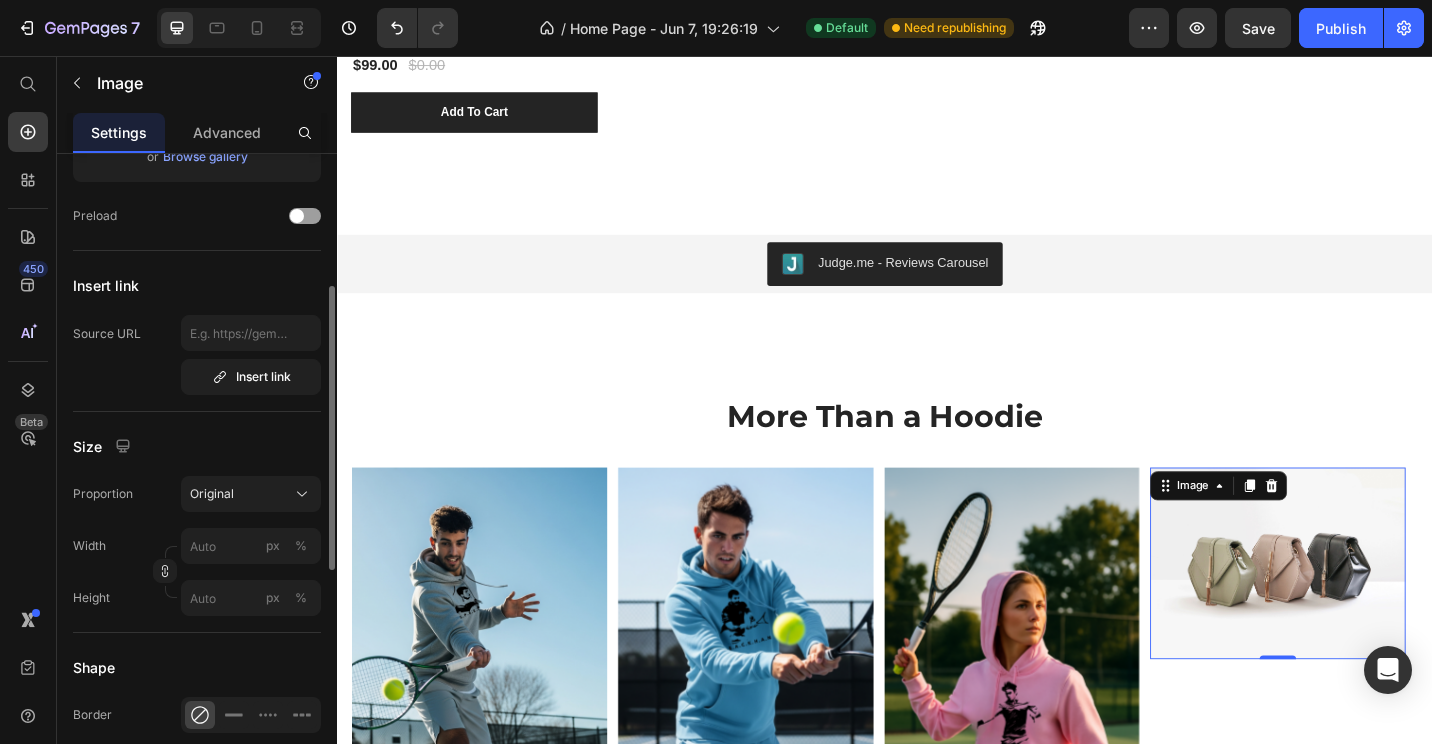 scroll, scrollTop: 0, scrollLeft: 0, axis: both 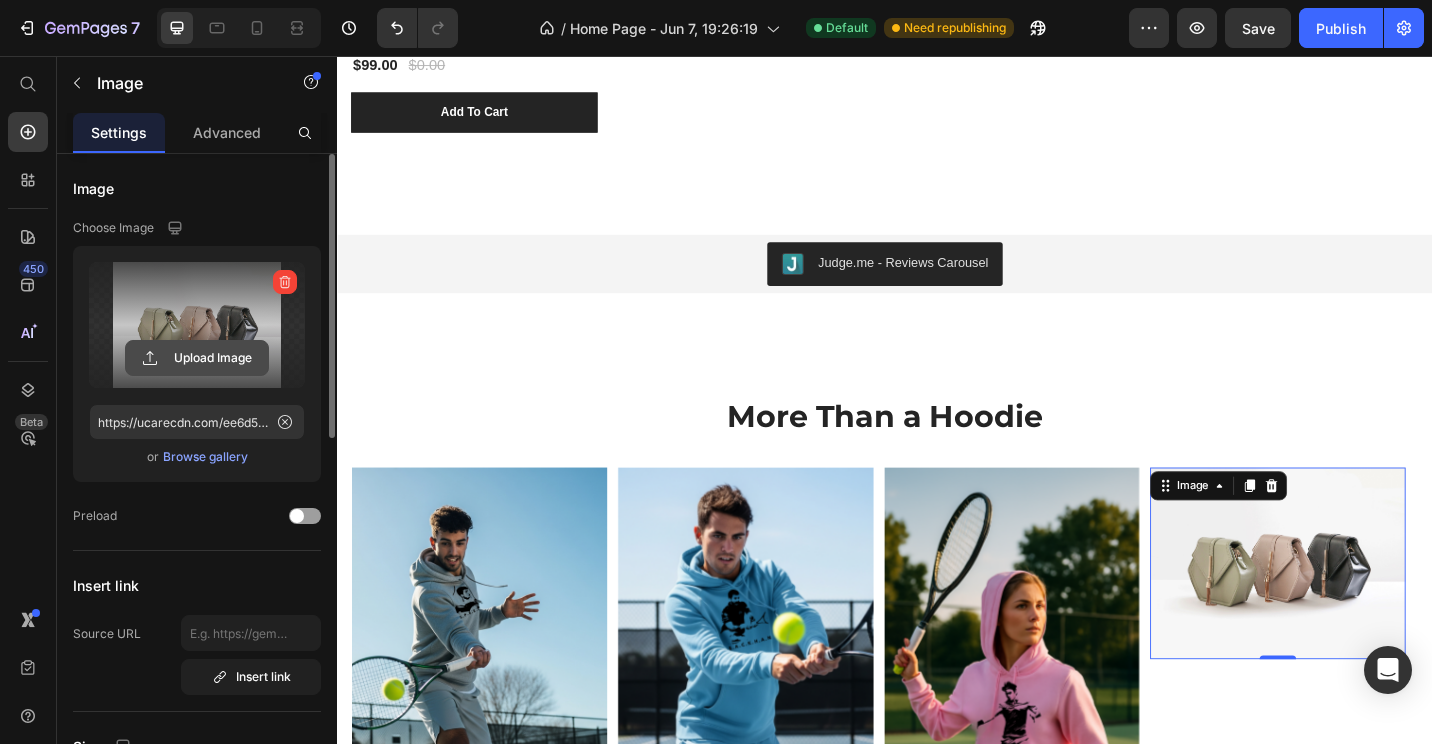 click 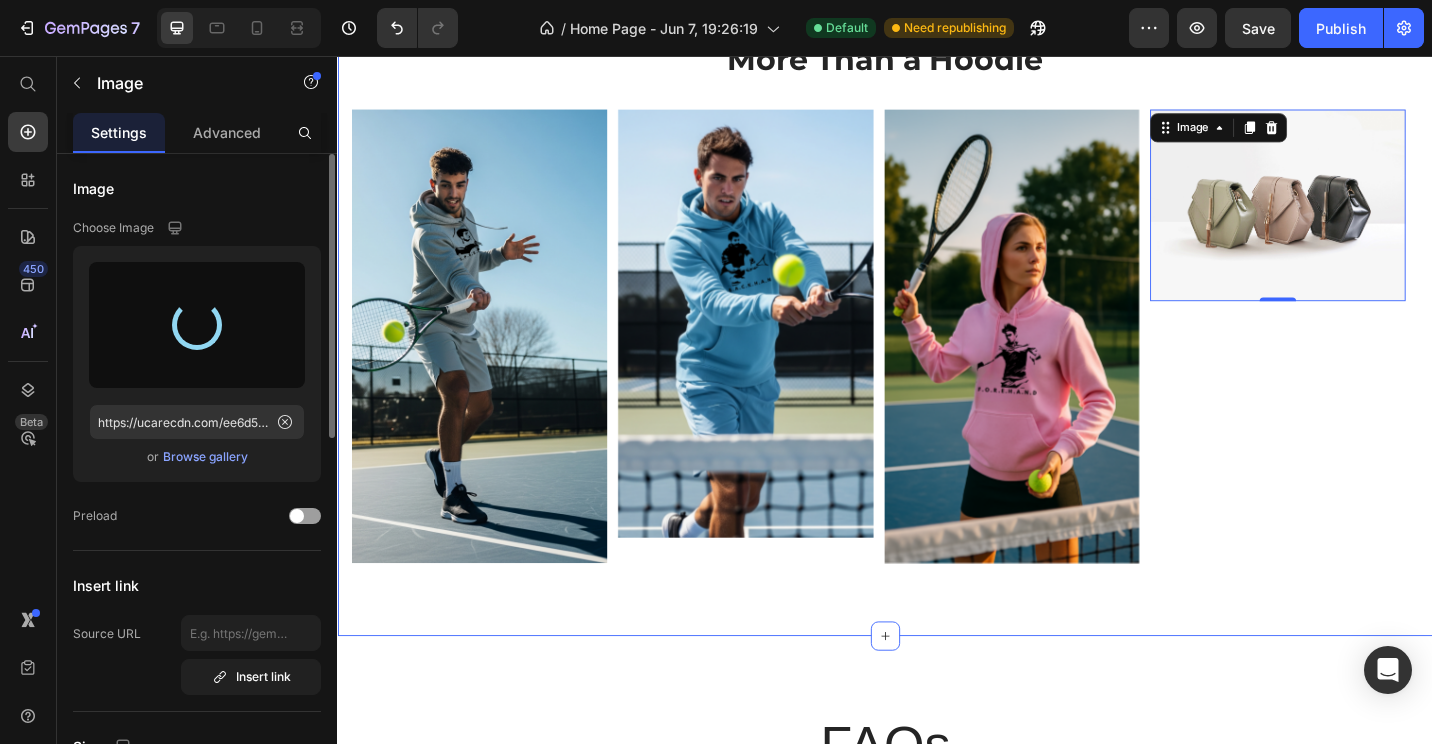 scroll, scrollTop: 2137, scrollLeft: 0, axis: vertical 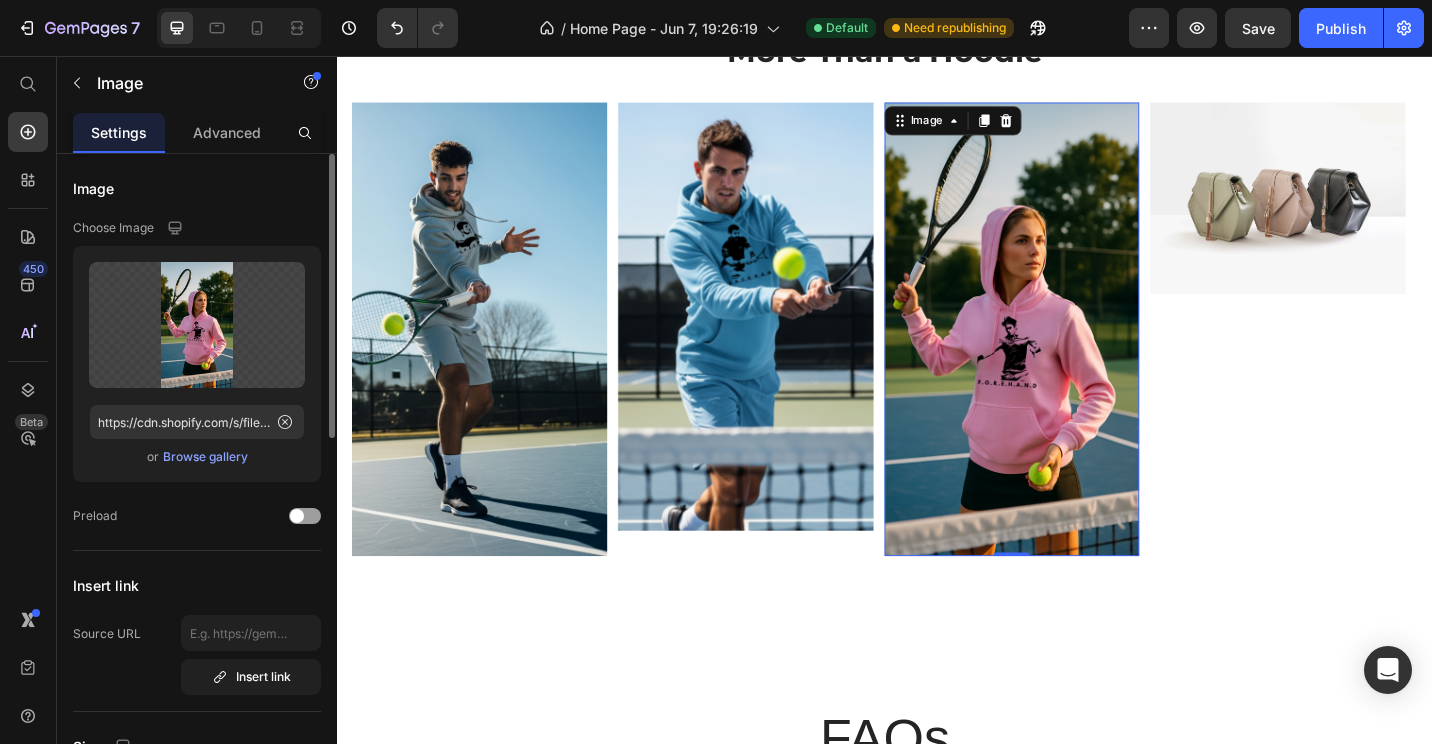click at bounding box center [1076, 355] 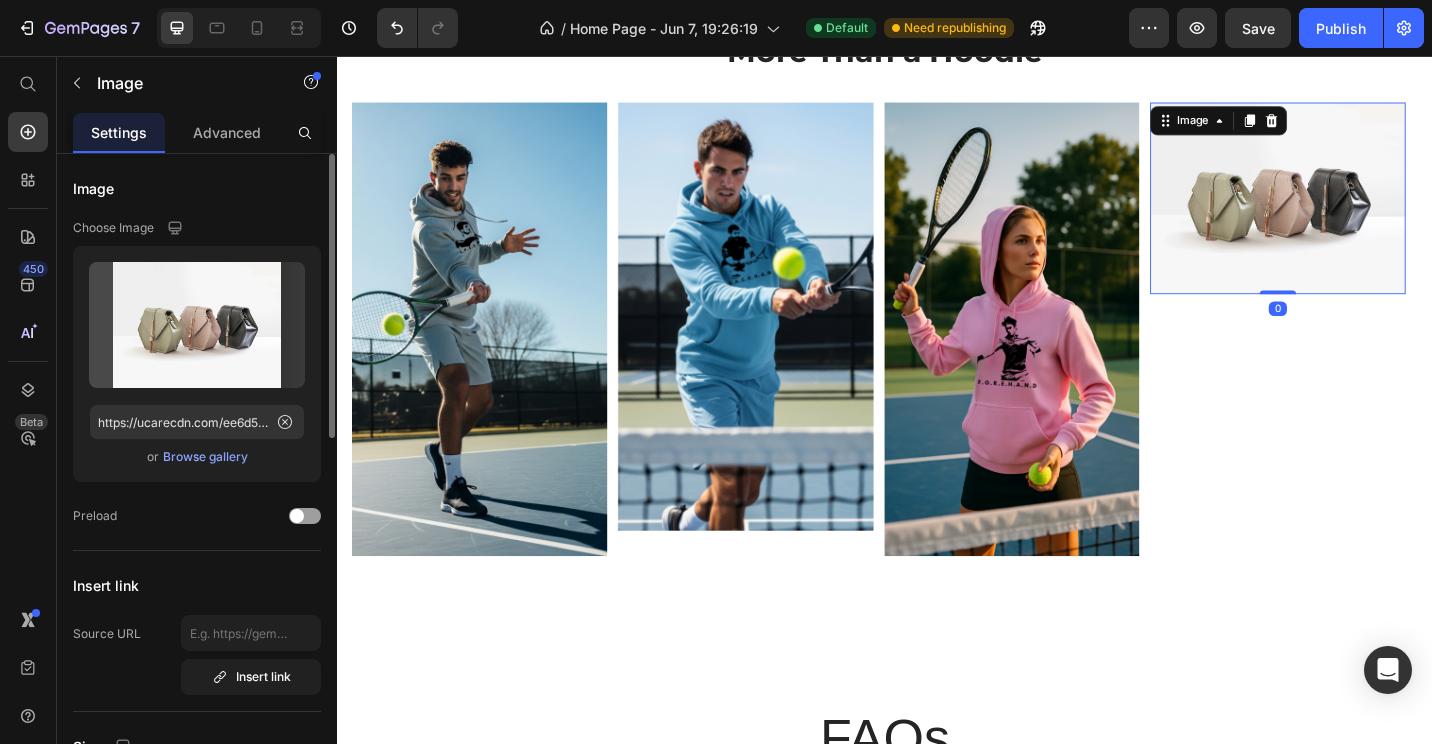 click at bounding box center [1367, 212] 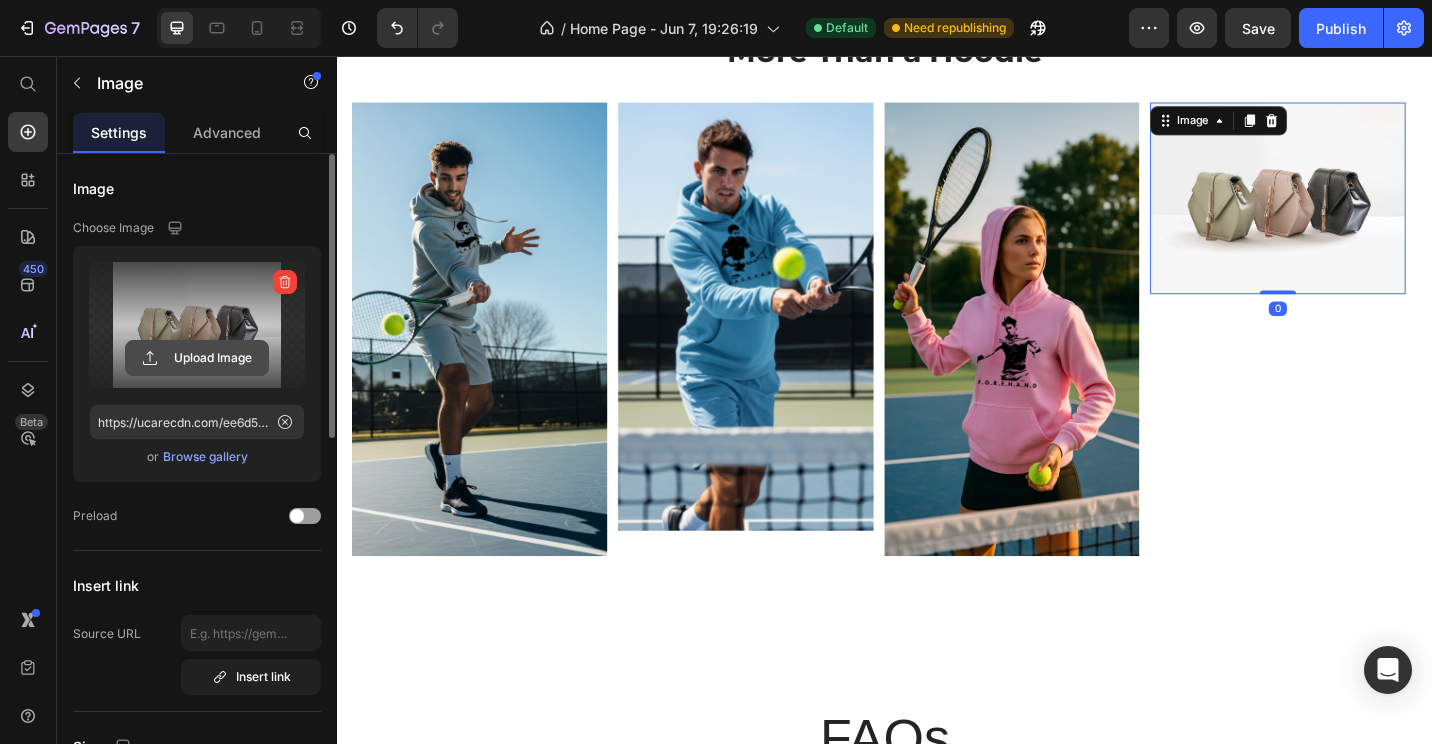 click 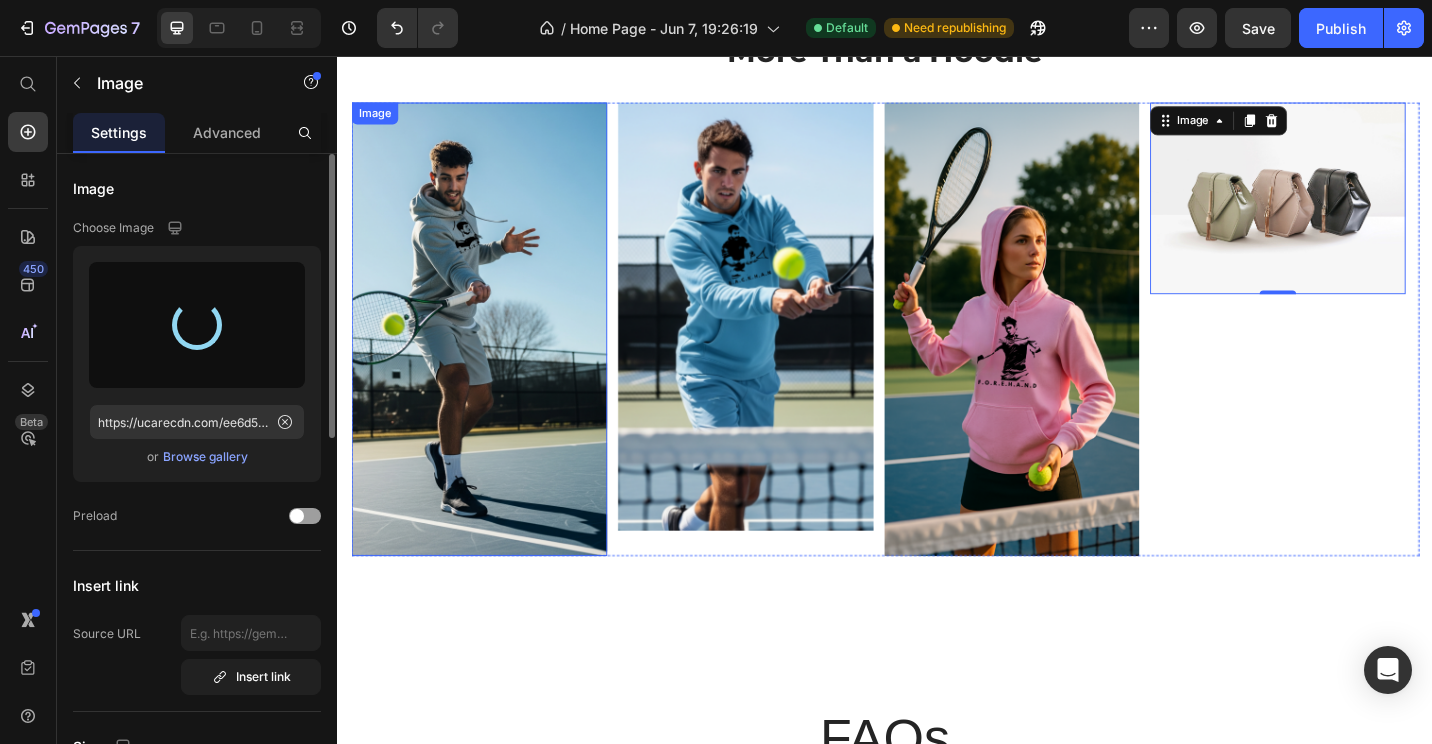 type on "https://cdn.shopify.com/s/files/1/0709/0765/8408/files/gempages_570020413275374816-0c5ebf7c-d23b-470e-980f-0824c8e17167.png" 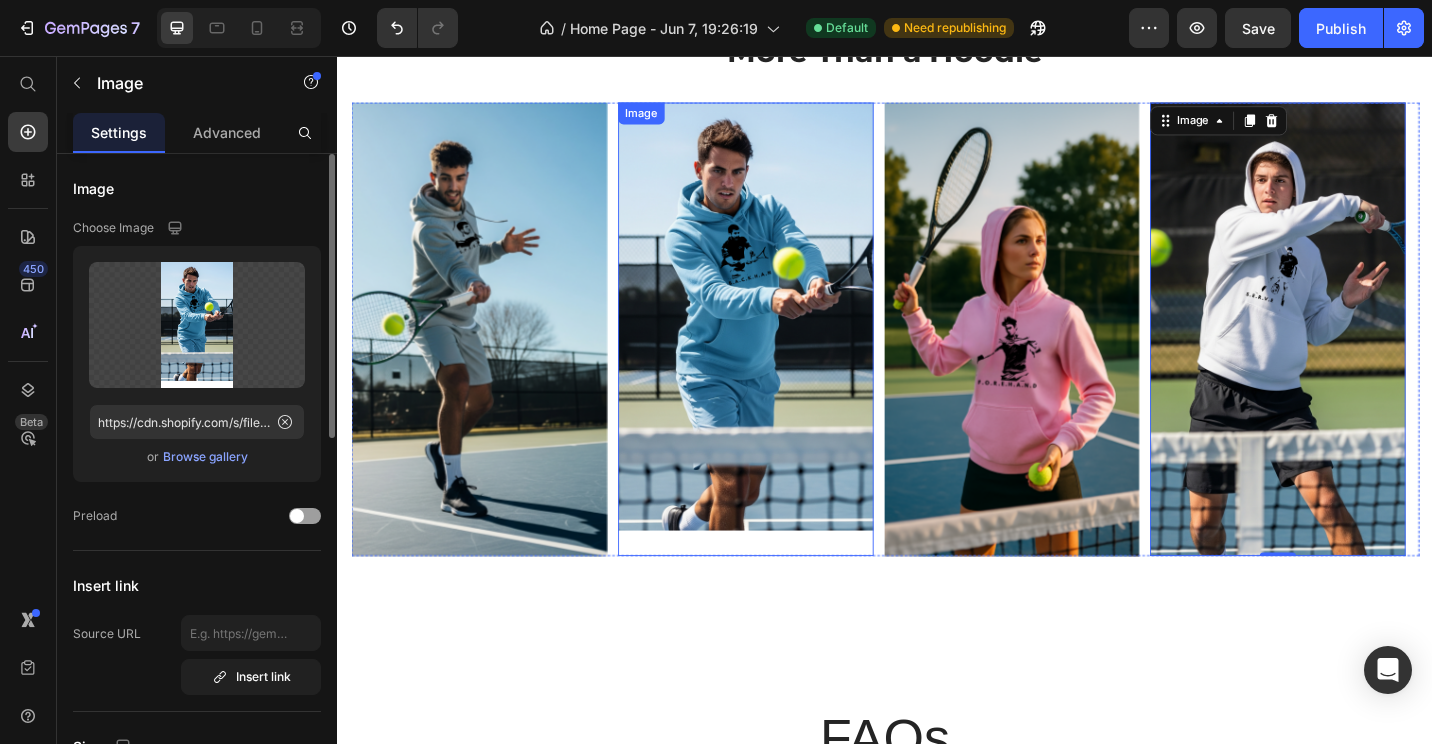 click at bounding box center [784, 355] 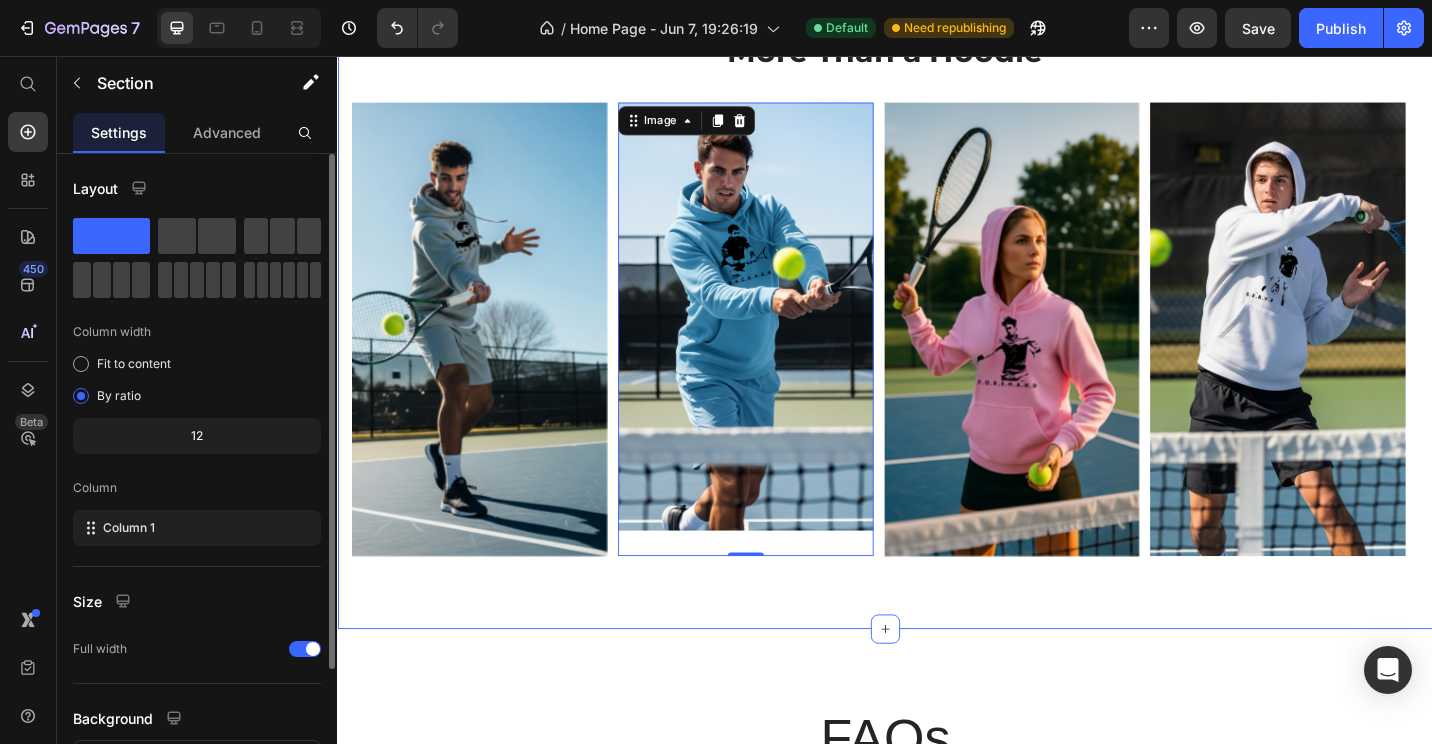 click on "More Than a Hoodie Heading Row Image Image   0 Image Image Carousel Section 4" at bounding box center [937, 316] 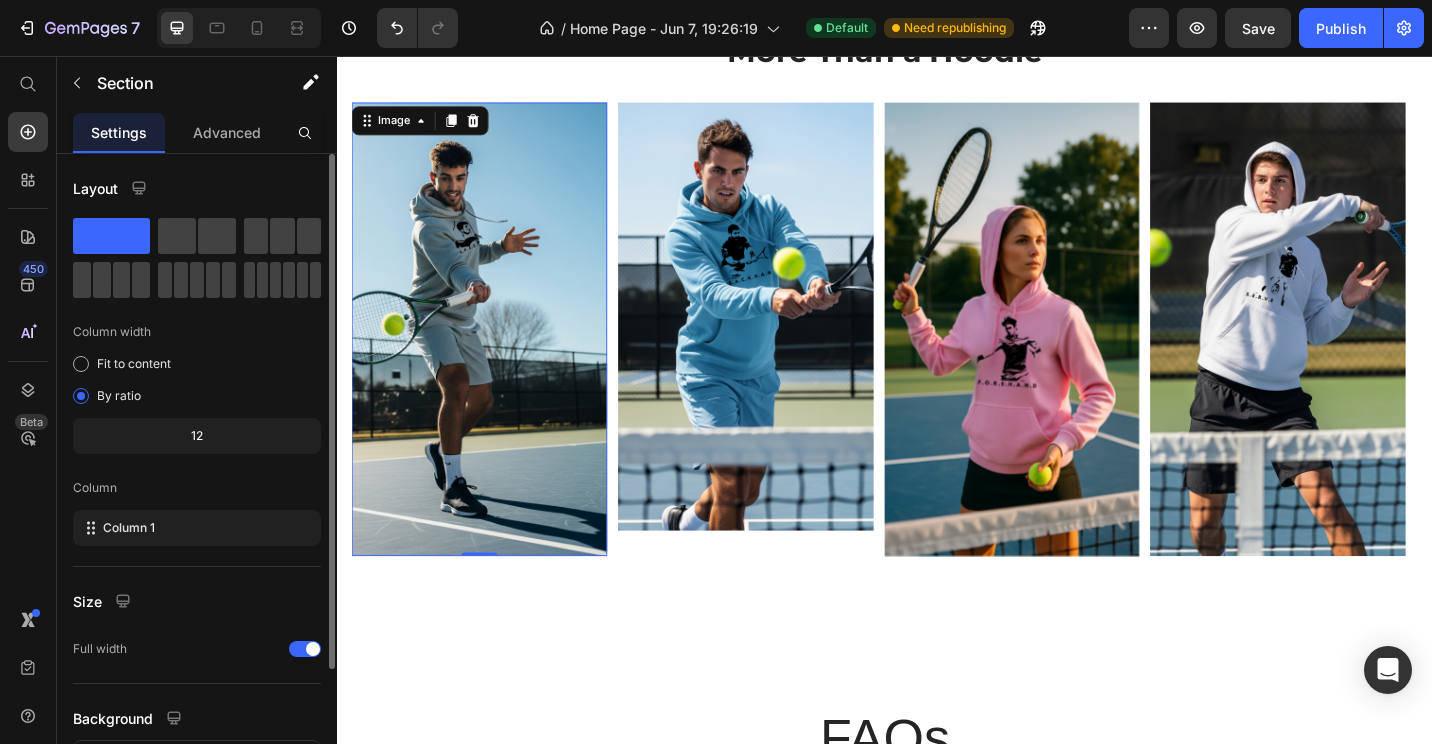 click at bounding box center [492, 355] 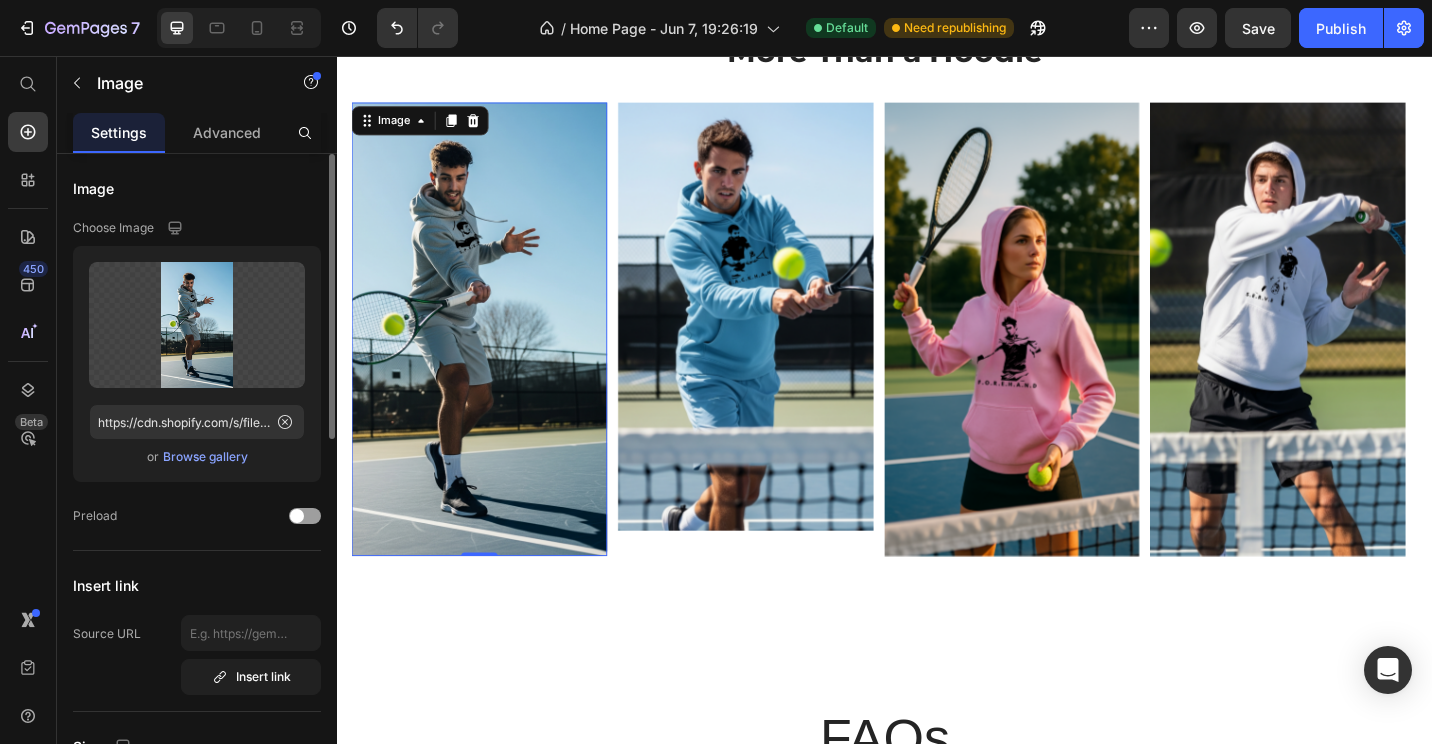 scroll, scrollTop: 200, scrollLeft: 0, axis: vertical 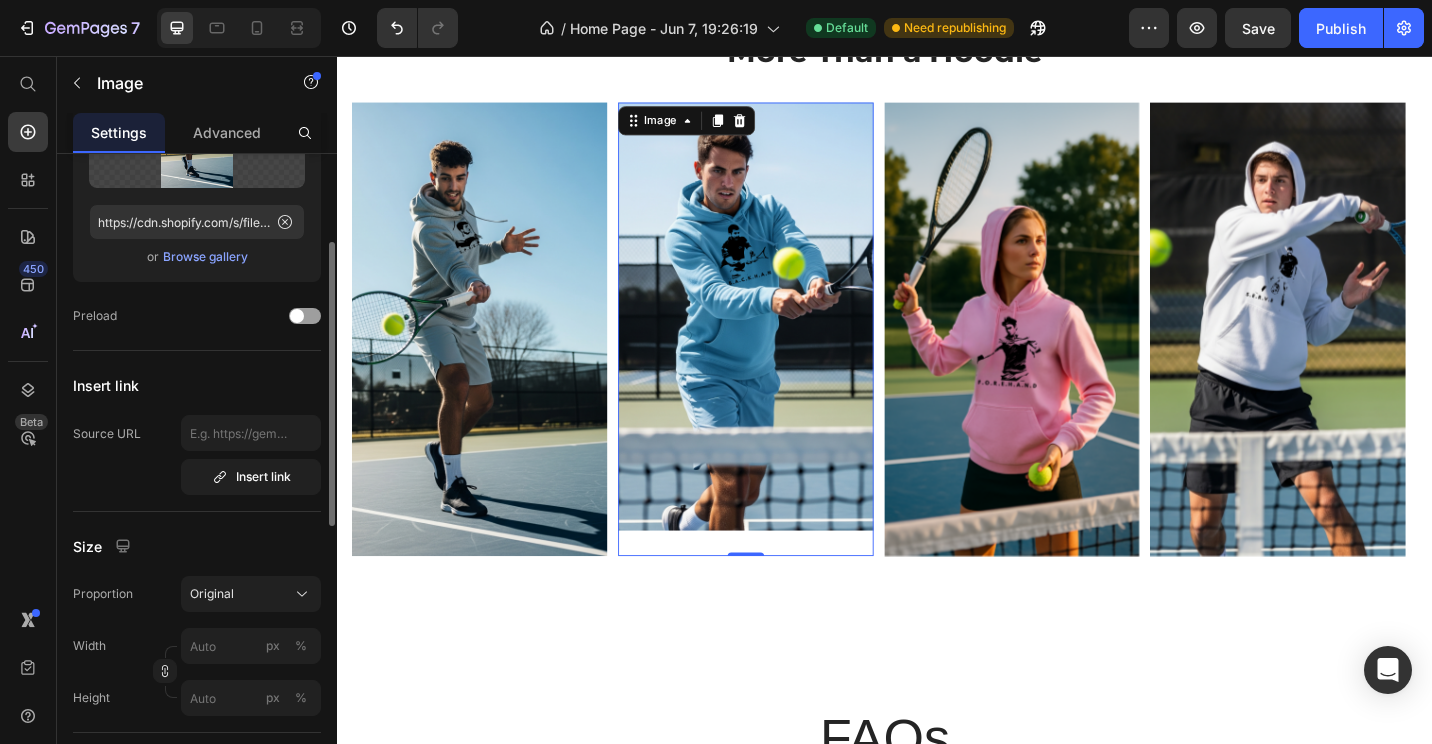 click at bounding box center [784, 355] 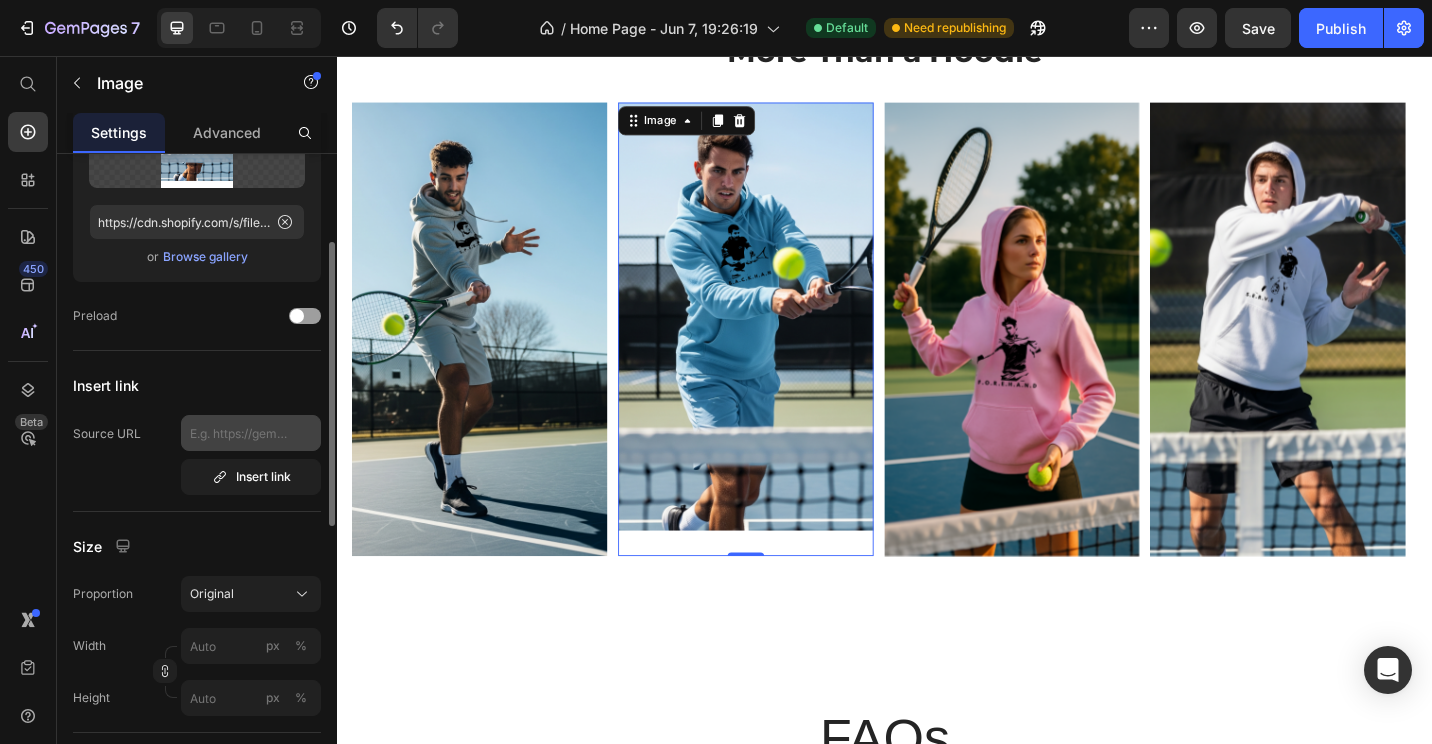 scroll, scrollTop: 0, scrollLeft: 0, axis: both 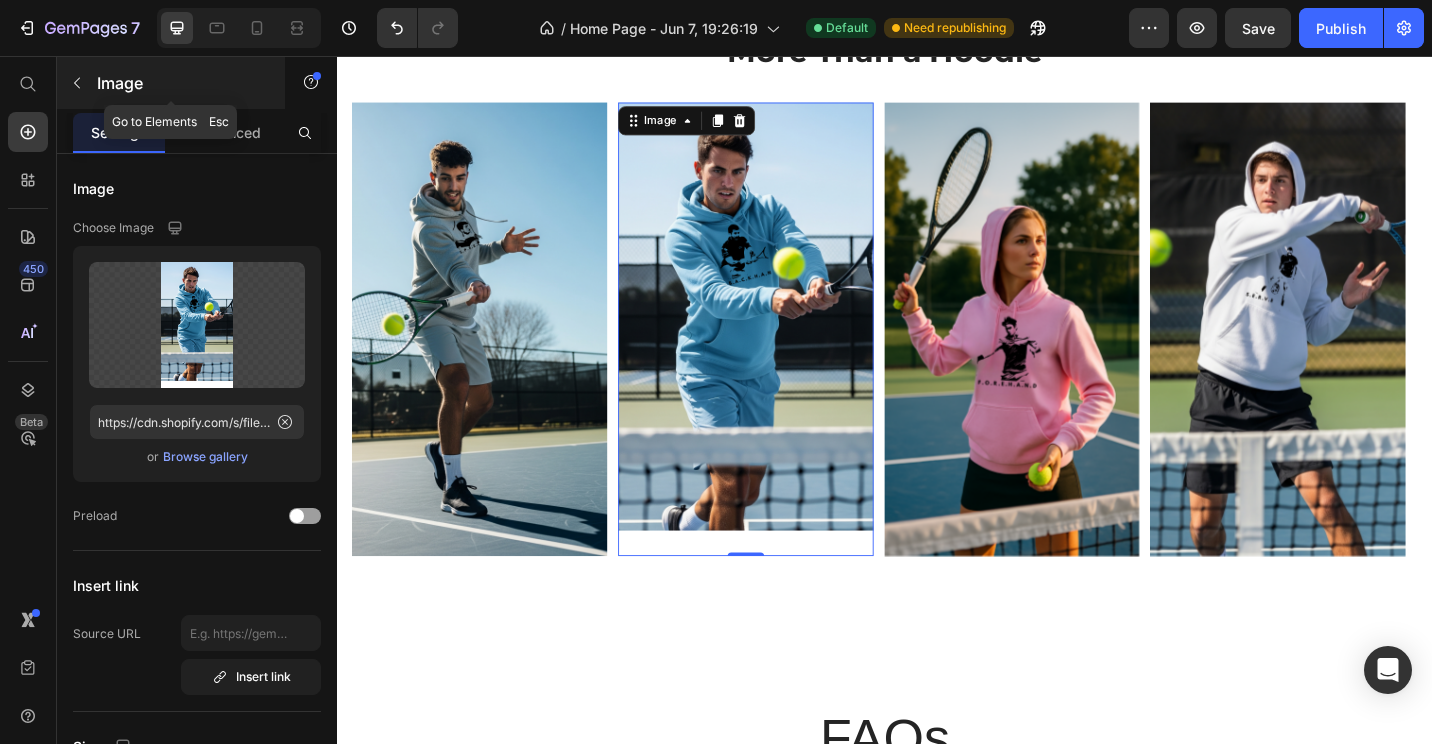 click 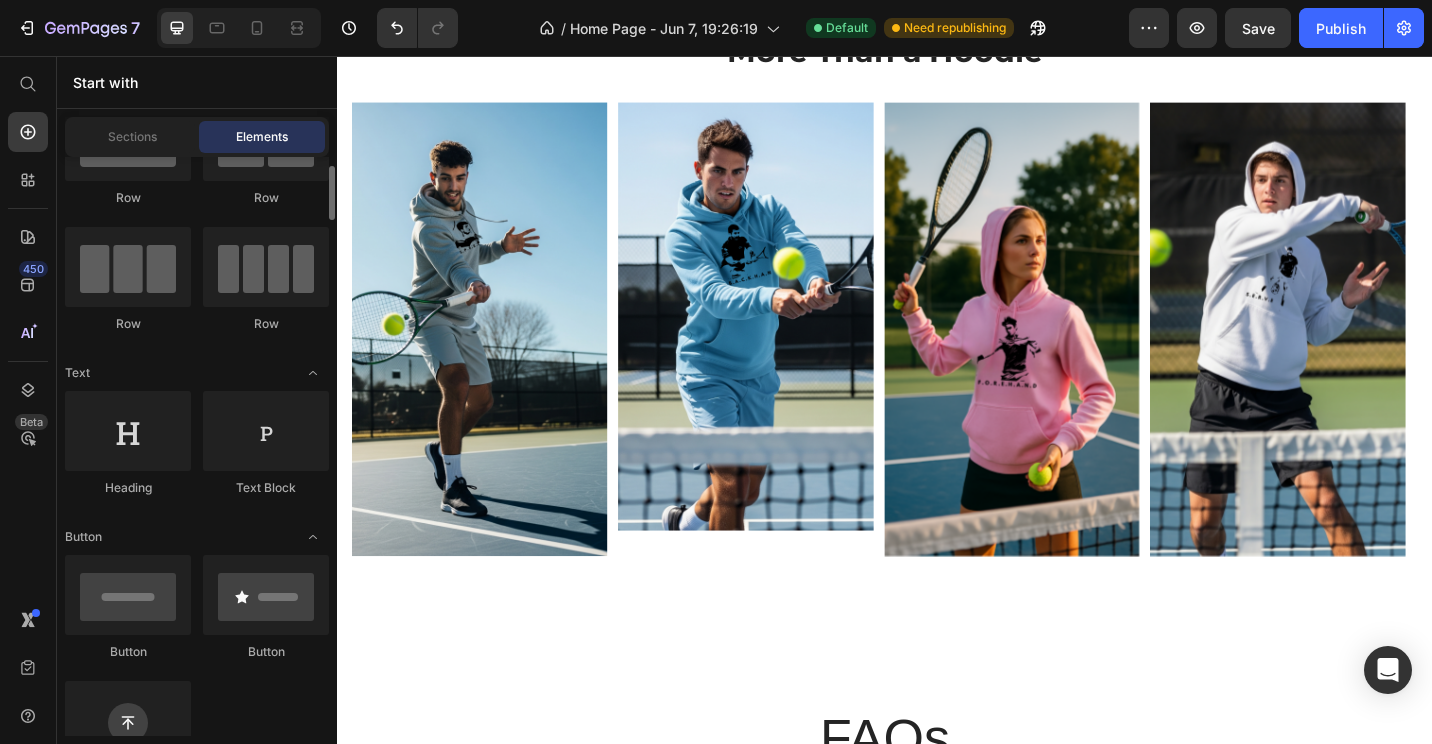 scroll, scrollTop: 0, scrollLeft: 0, axis: both 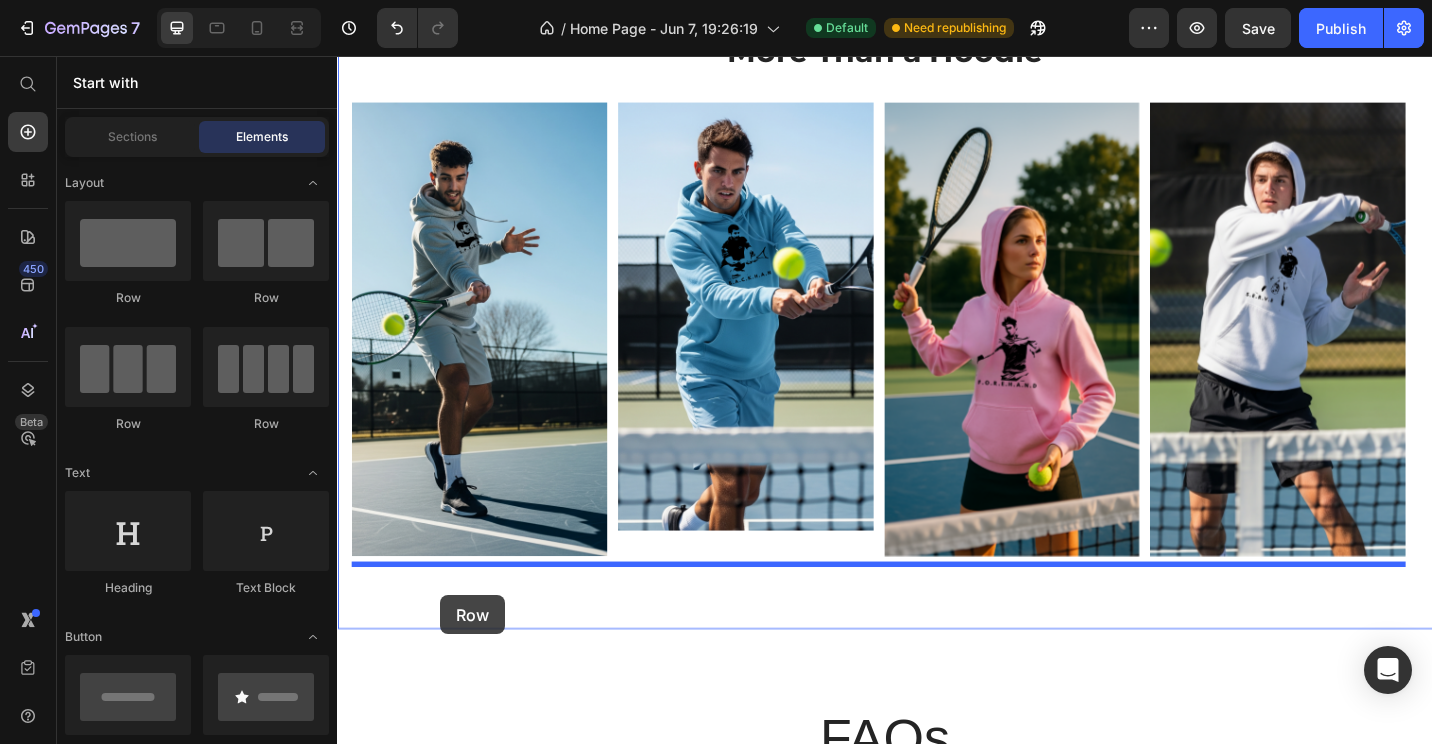 drag, startPoint x: 466, startPoint y: 324, endPoint x: 450, endPoint y: 646, distance: 322.39728 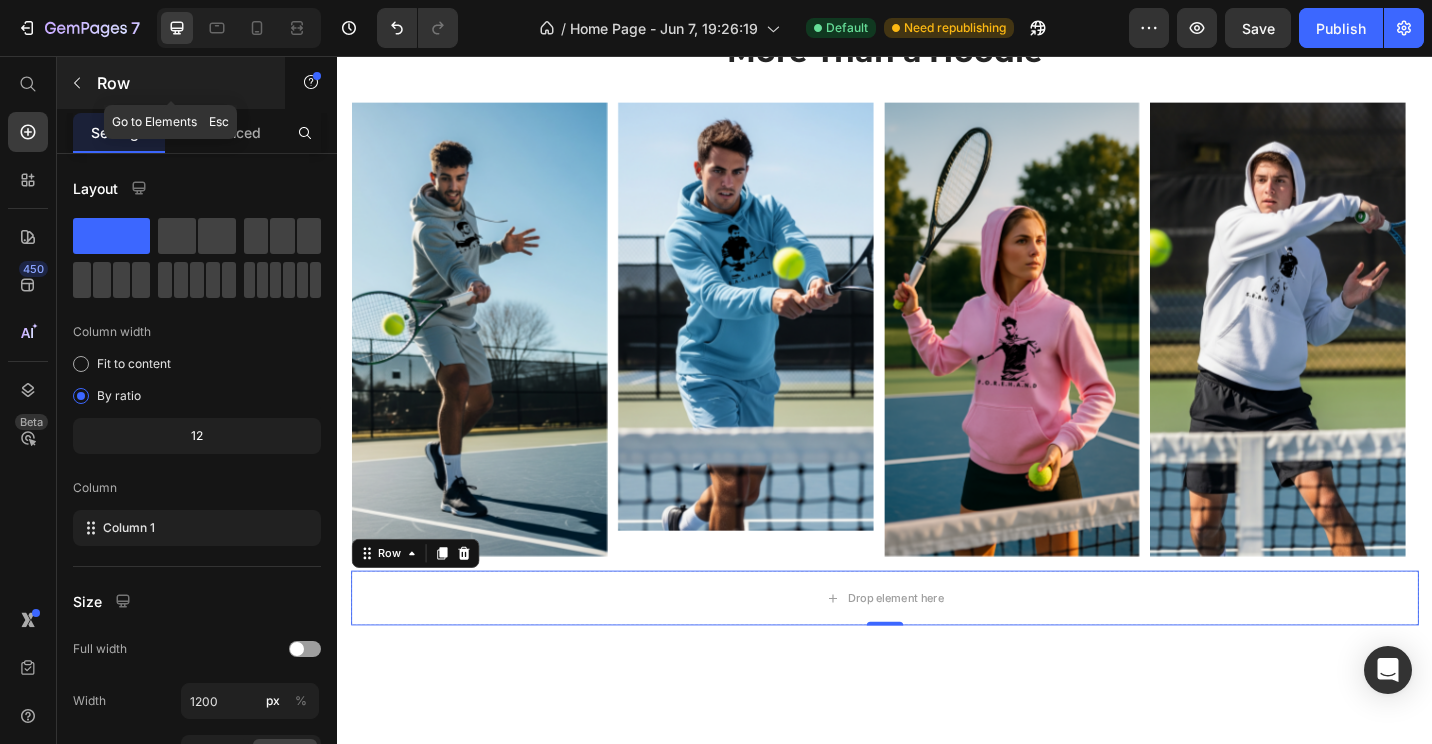 click at bounding box center (77, 83) 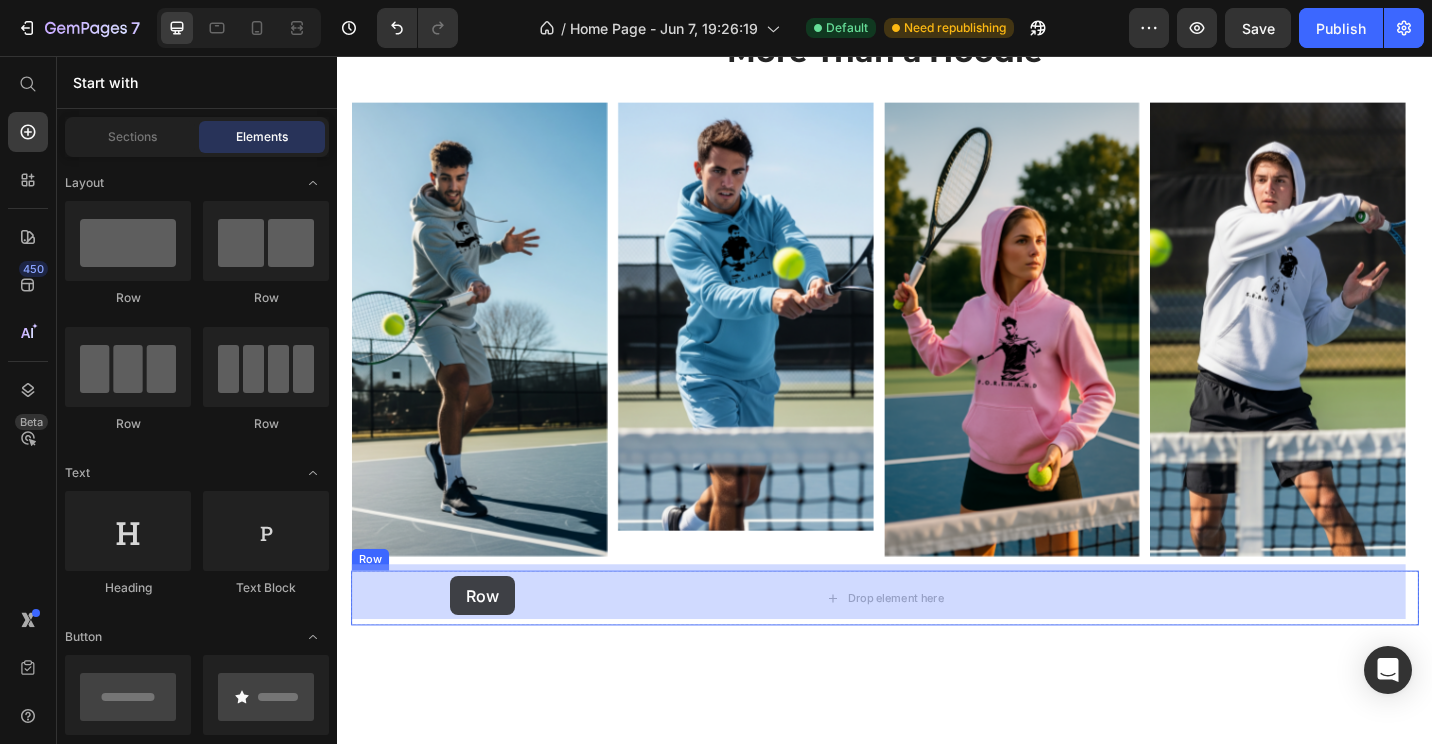 drag, startPoint x: 587, startPoint y: 435, endPoint x: 461, endPoint y: 625, distance: 227.98245 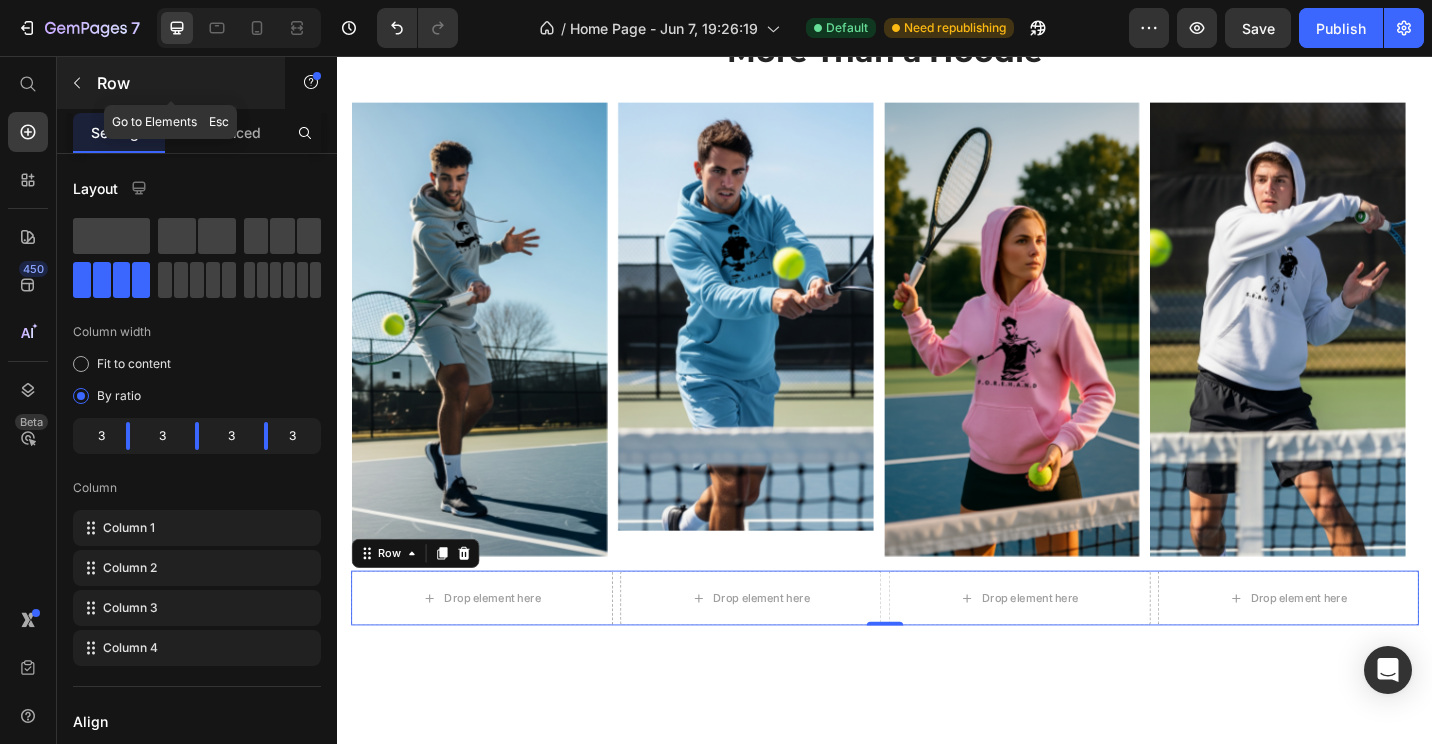 click 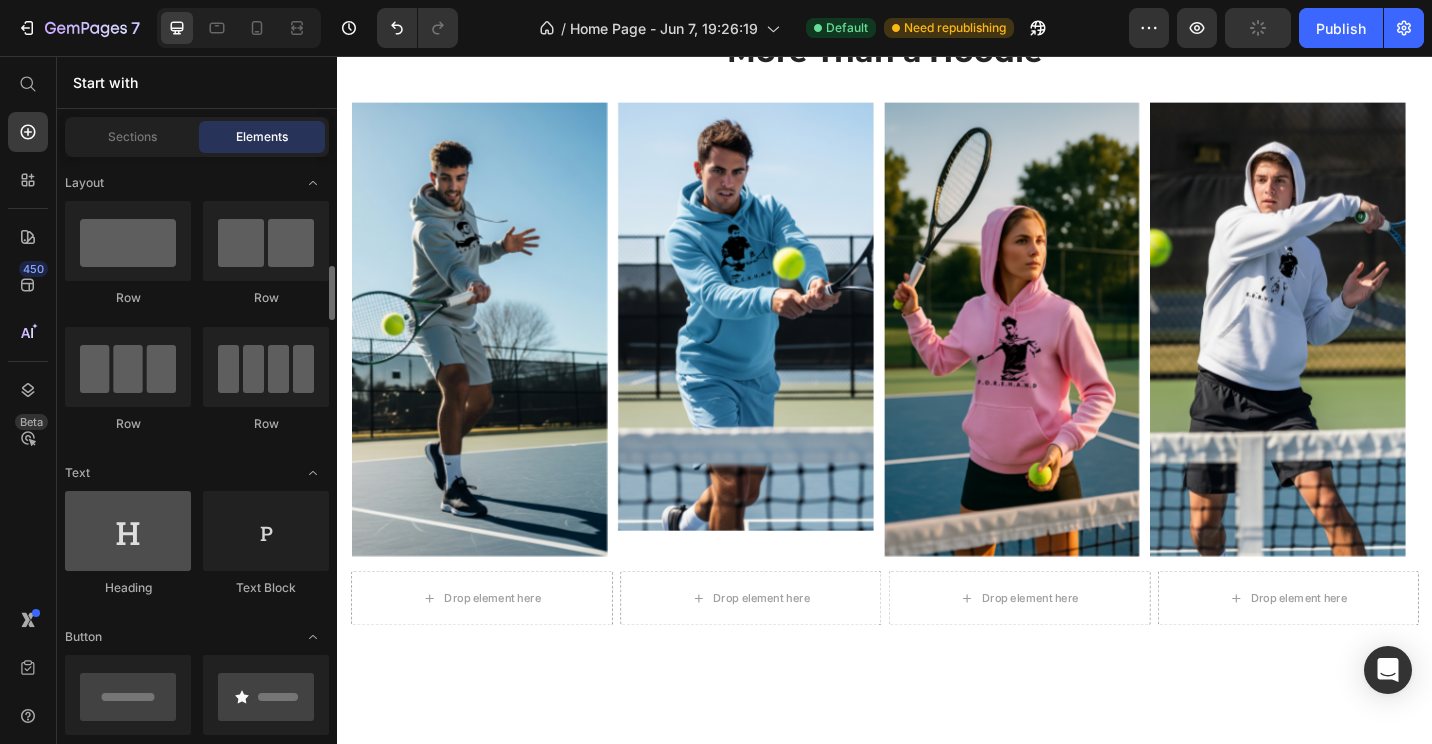 scroll, scrollTop: 100, scrollLeft: 0, axis: vertical 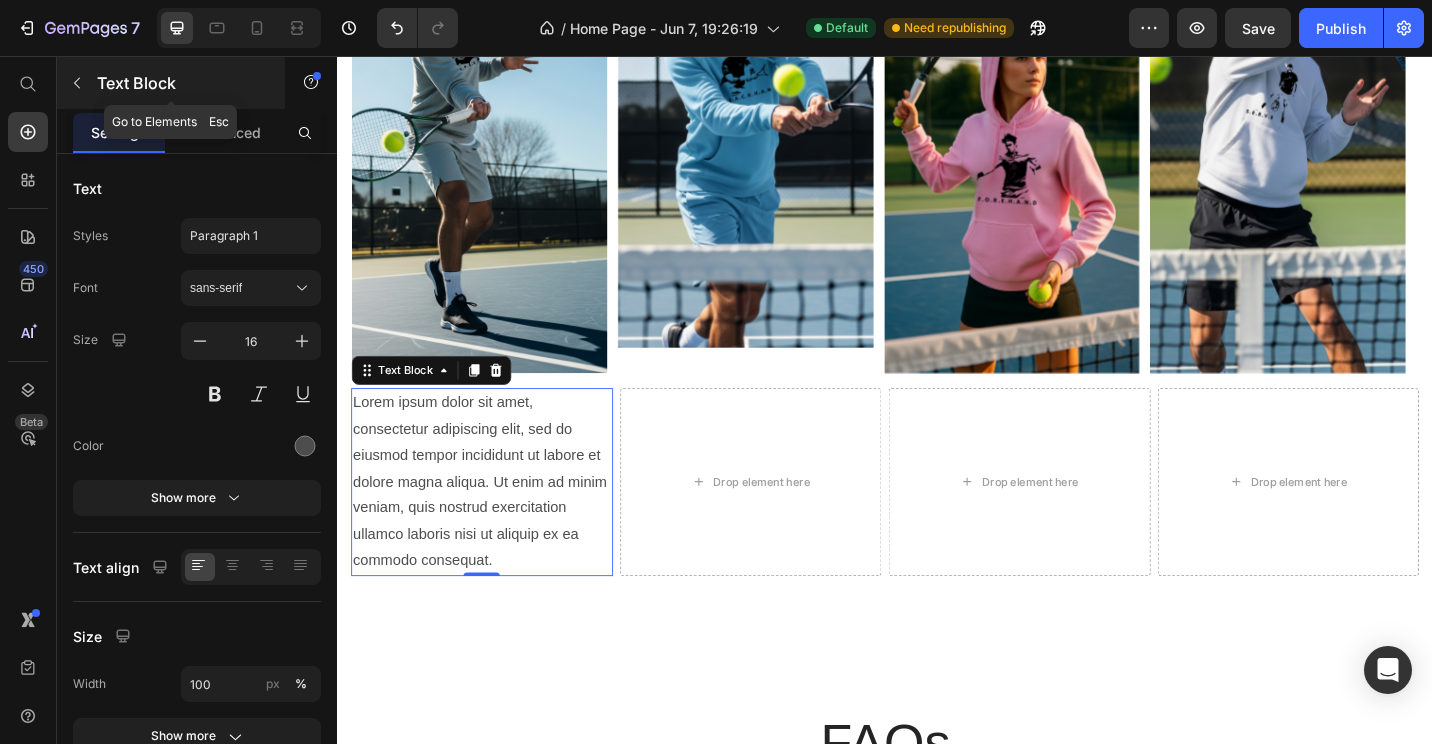 click 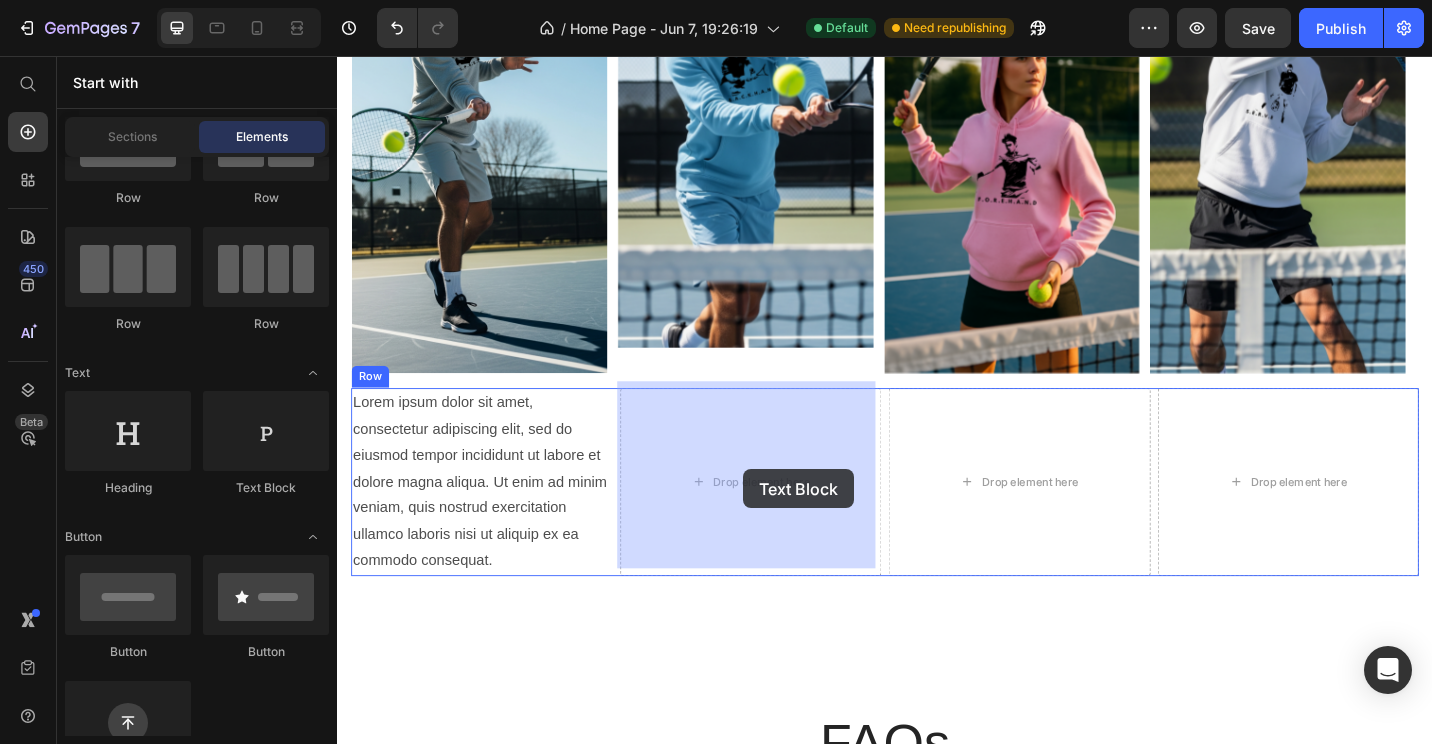 drag, startPoint x: 612, startPoint y: 512, endPoint x: 782, endPoint y: 509, distance: 170.02647 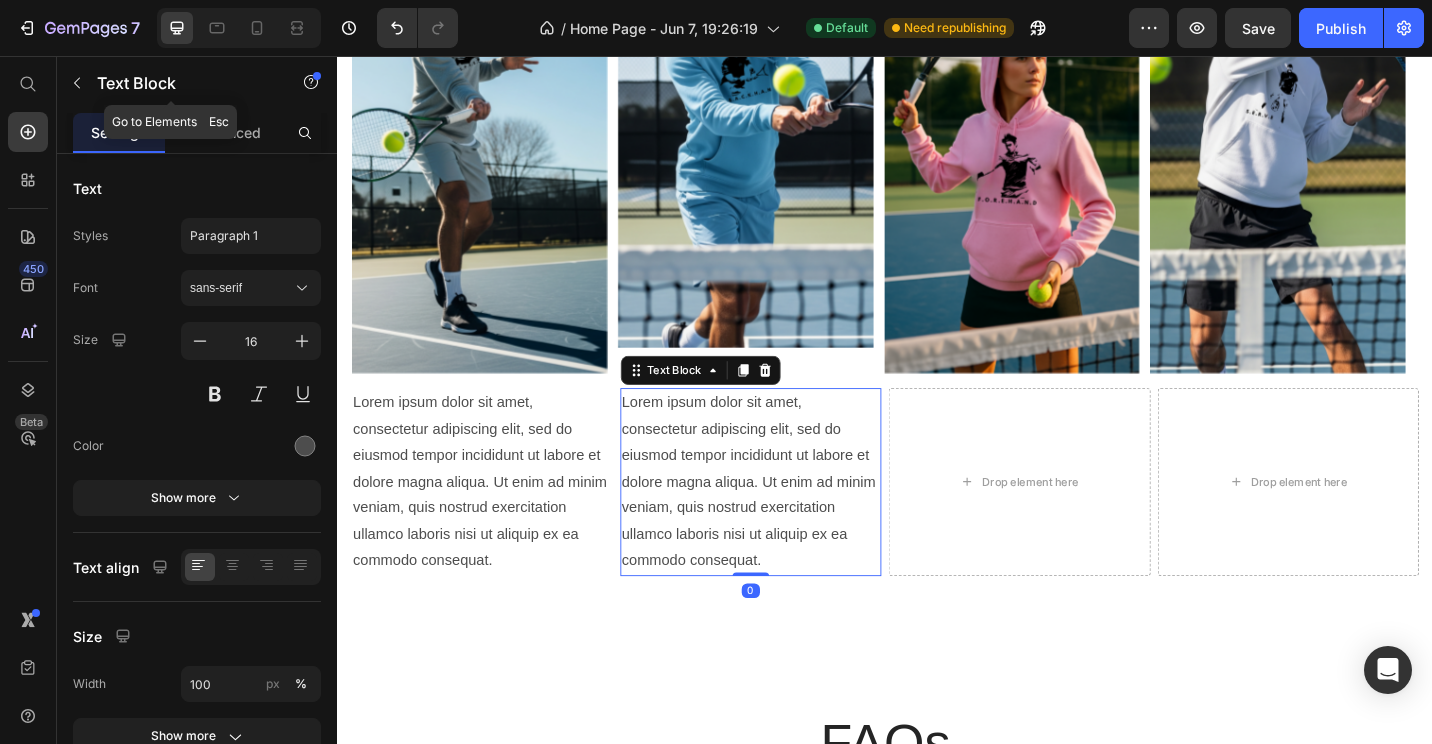drag, startPoint x: 93, startPoint y: 75, endPoint x: 102, endPoint y: 90, distance: 17.492855 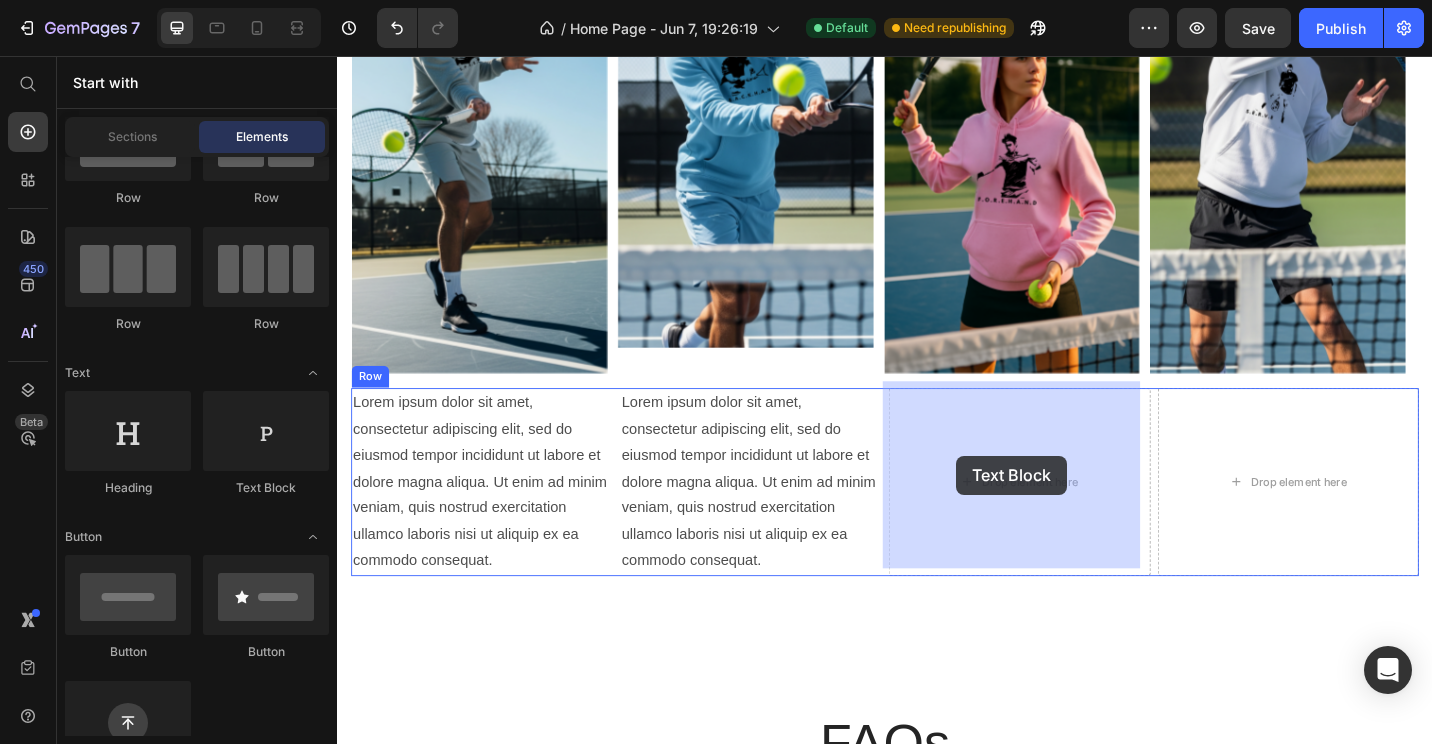 drag, startPoint x: 399, startPoint y: 462, endPoint x: 1015, endPoint y: 494, distance: 616.8306 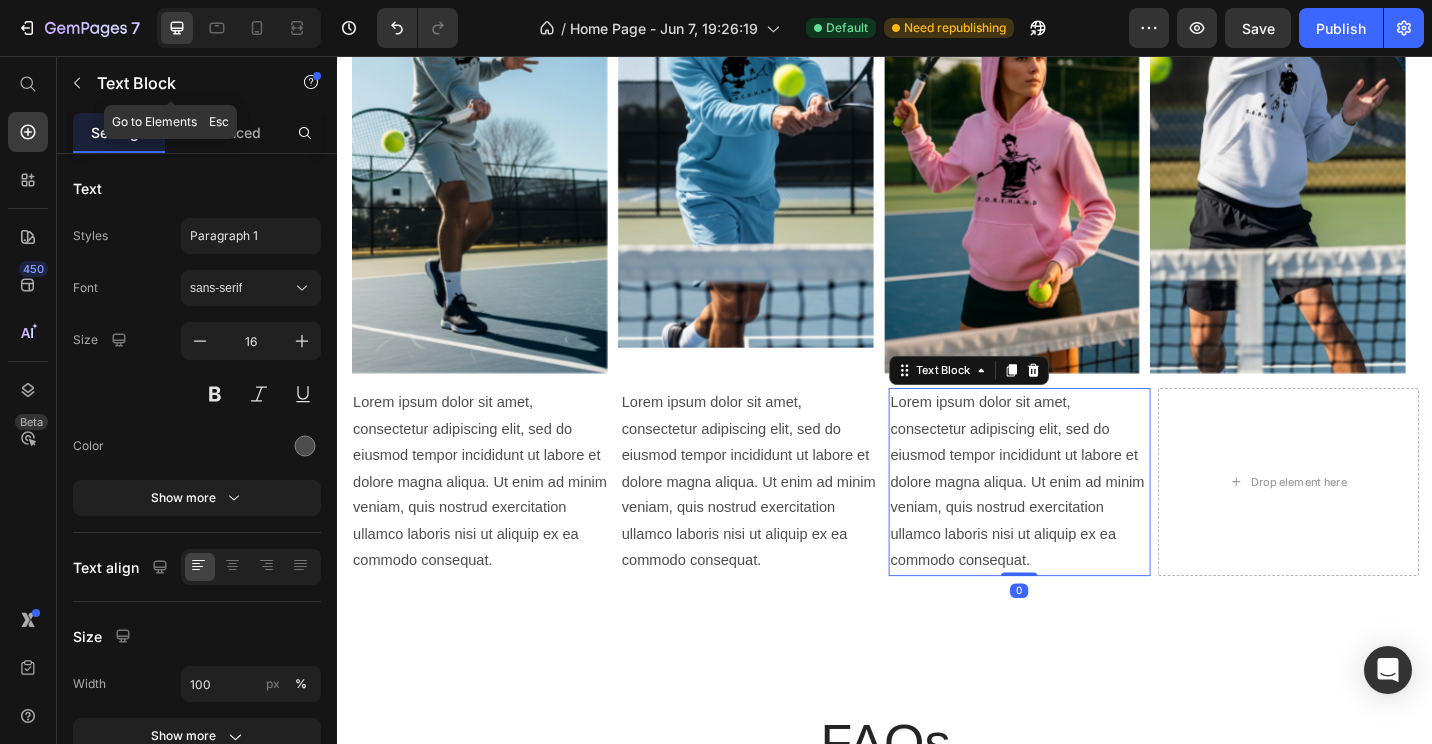 click at bounding box center [77, 83] 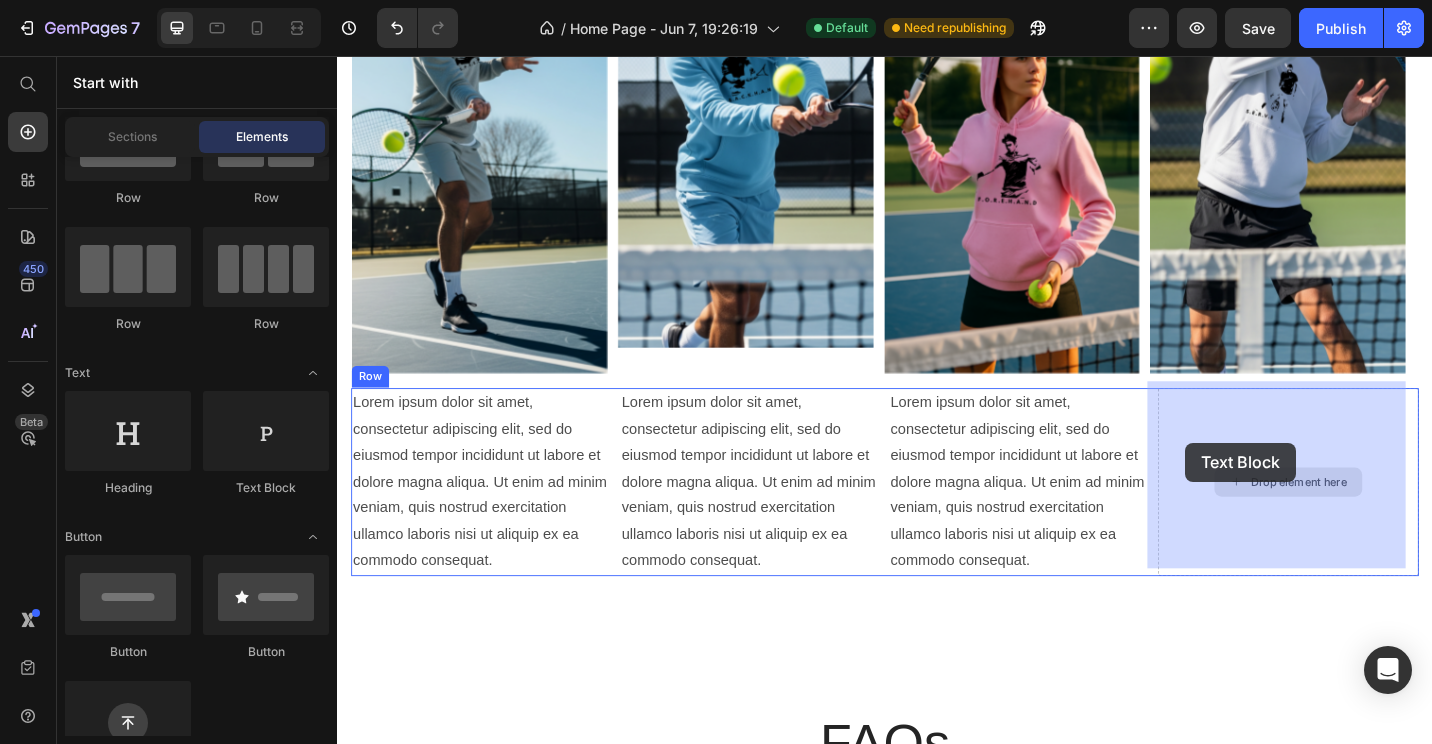 drag, startPoint x: 625, startPoint y: 493, endPoint x: 1266, endPoint y: 480, distance: 641.13184 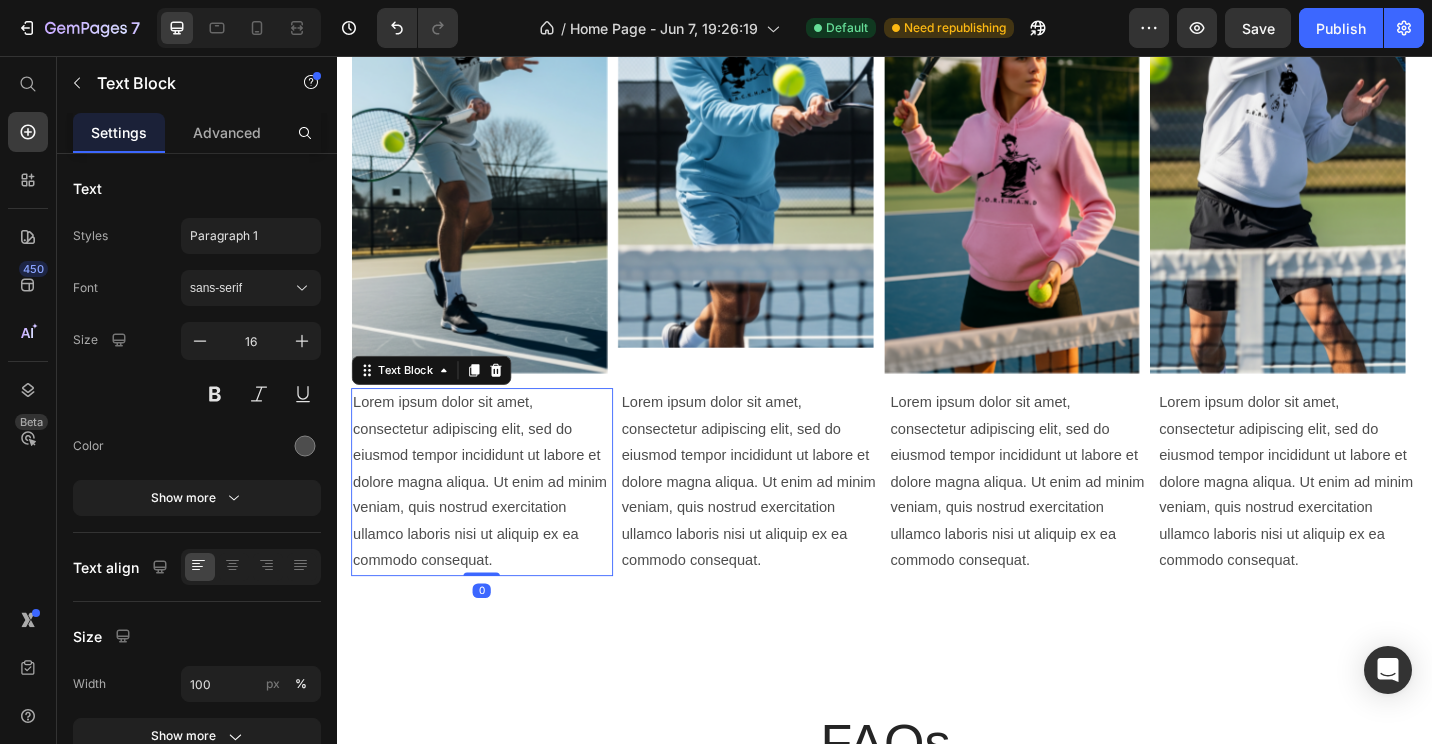 click on "Lorem ipsum dolor sit amet, consectetur adipiscing elit, sed do eiusmod tempor incididunt ut labore et dolore magna aliqua. Ut enim ad minim veniam, quis nostrud exercitation ullamco laboris nisi ut aliquip ex ea commodo consequat." at bounding box center [495, 523] 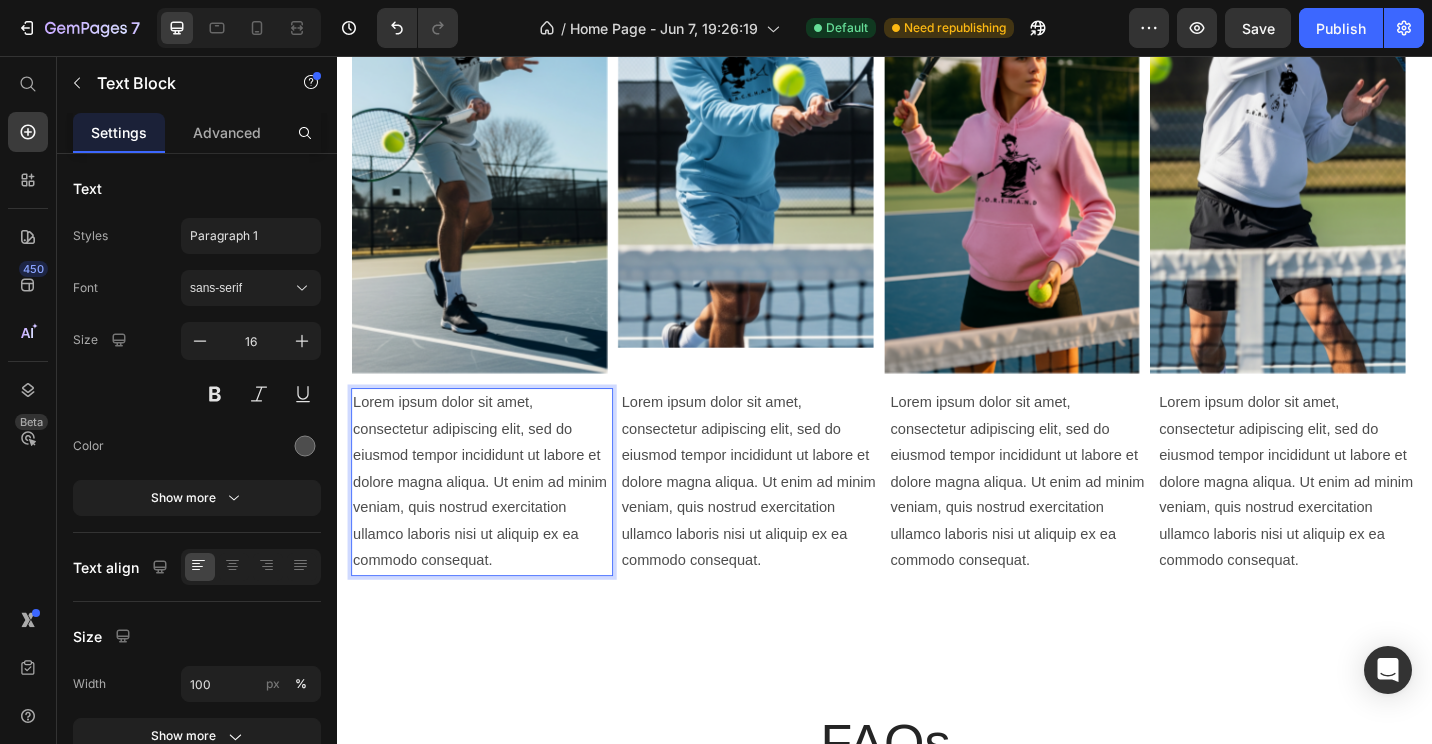 click on "Lorem ipsum dolor sit amet, consectetur adipiscing elit, sed do eiusmod tempor incididunt ut labore et dolore magna aliqua. Ut enim ad minim veniam, quis nostrud exercitation ullamco laboris nisi ut aliquip ex ea commodo consequat." at bounding box center (495, 523) 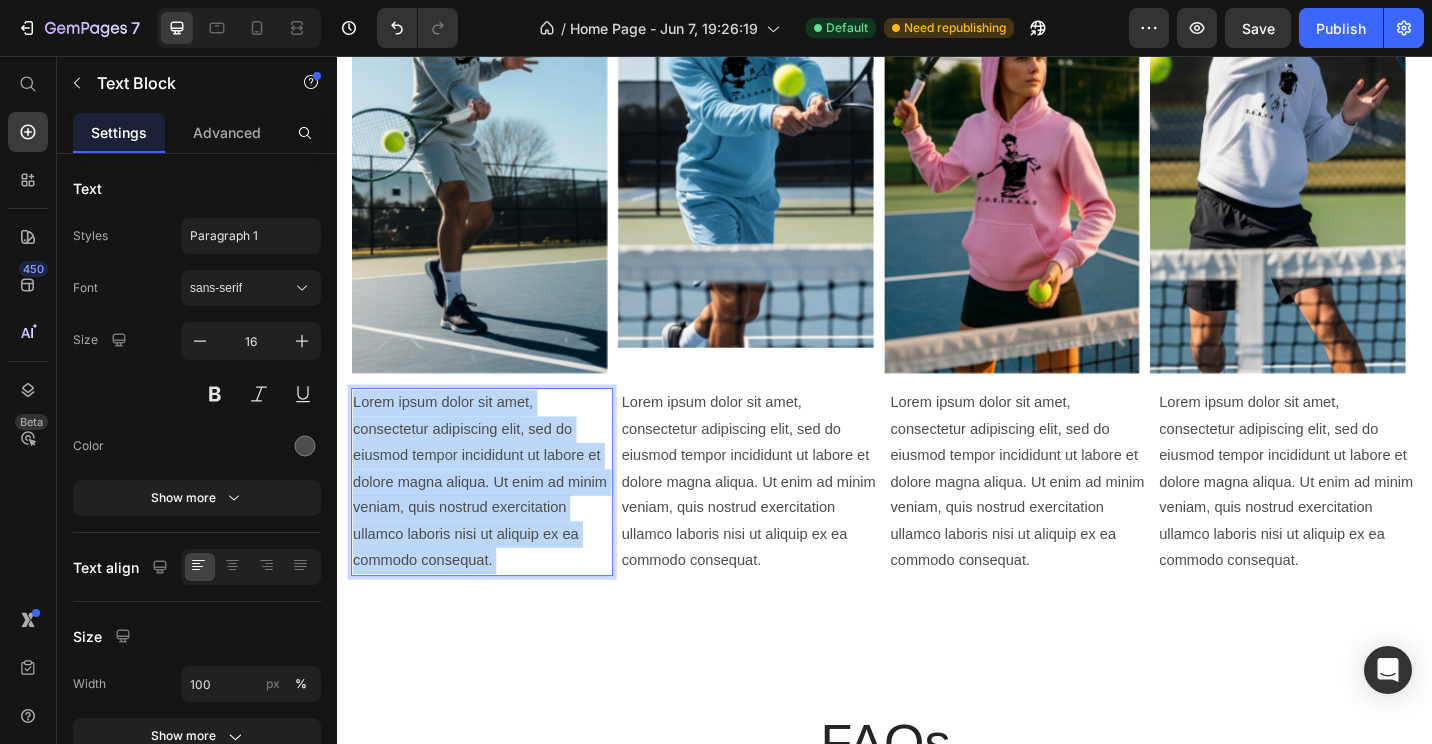 drag, startPoint x: 475, startPoint y: 603, endPoint x: 423, endPoint y: 472, distance: 140.94325 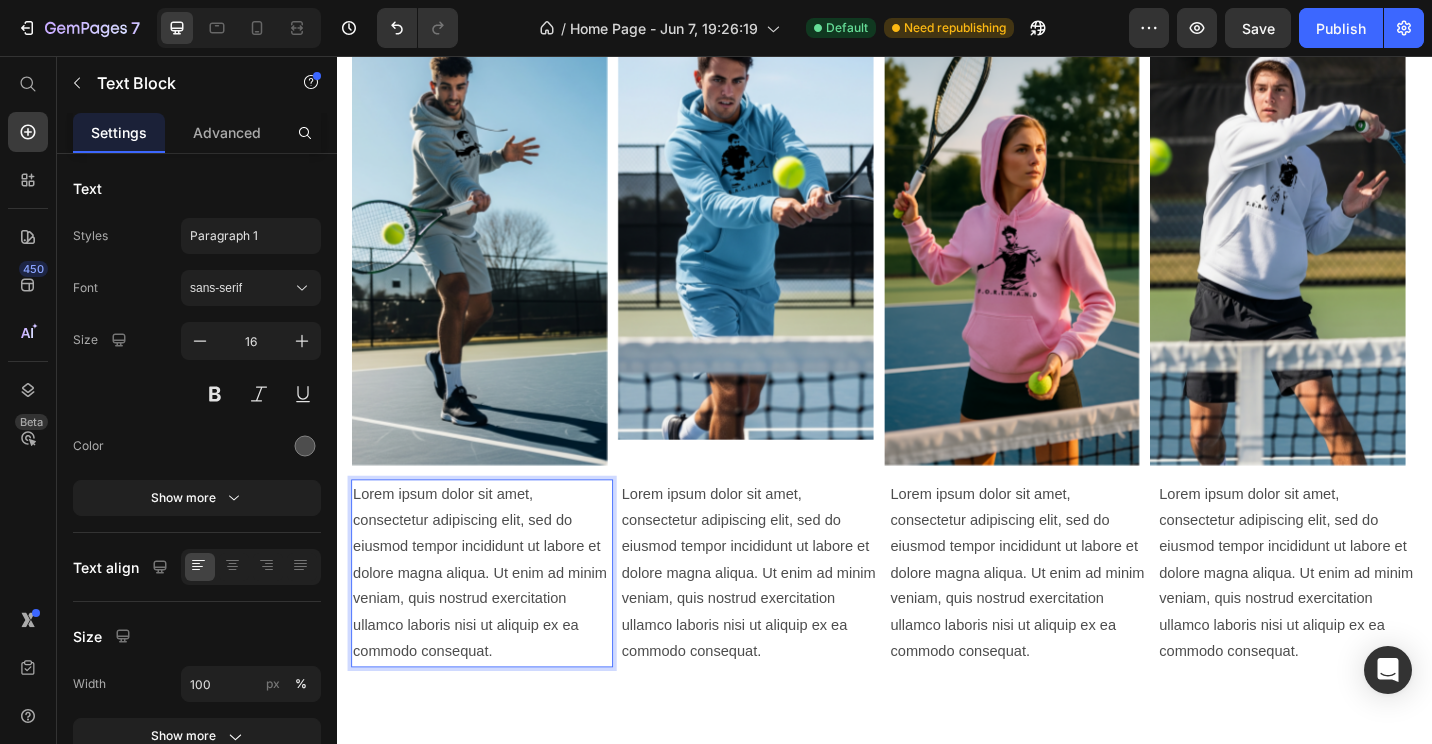 scroll, scrollTop: 2237, scrollLeft: 0, axis: vertical 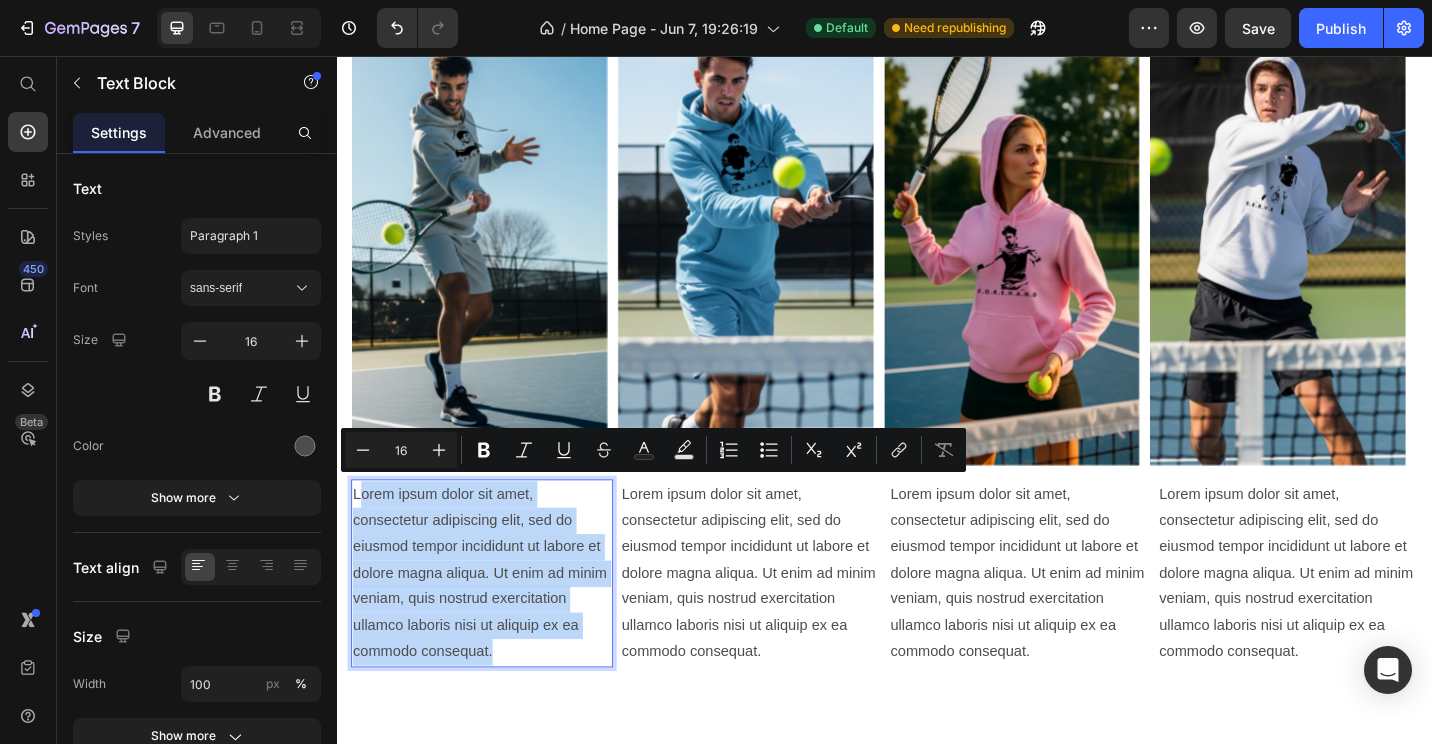drag, startPoint x: 500, startPoint y: 700, endPoint x: 362, endPoint y: 537, distance: 213.572 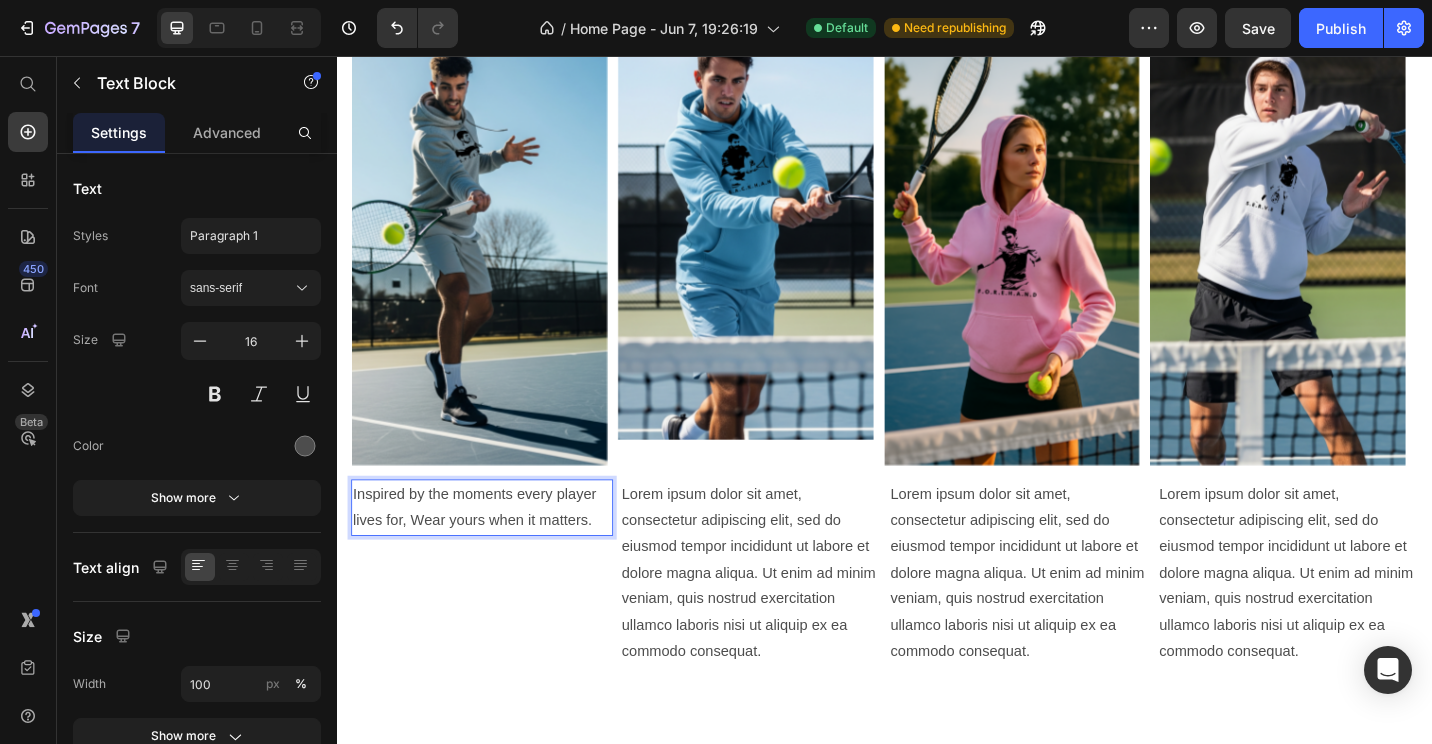 click on "Inspired by the moments every player lives for, Wear yours when it matters." at bounding box center (495, 551) 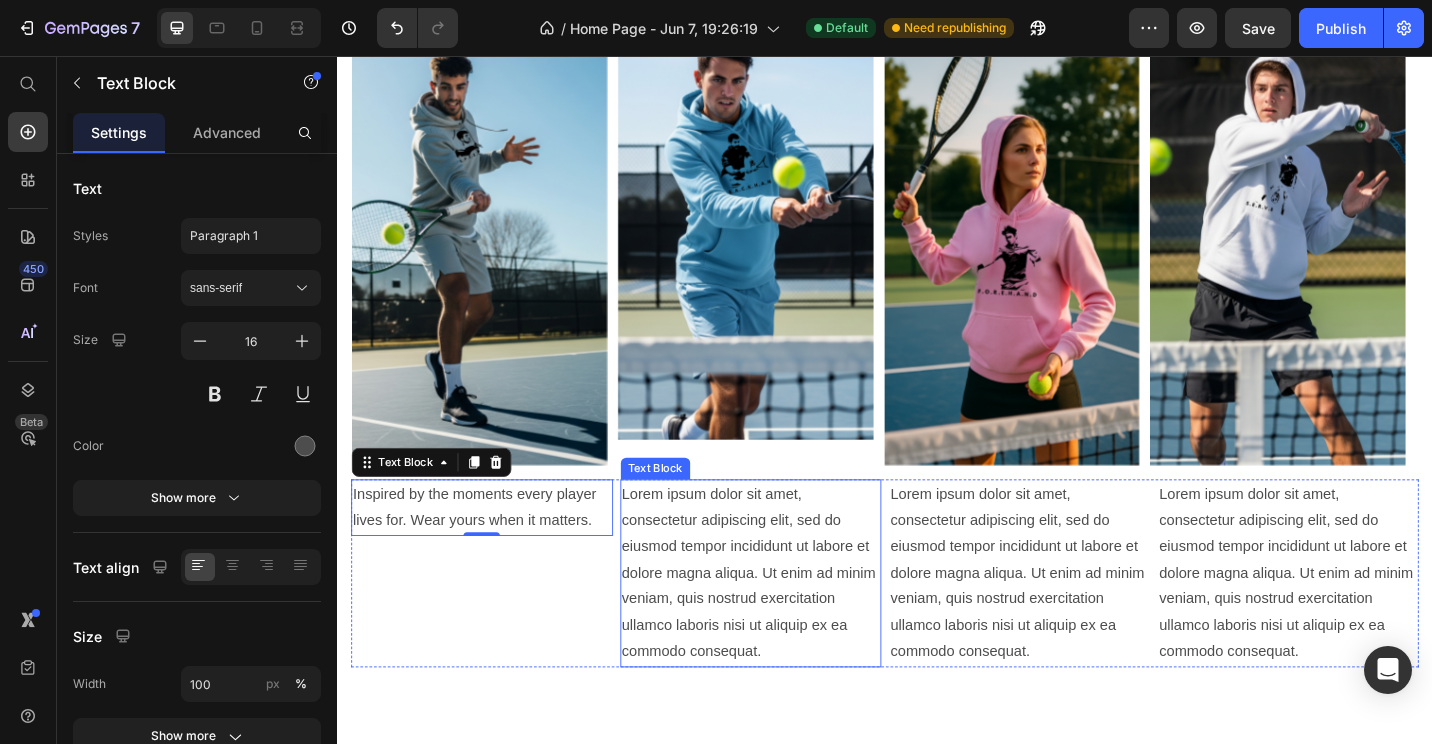 click on "Lorem ipsum dolor sit amet, consectetur adipiscing elit, sed do eiusmod tempor incididunt ut labore et dolore magna aliqua. Ut enim ad minim veniam, quis nostrud exercitation ullamco laboris nisi ut aliquip ex ea commodo consequat." at bounding box center (790, 623) 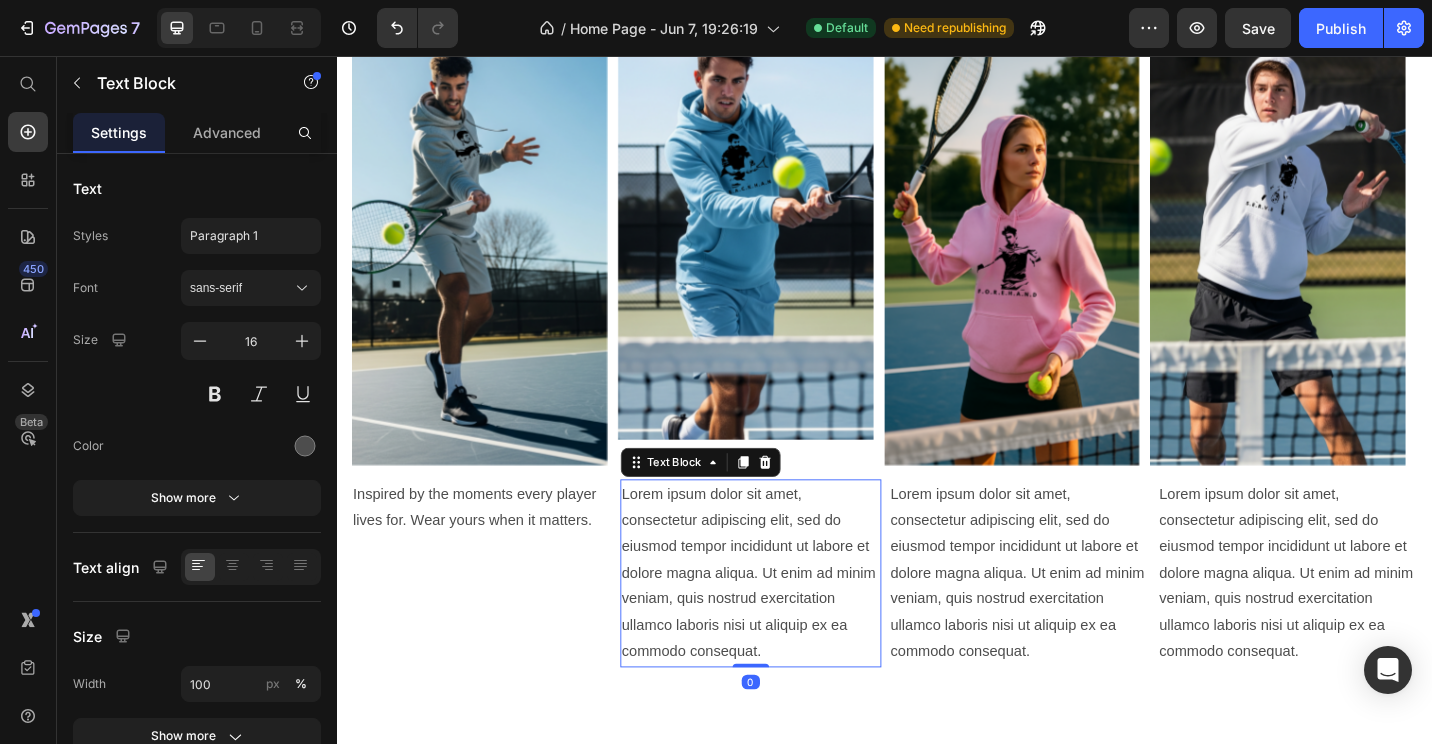 click on "Lorem ipsum dolor sit amet, consectetur adipiscing elit, sed do eiusmod tempor incididunt ut labore et dolore magna aliqua. Ut enim ad minim veniam, quis nostrud exercitation ullamco laboris nisi ut aliquip ex ea commodo consequat." at bounding box center (790, 623) 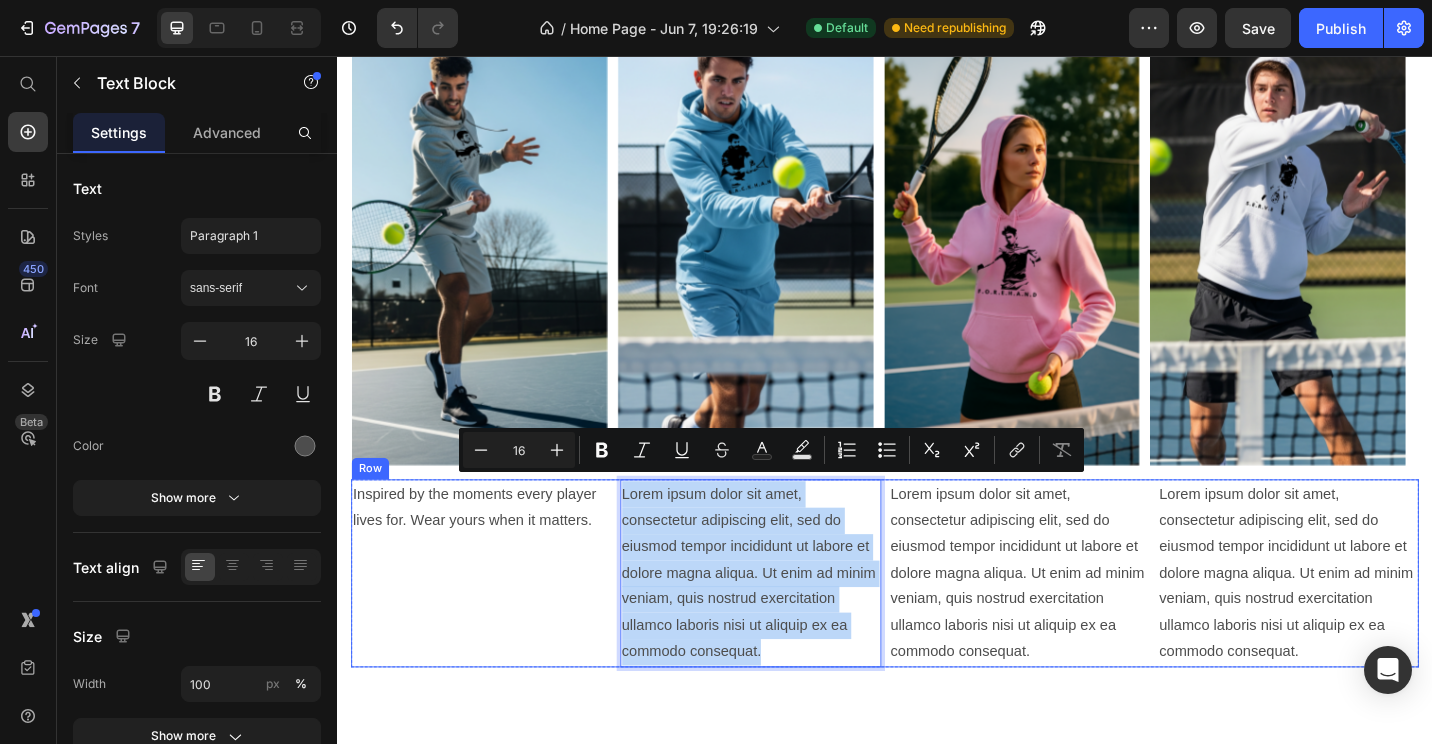 drag, startPoint x: 809, startPoint y: 697, endPoint x: 640, endPoint y: 529, distance: 238.29604 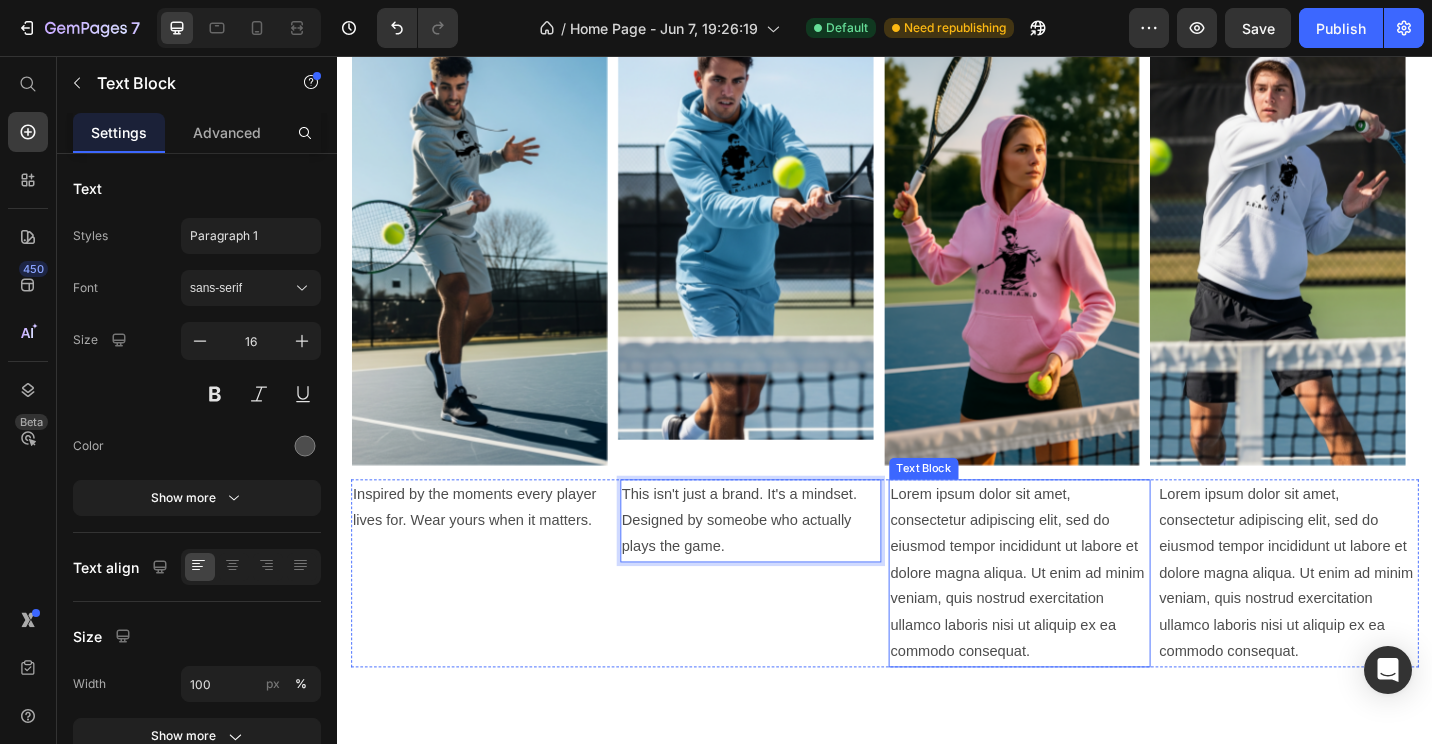 click on "Lorem ipsum dolor sit amet, consectetur adipiscing elit, sed do eiusmod tempor incididunt ut labore et dolore magna aliqua. Ut enim ad minim veniam, quis nostrud exercitation ullamco laboris nisi ut aliquip ex ea commodo consequat." at bounding box center [1084, 623] 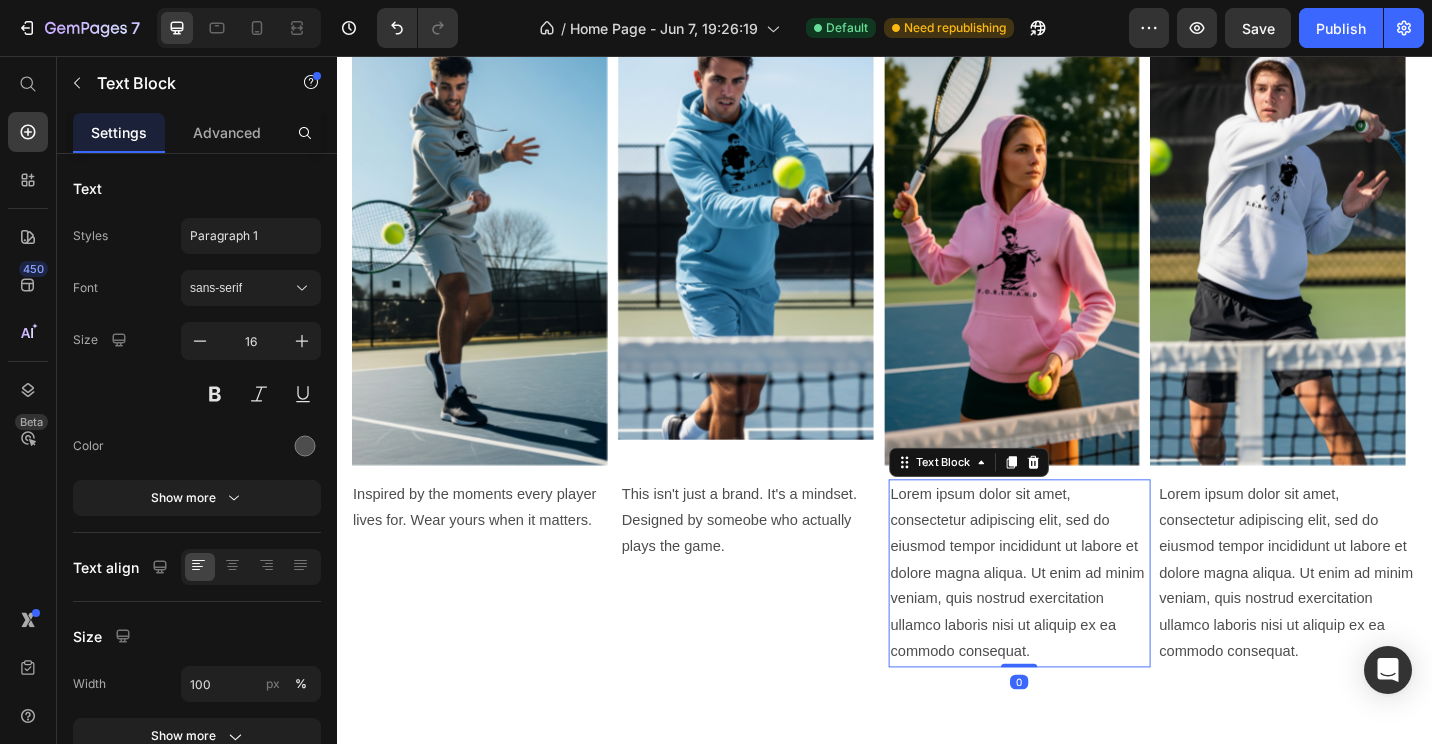 click on "Lorem ipsum dolor sit amet, consectetur adipiscing elit, sed do eiusmod tempor incididunt ut labore et dolore magna aliqua. Ut enim ad minim veniam, quis nostrud exercitation ullamco laboris nisi ut aliquip ex ea commodo consequat." at bounding box center [1084, 623] 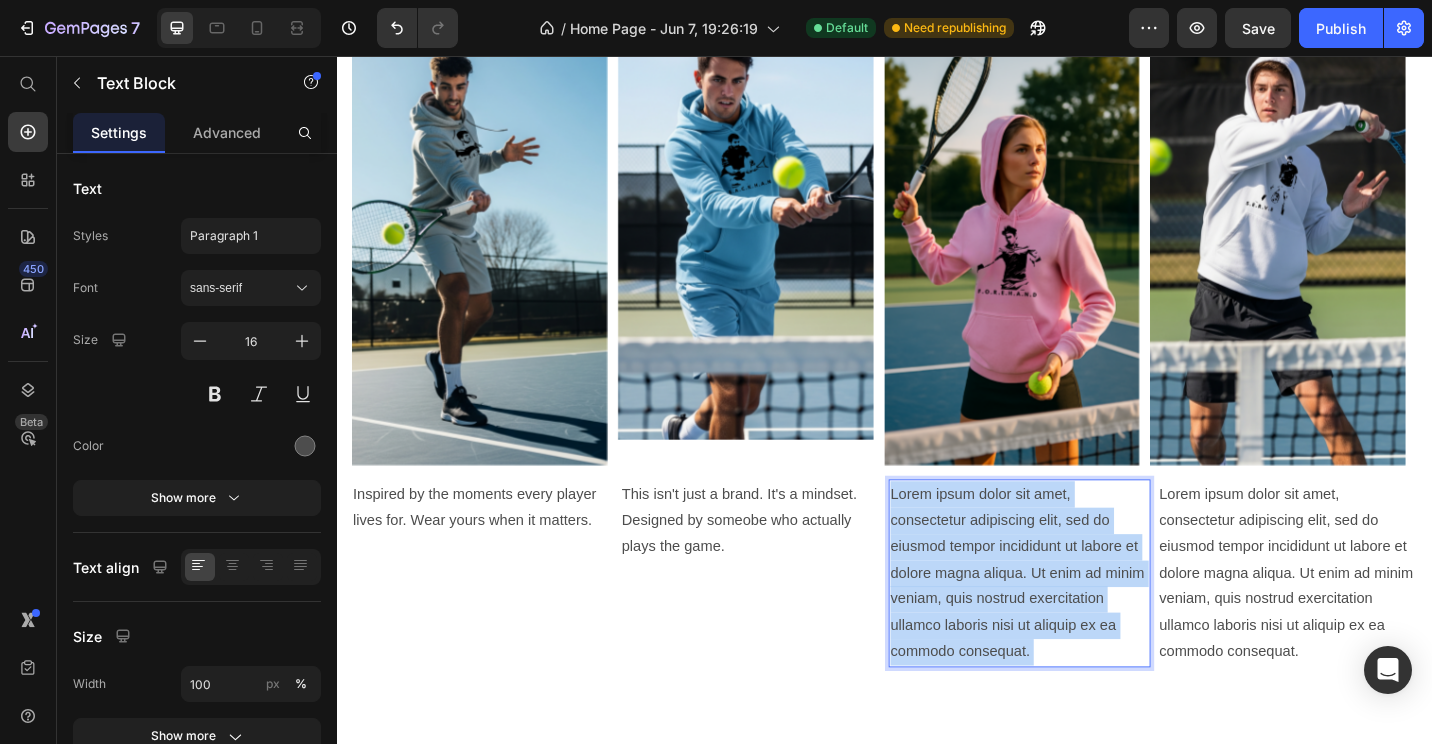 drag, startPoint x: 1094, startPoint y: 703, endPoint x: 935, endPoint y: 531, distance: 234.23279 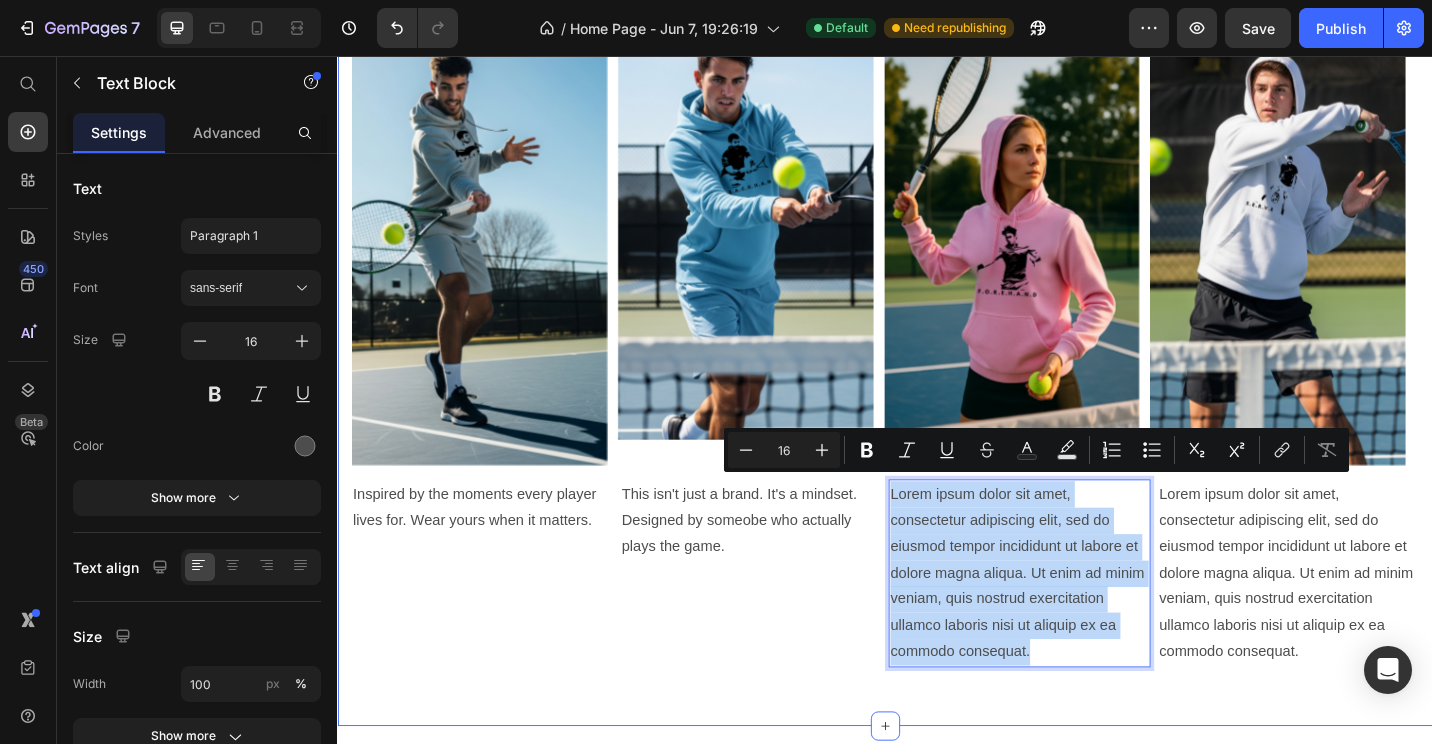drag, startPoint x: 1097, startPoint y: 703, endPoint x: 937, endPoint y: 508, distance: 252.23996 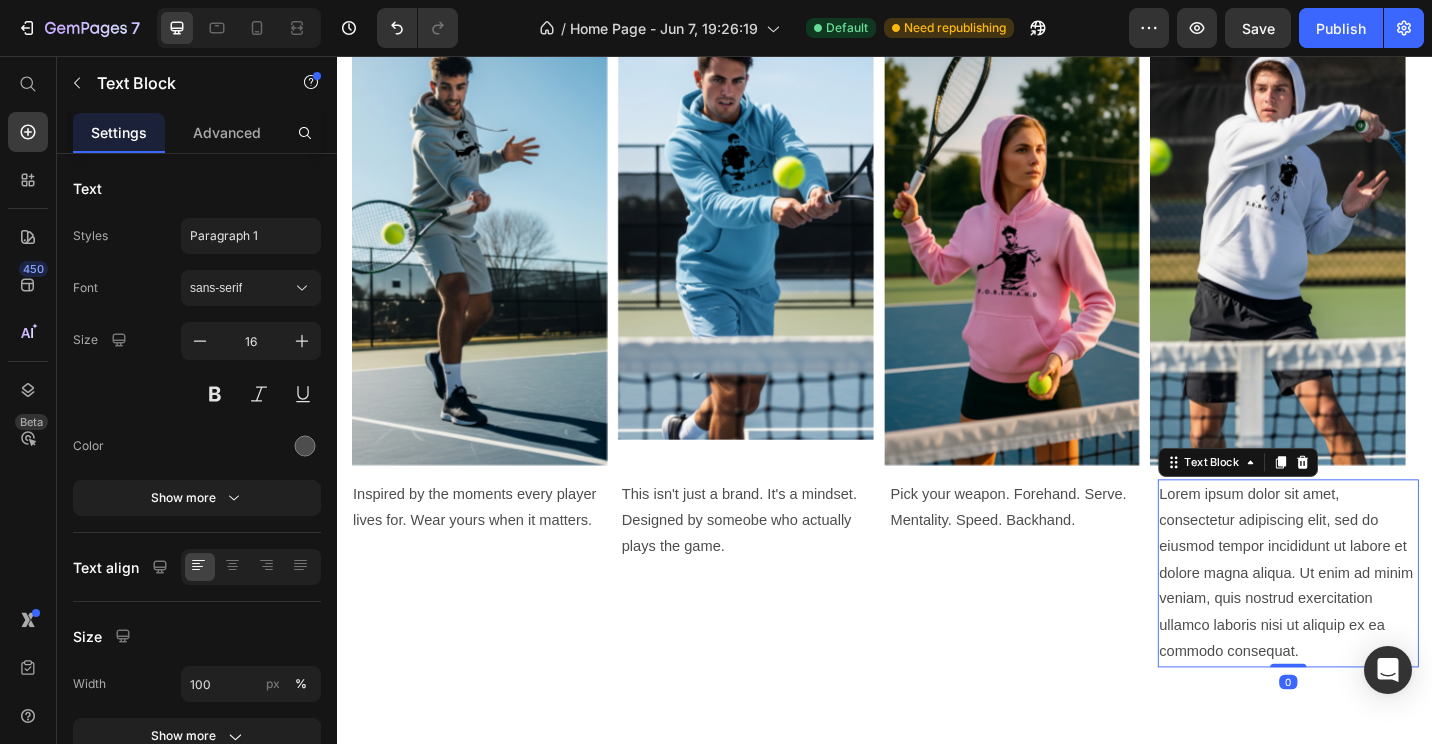 click on "Lorem ipsum dolor sit amet, consectetur adipiscing elit, sed do eiusmod tempor incididunt ut labore et dolore magna aliqua. Ut enim ad minim veniam, quis nostrud exercitation ullamco laboris nisi ut aliquip ex ea commodo consequat." at bounding box center [1379, 623] 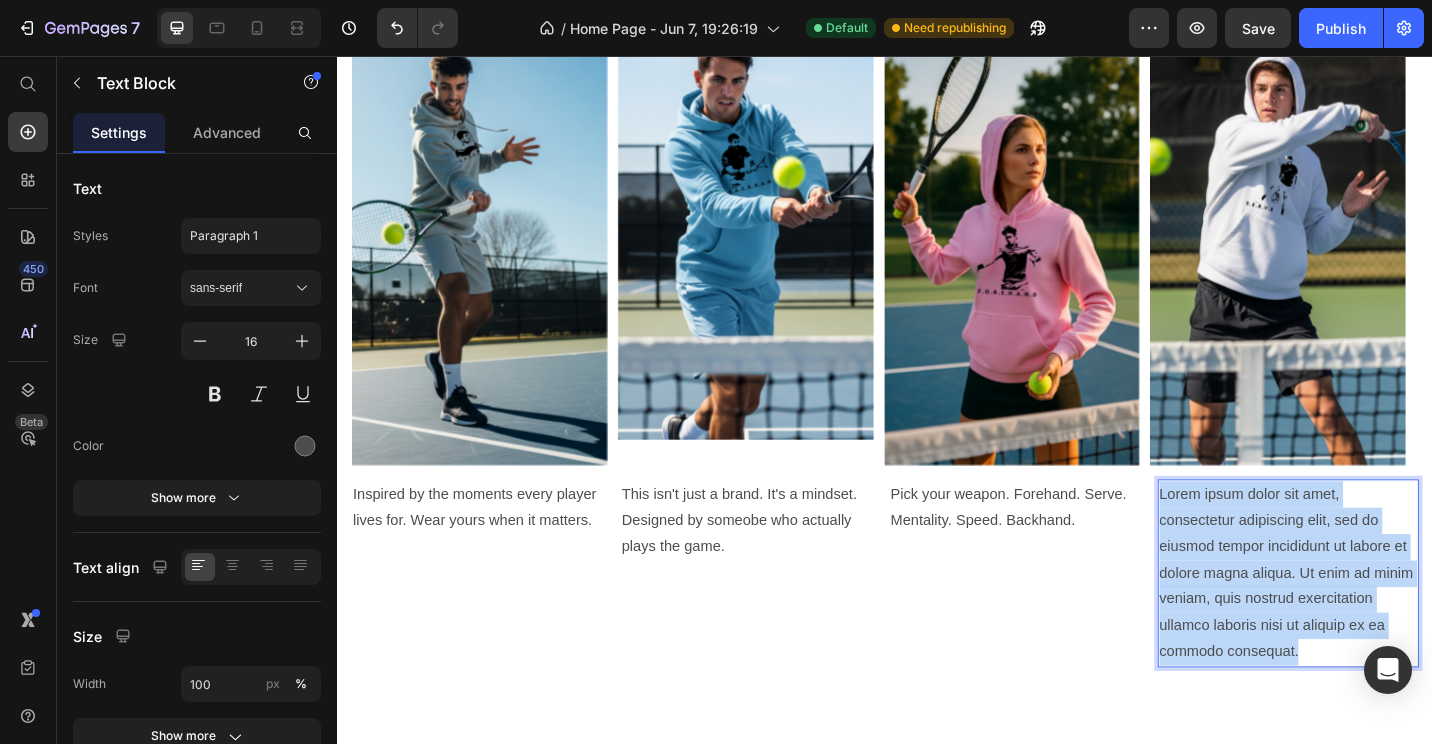 drag, startPoint x: 1398, startPoint y: 692, endPoint x: 1226, endPoint y: 540, distance: 229.53867 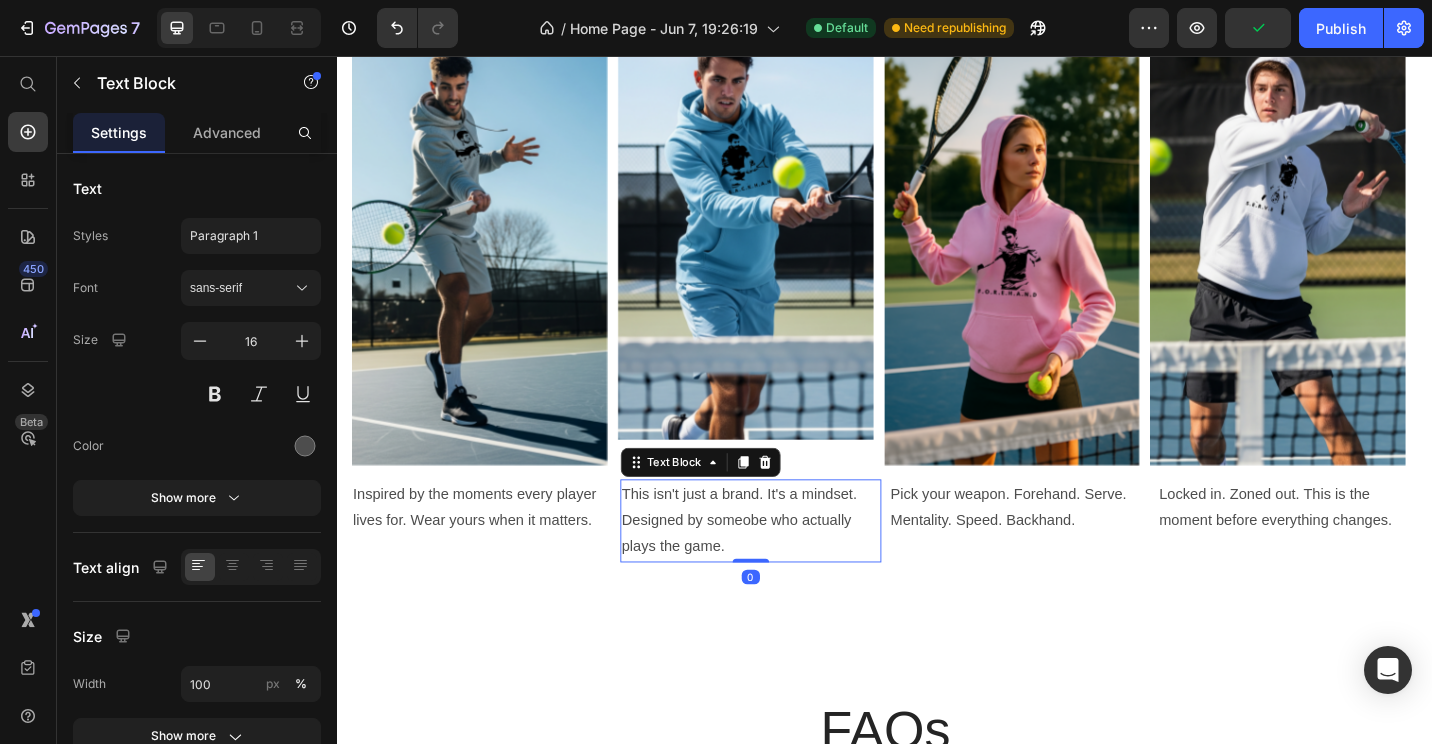 click on "This isn't just a brand. It's a mindset. Designed by someobe who actually plays the game." at bounding box center [790, 565] 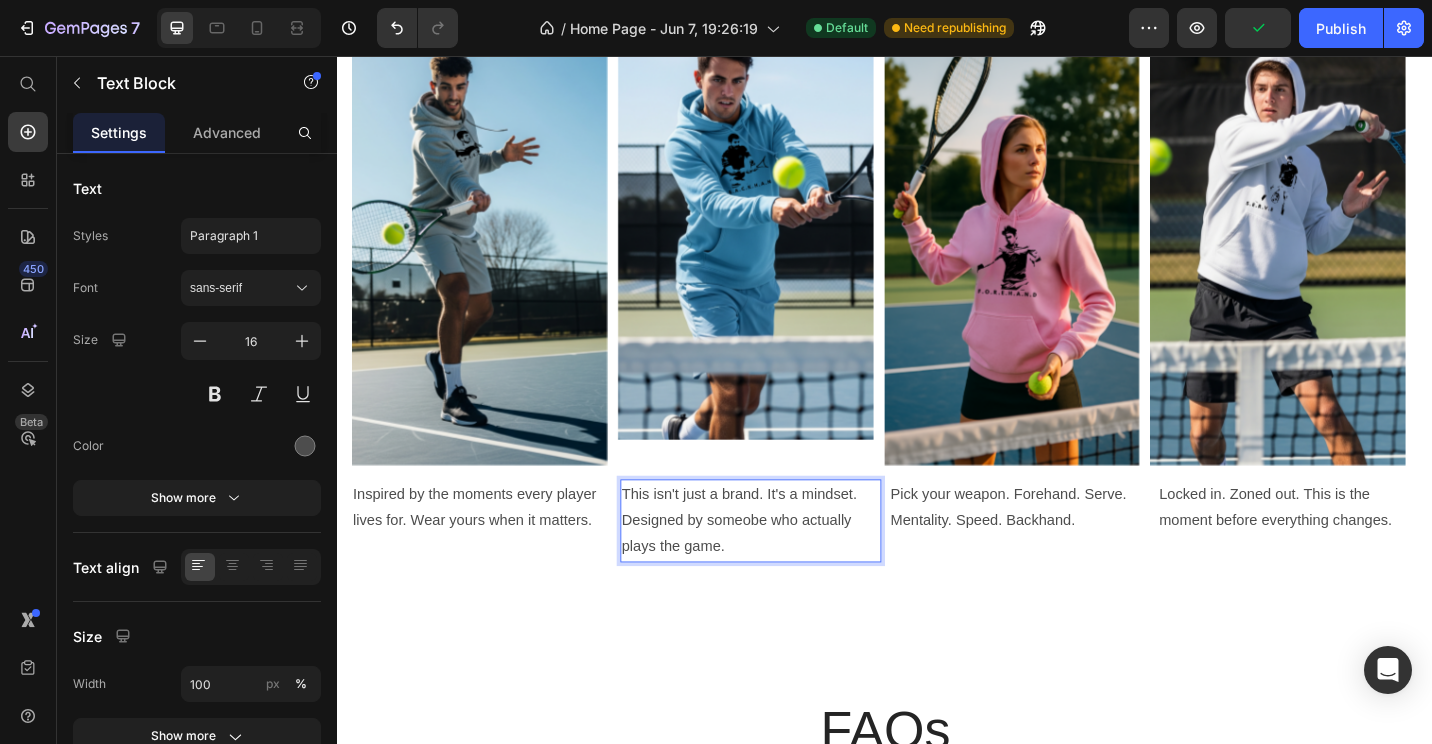 click on "This isn't just a brand. It's a mindset. Designed by someobe who actually plays the game." at bounding box center (790, 565) 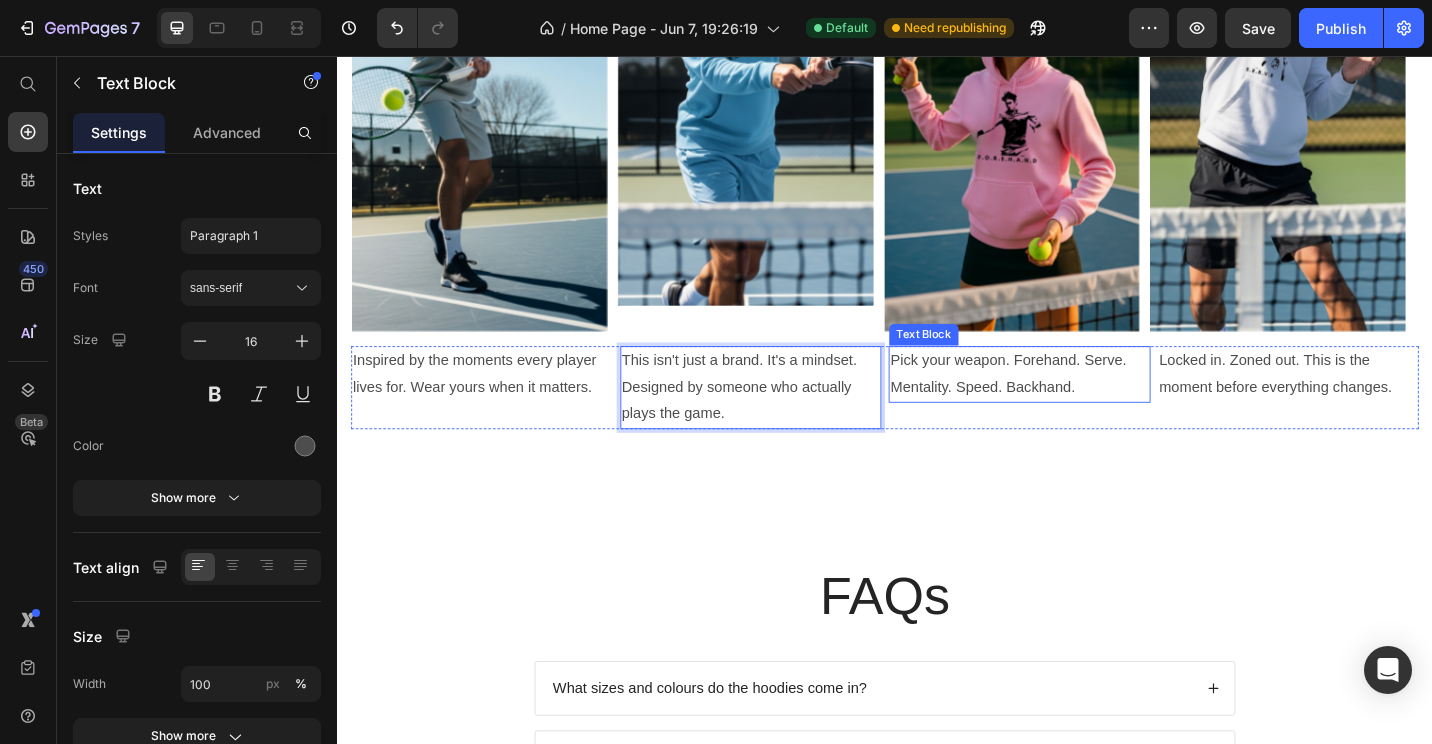 scroll, scrollTop: 2437, scrollLeft: 0, axis: vertical 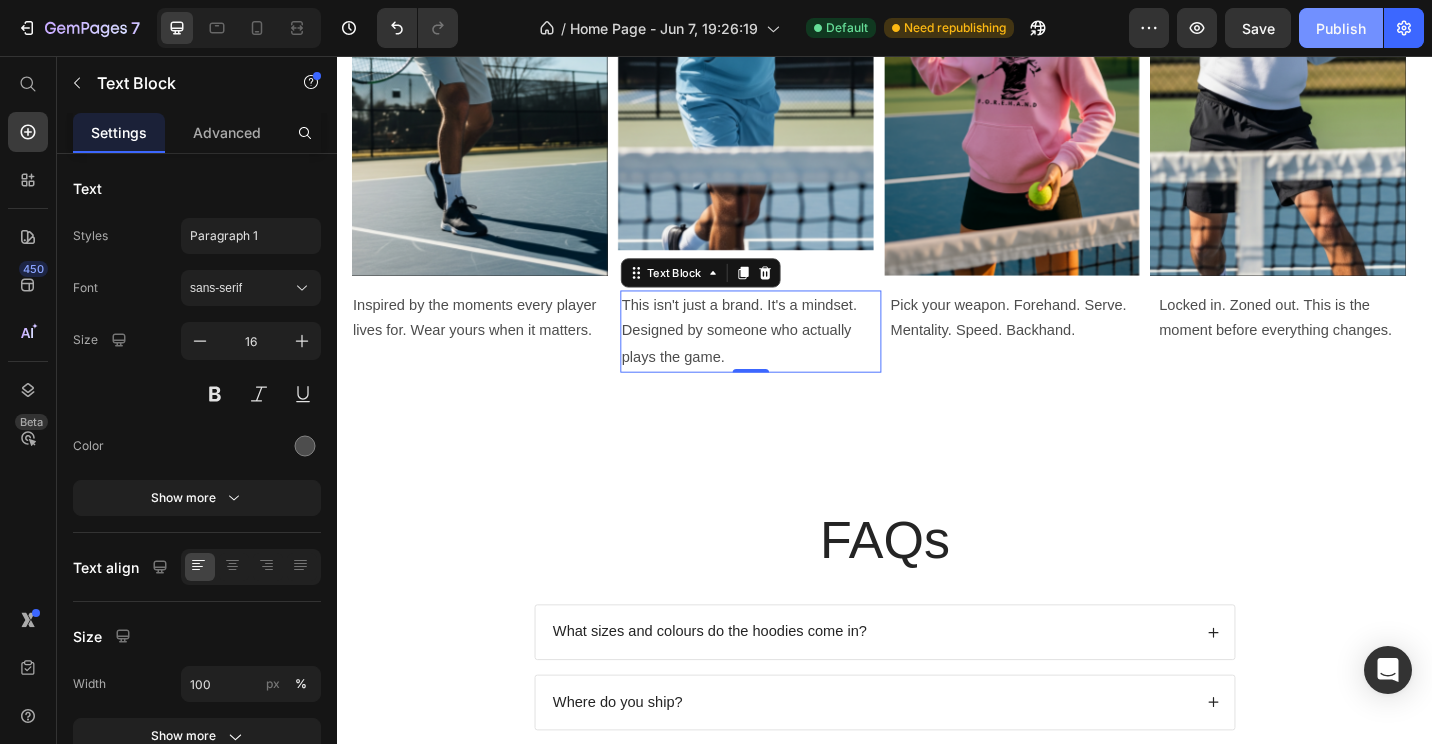 click on "Publish" at bounding box center (1341, 28) 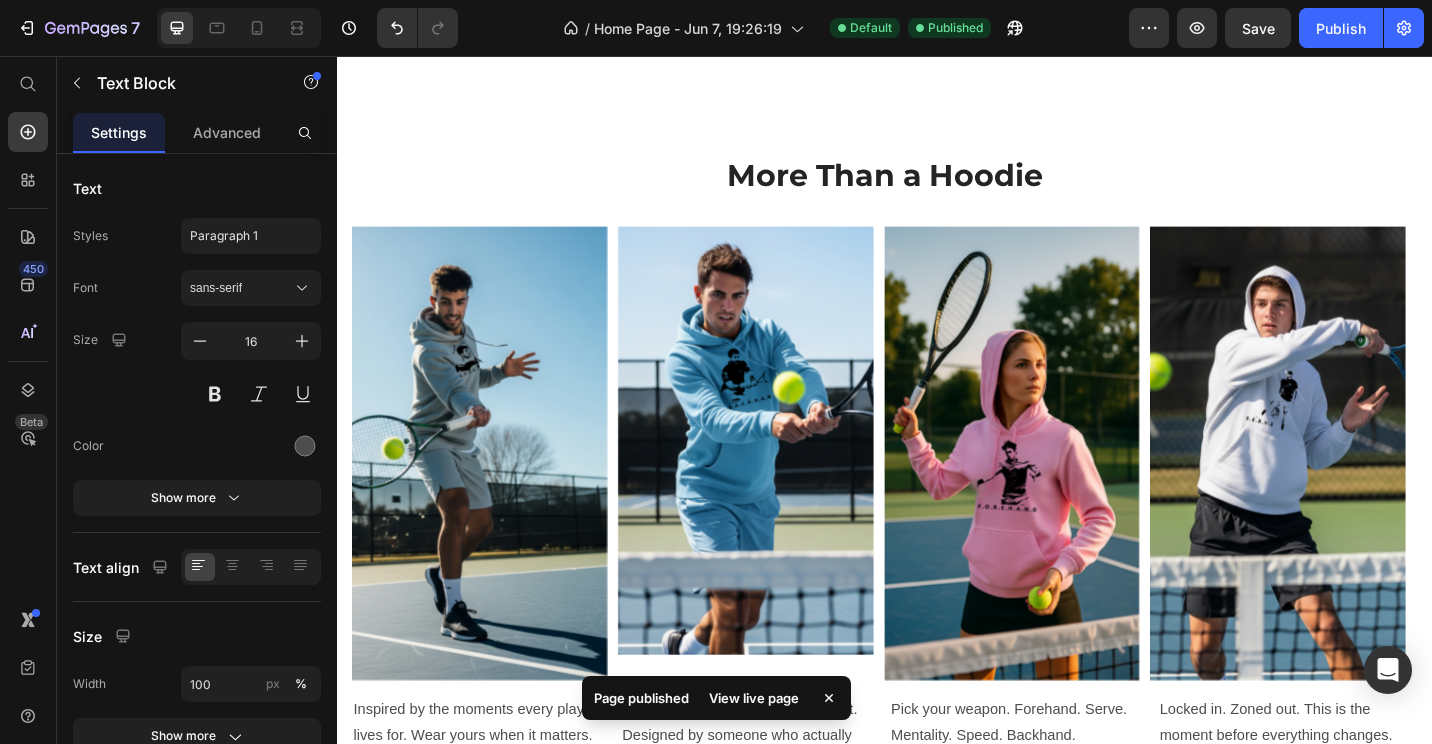 scroll, scrollTop: 2108, scrollLeft: 0, axis: vertical 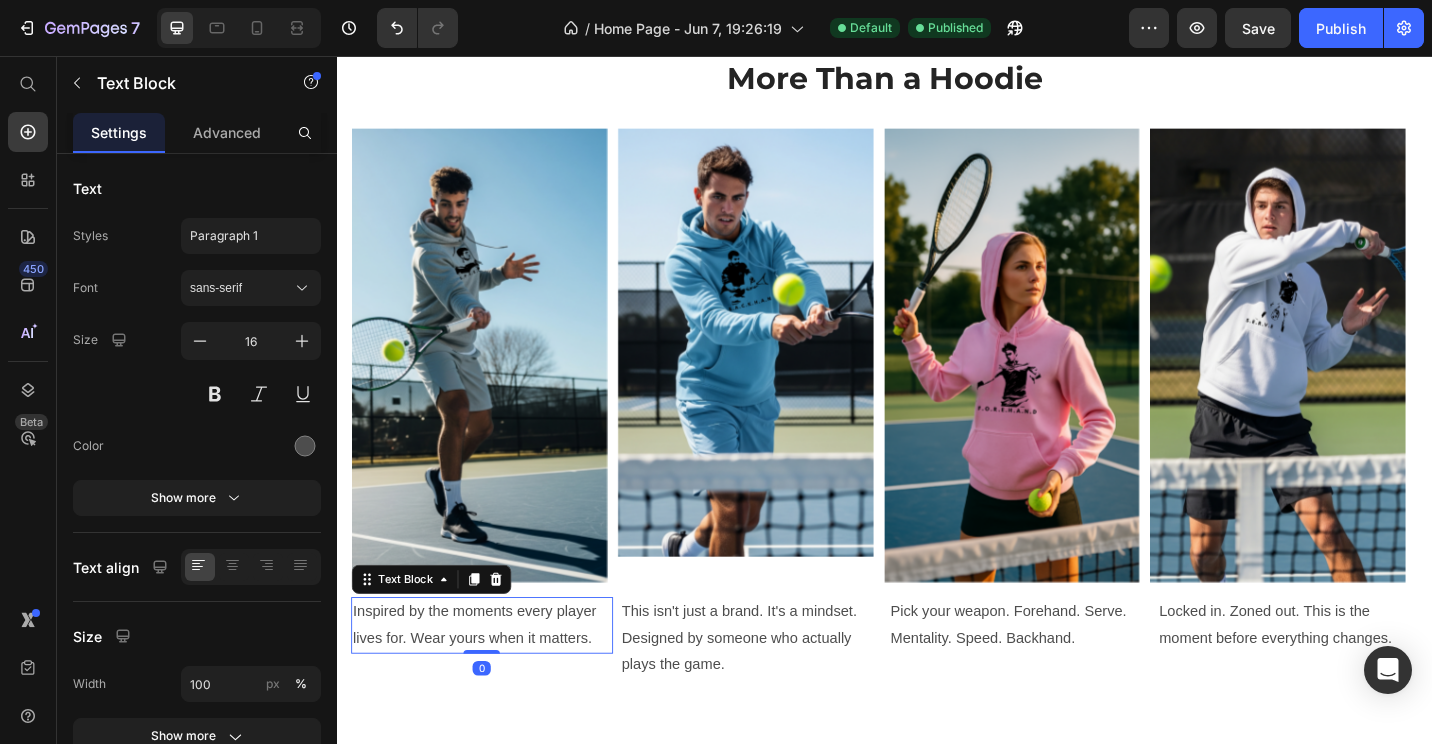 click on "Inspired by the moments every player lives for. Wear yours when it matters." at bounding box center (495, 680) 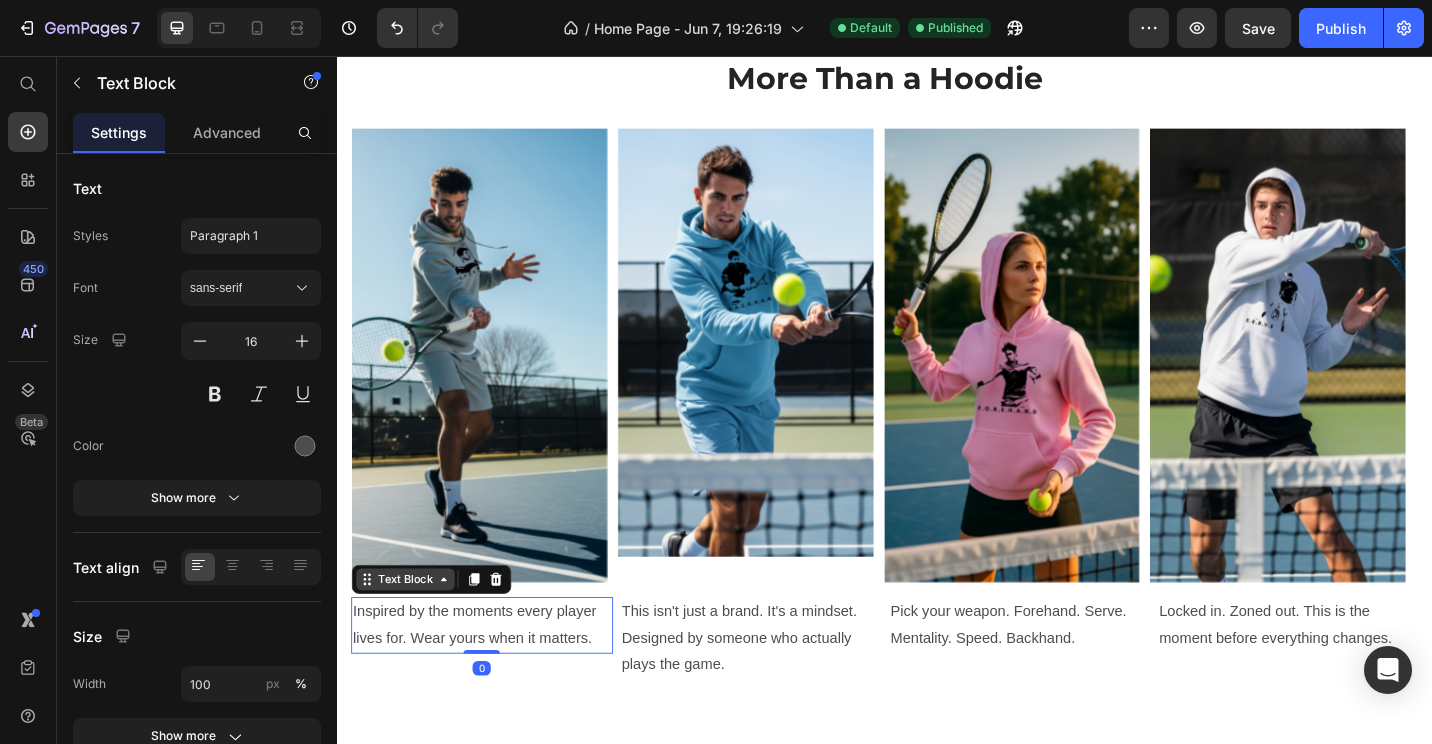 click on "Text Block" at bounding box center [411, 630] 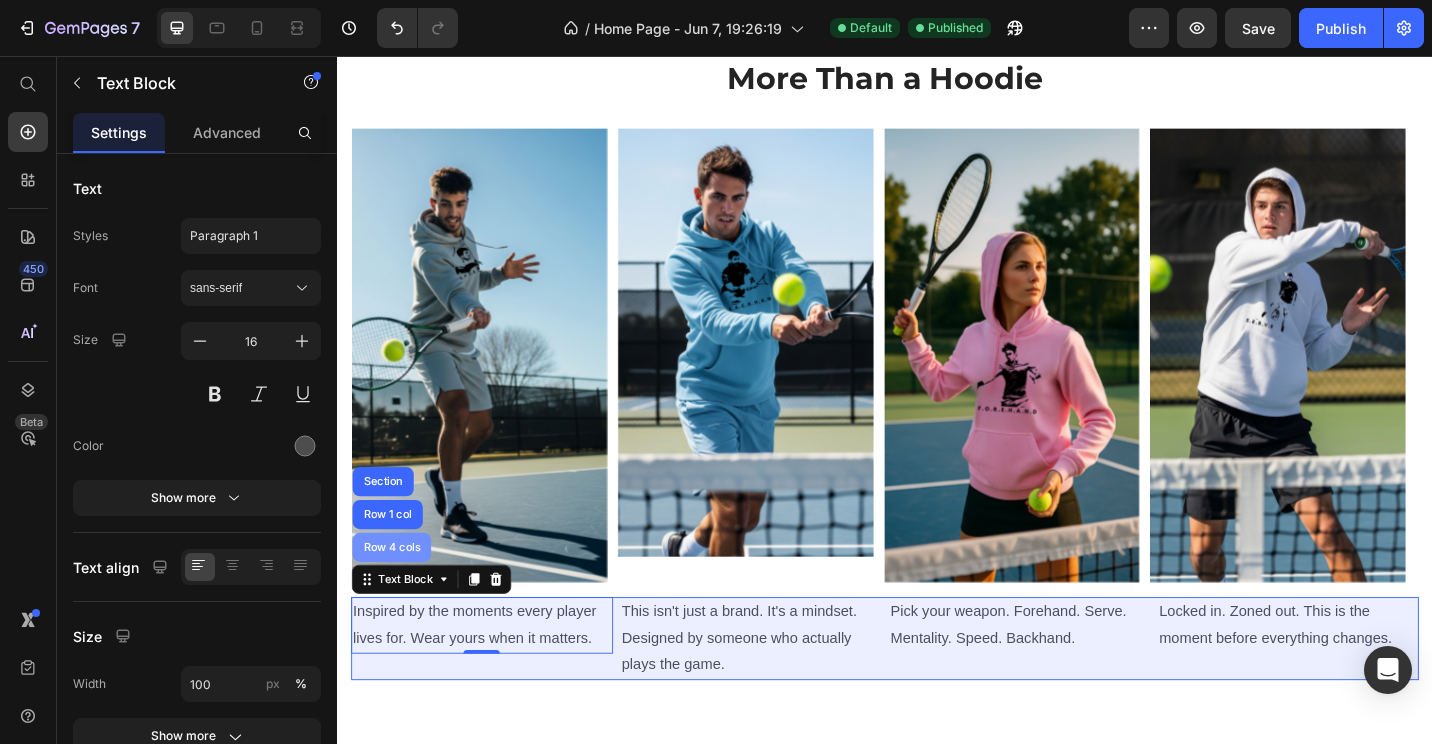 click on "Row 4 cols" at bounding box center [396, 595] 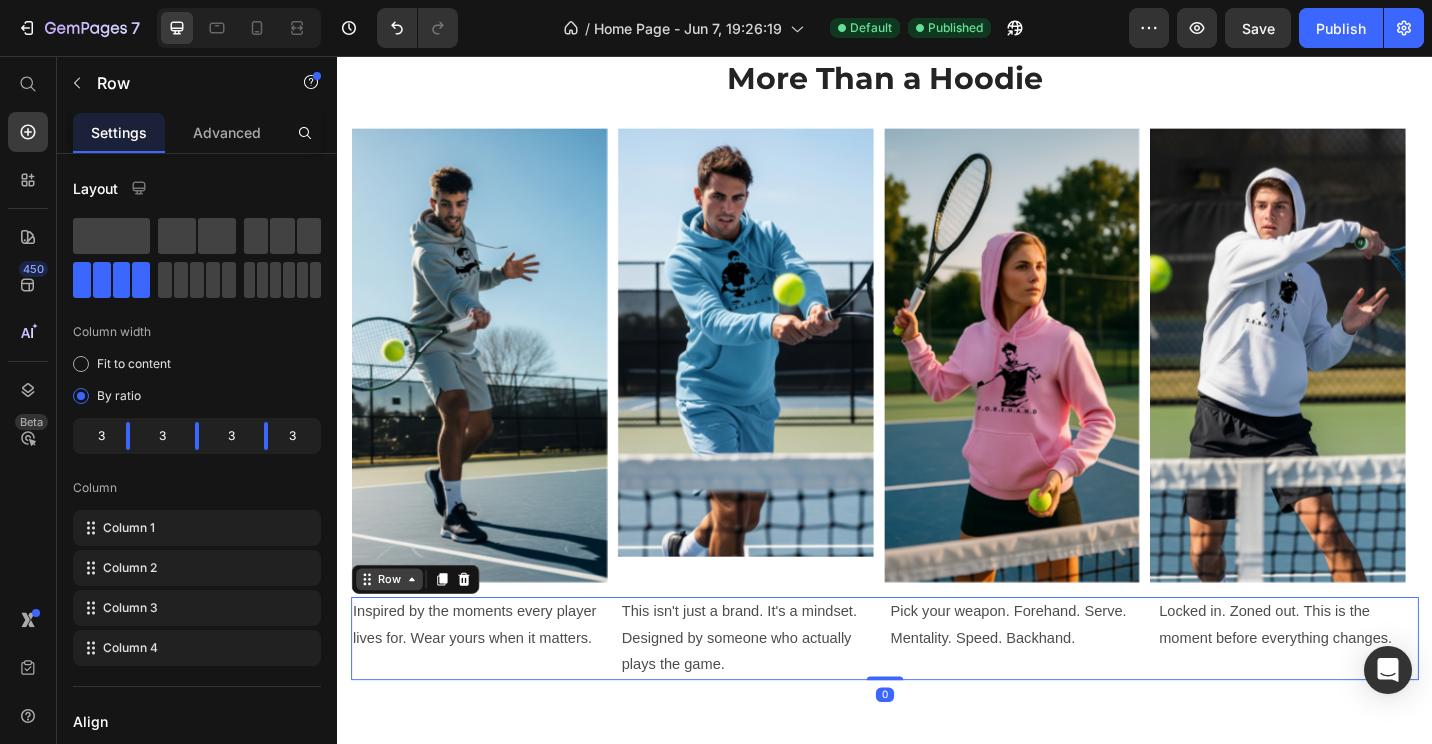 click on "Row" at bounding box center [393, 630] 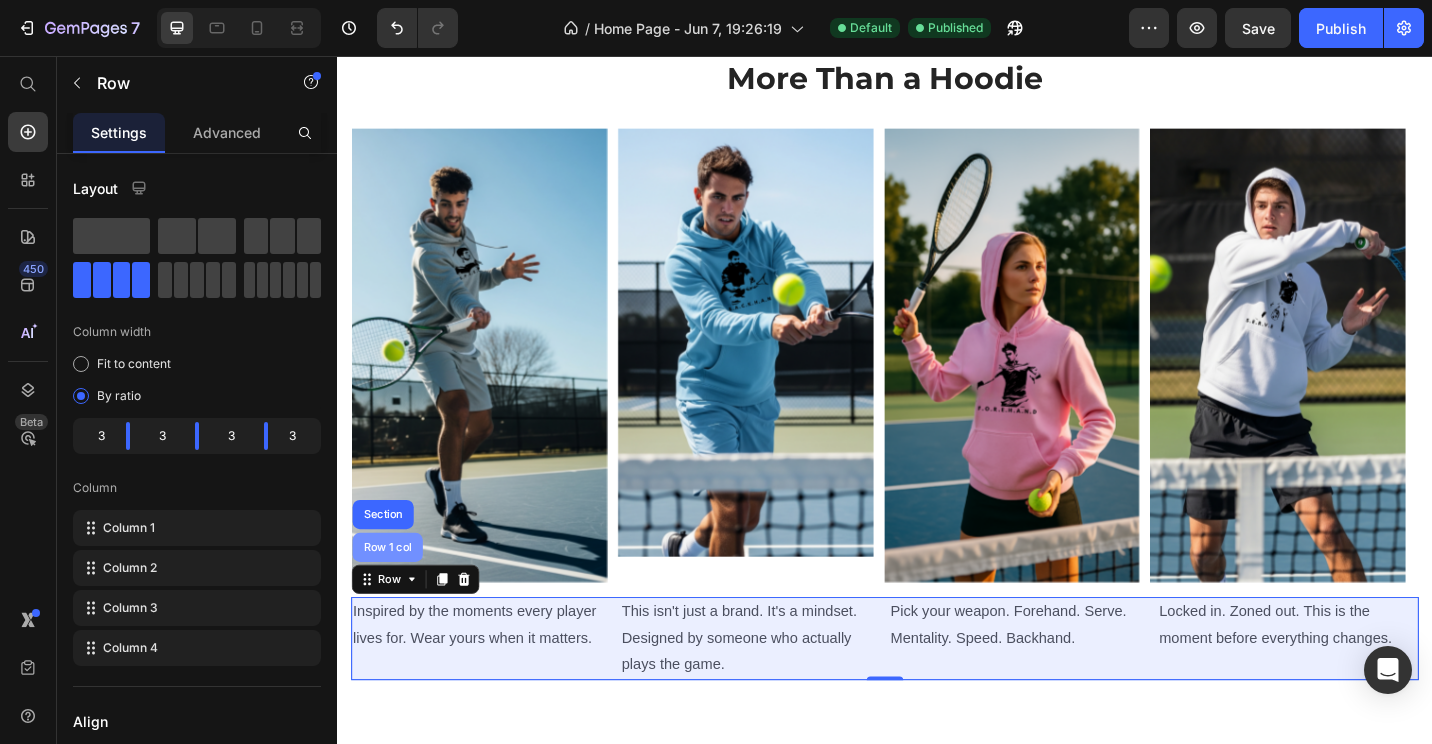 click on "Row 1 col" at bounding box center [391, 595] 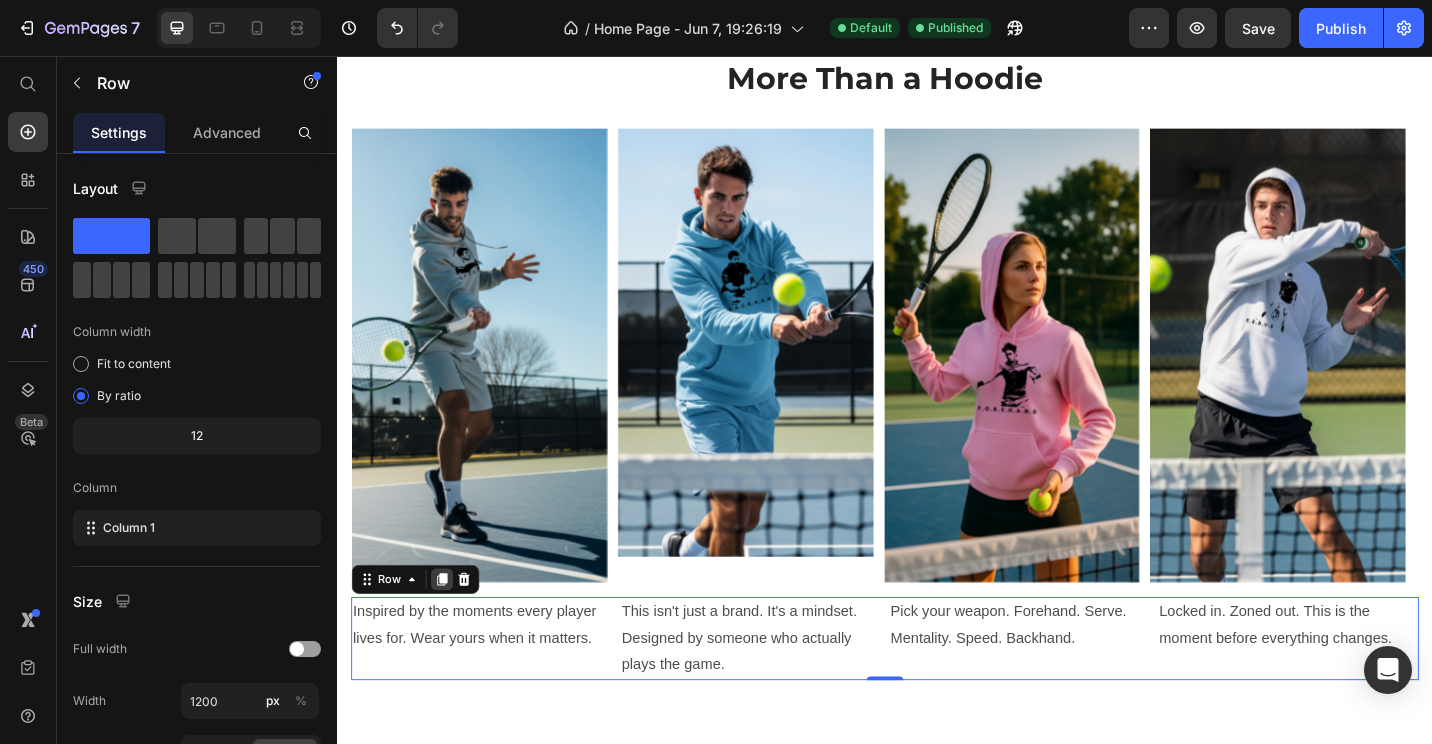 click at bounding box center (451, 630) 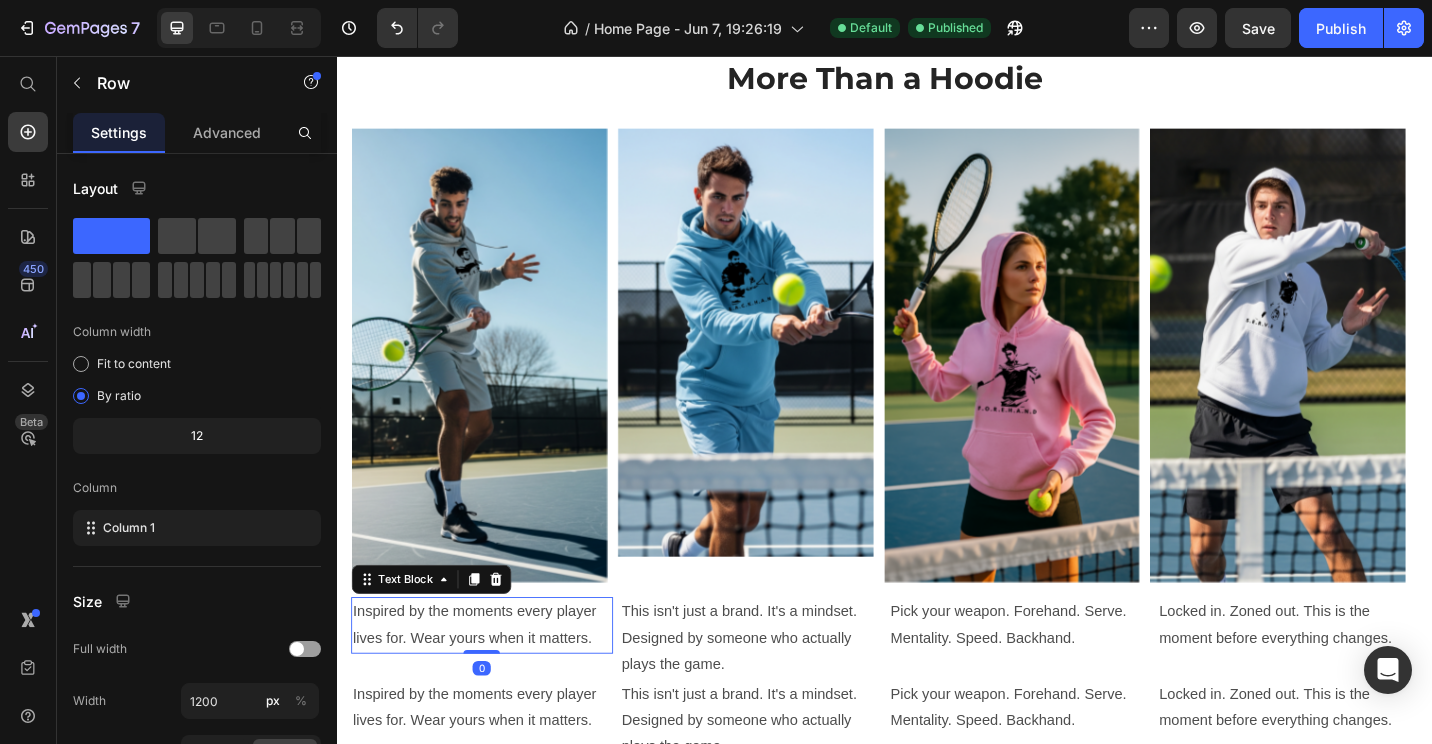 click on "Inspired by the moments every player lives for. Wear yours when it matters." at bounding box center (495, 680) 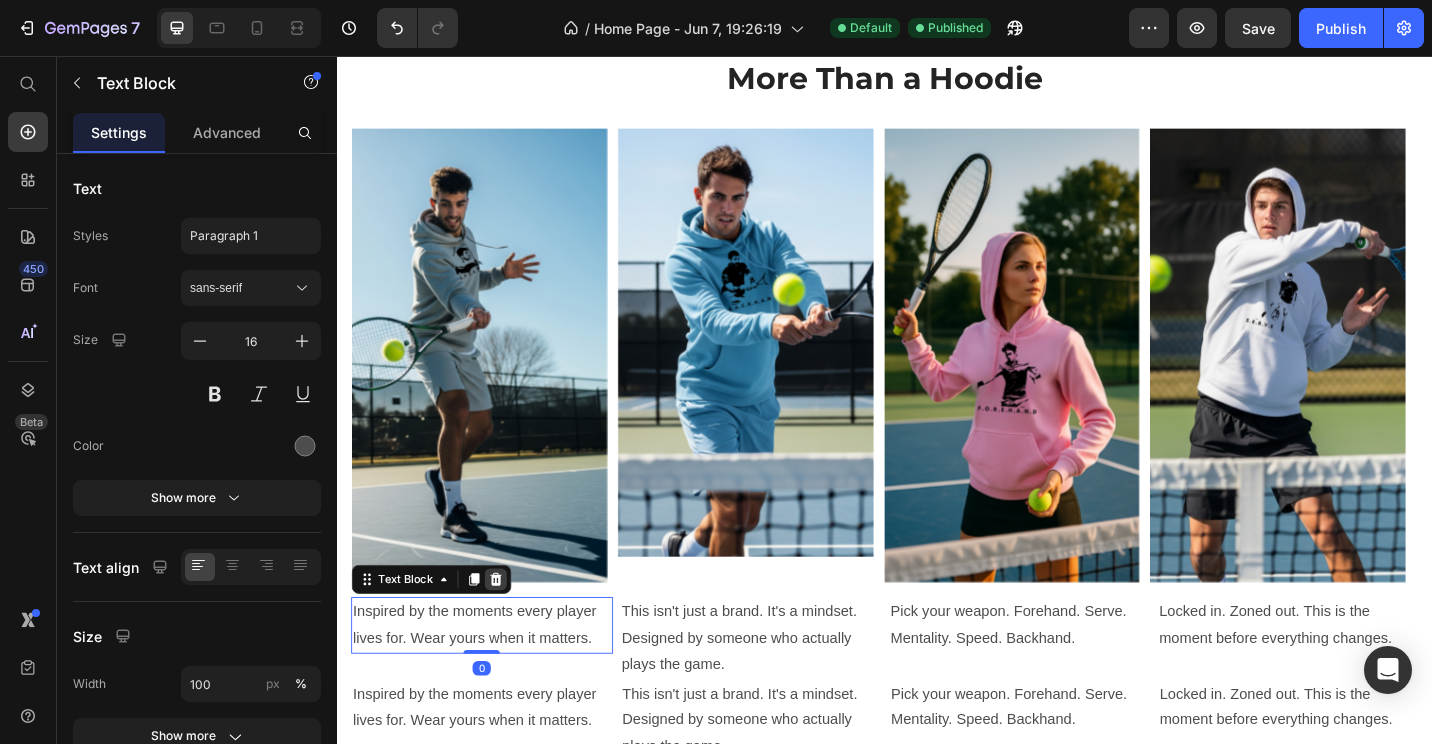 click 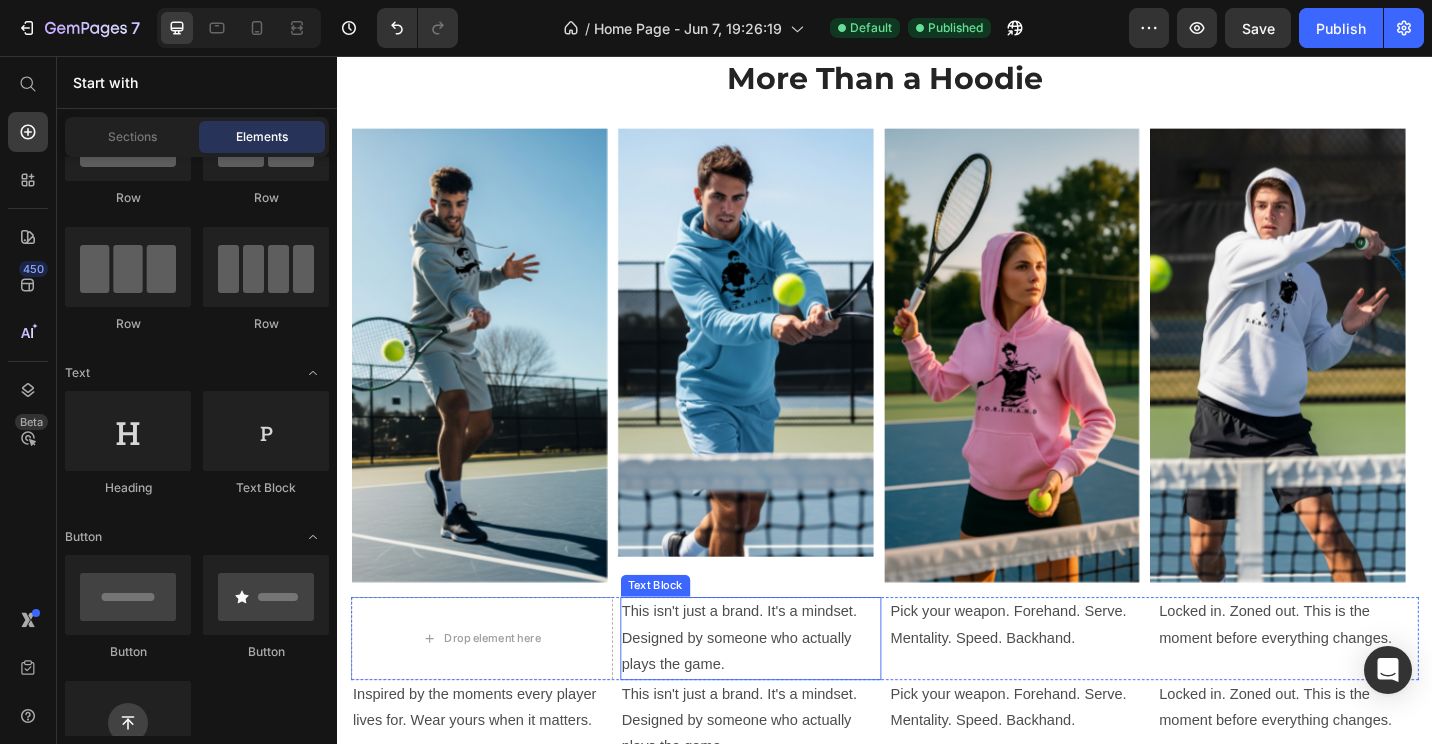 click on "This isn't just a brand. It's a mindset. Designed by someone who actually plays the game." at bounding box center [790, 694] 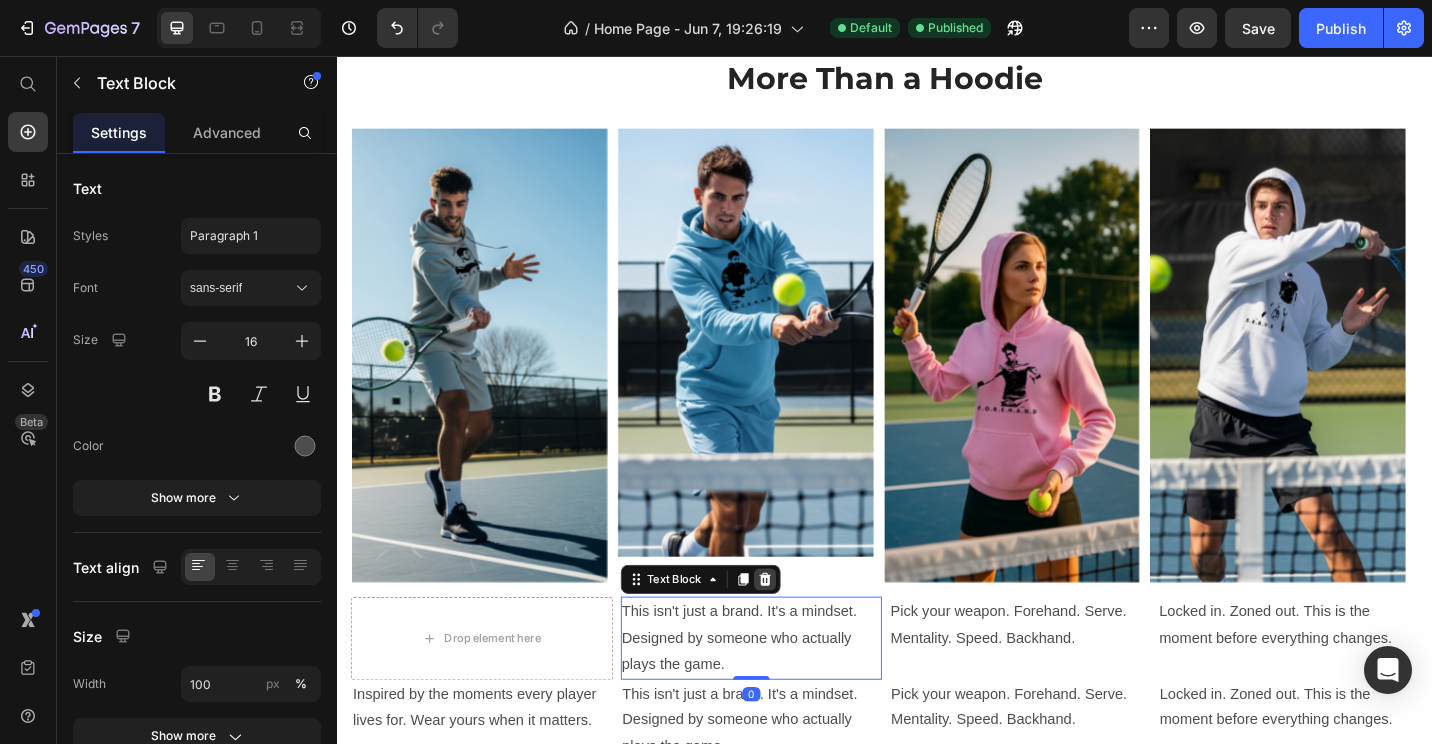 click 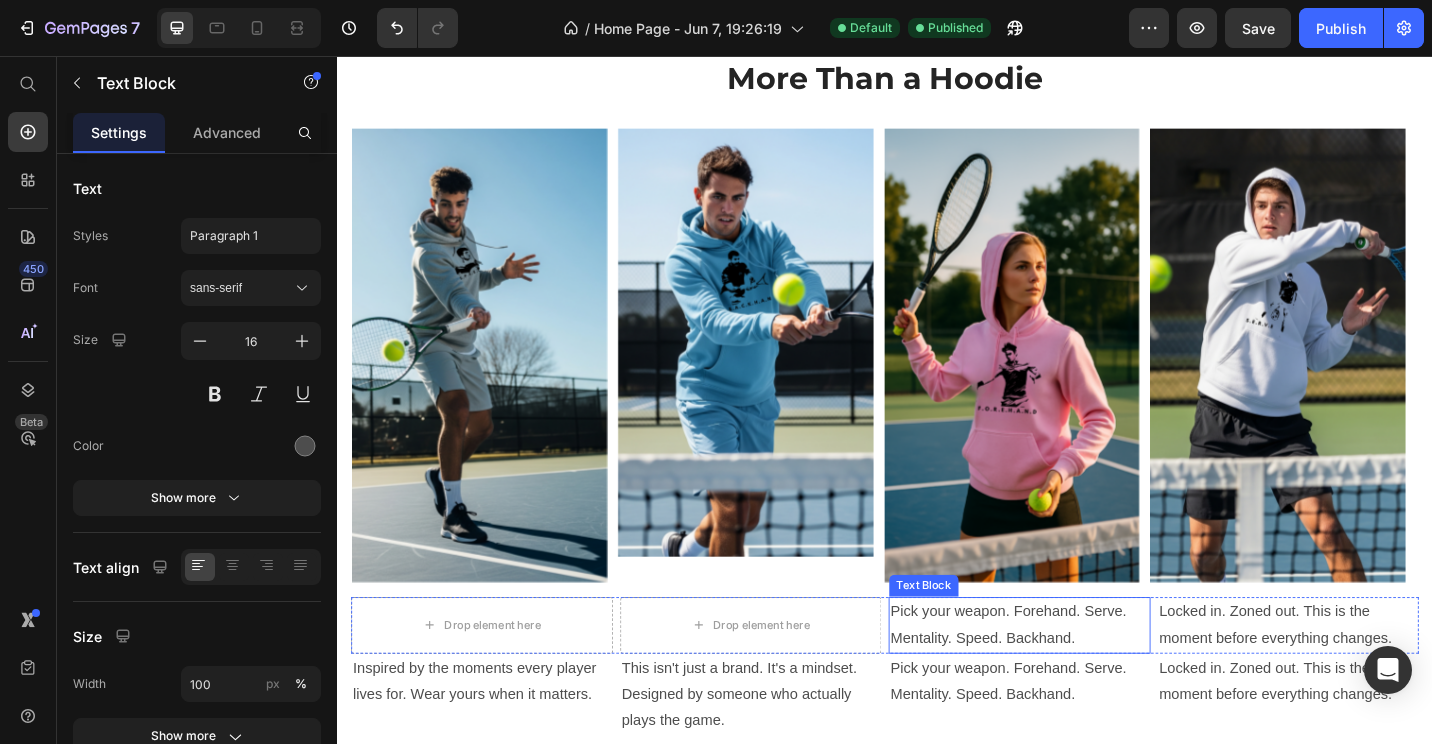 click on "Pick your weapon. Forehand. Serve. Mentality. Speed. Backhand." at bounding box center [1084, 680] 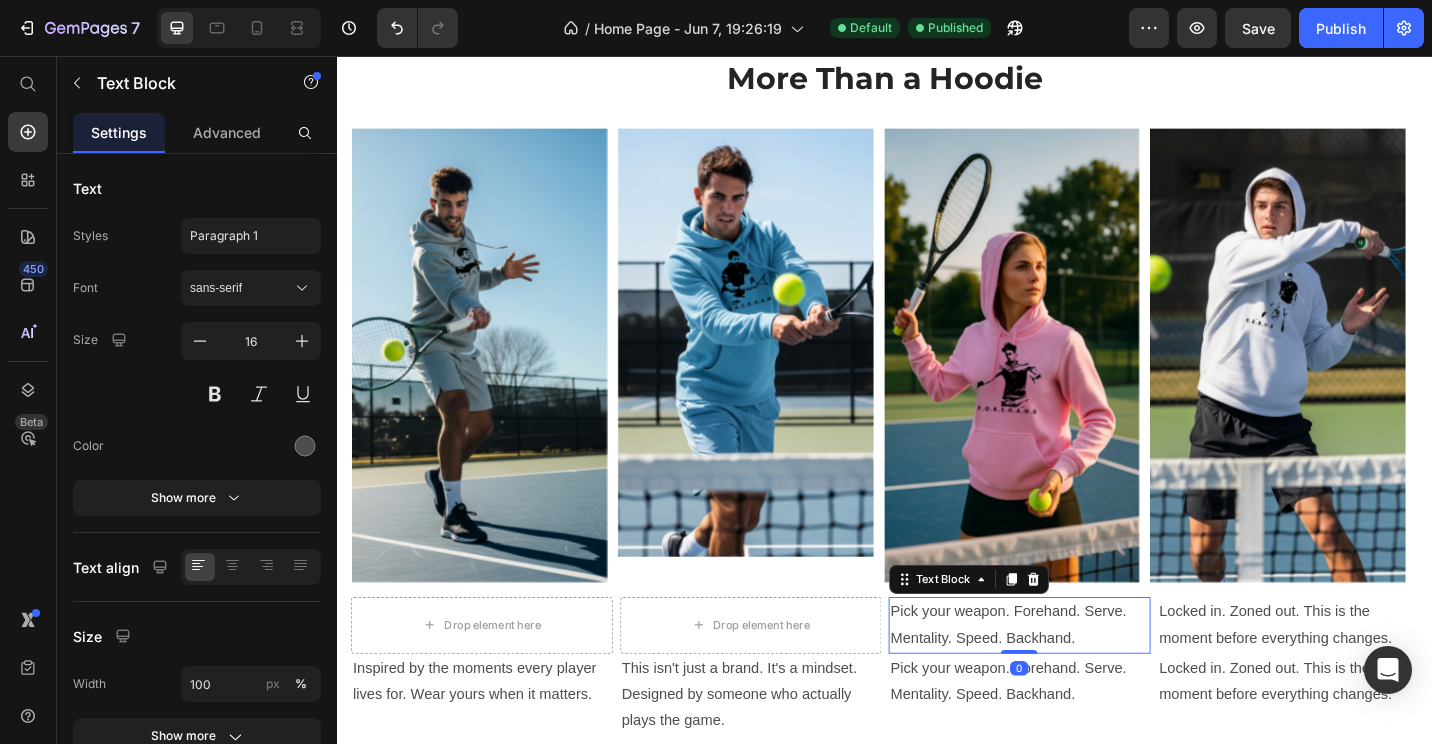 drag, startPoint x: 1091, startPoint y: 617, endPoint x: 1123, endPoint y: 626, distance: 33.24154 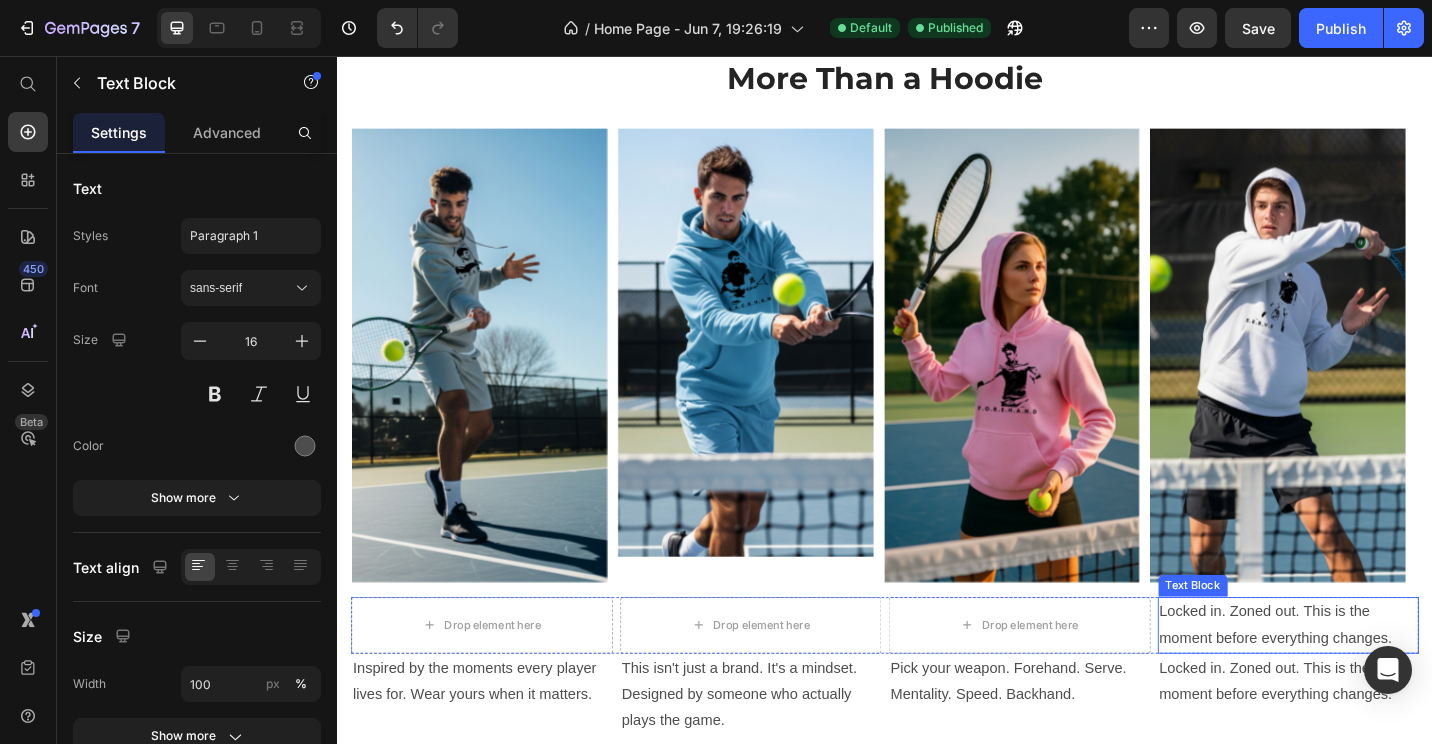 click on "Locked in. Zoned out. This is the moment before everything changes." at bounding box center [1379, 680] 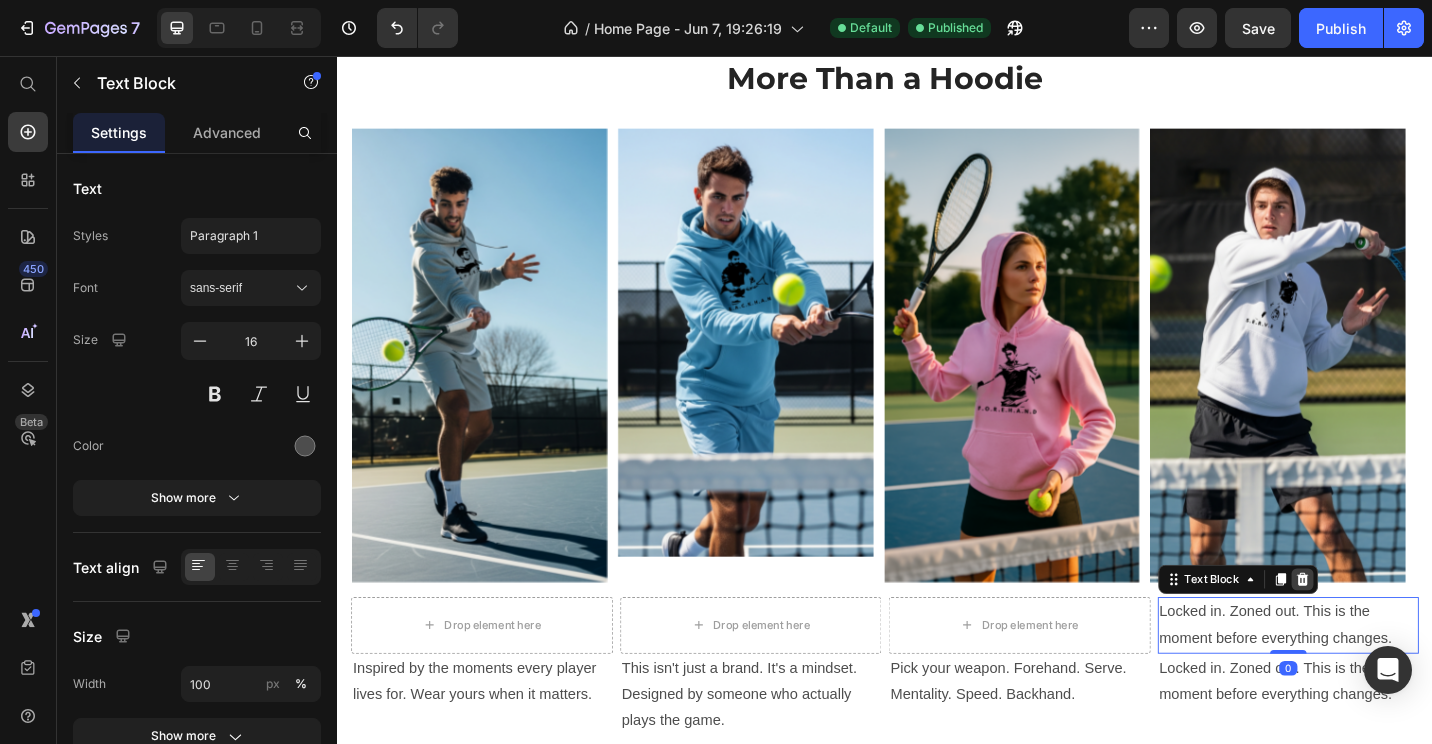 click 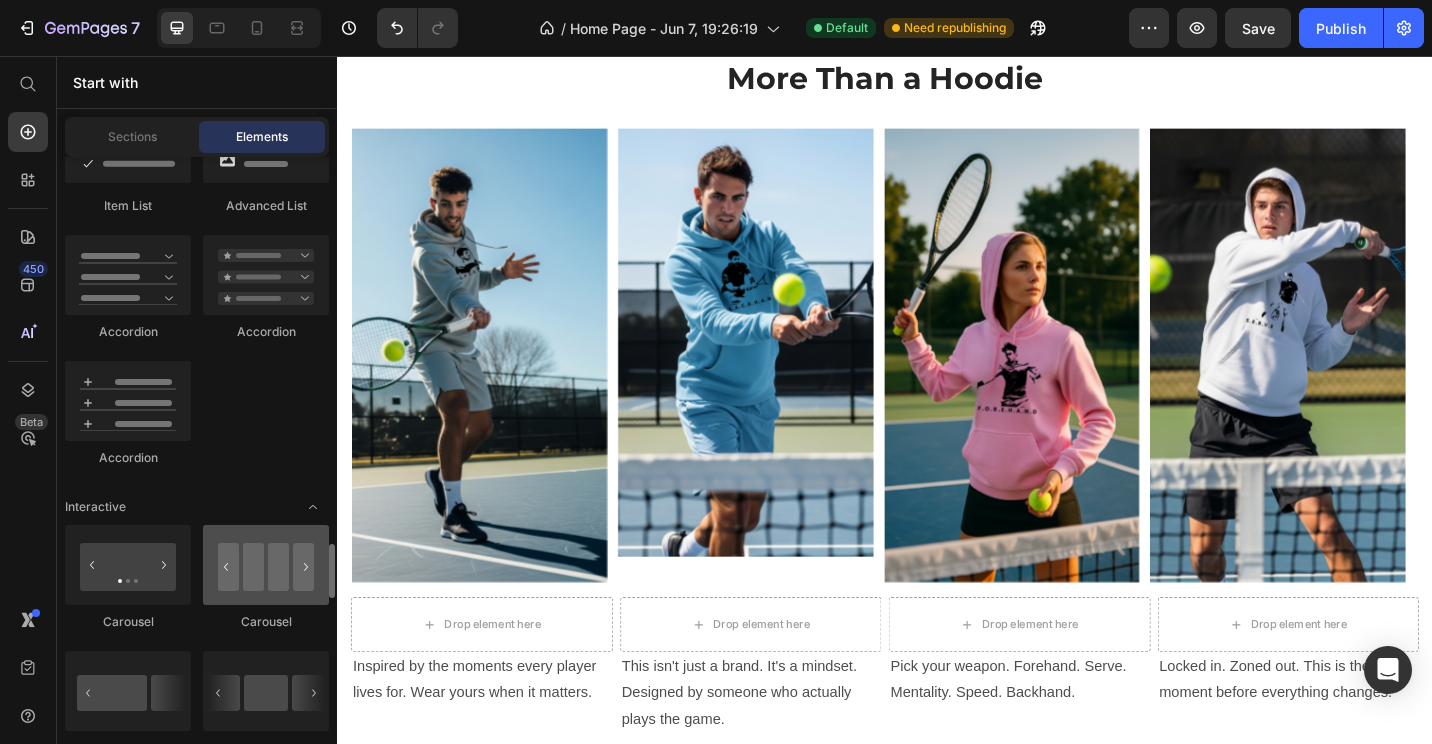 scroll, scrollTop: 2100, scrollLeft: 0, axis: vertical 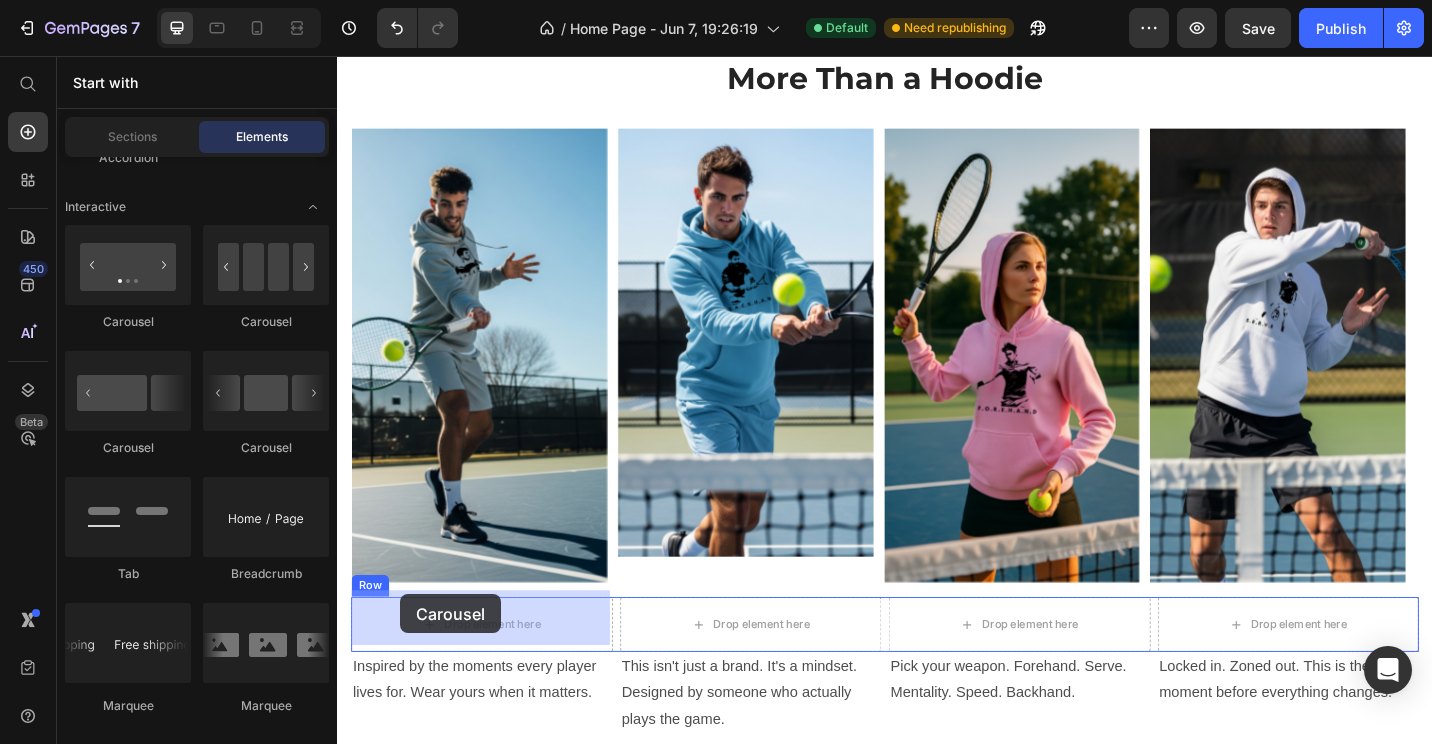 drag, startPoint x: 586, startPoint y: 333, endPoint x: 406, endPoint y: 646, distance: 361.06647 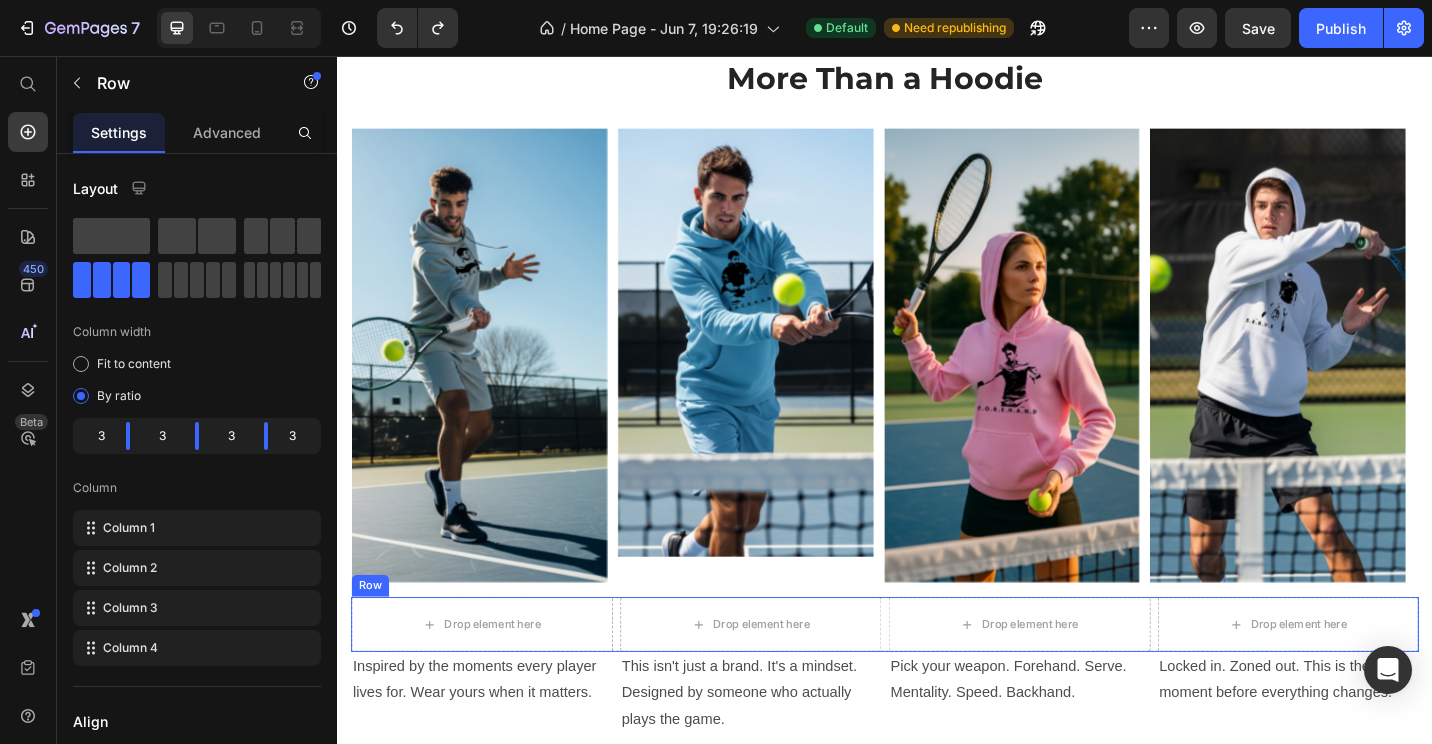 click on "Row" at bounding box center (372, 637) 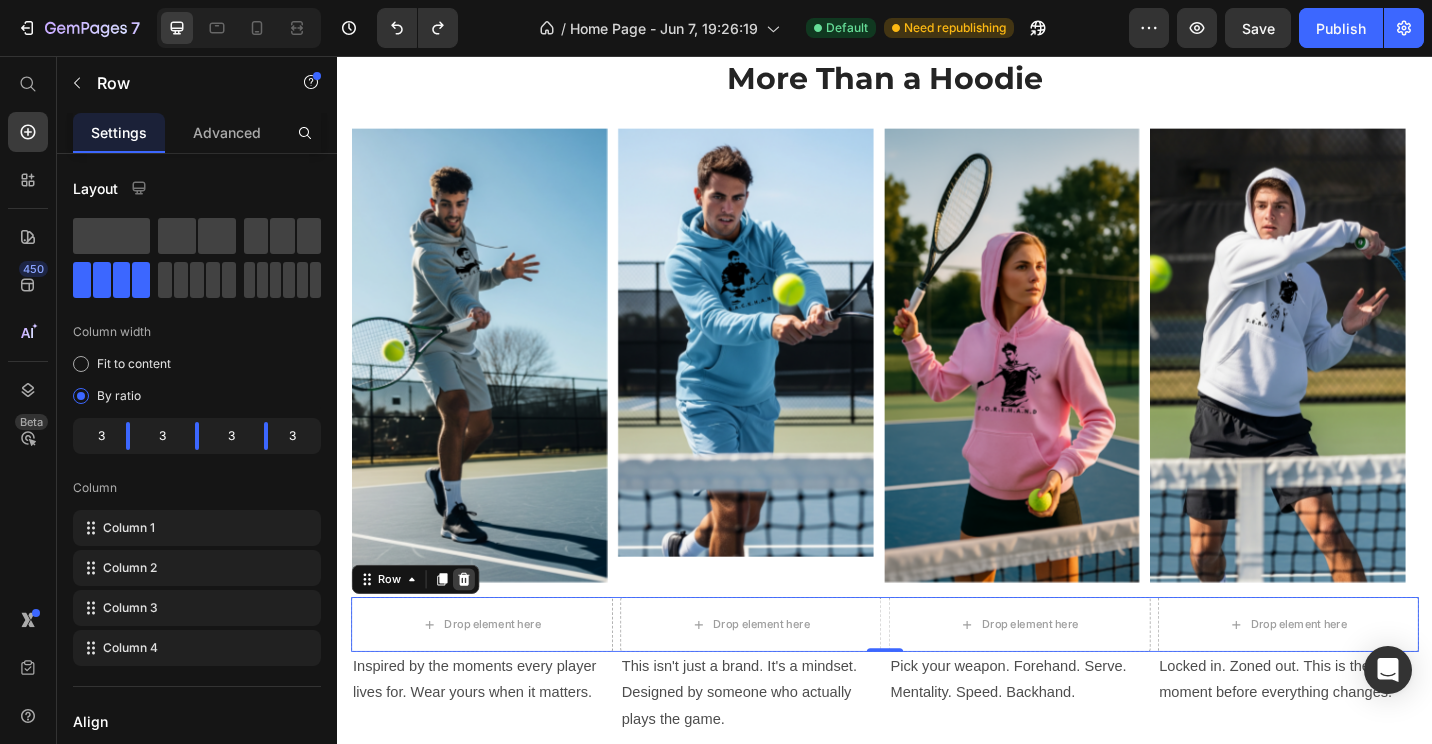 click 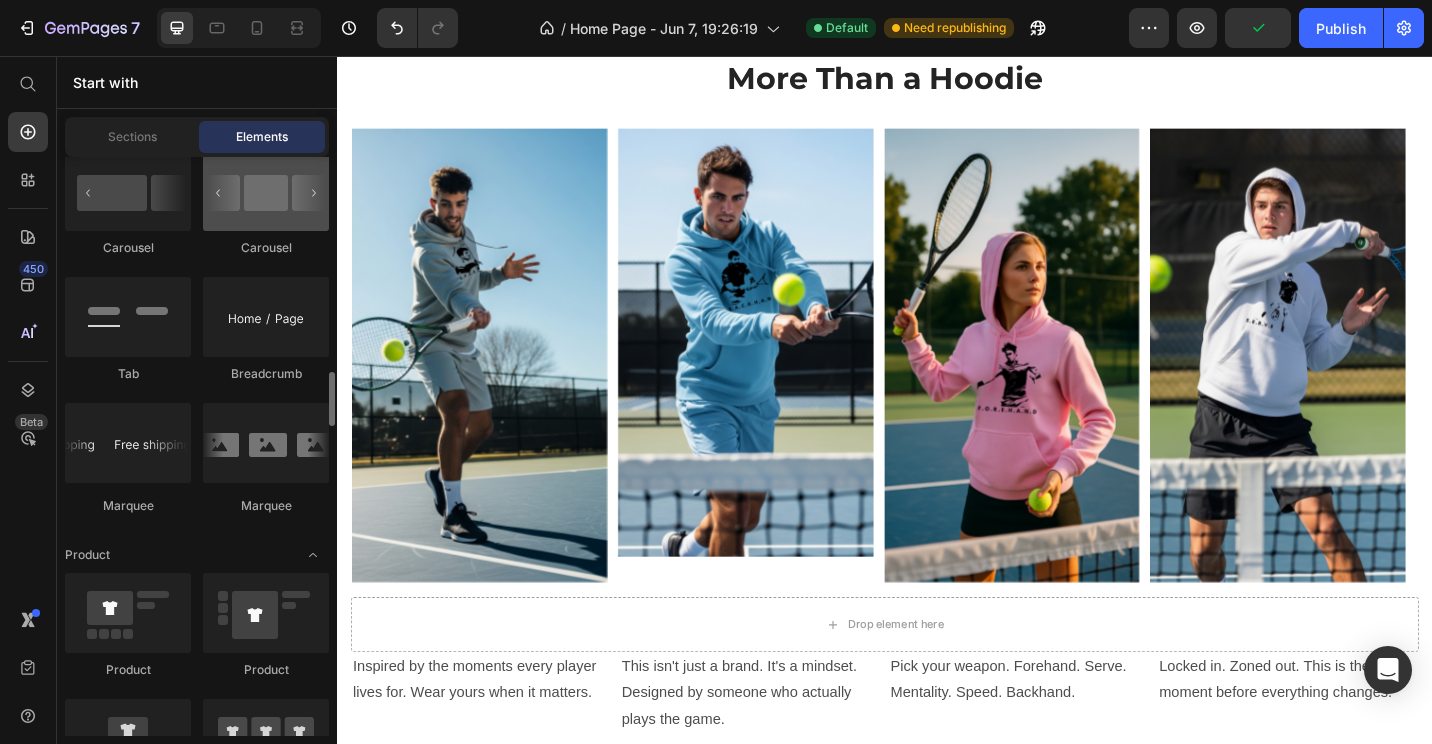 scroll, scrollTop: 2100, scrollLeft: 0, axis: vertical 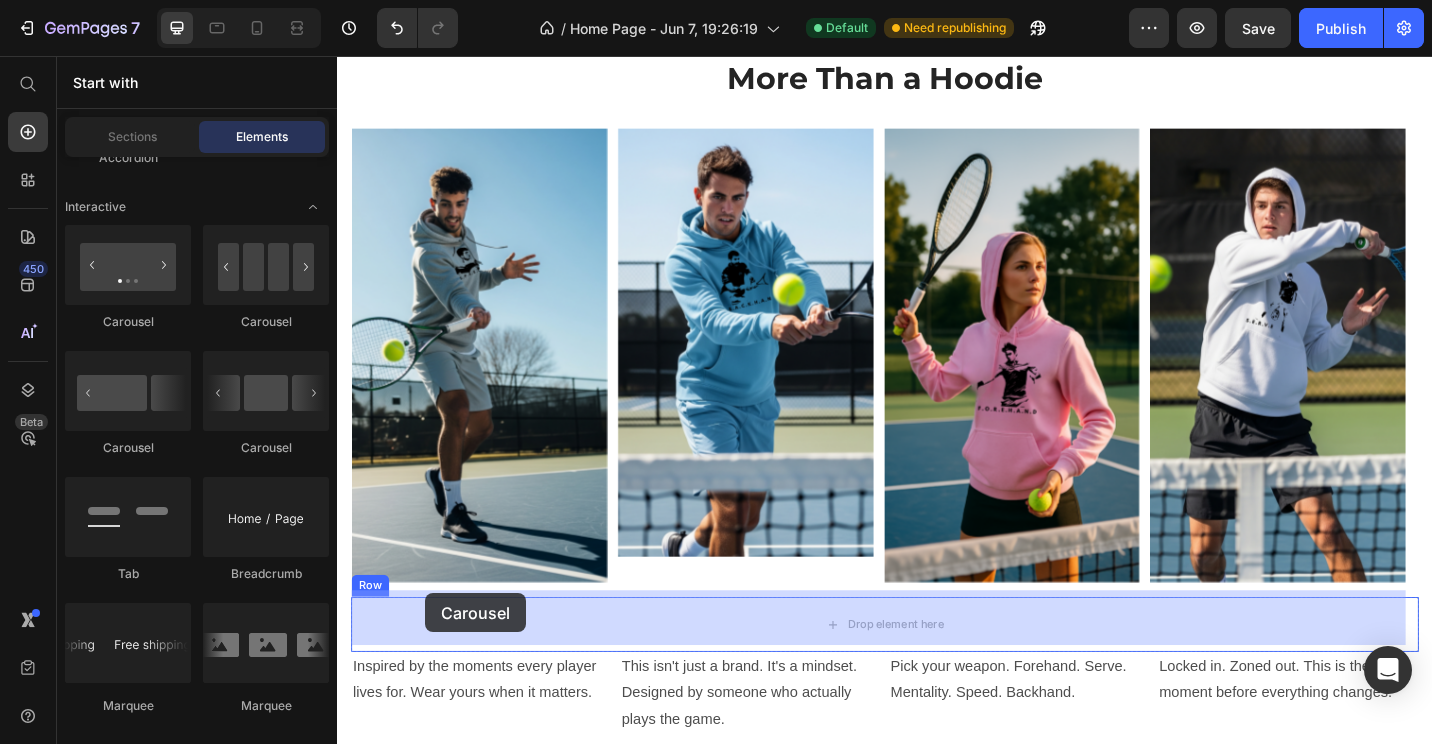 drag, startPoint x: 598, startPoint y: 342, endPoint x: 432, endPoint y: 651, distance: 350.7663 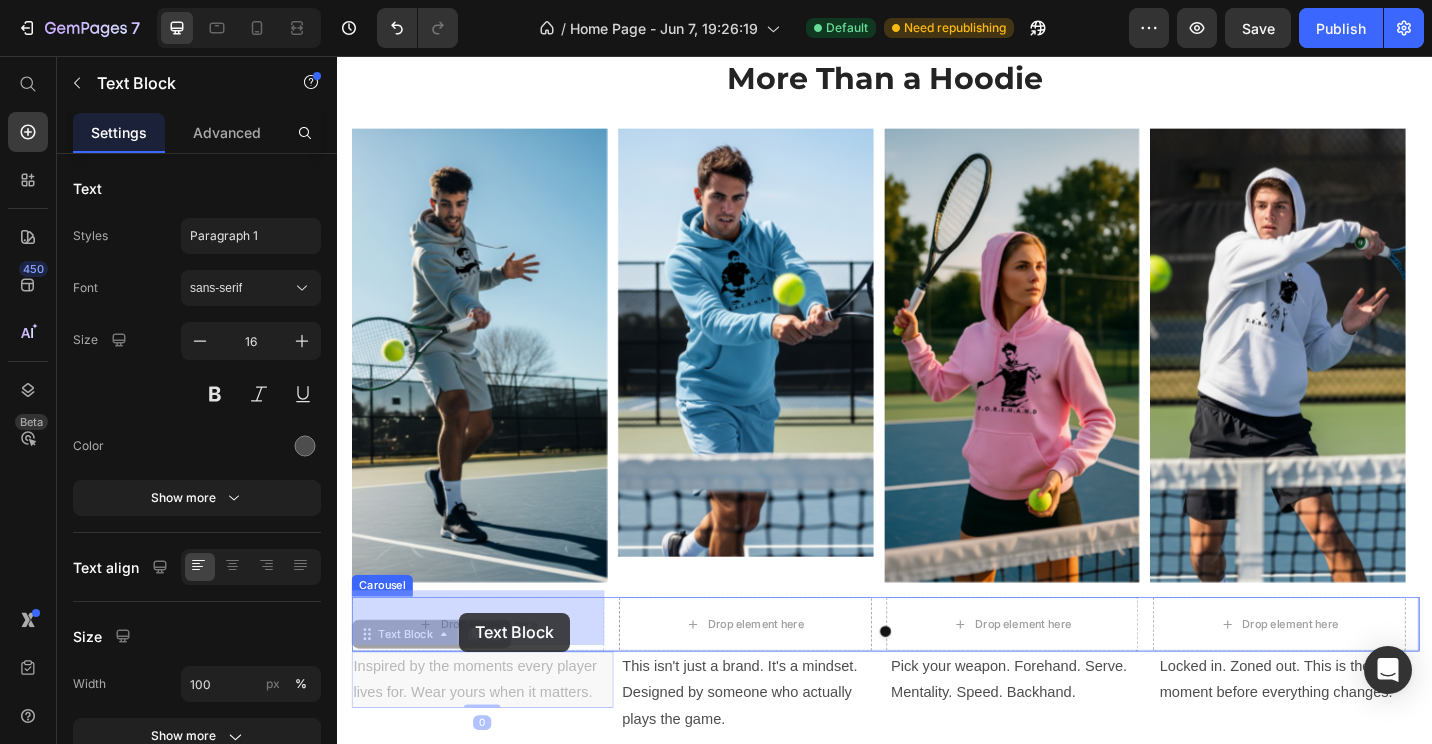 drag, startPoint x: 465, startPoint y: 728, endPoint x: 471, endPoint y: 666, distance: 62.289646 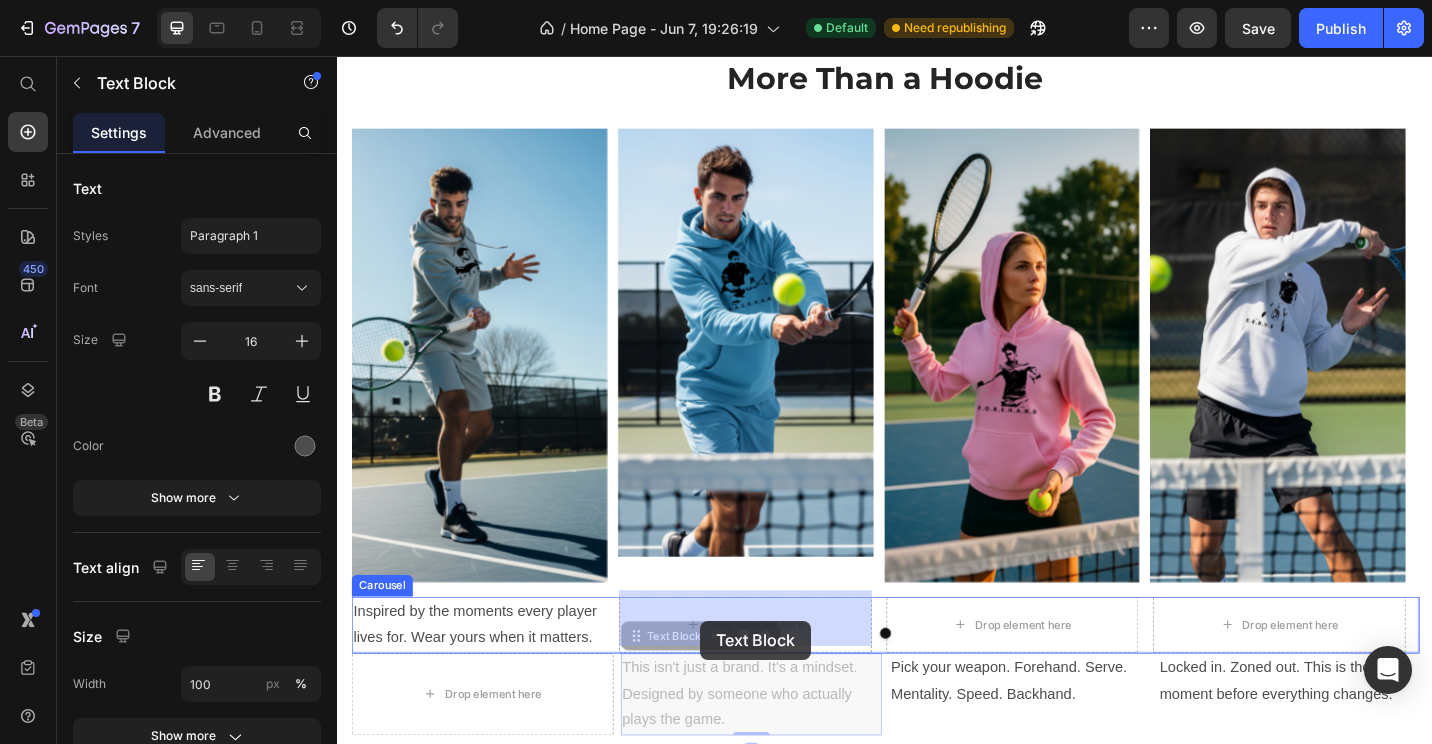 drag, startPoint x: 737, startPoint y: 756, endPoint x: 735, endPoint y: 672, distance: 84.0238 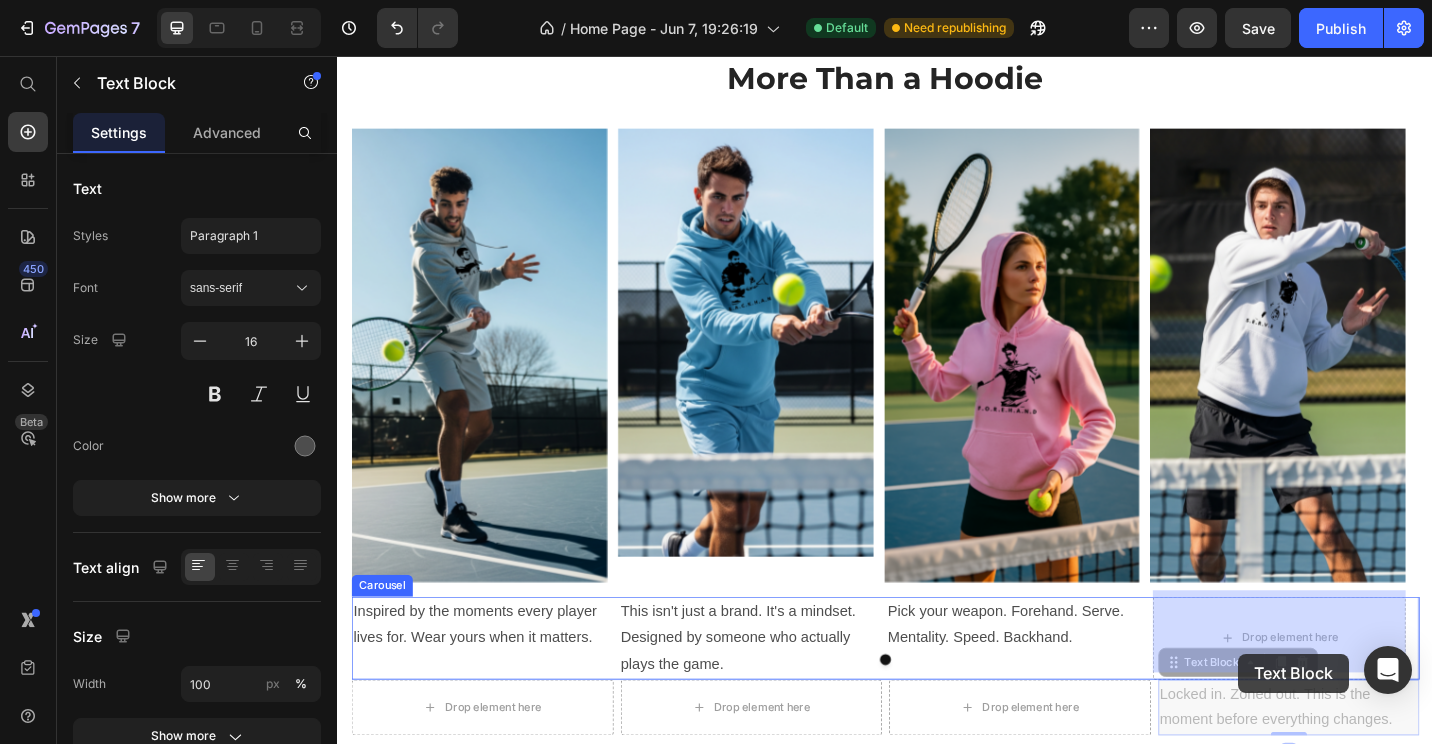 drag, startPoint x: 1327, startPoint y: 762, endPoint x: 1322, endPoint y: 694, distance: 68.18358 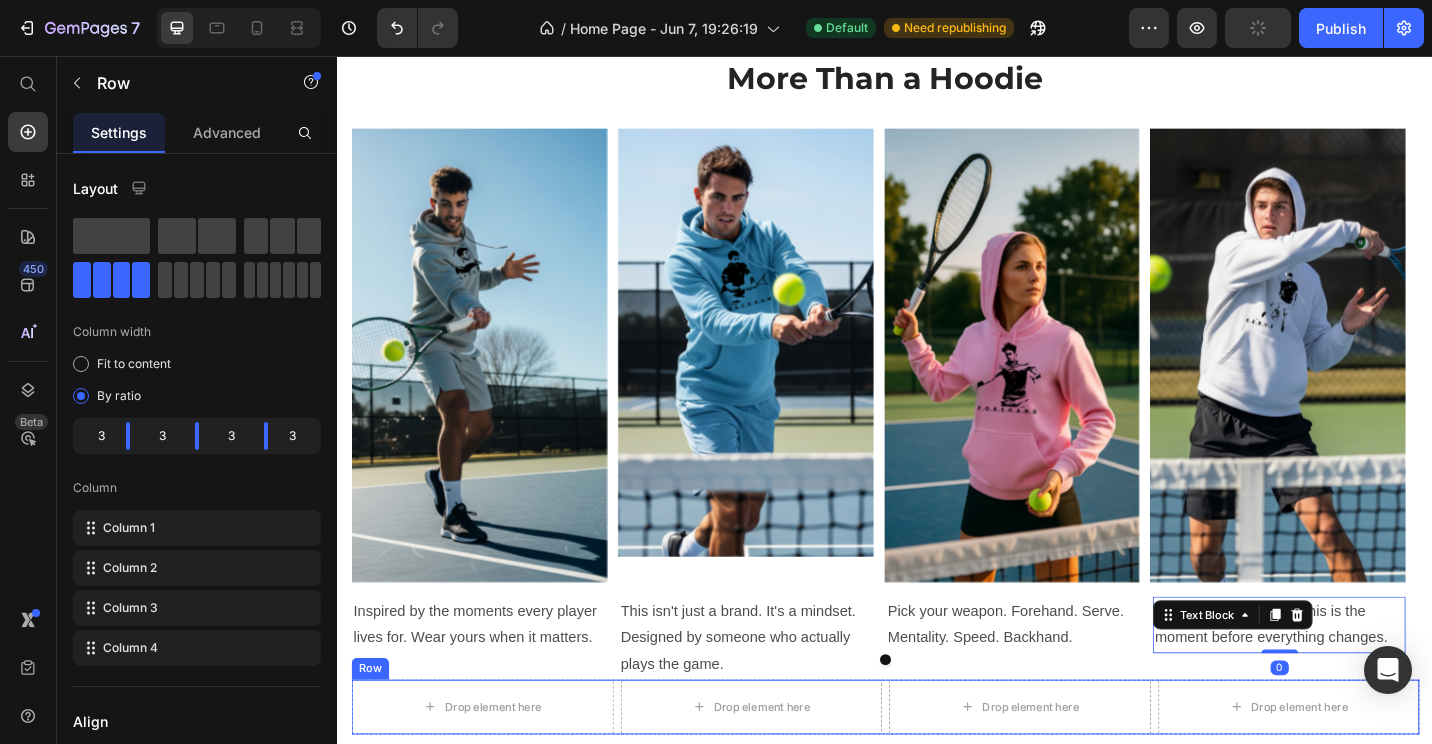 click on "Row" at bounding box center (372, 728) 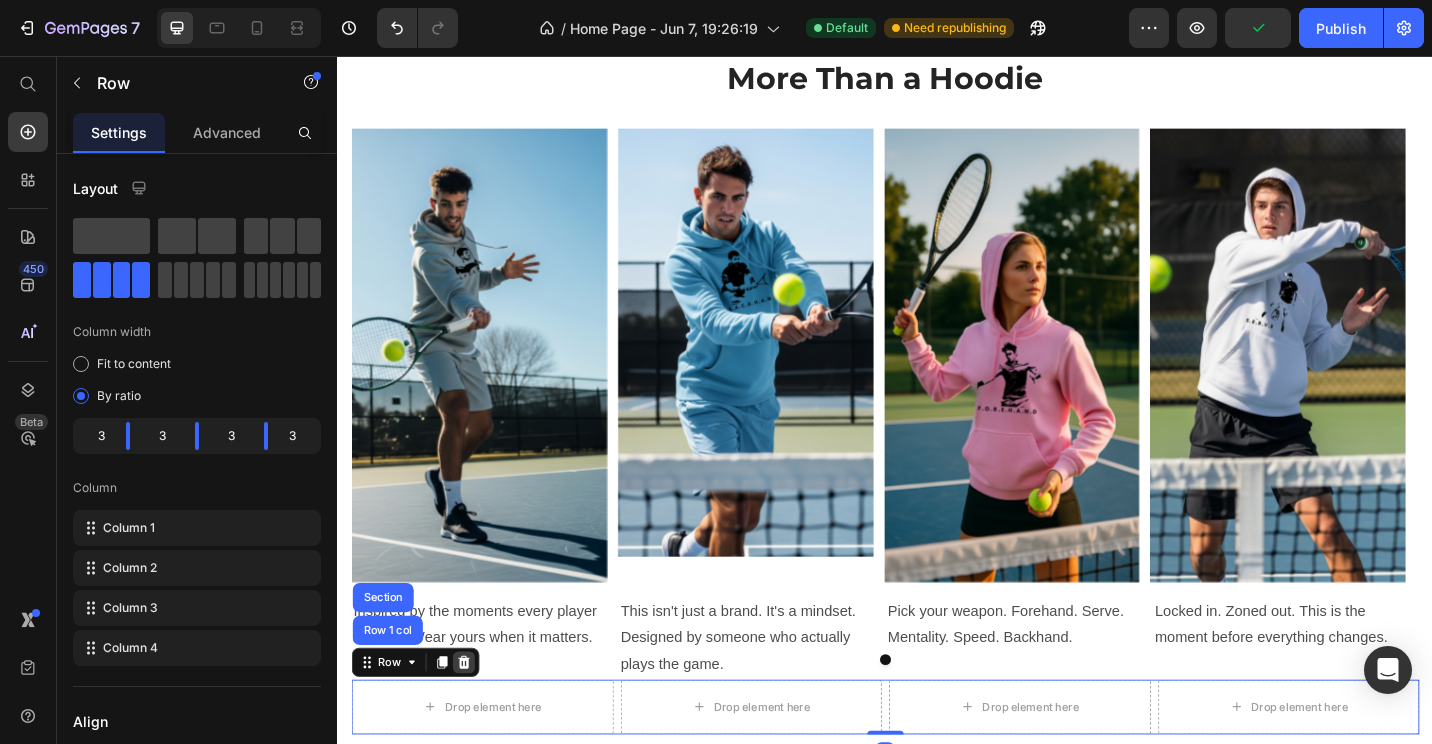 click 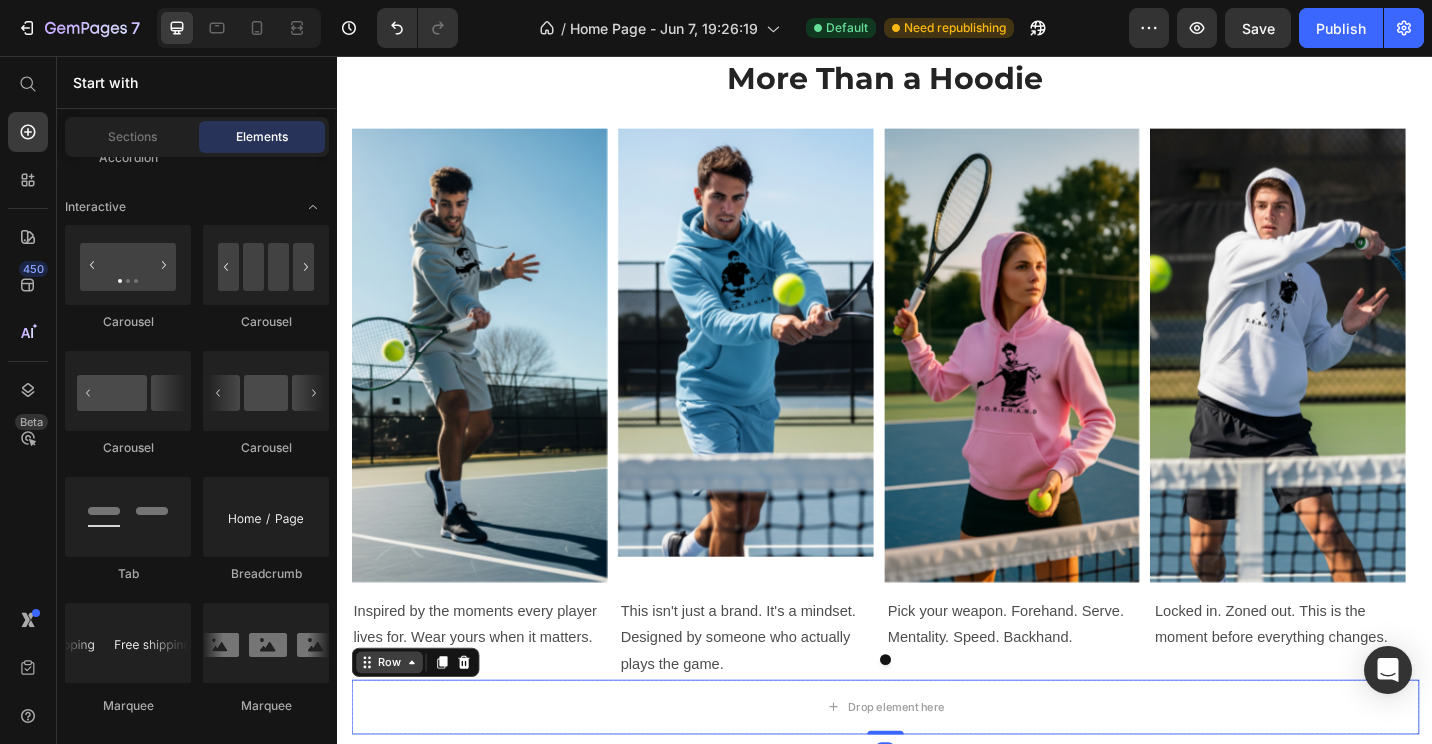 click on "Row" at bounding box center (393, 721) 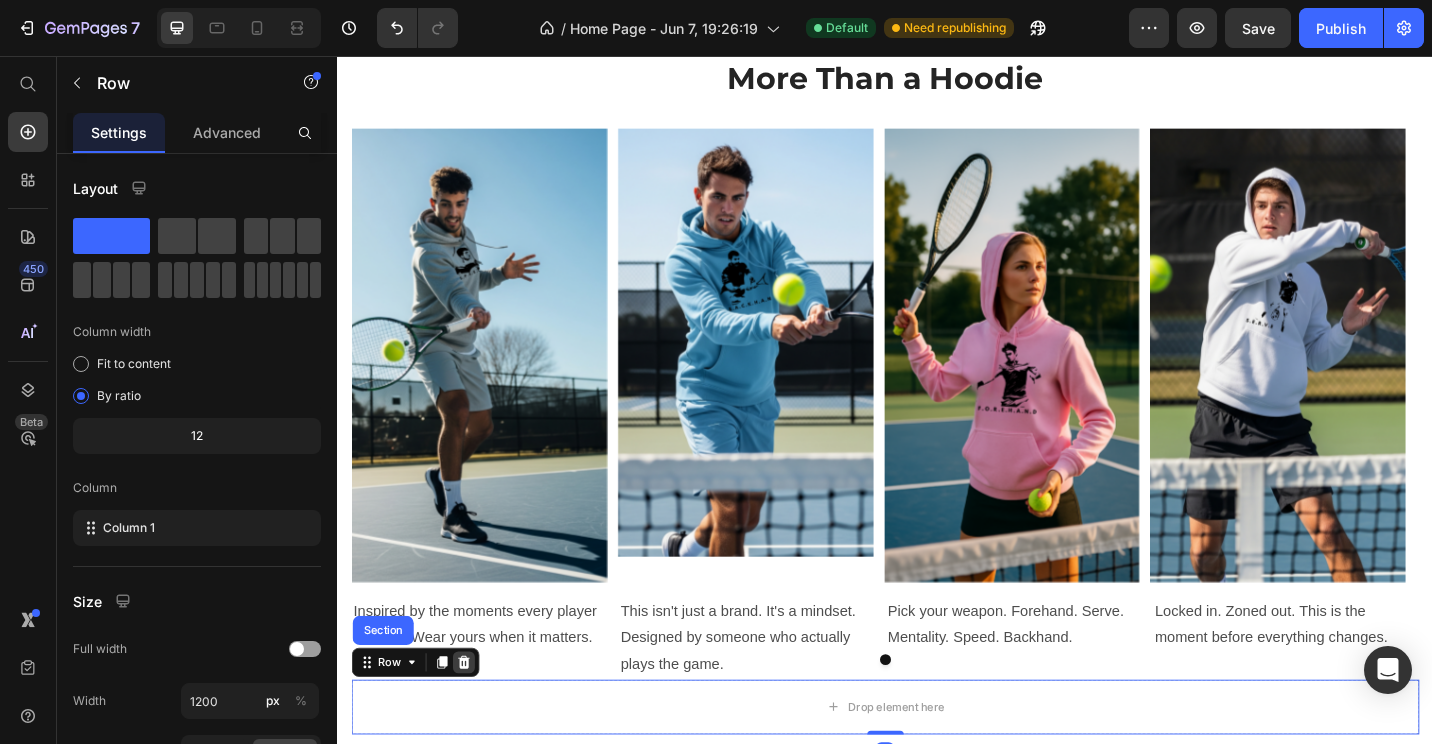 click 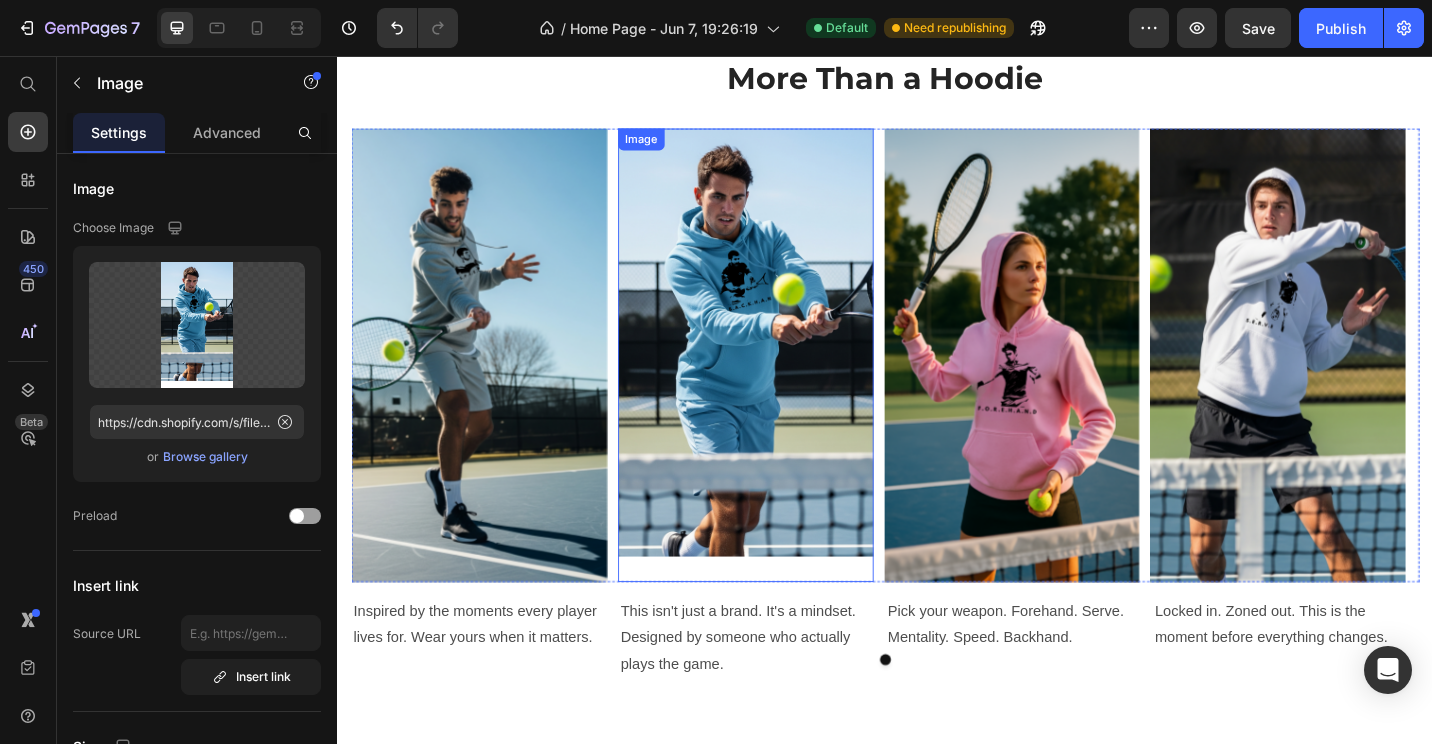 click at bounding box center (784, 384) 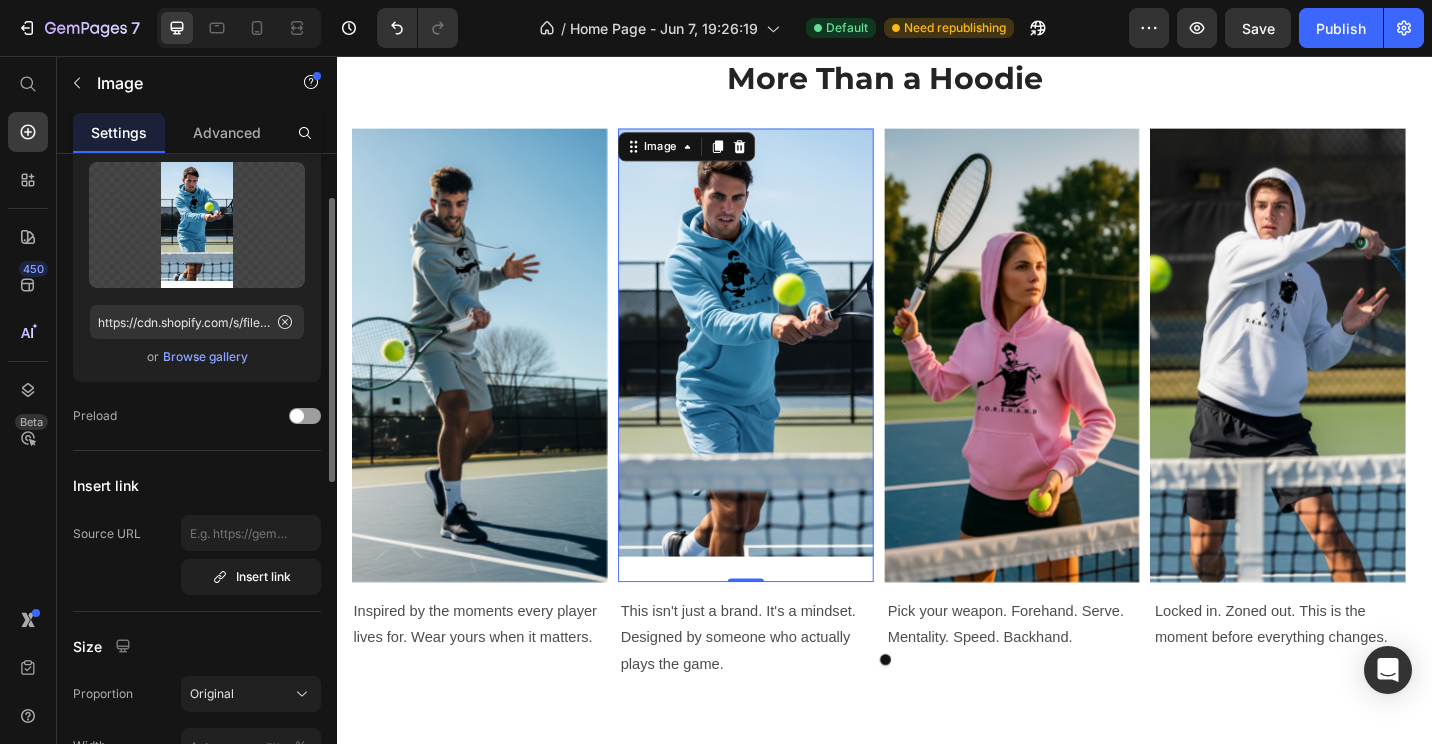 scroll, scrollTop: 200, scrollLeft: 0, axis: vertical 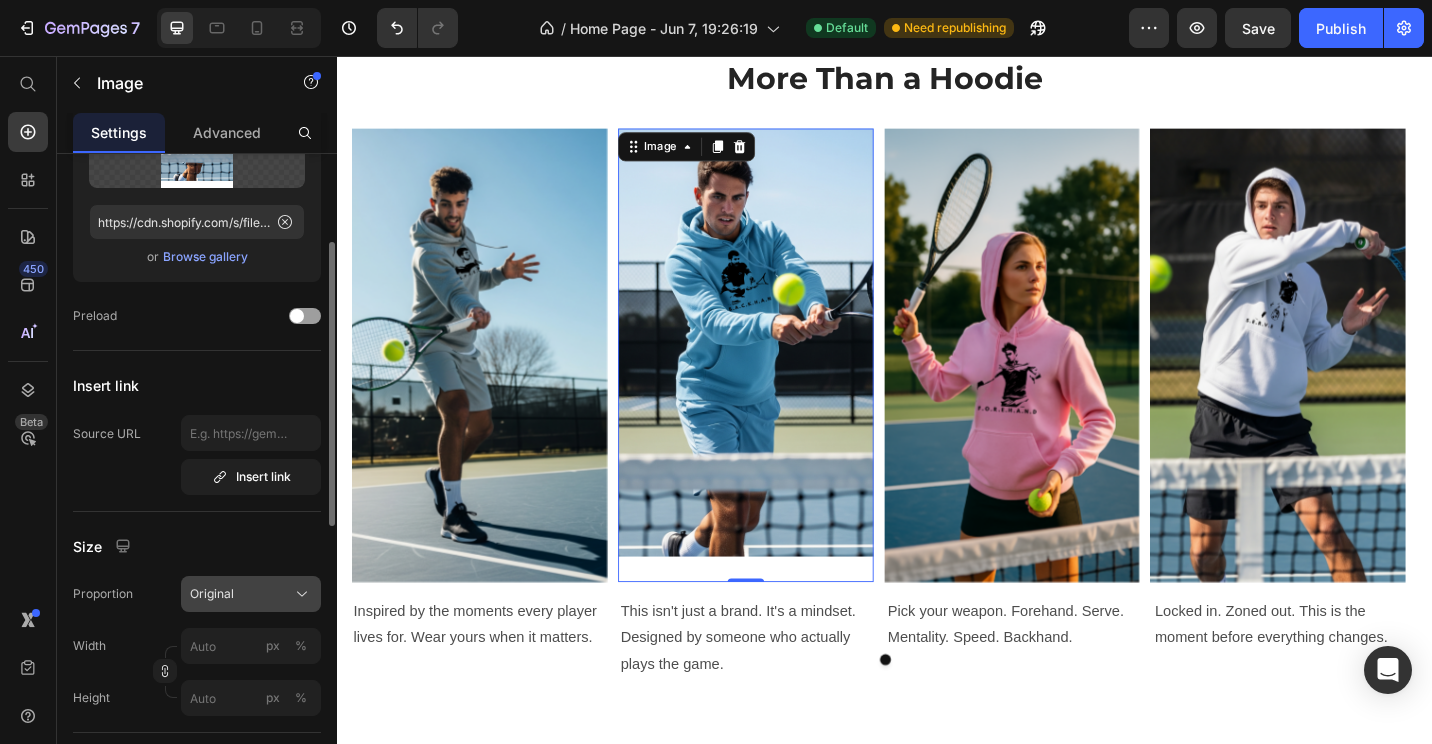 click on "Original" 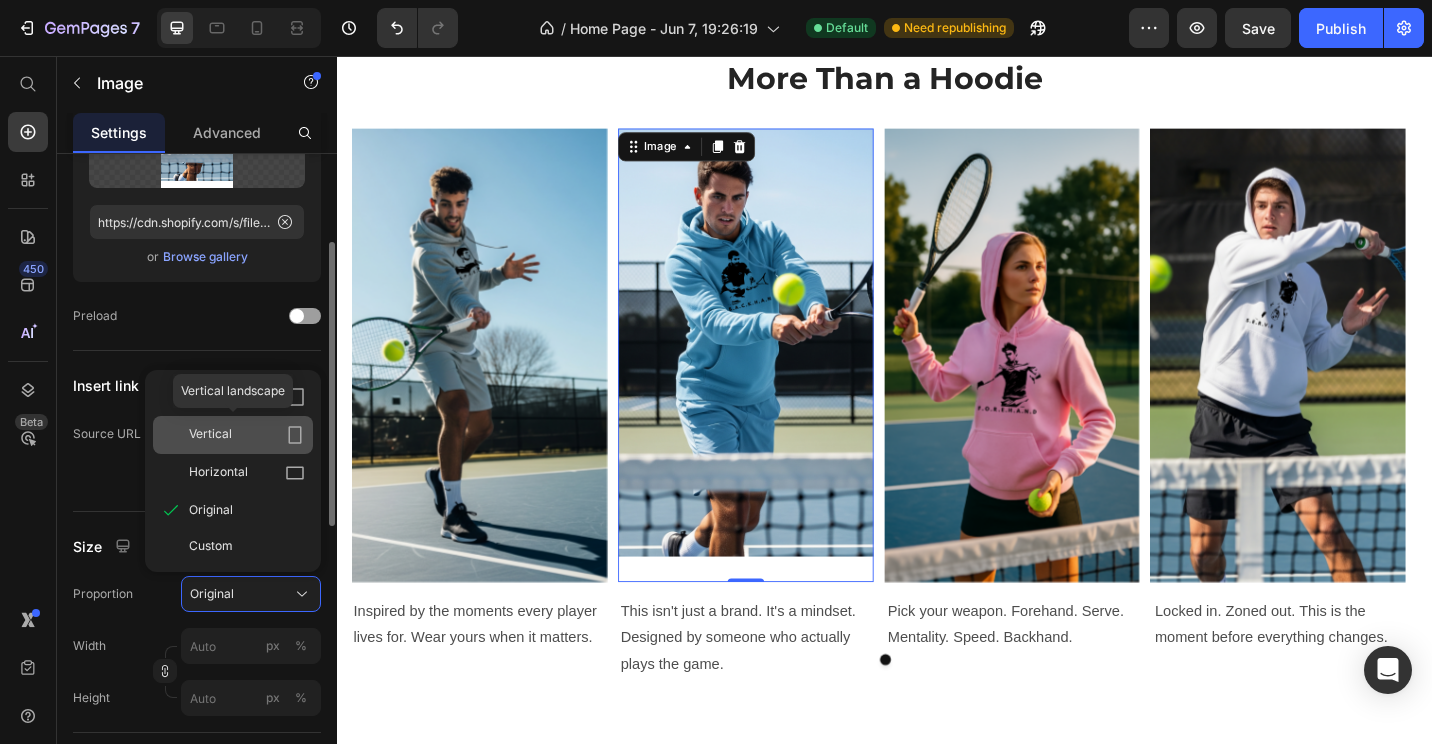 click on "Vertical" 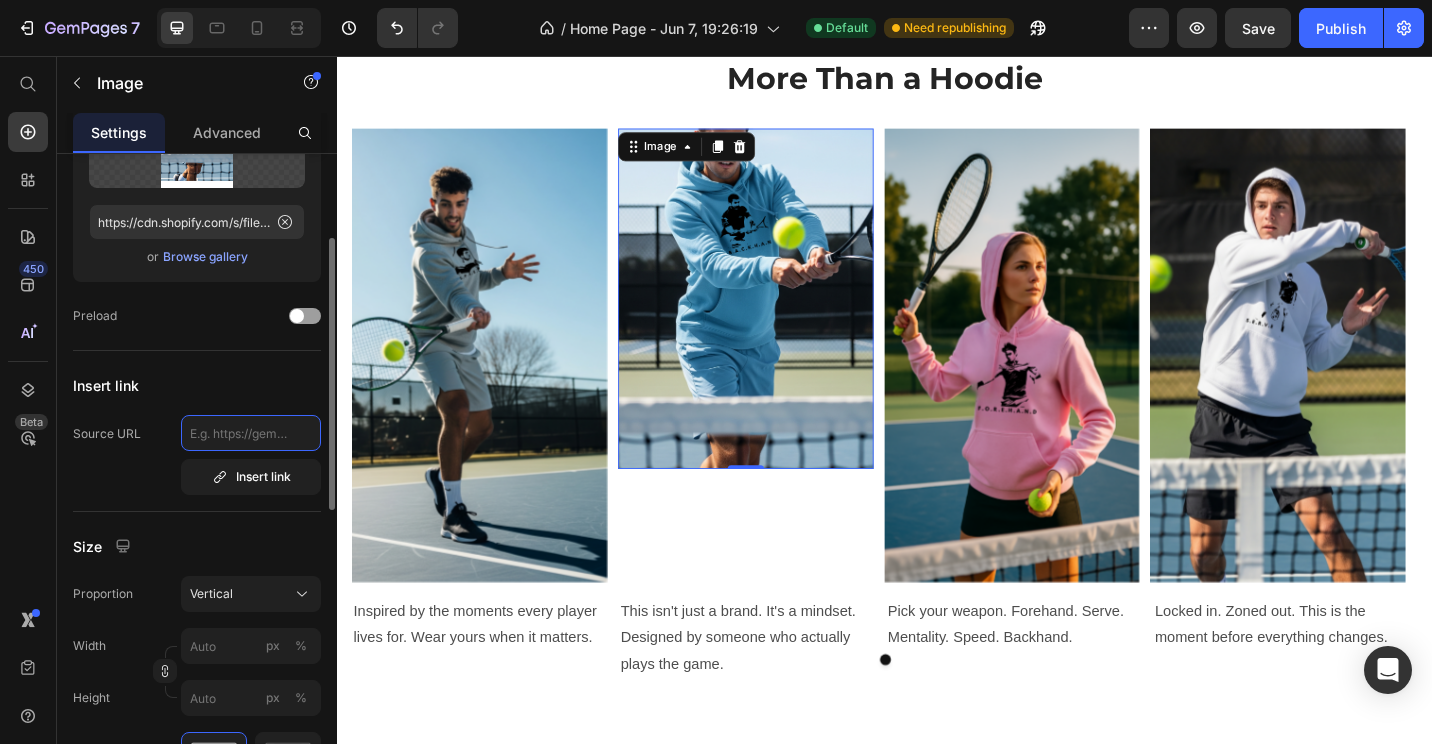 click 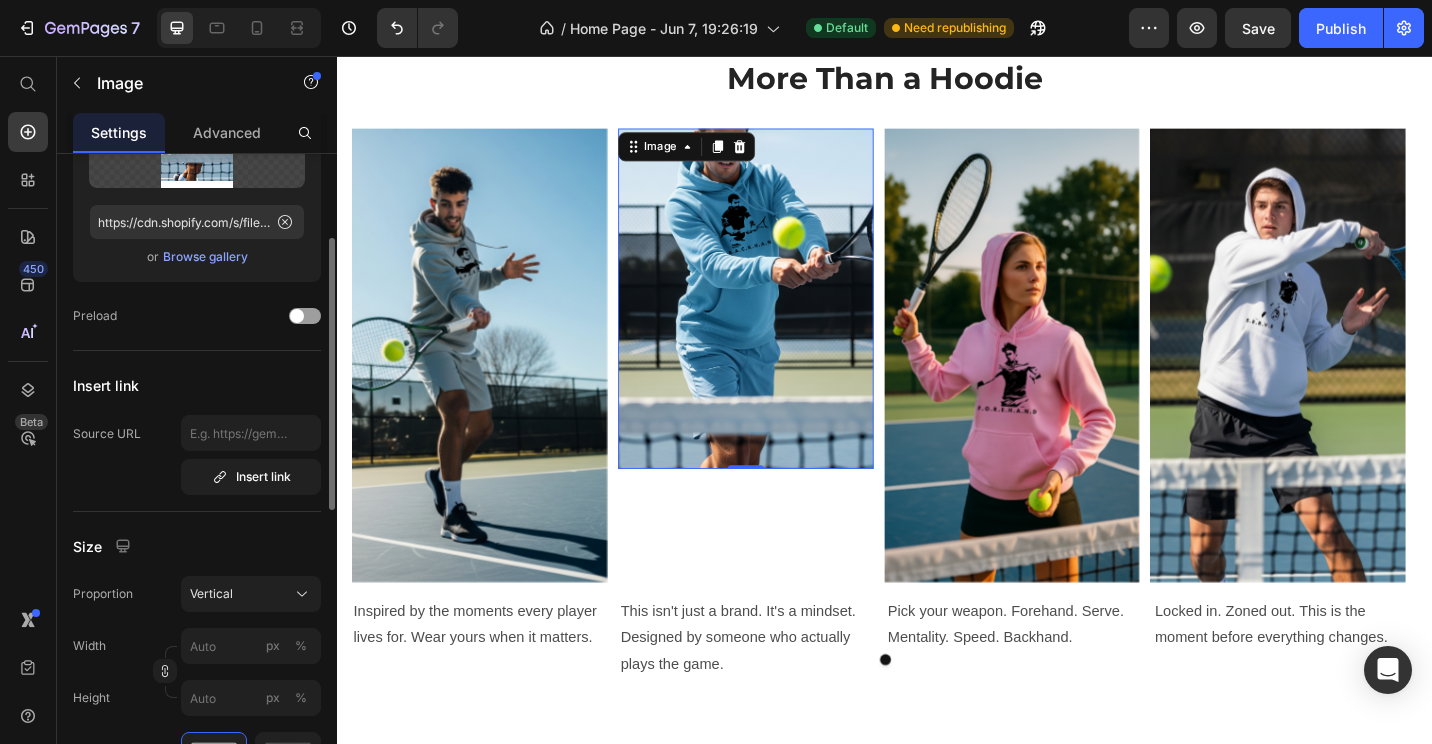 click on "Insert link" at bounding box center (197, 385) 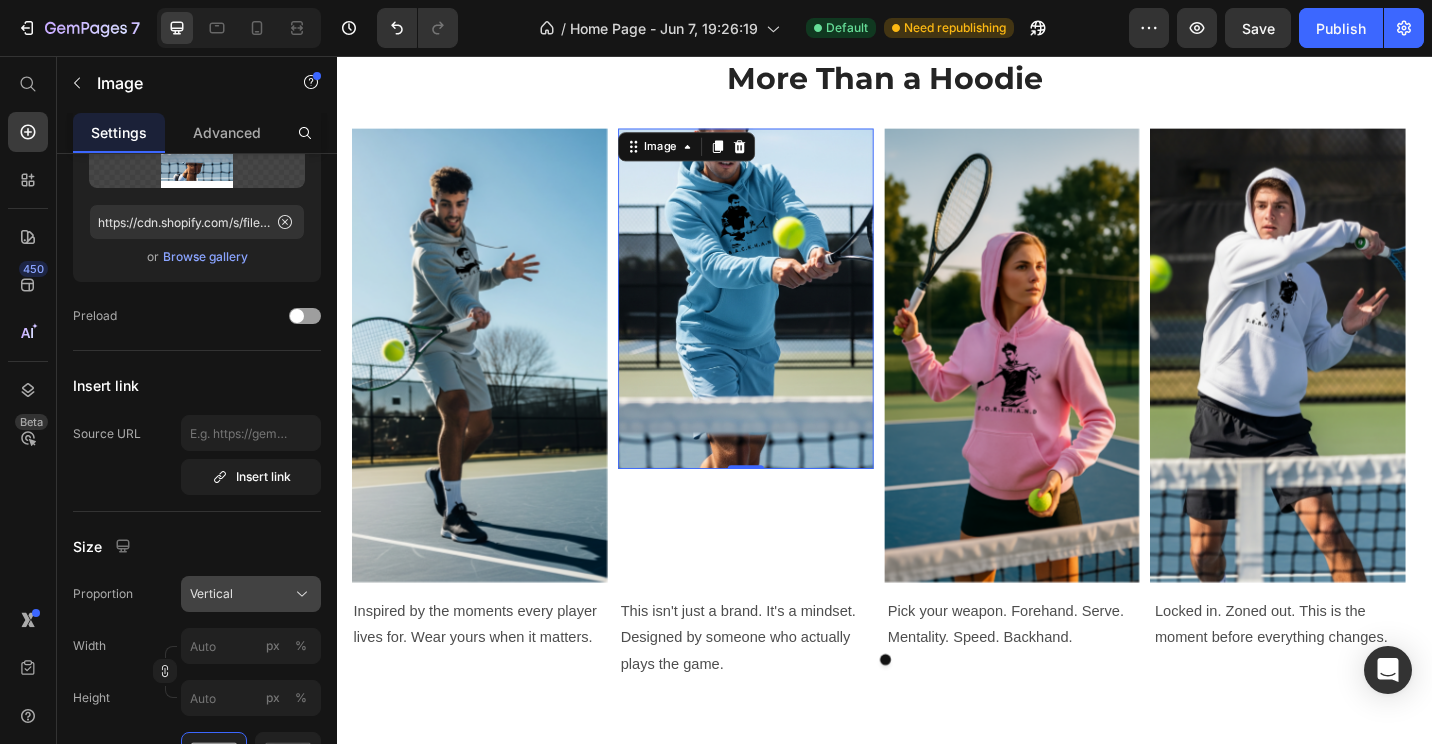 click on "Vertical" 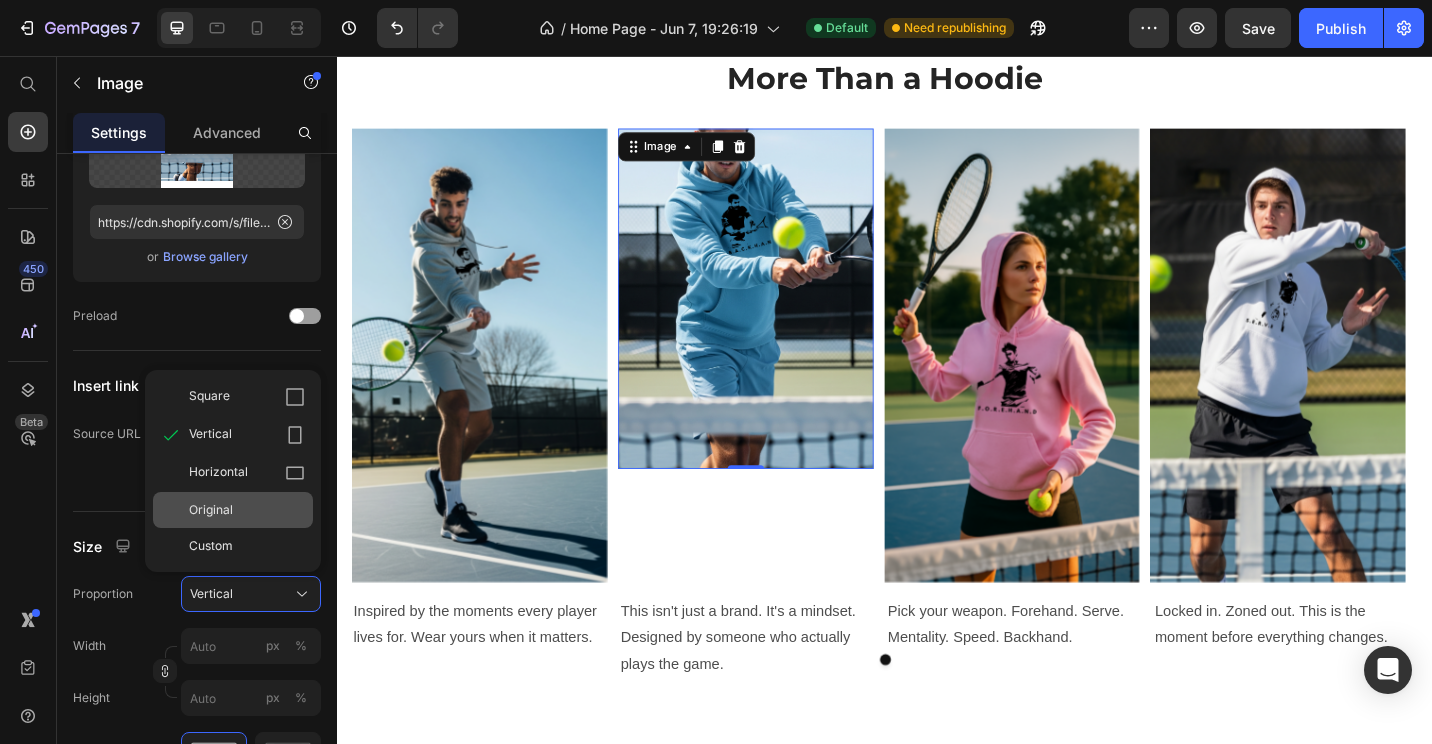 click on "Original" 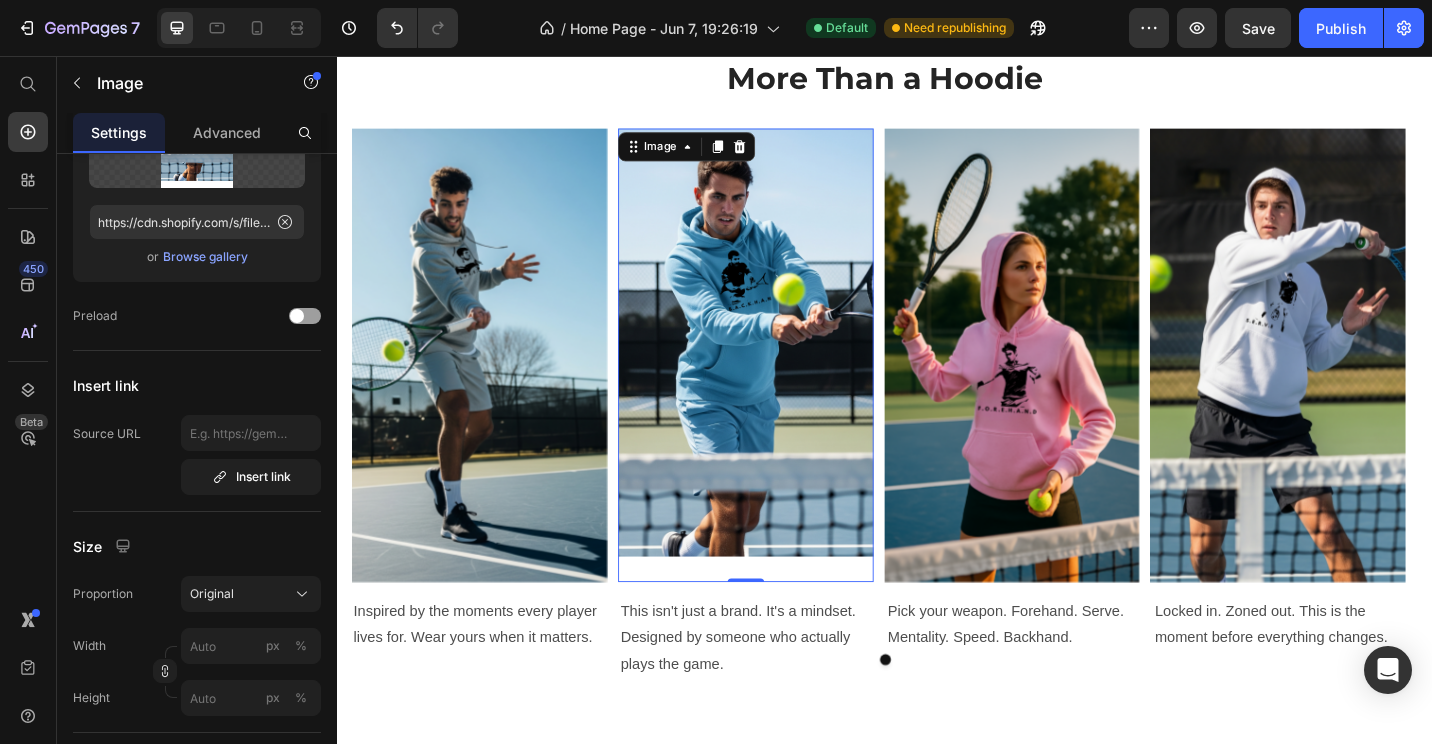 drag, startPoint x: 780, startPoint y: 624, endPoint x: 759, endPoint y: 555, distance: 72.12489 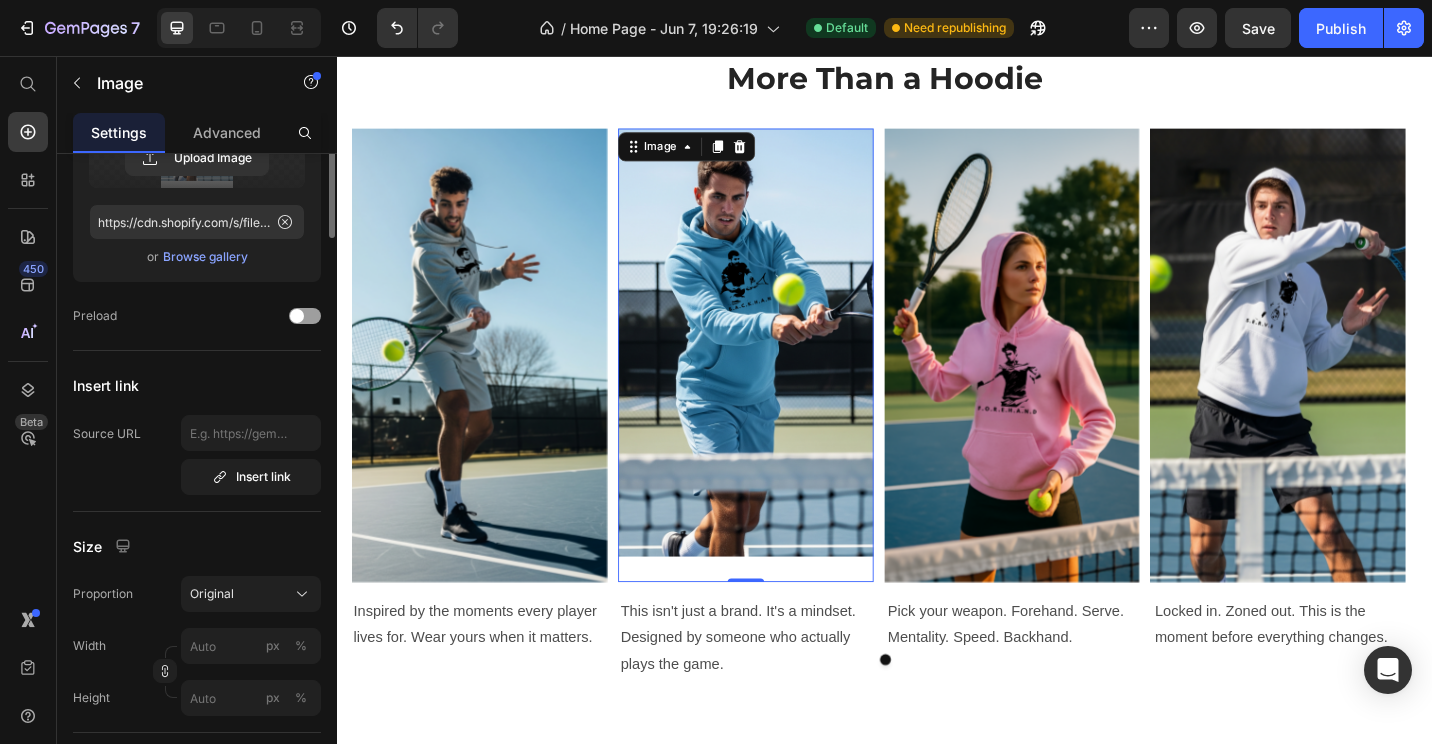 scroll, scrollTop: 0, scrollLeft: 0, axis: both 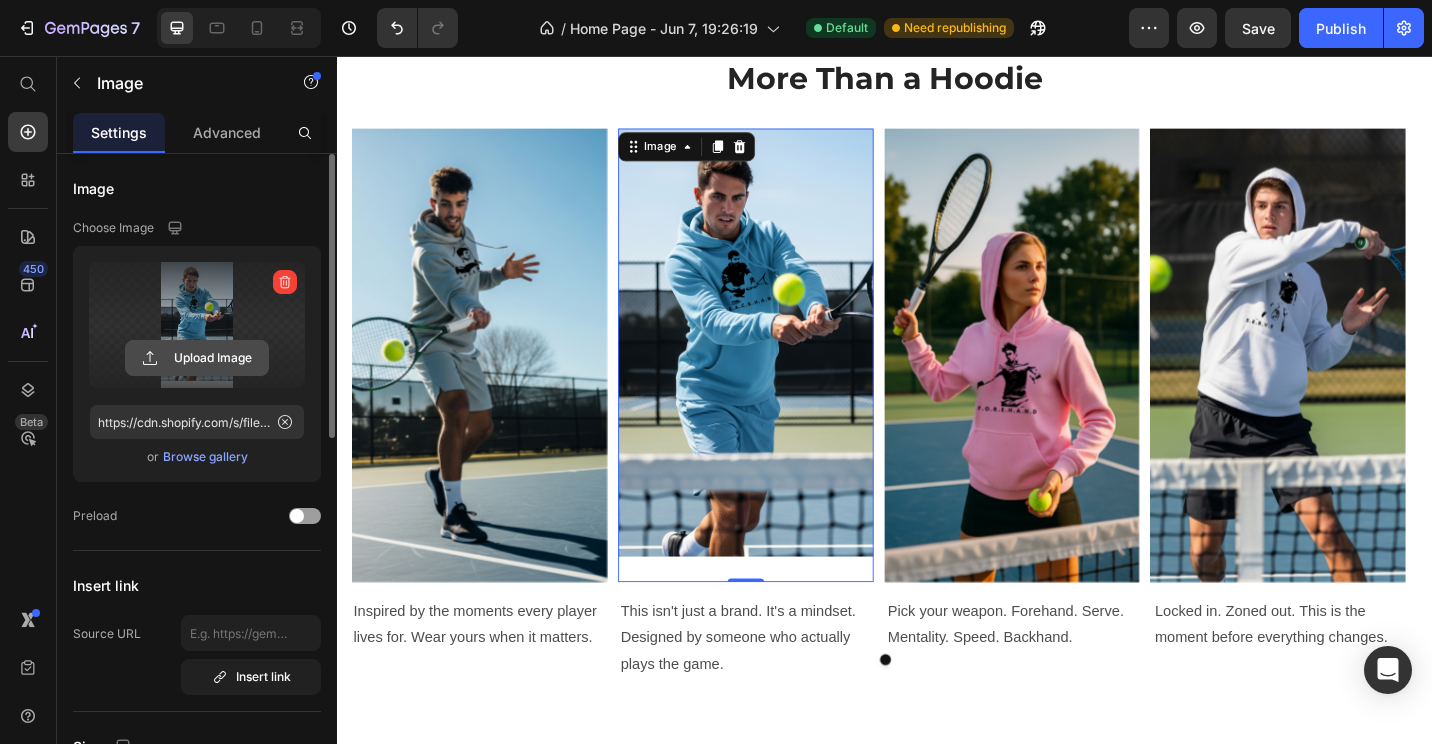 click 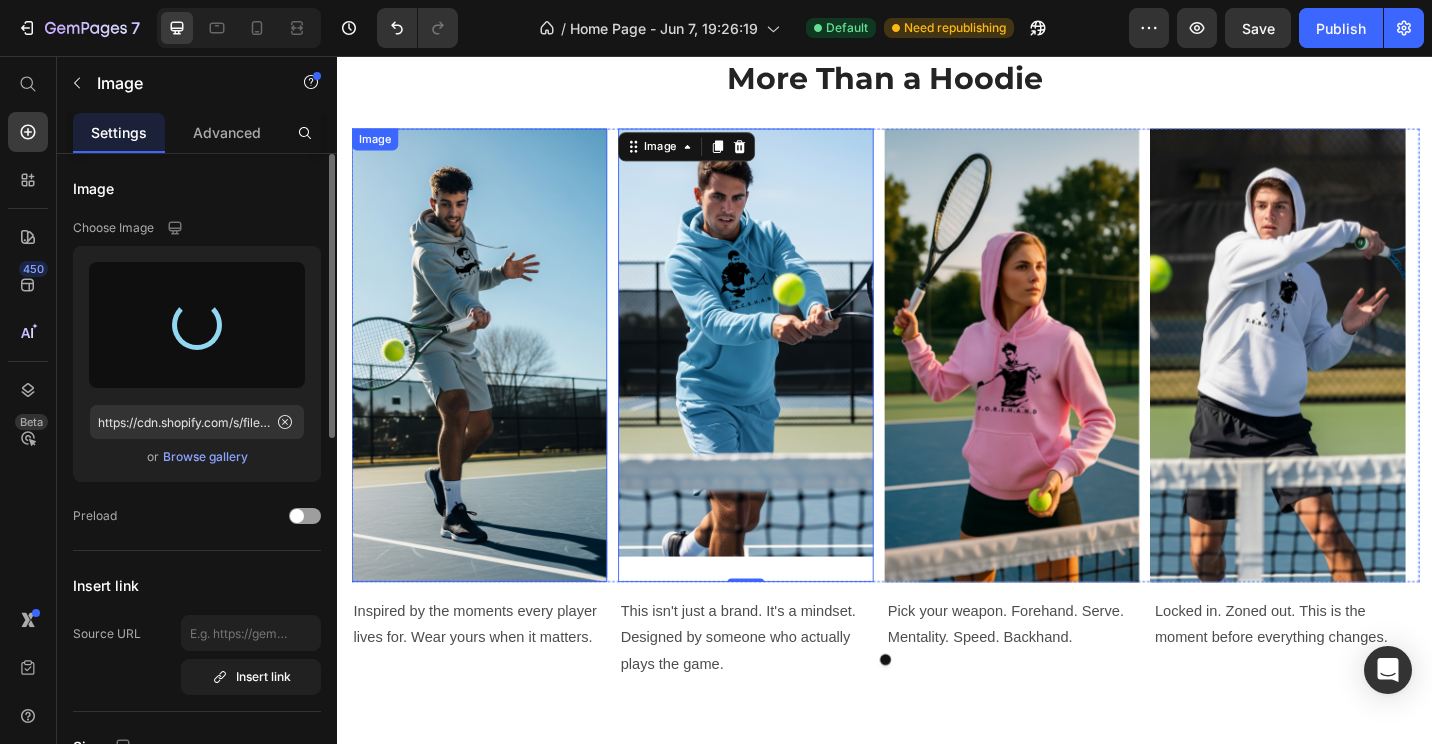 type on "https://cdn.shopify.com/s/files/1/0709/0765/8408/files/gempages_570020413275374816-8524de63-53b1-42e7-9f87-df0b7ac9d4d0.png" 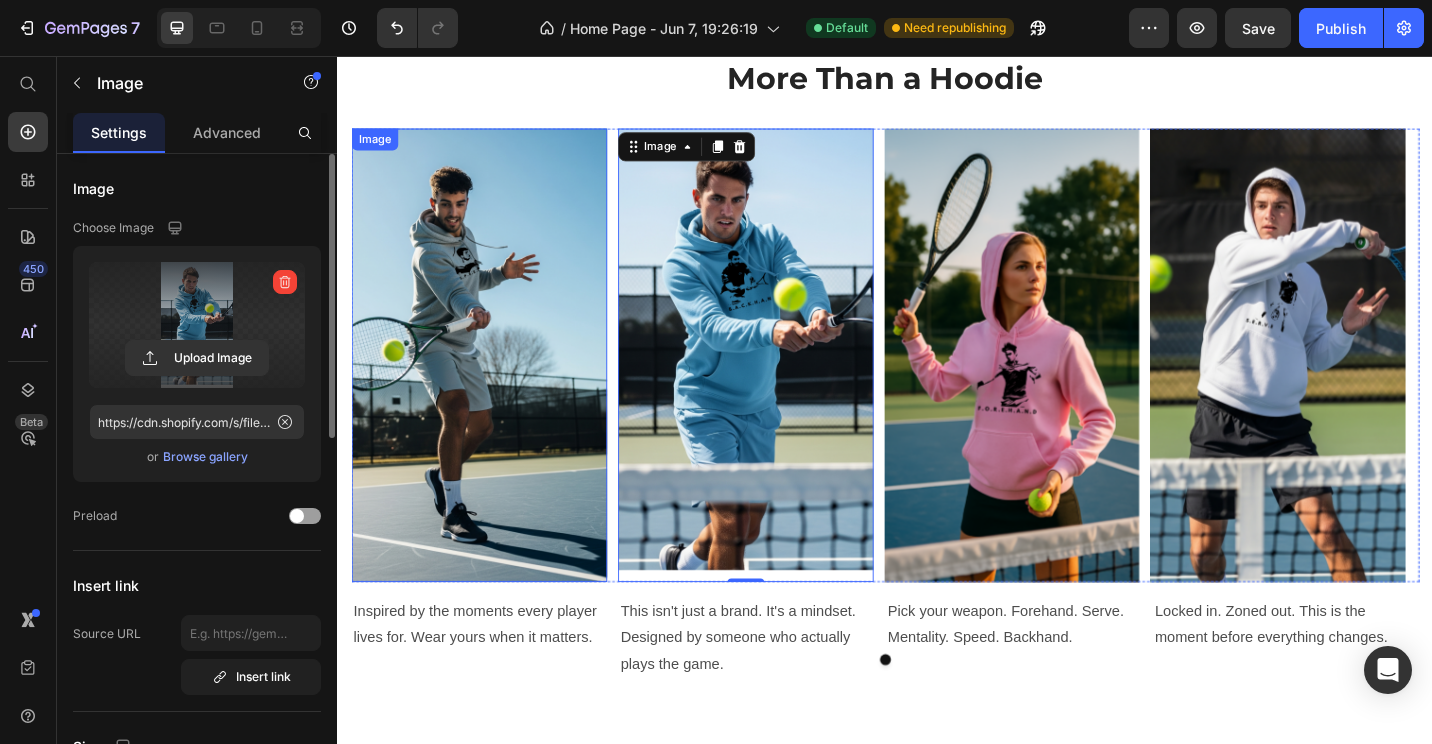 click at bounding box center [492, 384] 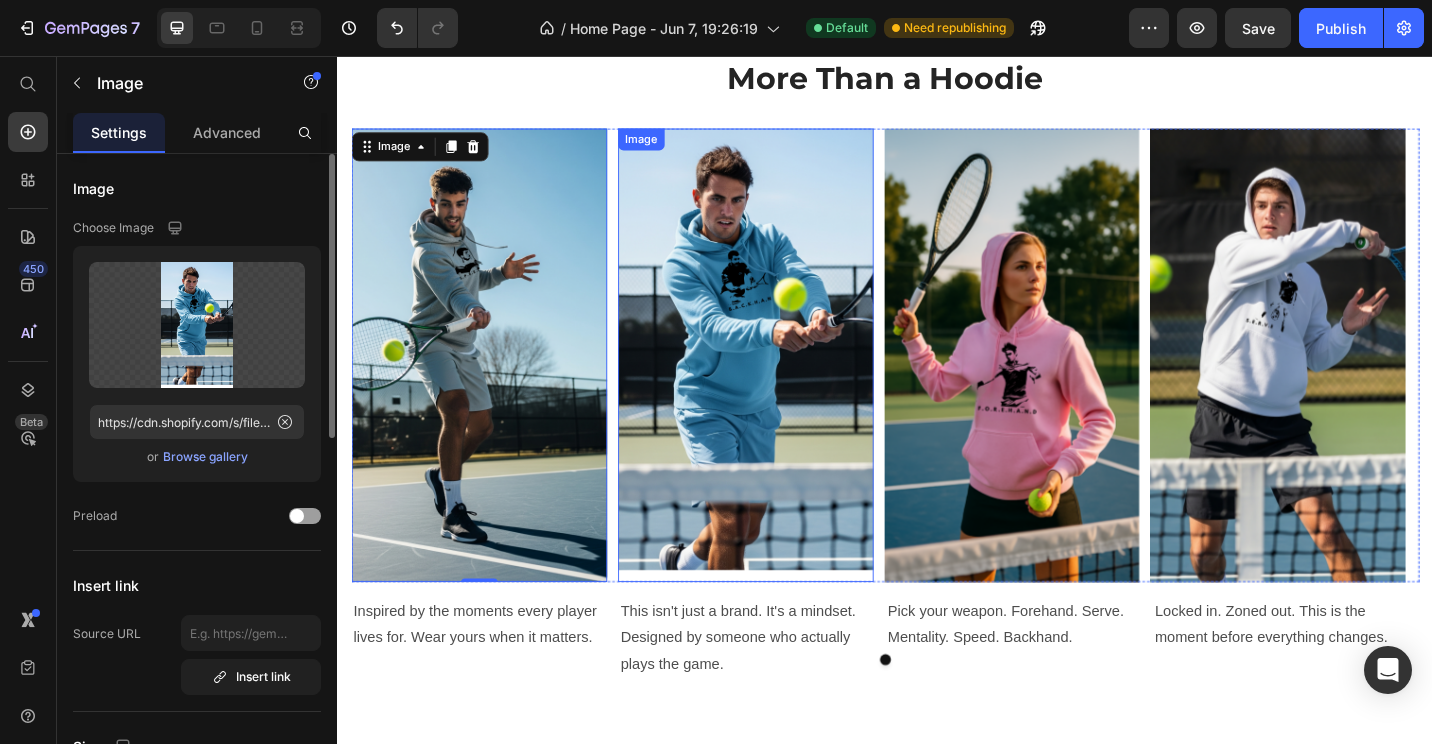 click at bounding box center (784, 384) 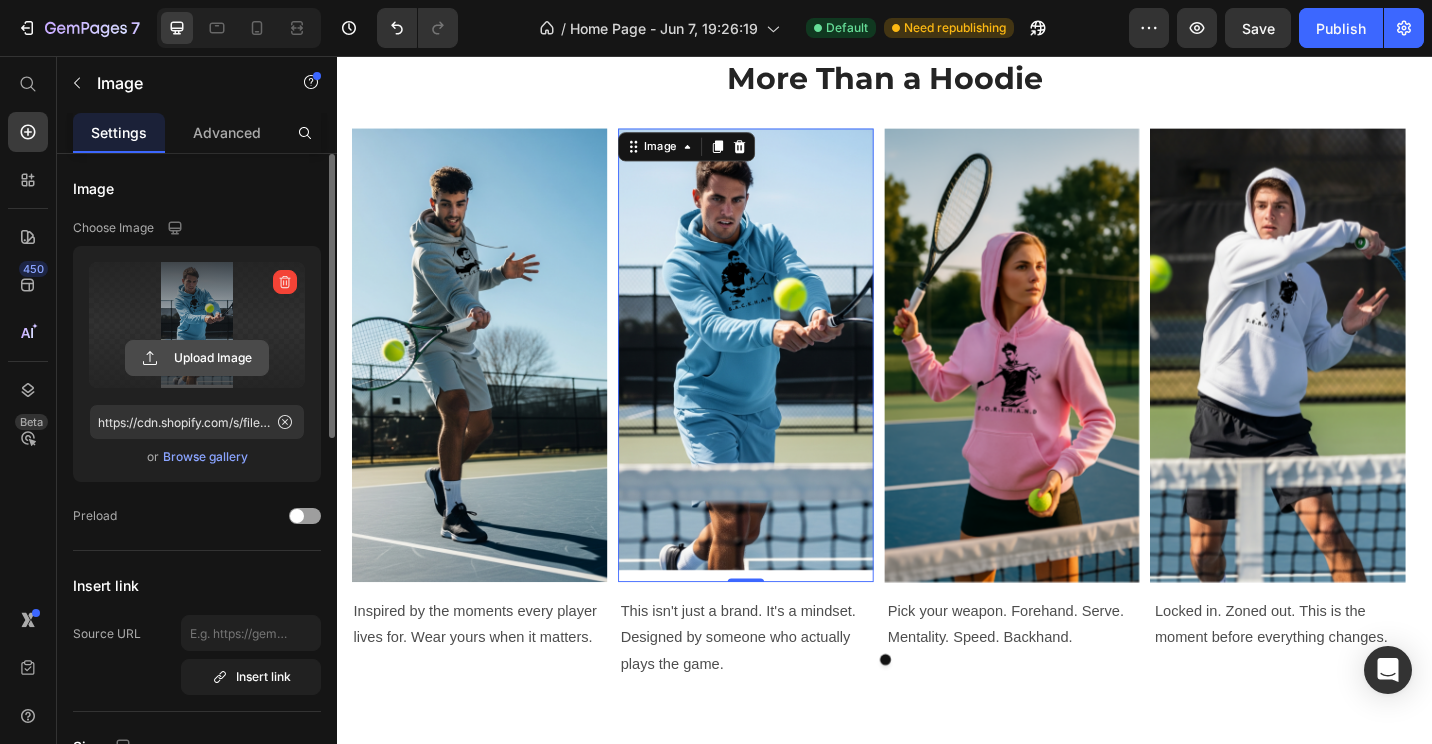 click 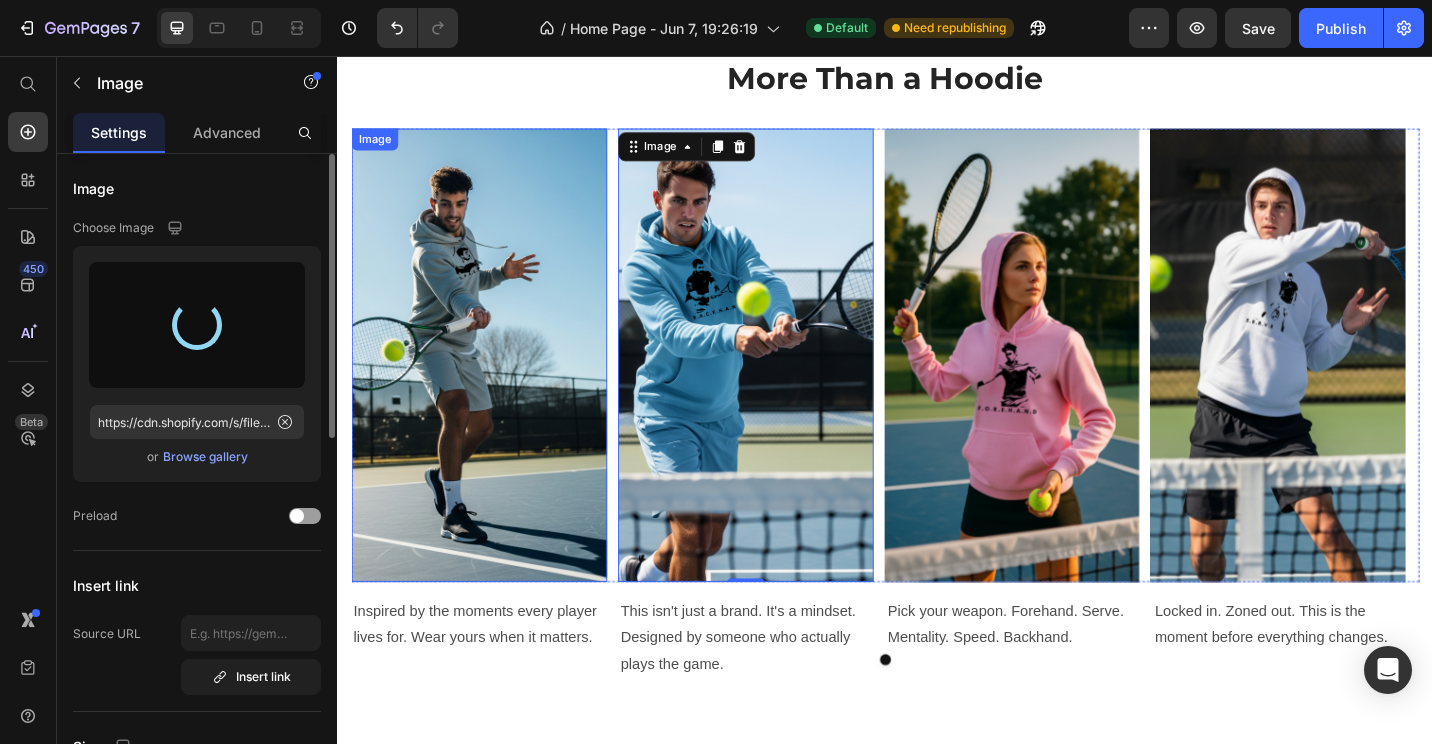 type on "https://cdn.shopify.com/s/files/1/0709/0765/8408/files/gempages_570020413275374816-13ec7b10-aa08-4979-88b6-2533101e1f73.png" 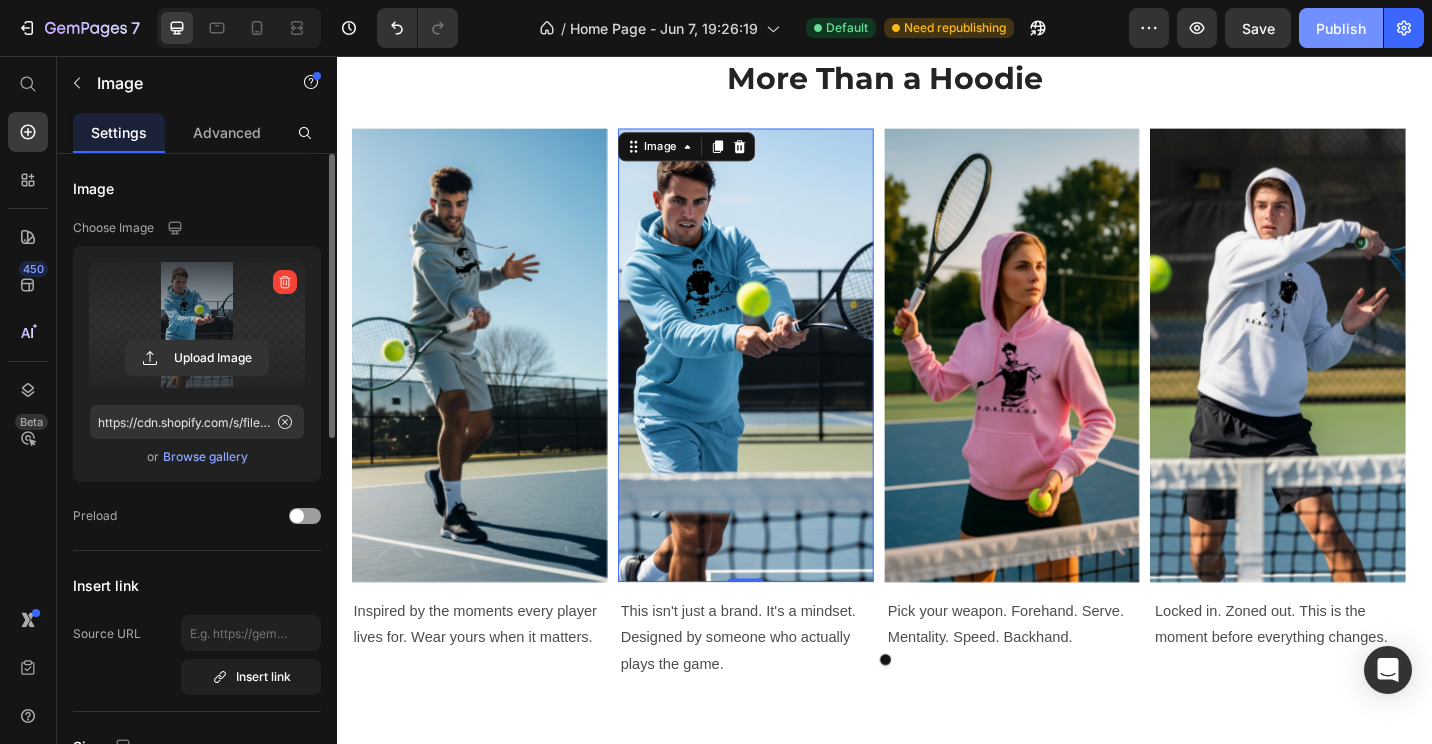 click on "Publish" at bounding box center (1341, 28) 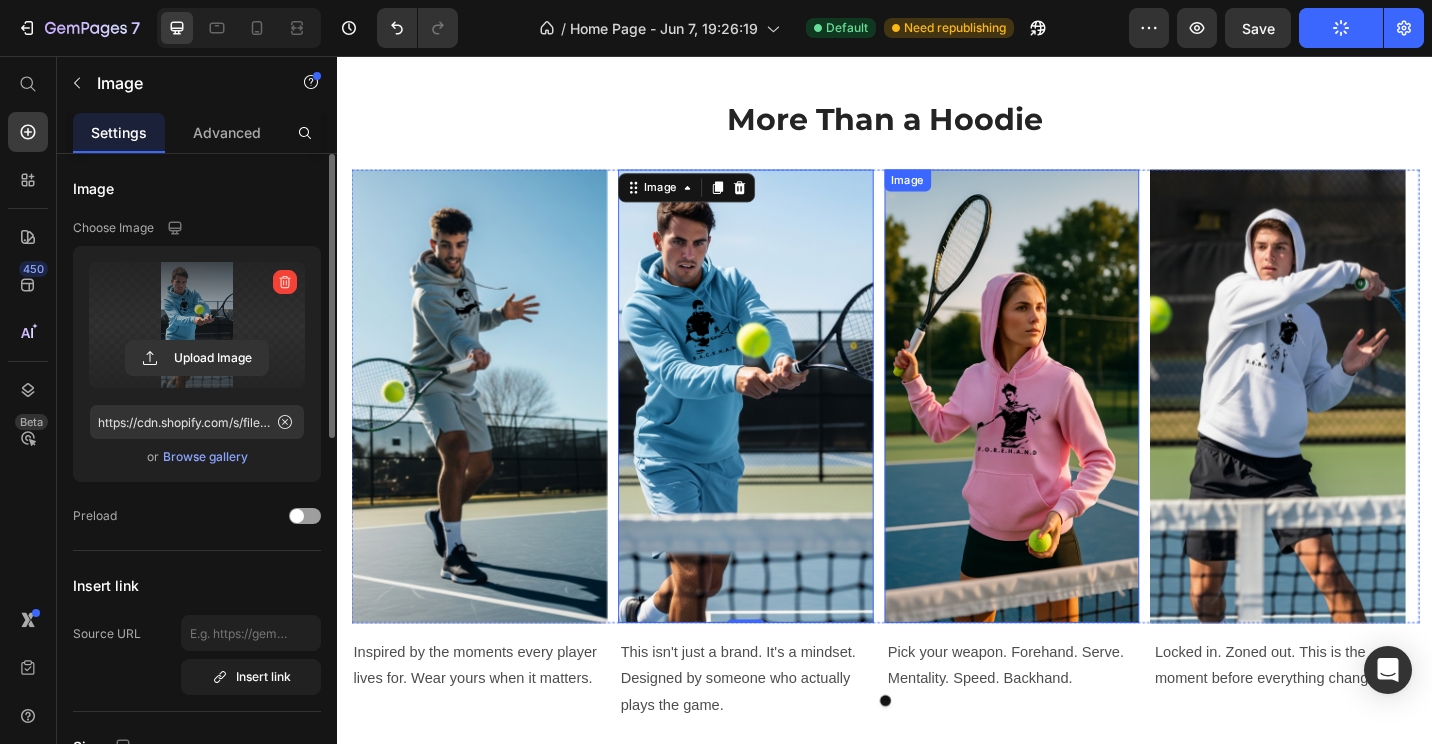 scroll, scrollTop: 2008, scrollLeft: 0, axis: vertical 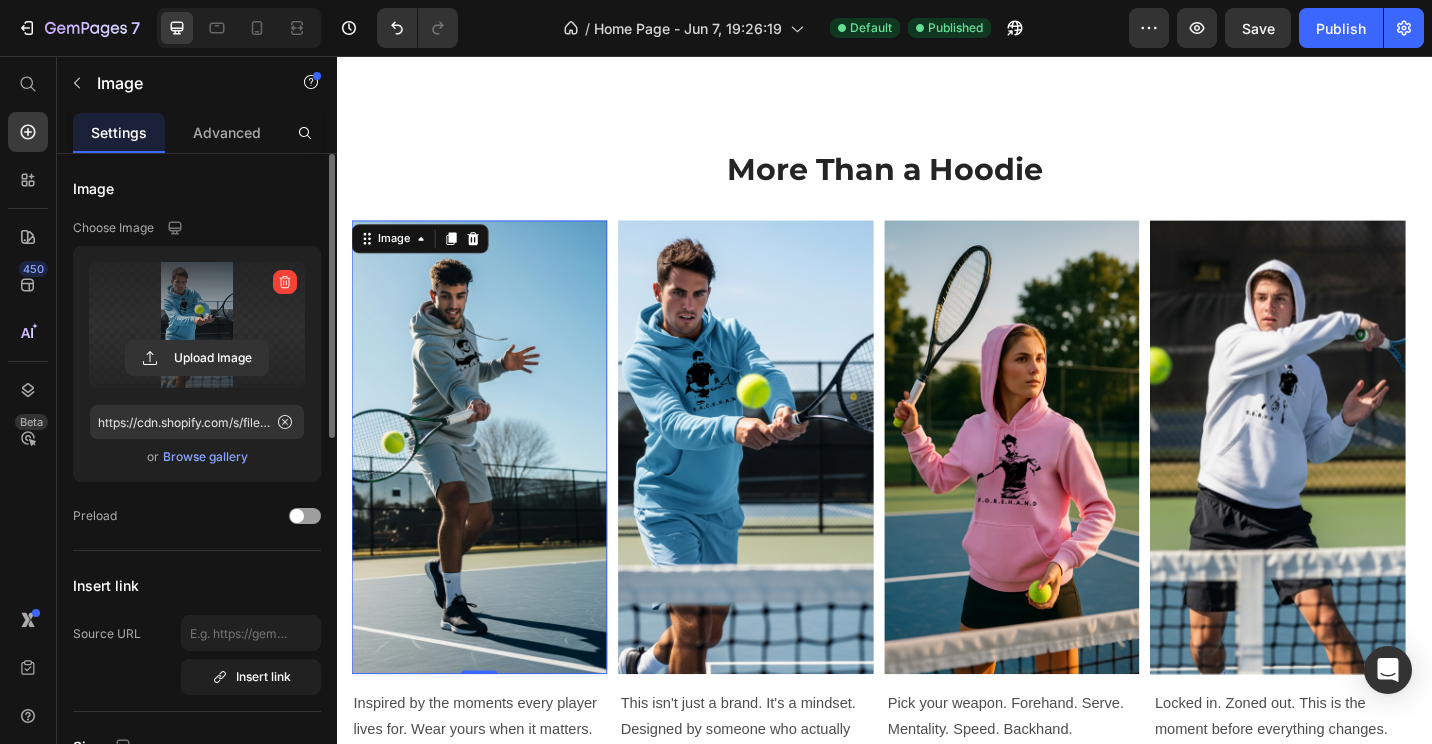 click at bounding box center [492, 484] 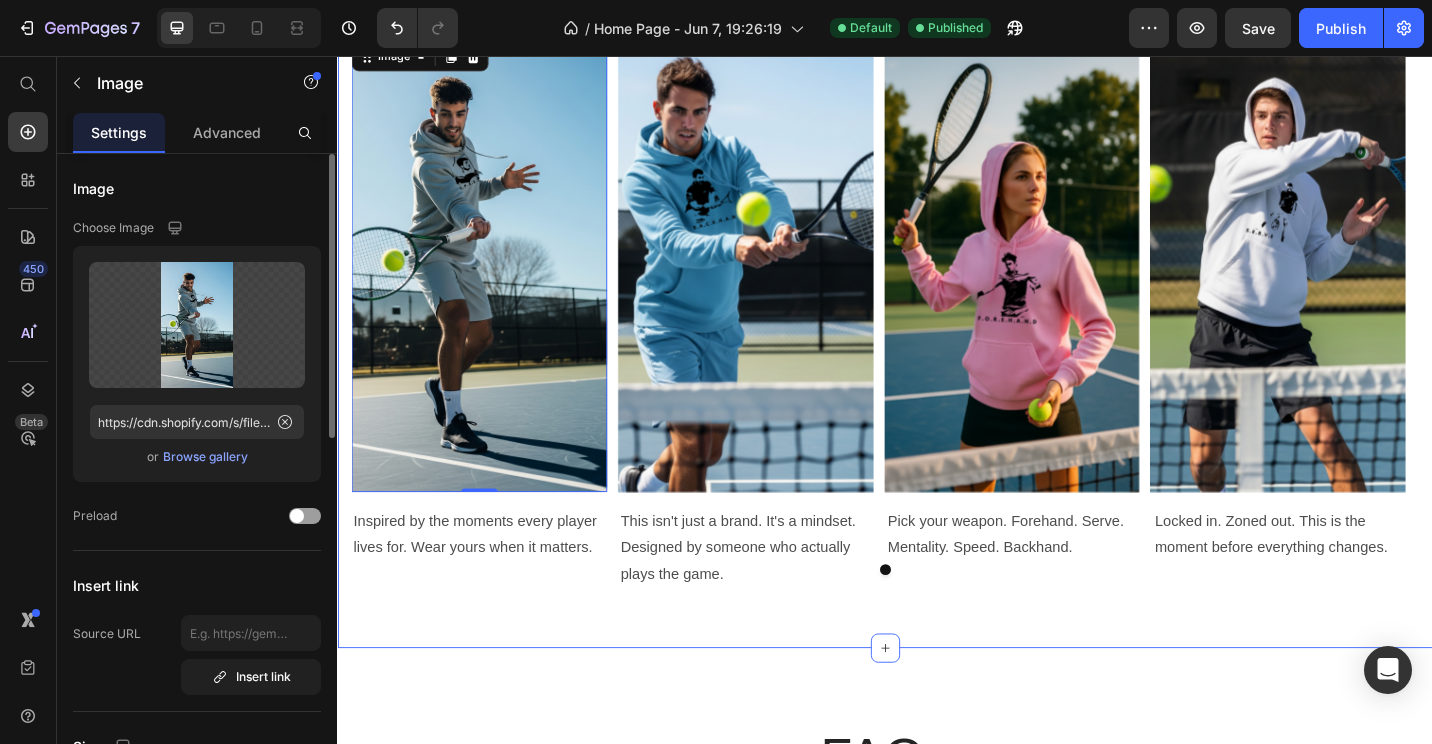 scroll, scrollTop: 2208, scrollLeft: 0, axis: vertical 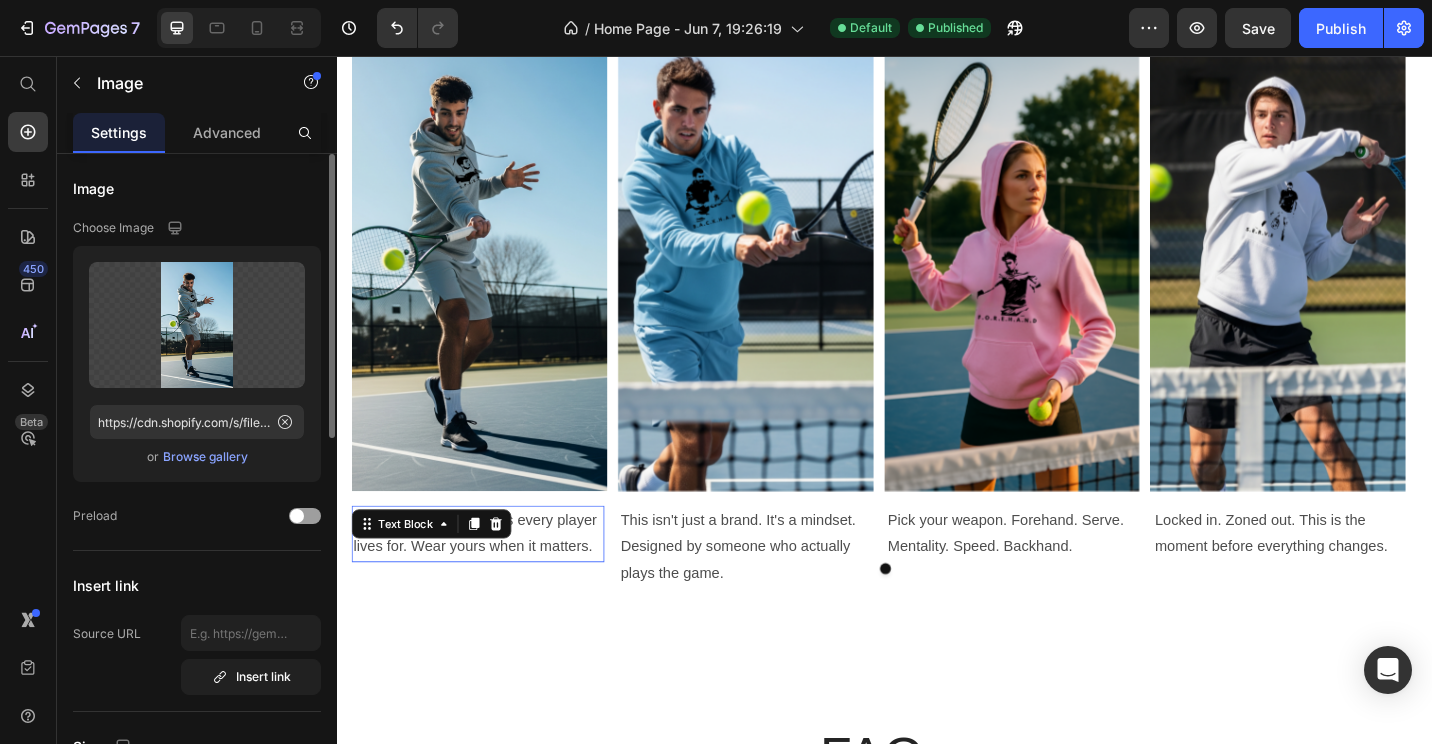 click on "Inspired by the moments every player lives for. Wear yours when it matters. Text Block   0" at bounding box center (490, 580) 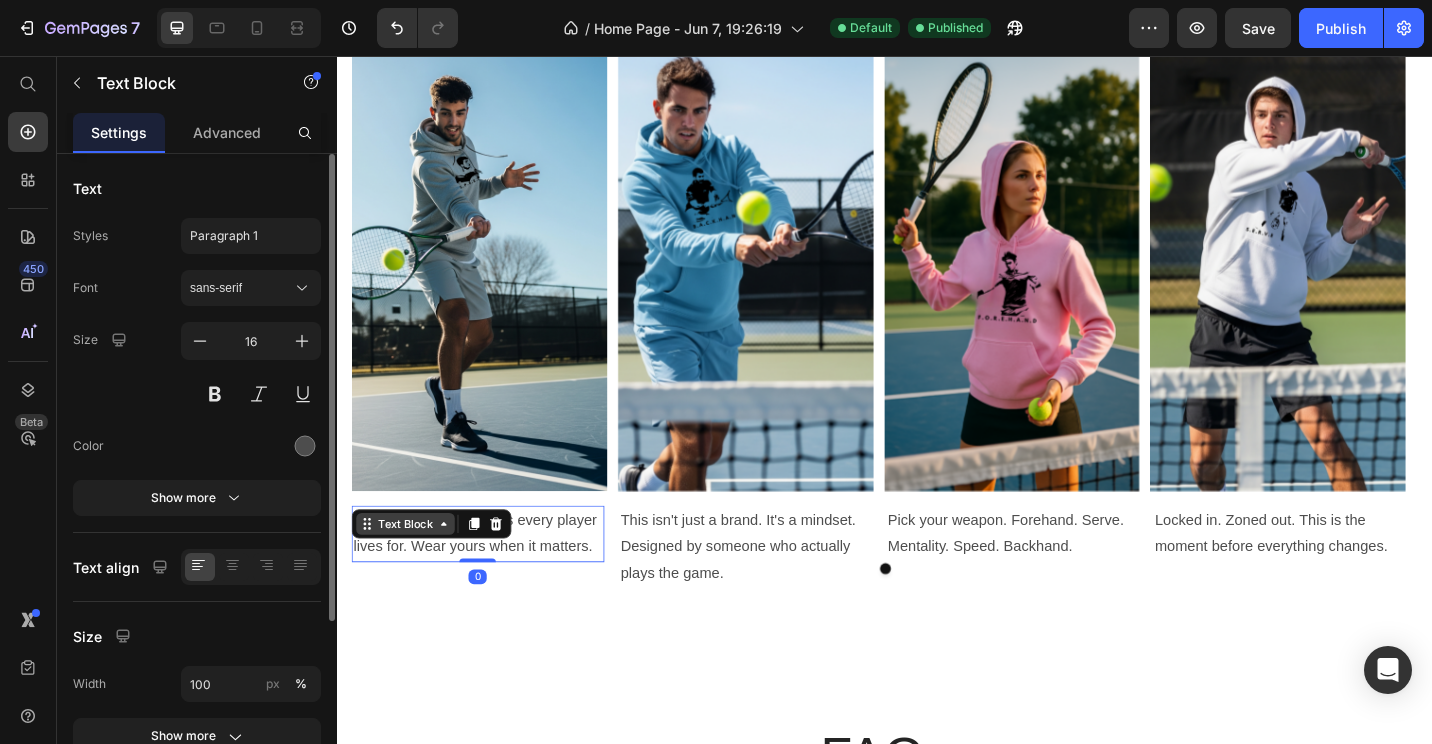 click on "Text Block" at bounding box center (411, 569) 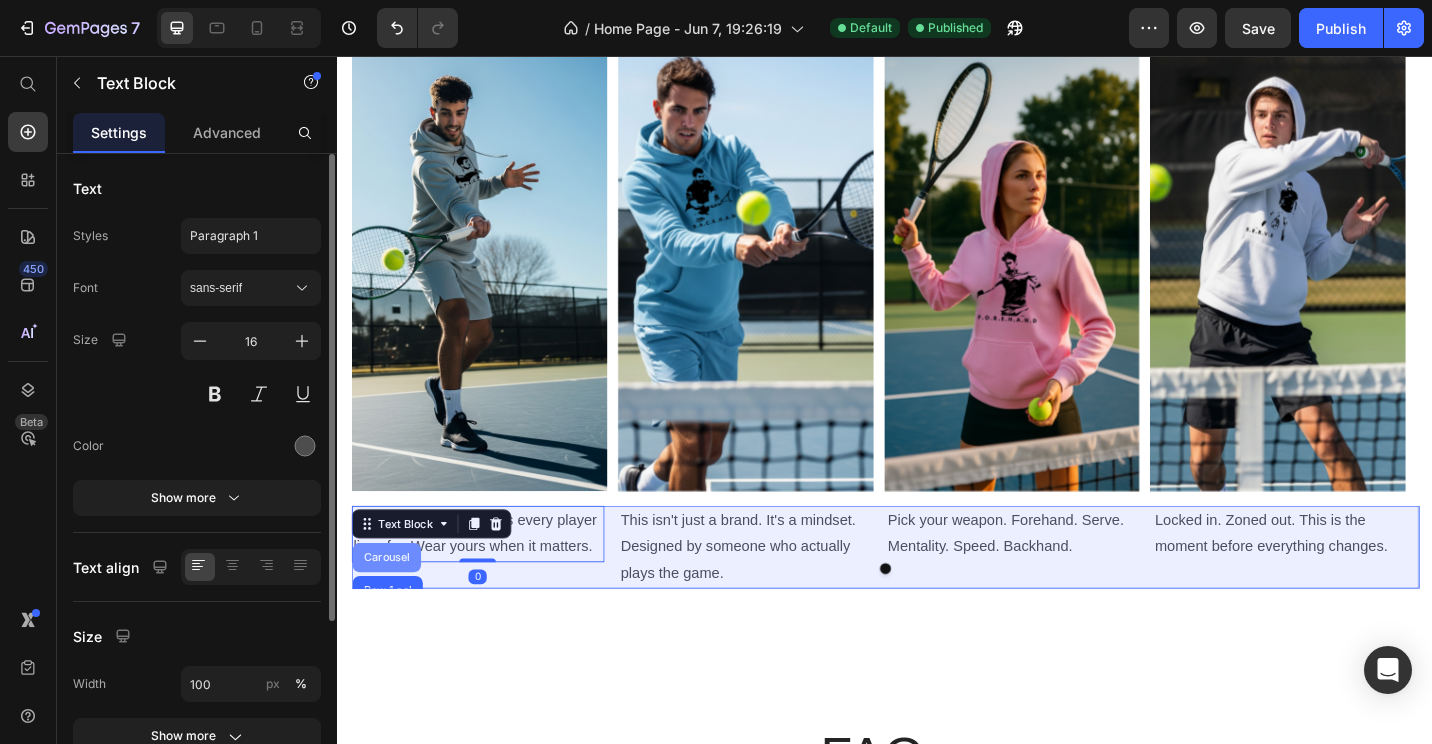click on "Carousel" at bounding box center [390, 606] 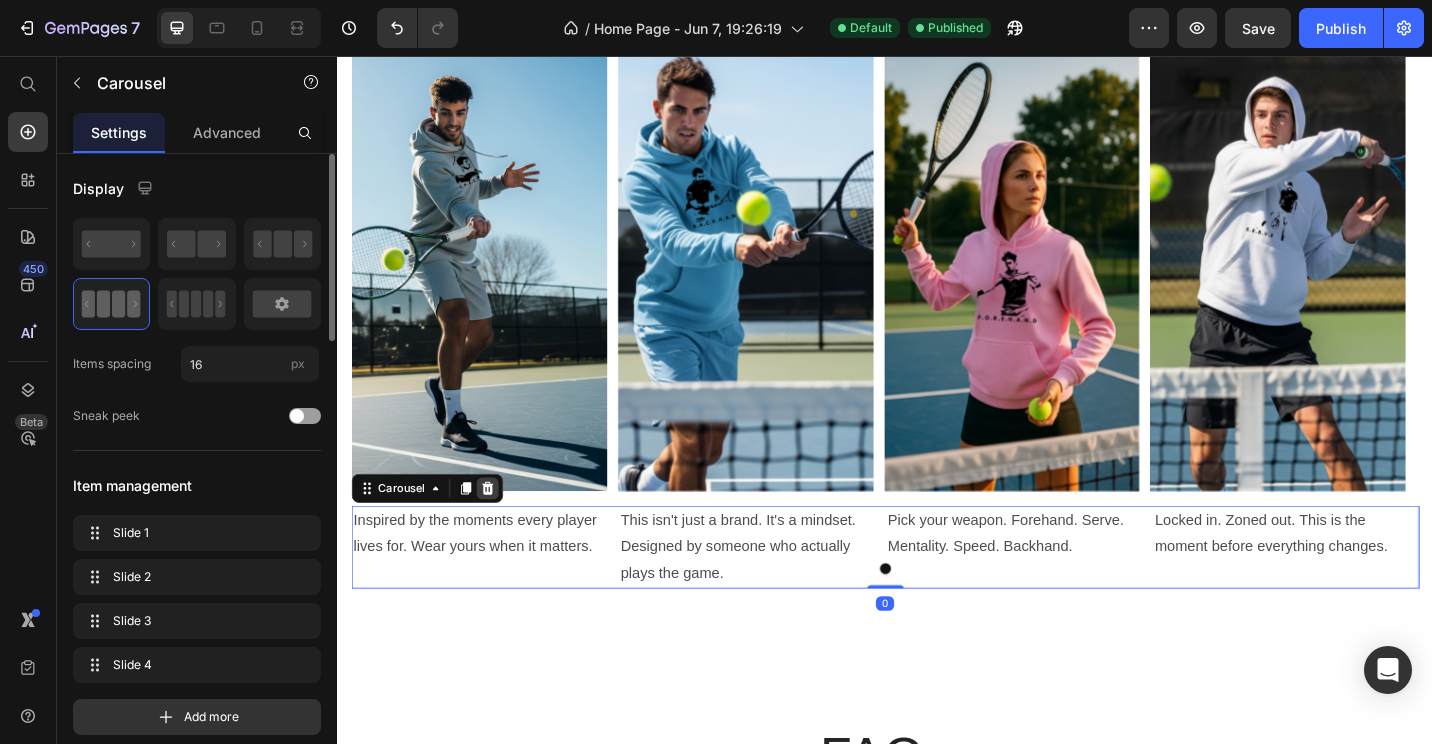 click 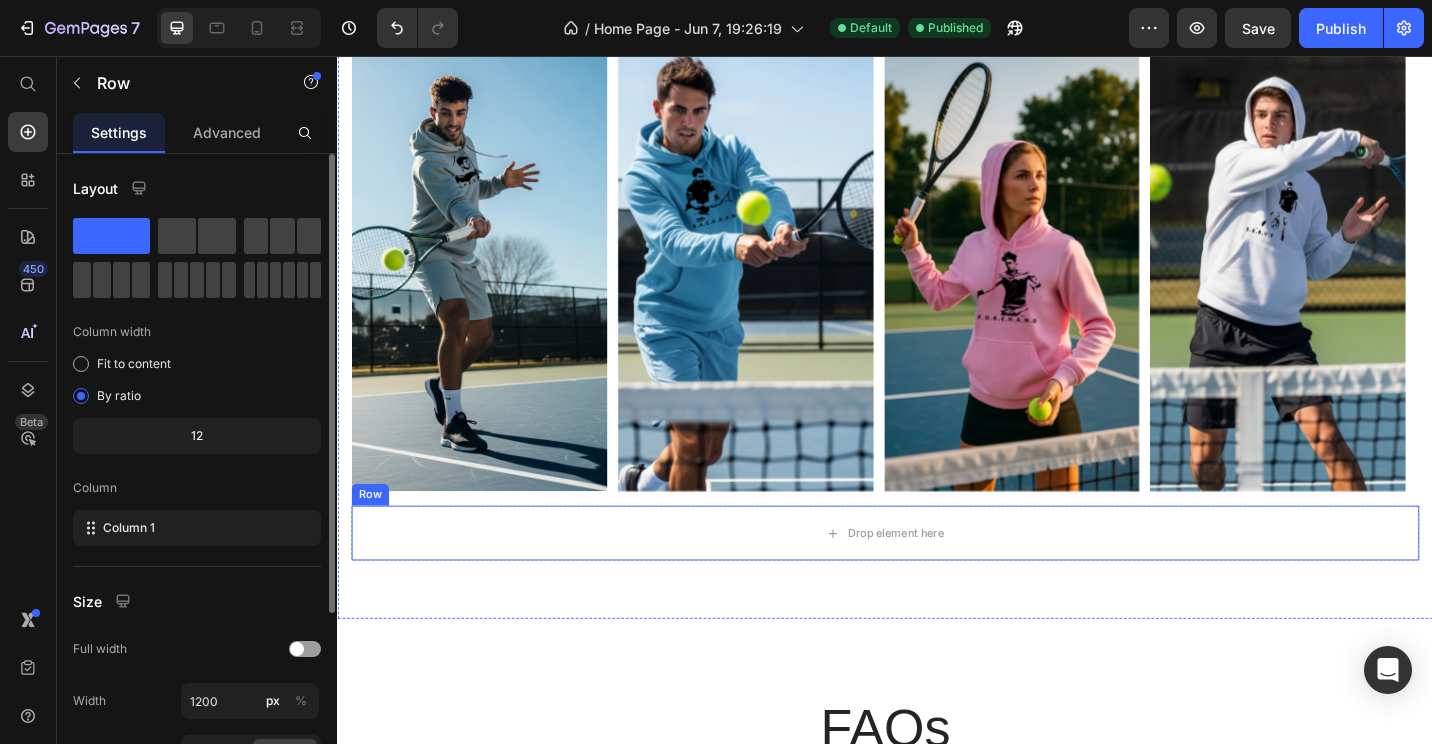 click on "Row" at bounding box center (372, 537) 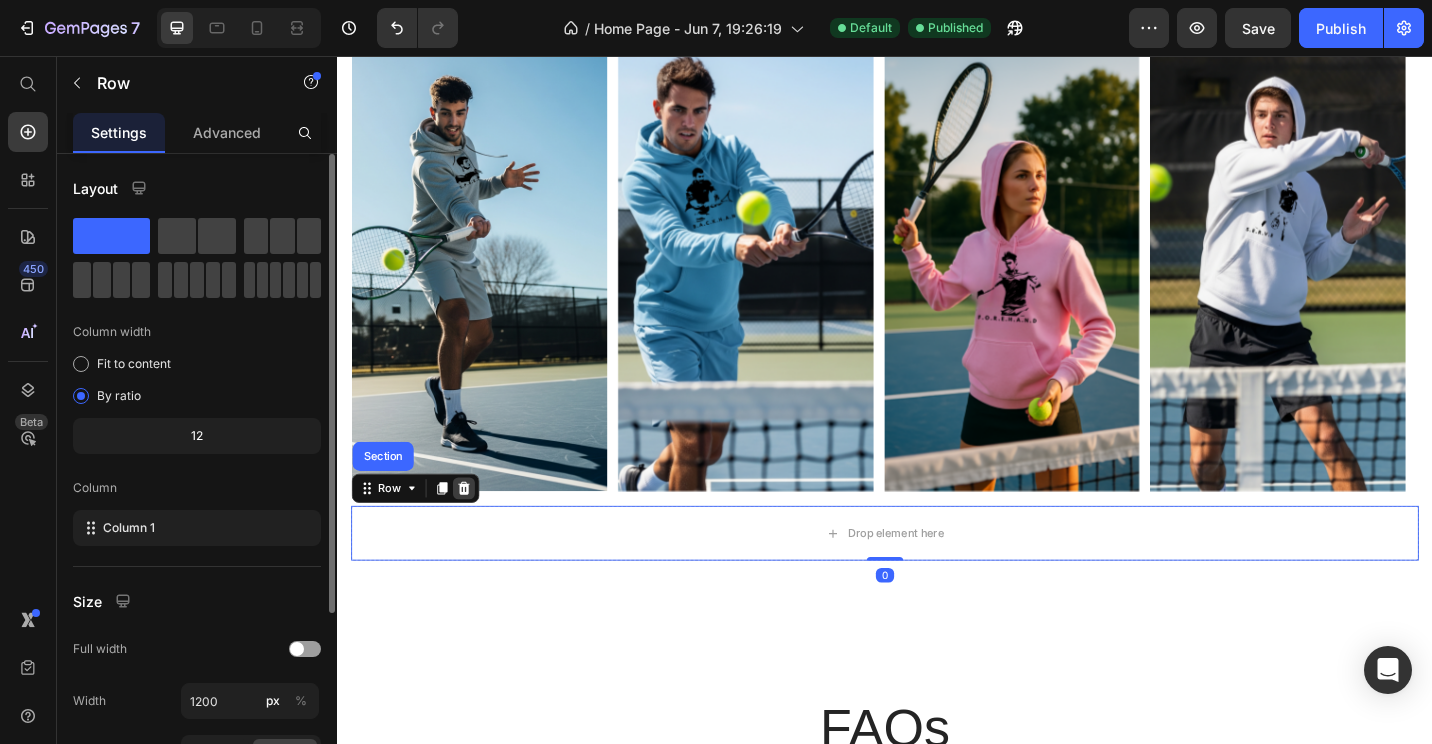 click at bounding box center (475, 530) 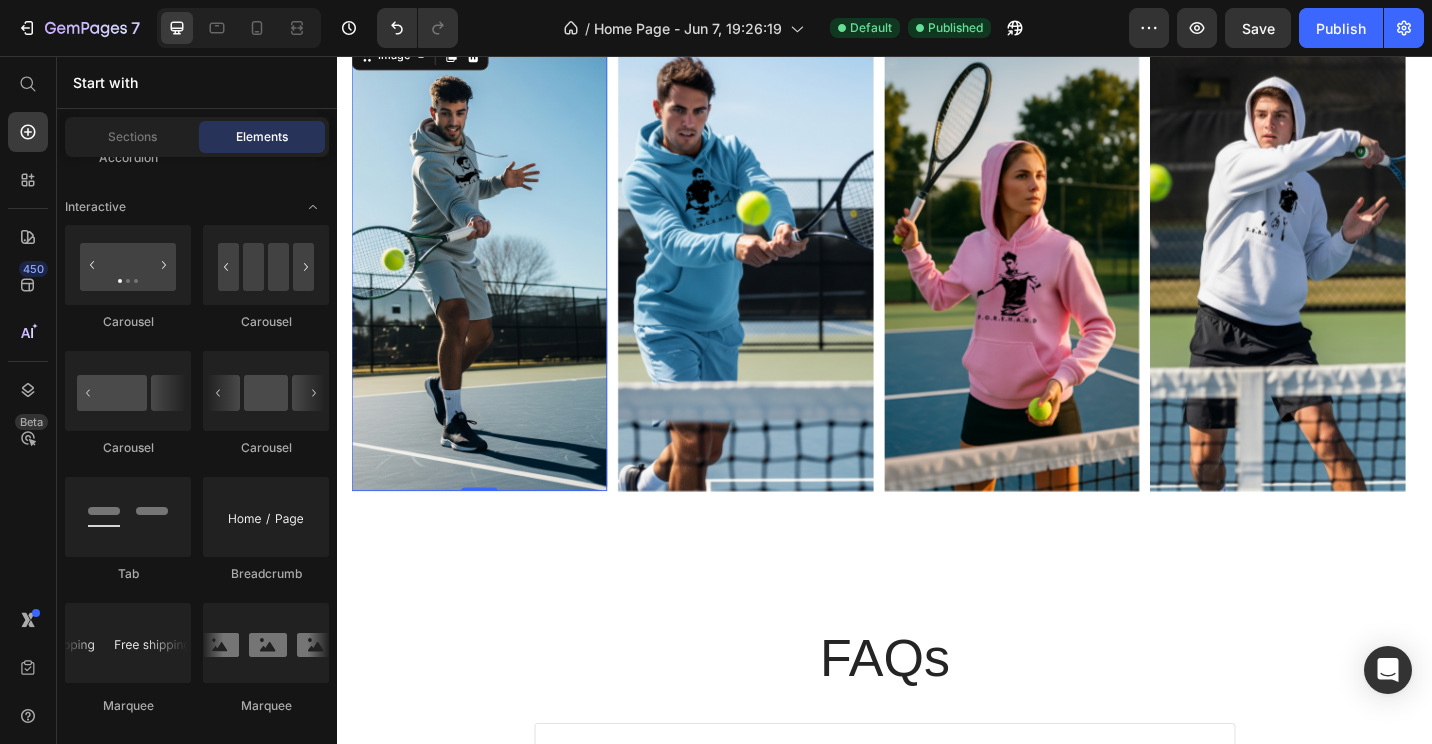click at bounding box center (492, 284) 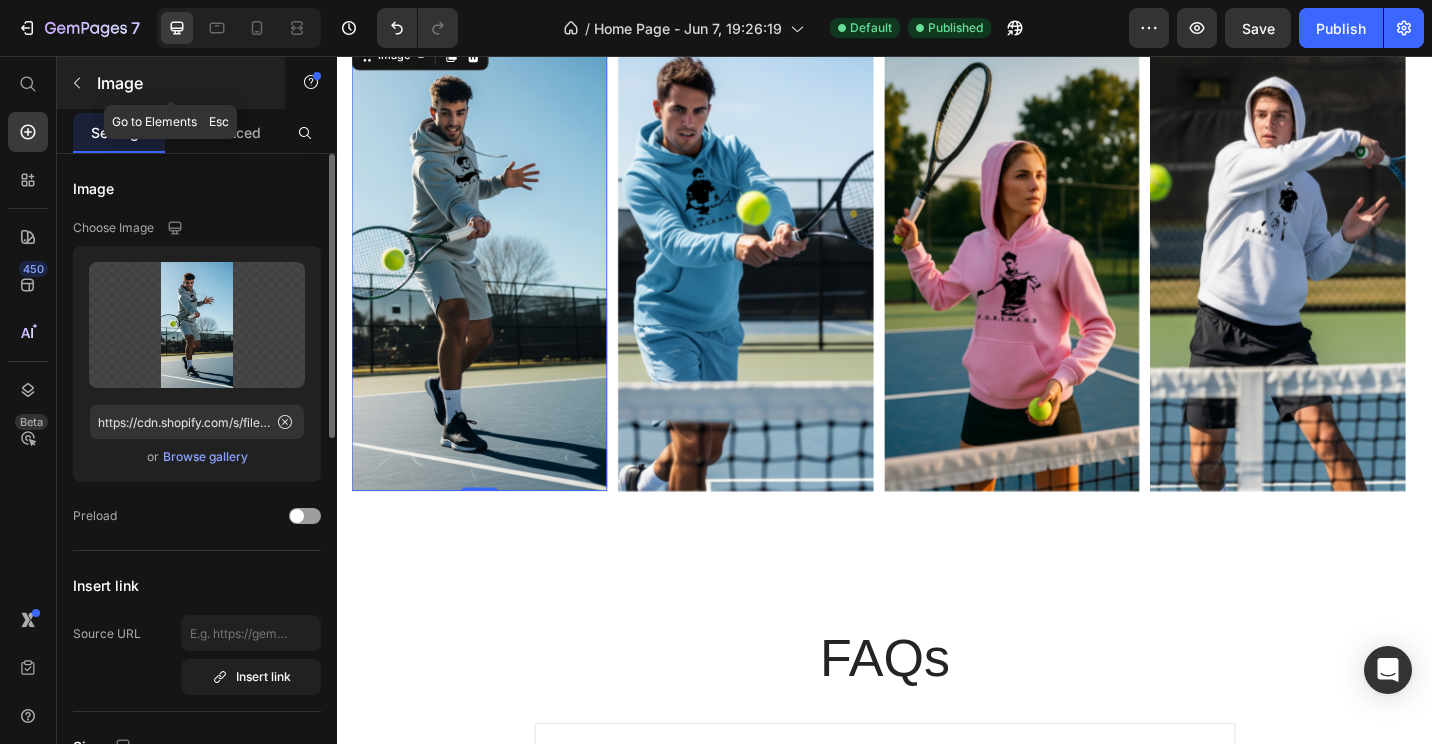 click 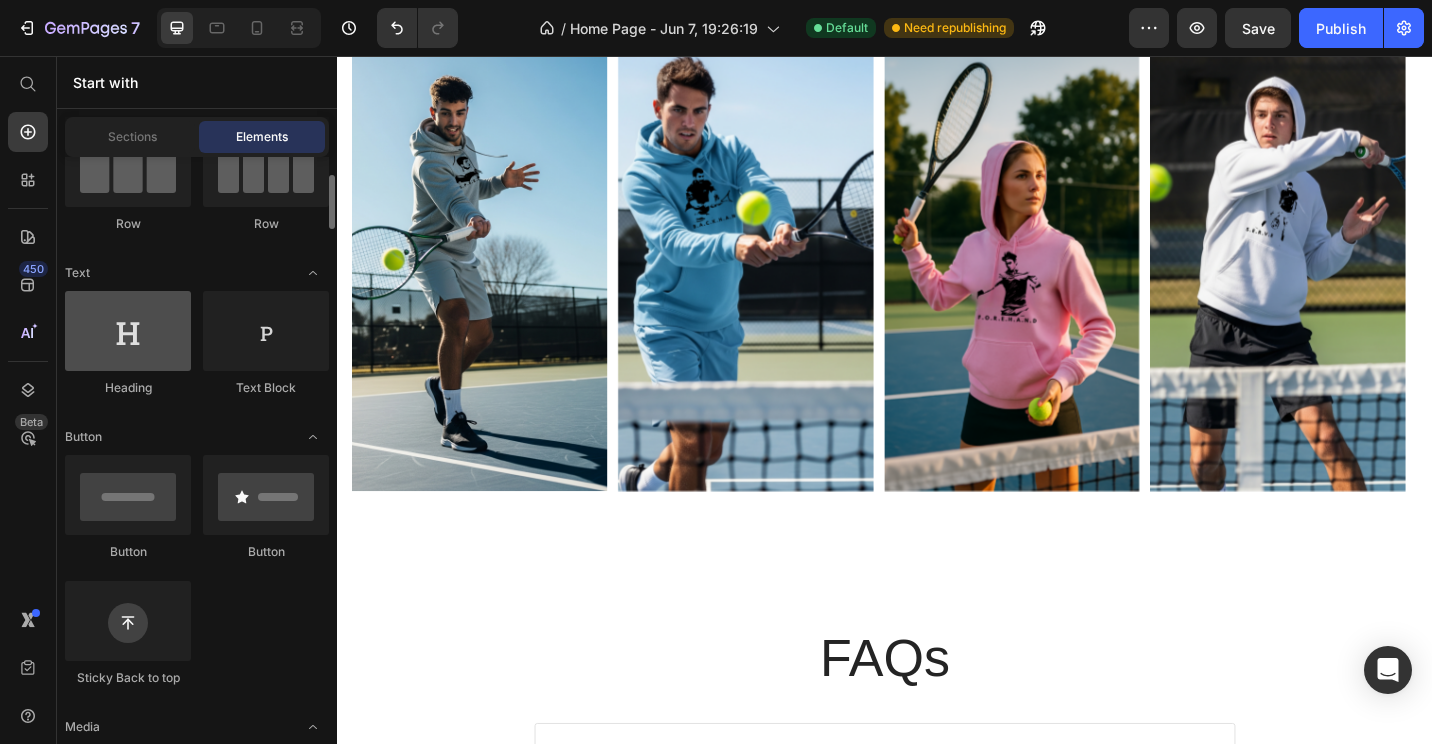 scroll, scrollTop: 0, scrollLeft: 0, axis: both 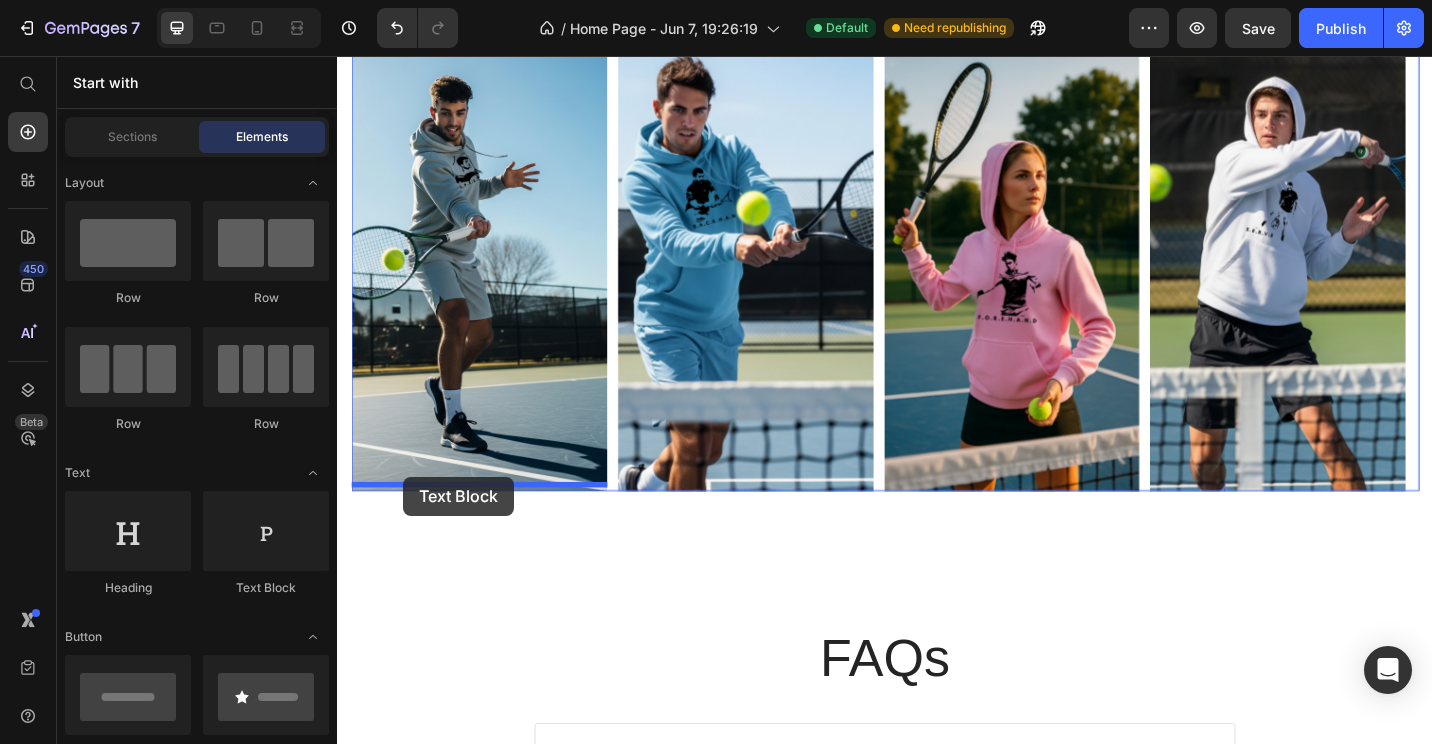 drag, startPoint x: 623, startPoint y: 579, endPoint x: 409, endPoint y: 517, distance: 222.80035 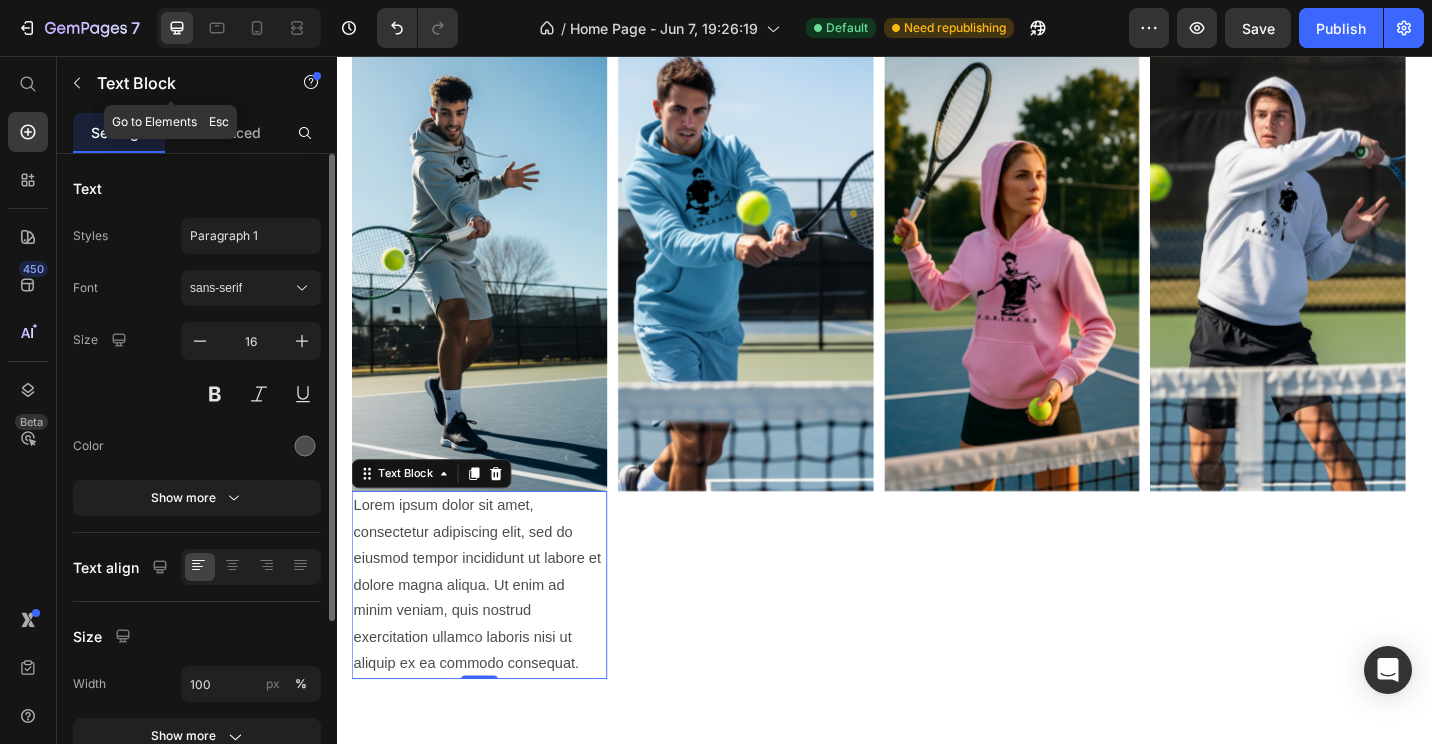 click 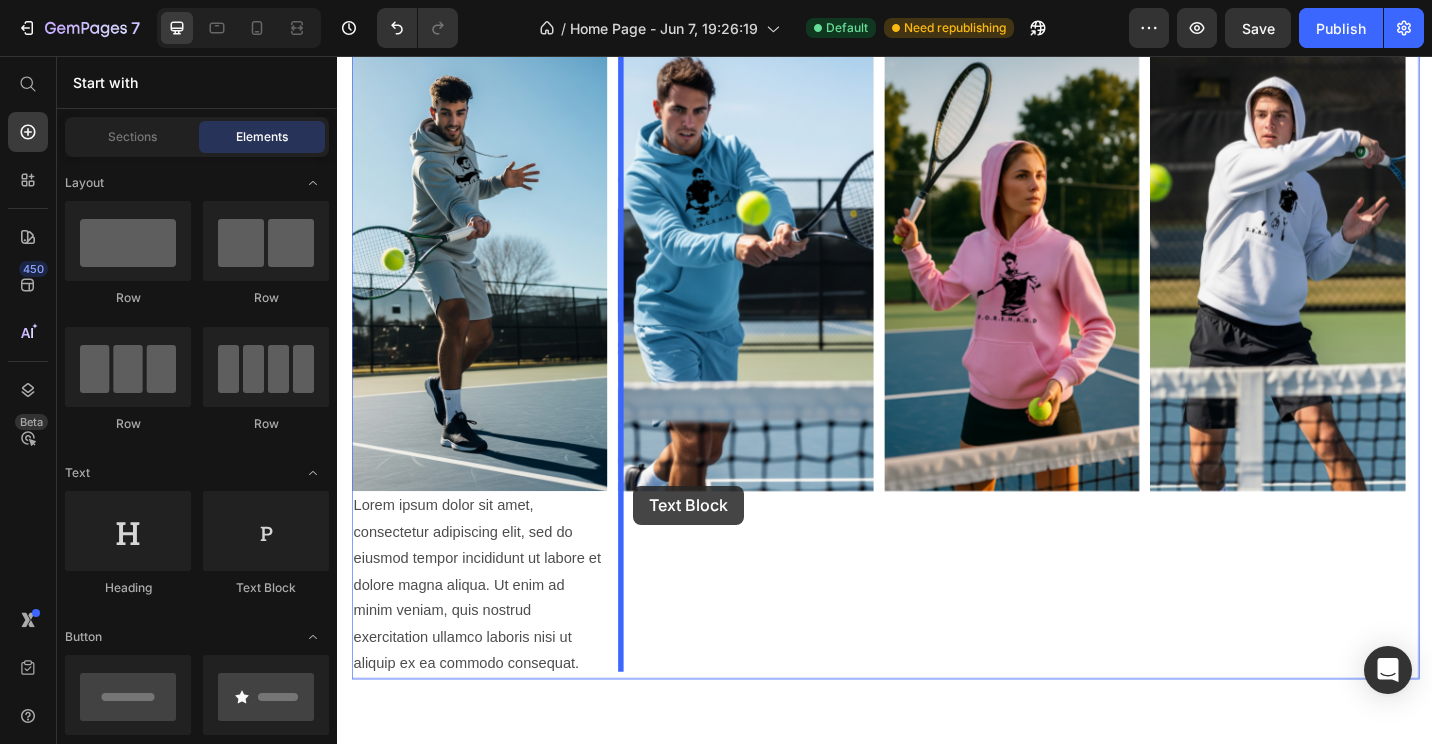 drag, startPoint x: 607, startPoint y: 597, endPoint x: 661, endPoint y: 527, distance: 88.40814 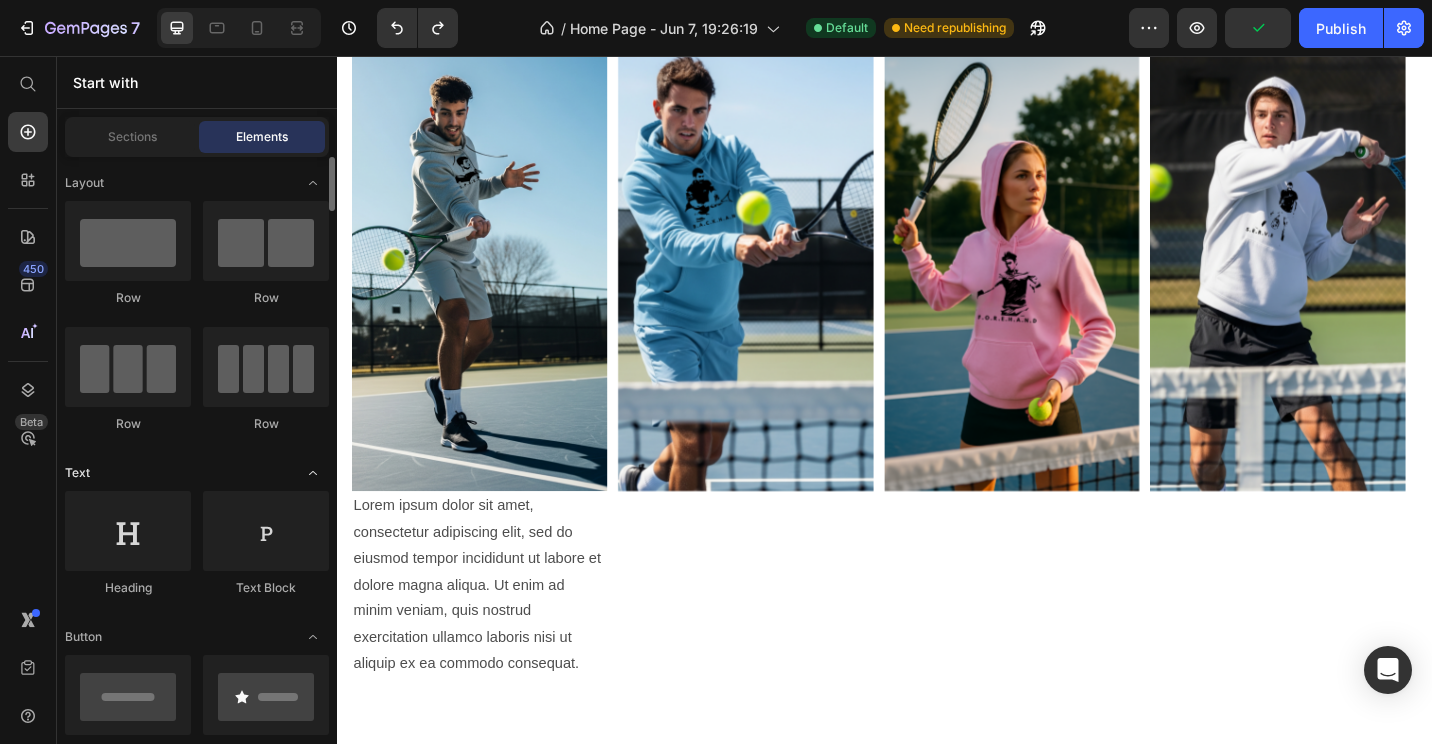 scroll, scrollTop: 100, scrollLeft: 0, axis: vertical 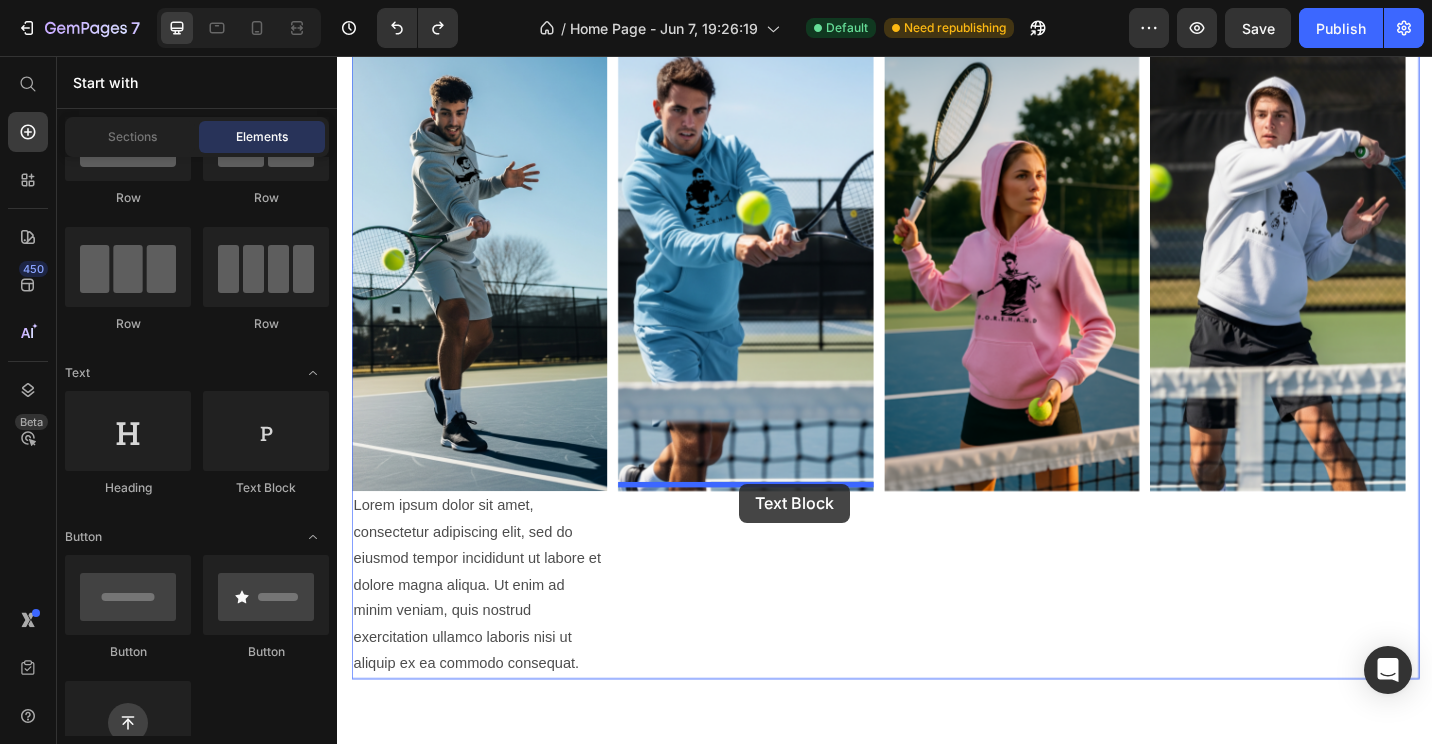 drag, startPoint x: 657, startPoint y: 501, endPoint x: 778, endPoint y: 525, distance: 123.35721 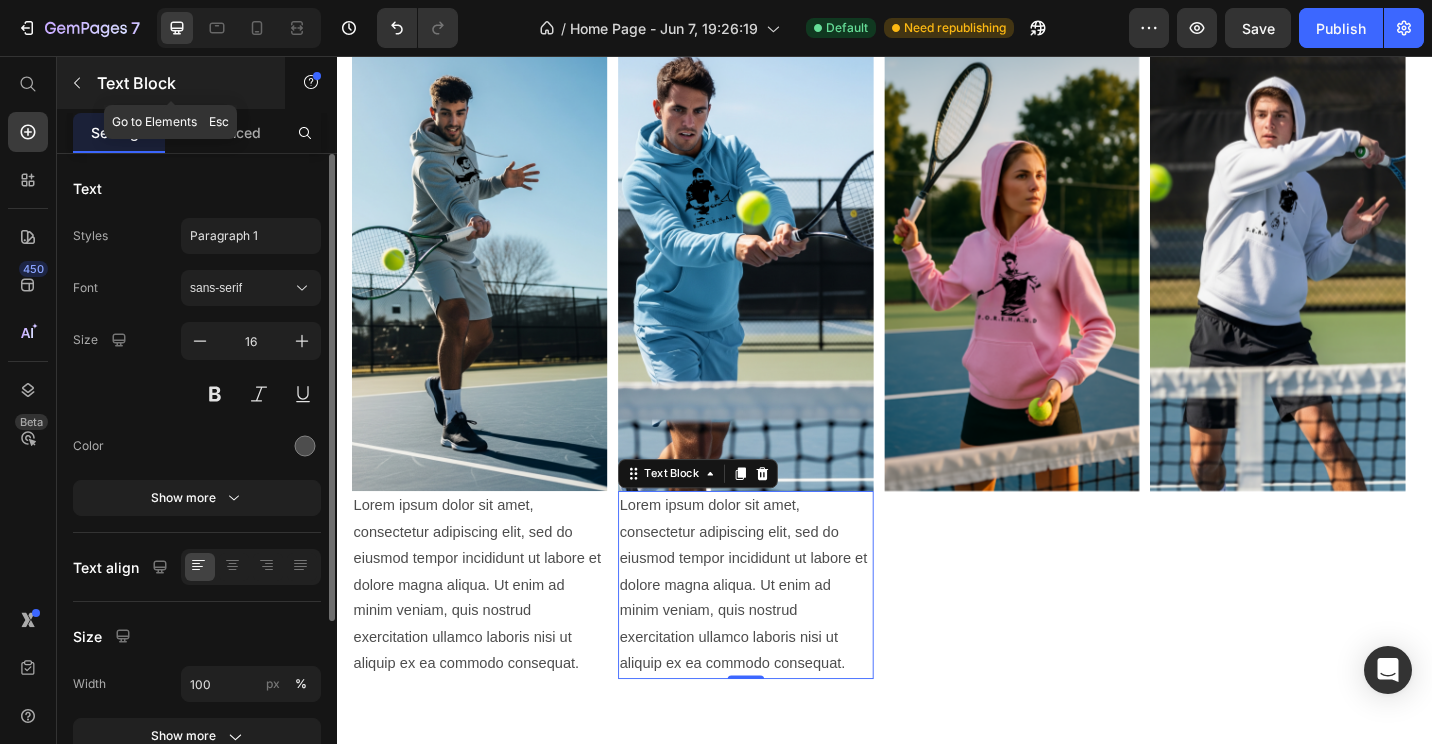 click 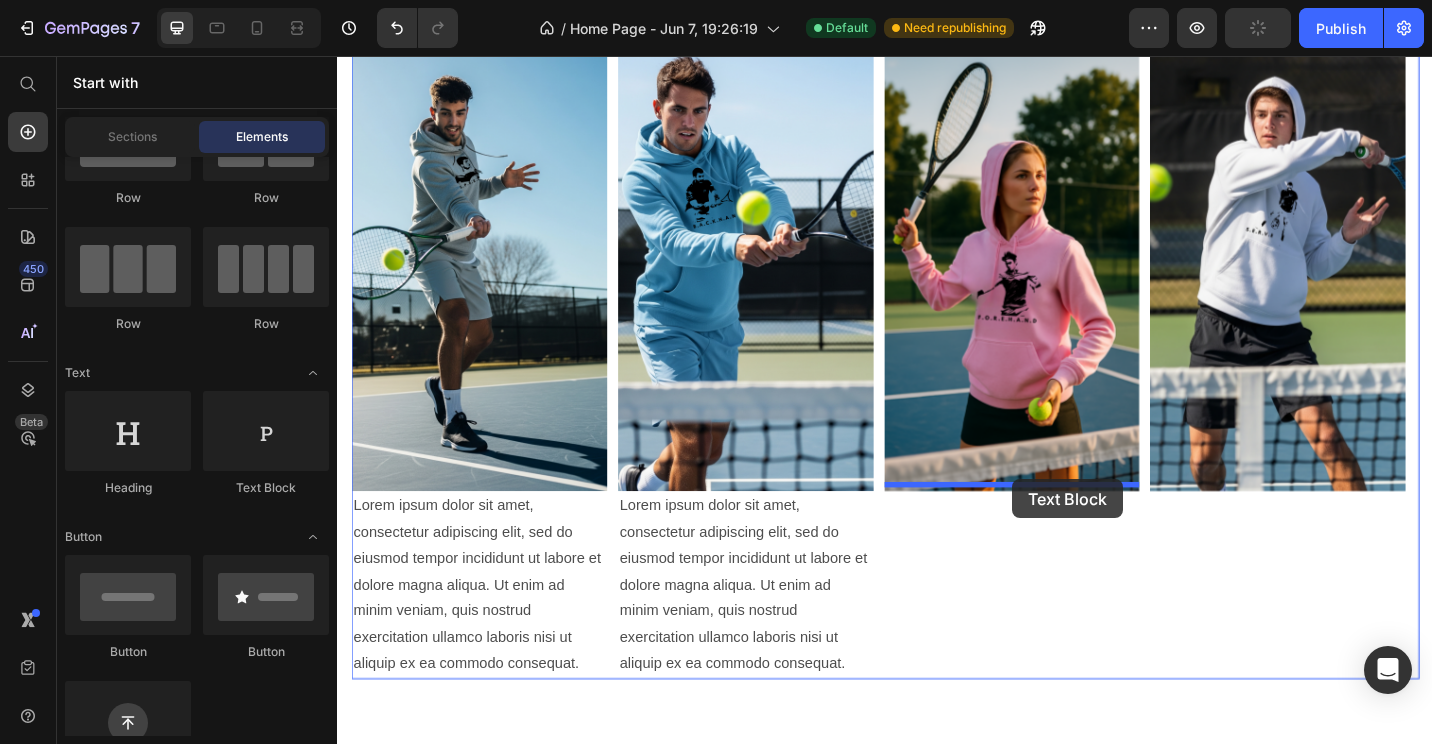 drag, startPoint x: 587, startPoint y: 478, endPoint x: 1076, endPoint y: 521, distance: 490.88696 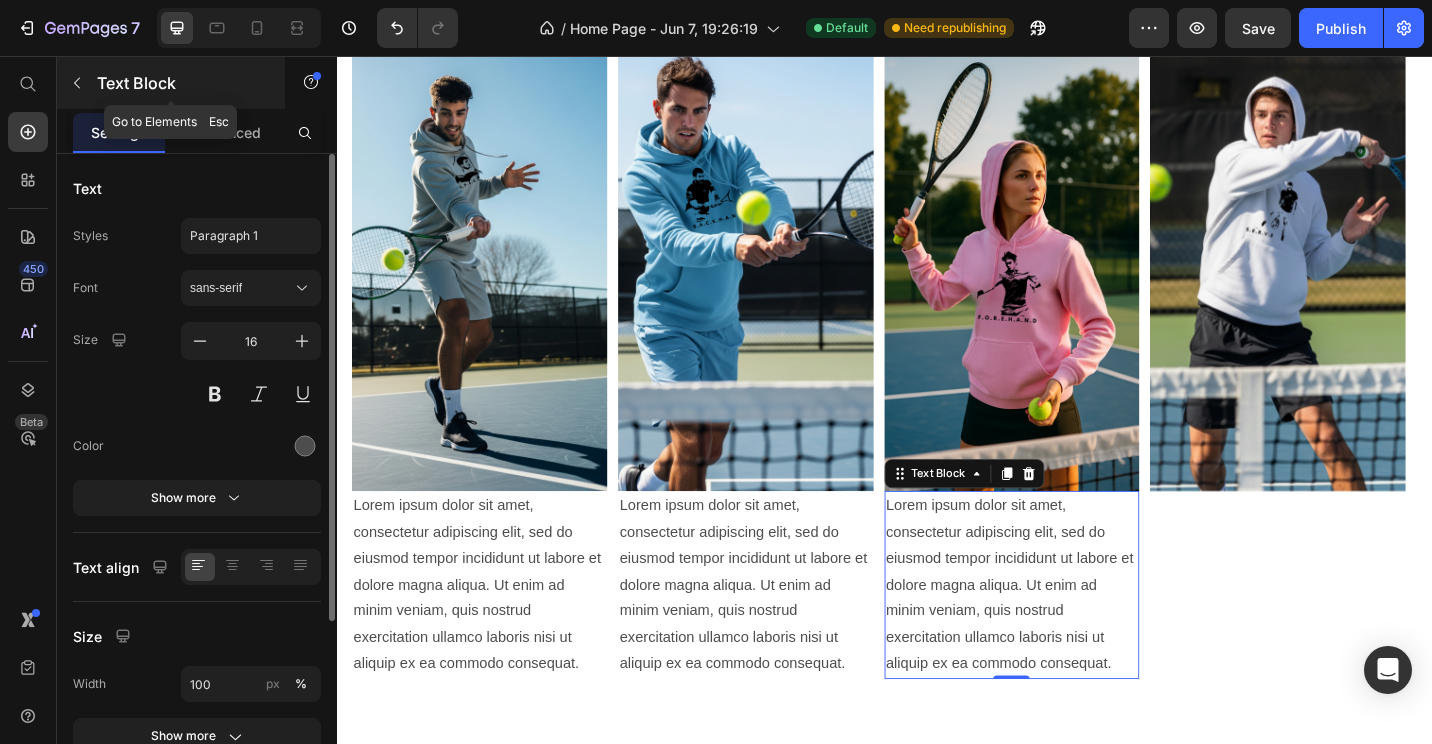click at bounding box center (77, 83) 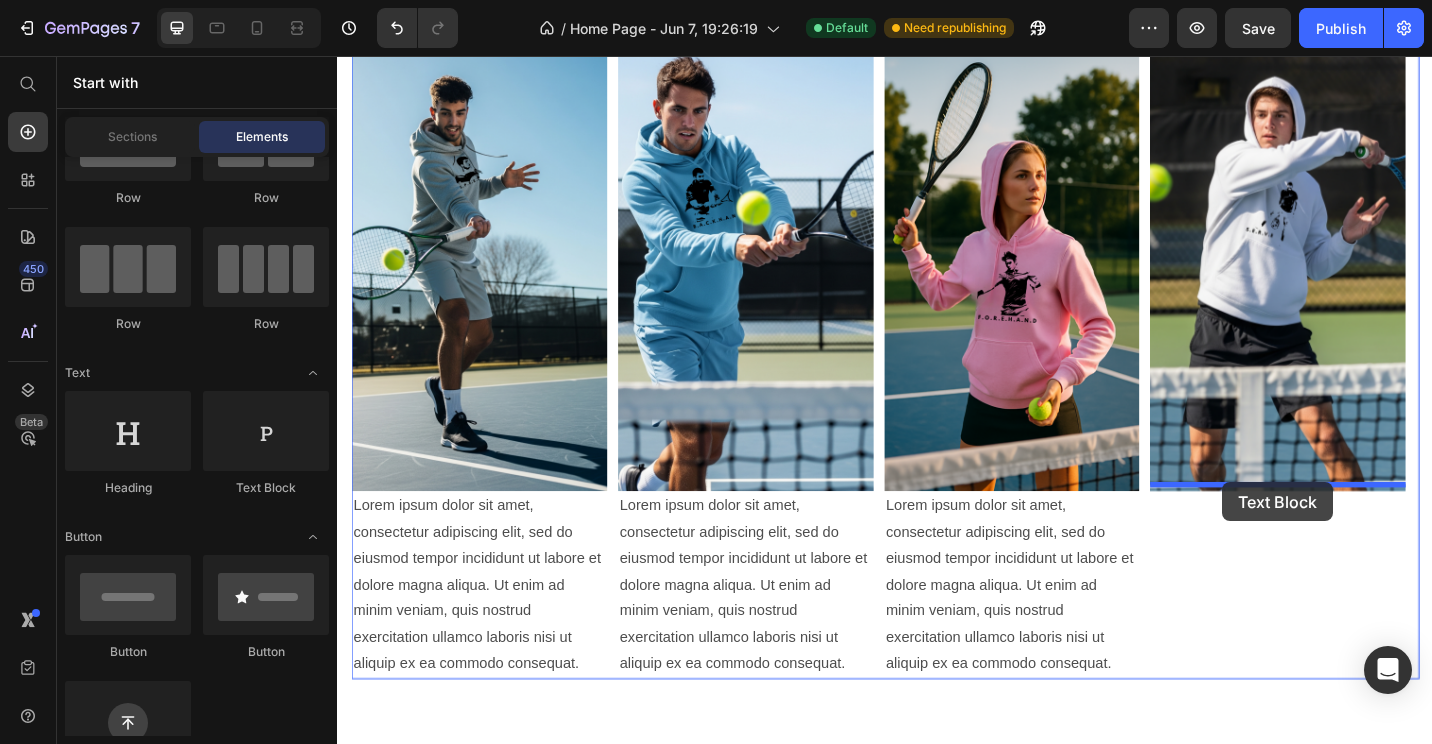 drag, startPoint x: 617, startPoint y: 480, endPoint x: 1307, endPoint y: 523, distance: 691.33856 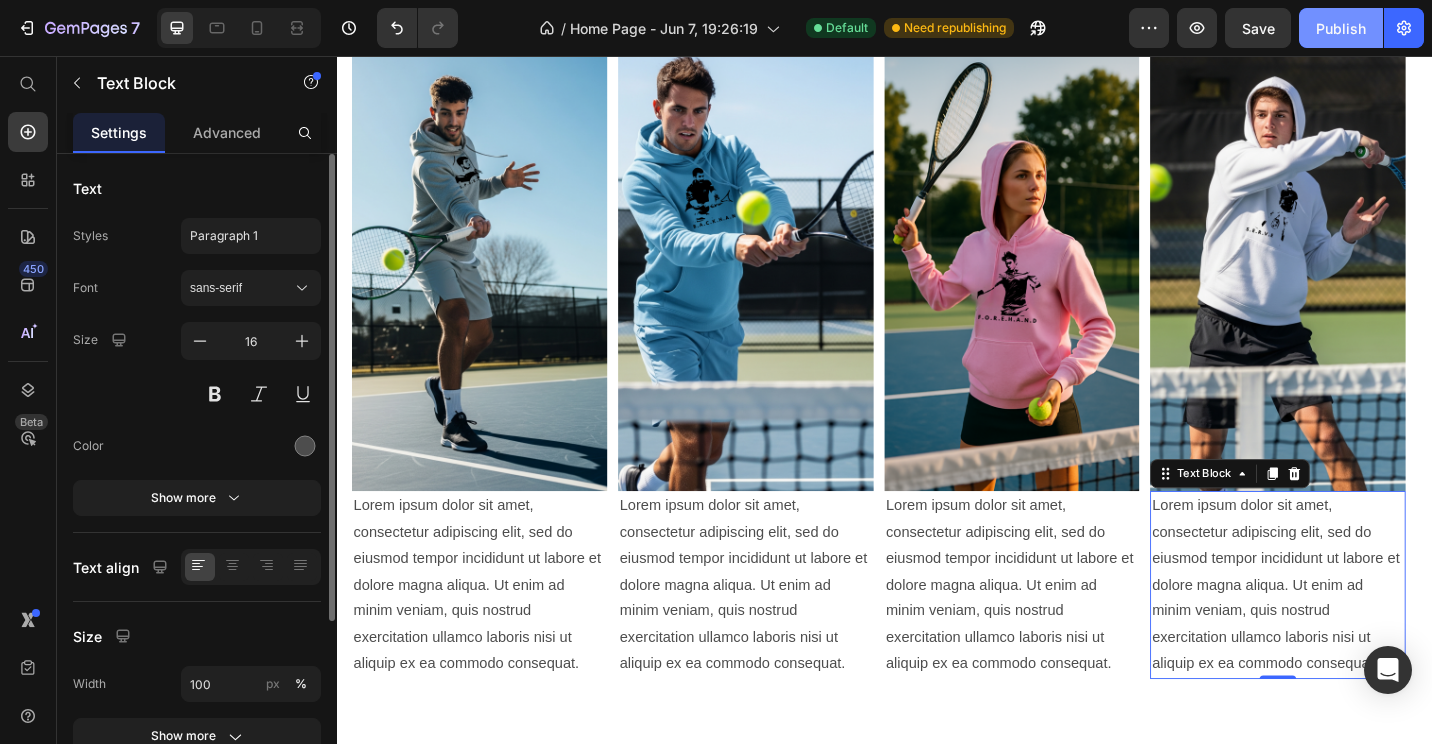 click on "Publish" 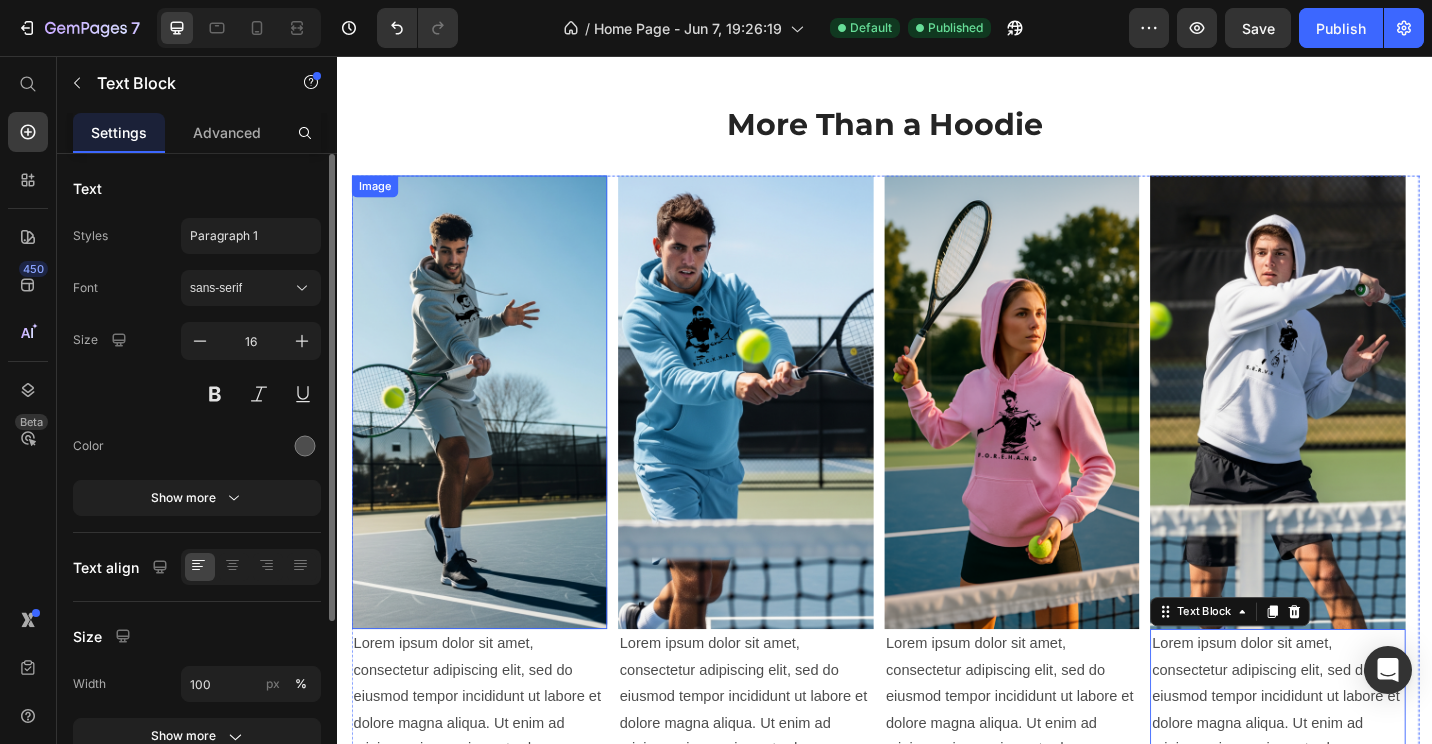 scroll, scrollTop: 1908, scrollLeft: 0, axis: vertical 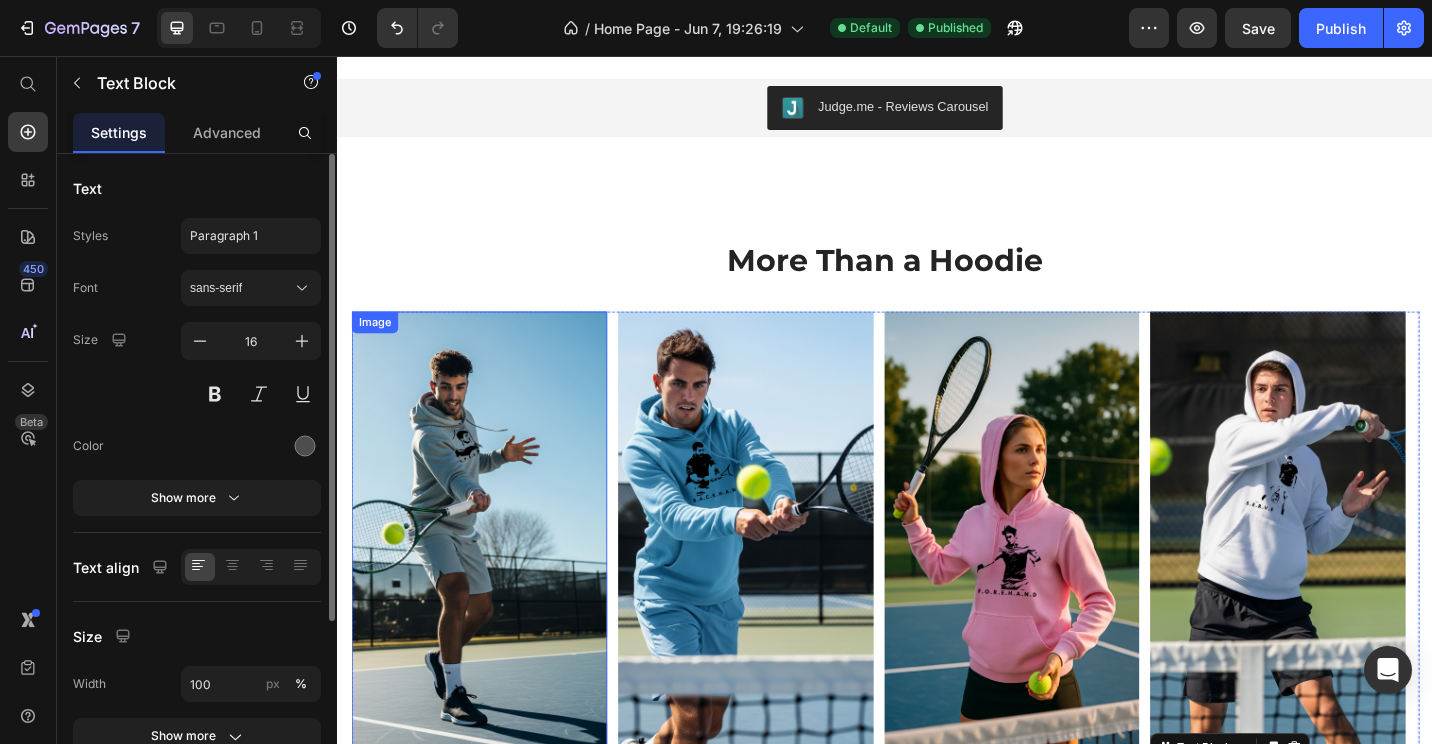 click at bounding box center (492, 584) 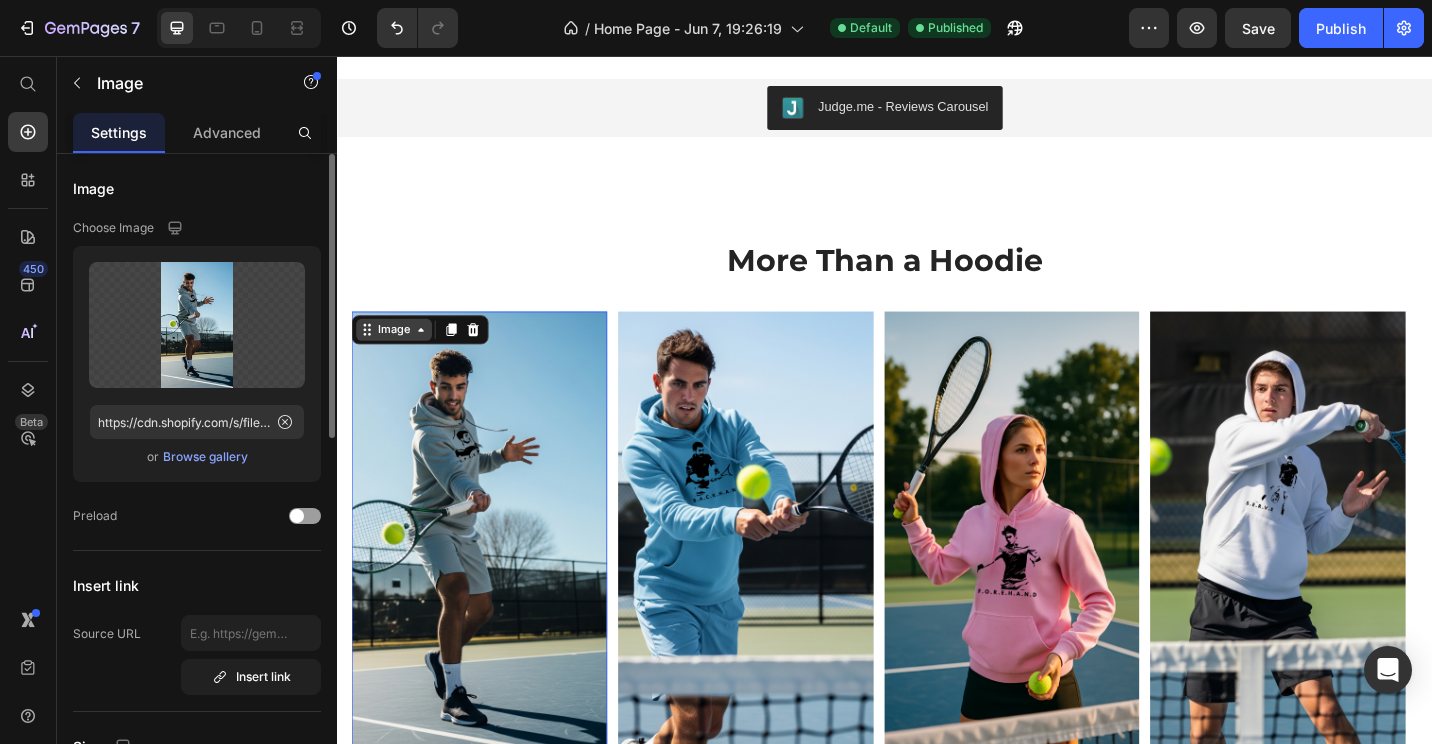 click on "Image" at bounding box center (398, 356) 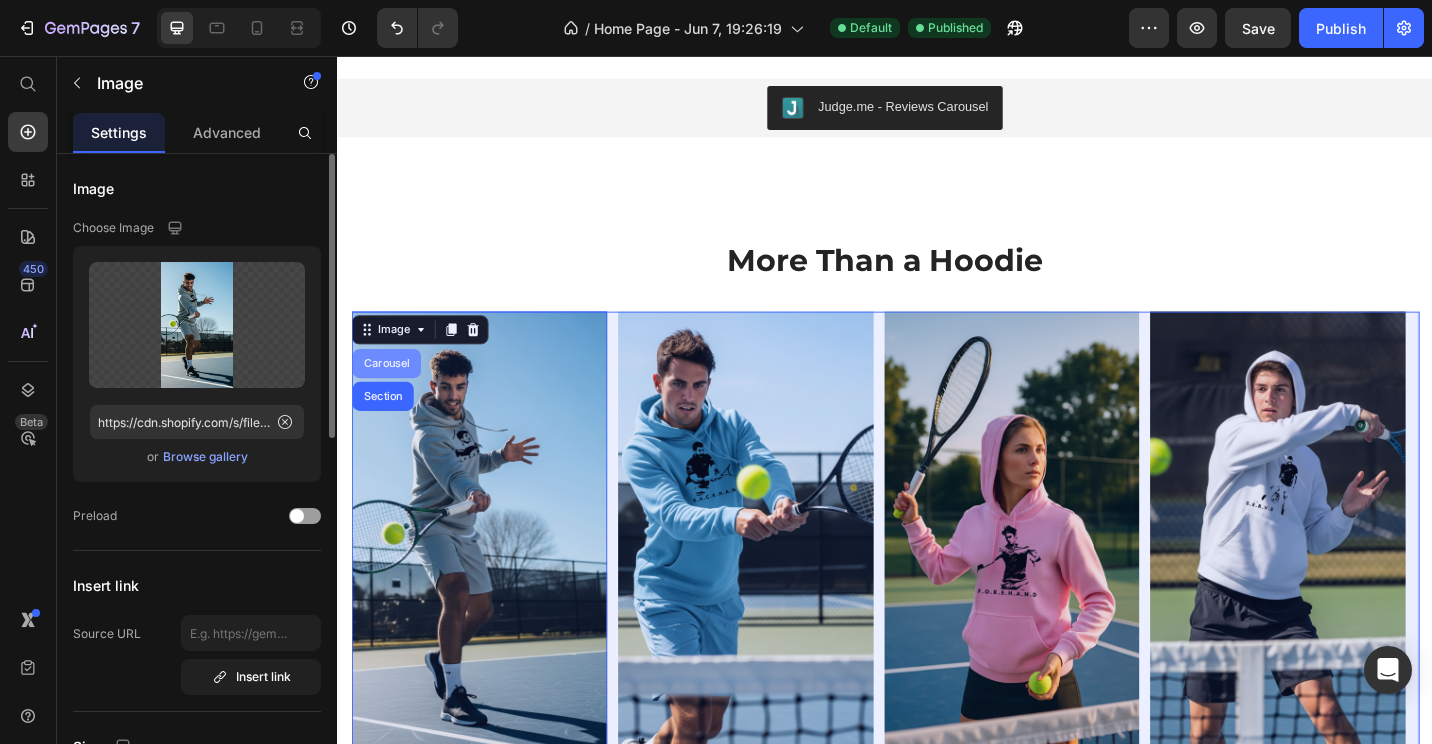click on "Carousel" at bounding box center [390, 393] 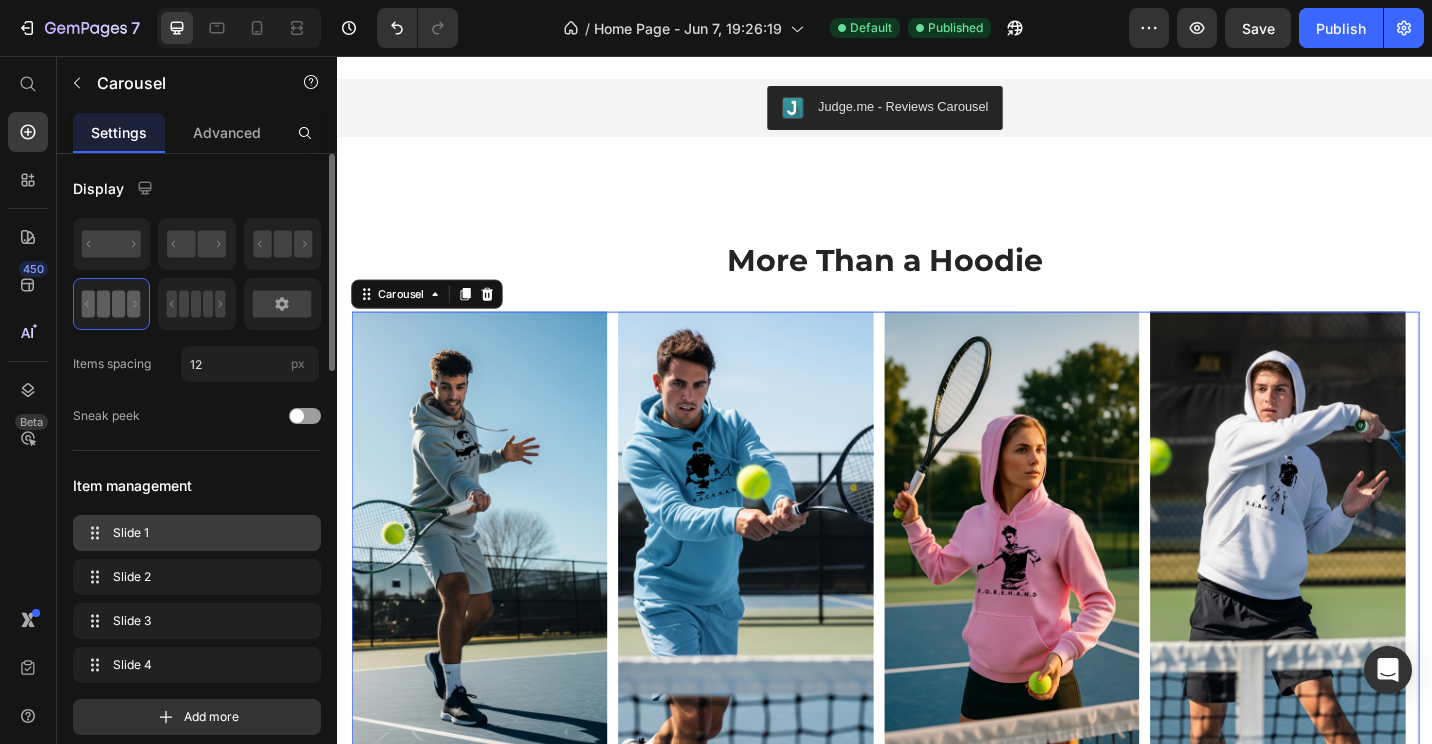 scroll, scrollTop: 100, scrollLeft: 0, axis: vertical 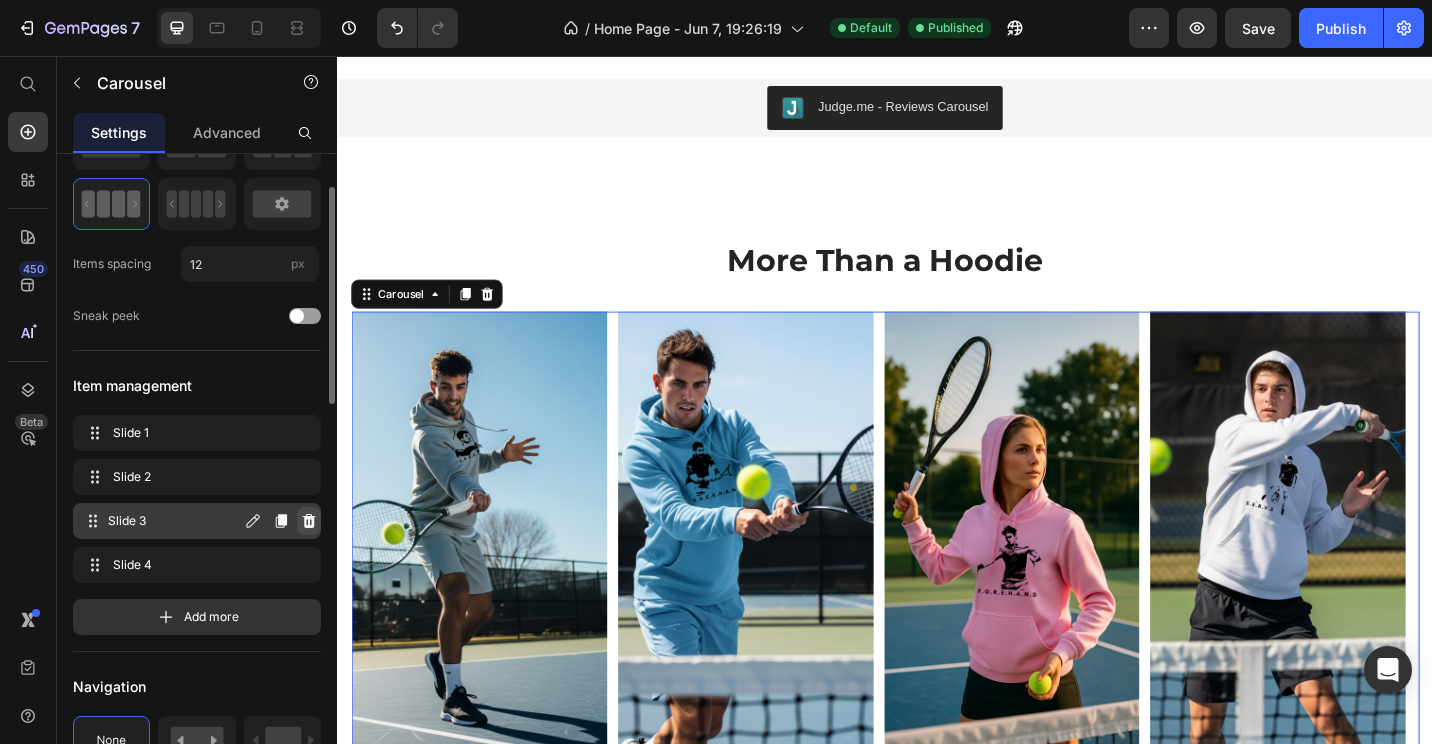 click 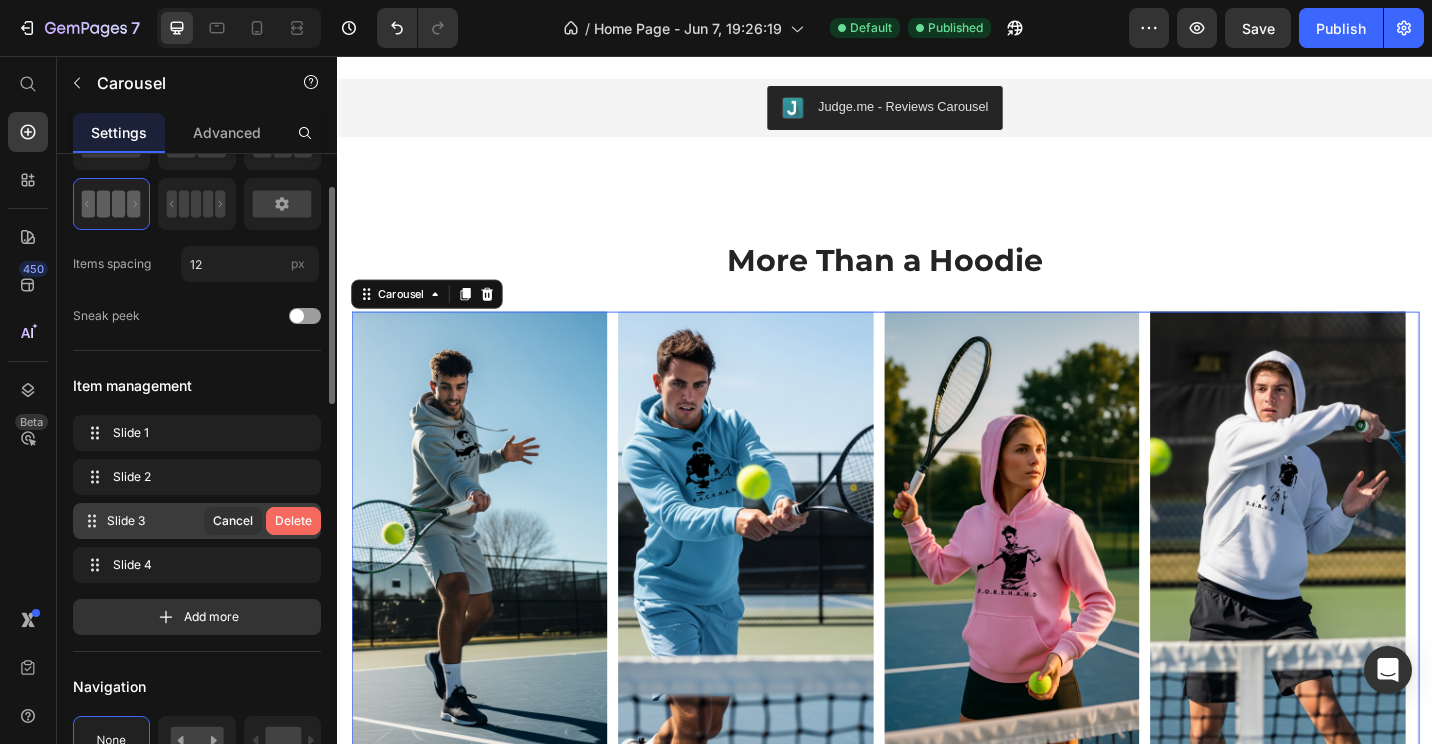 click on "Delete" at bounding box center [293, 521] 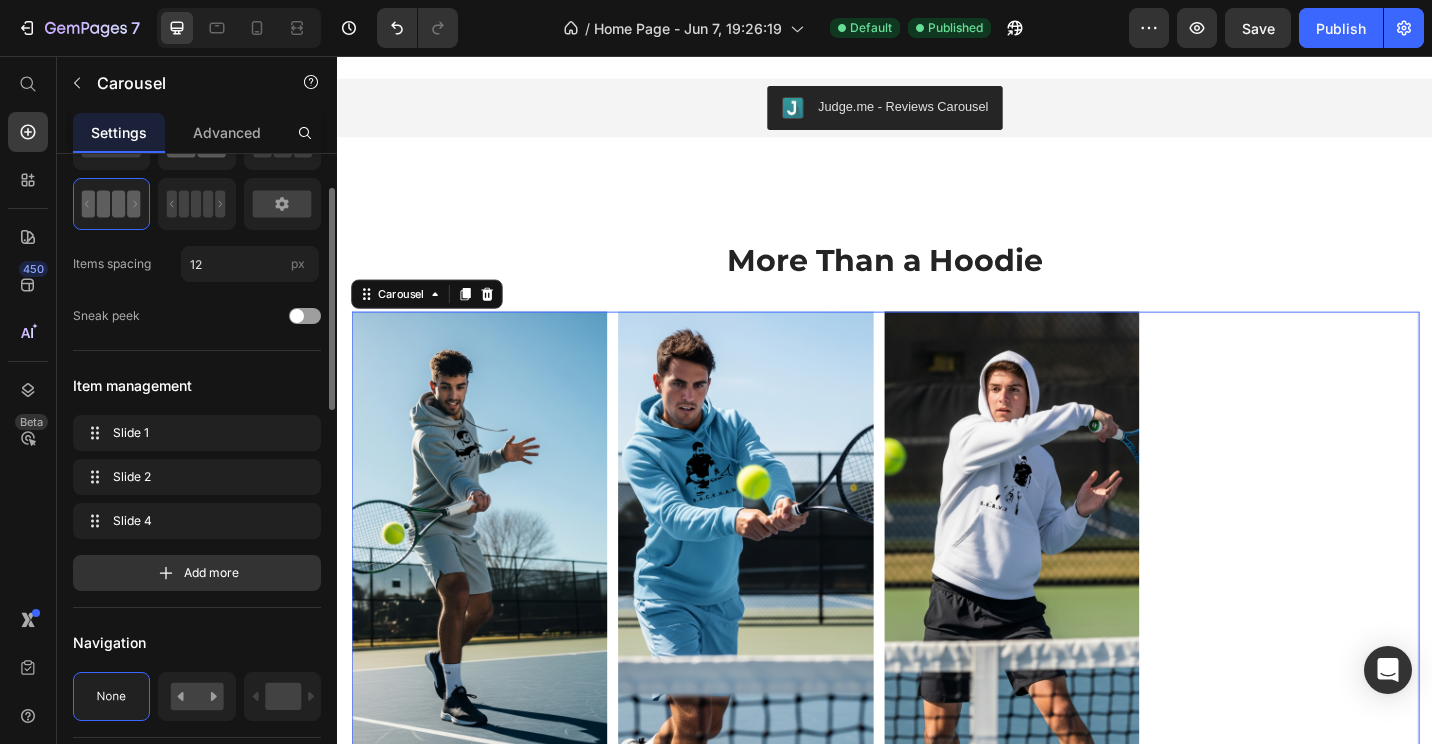scroll, scrollTop: 0, scrollLeft: 0, axis: both 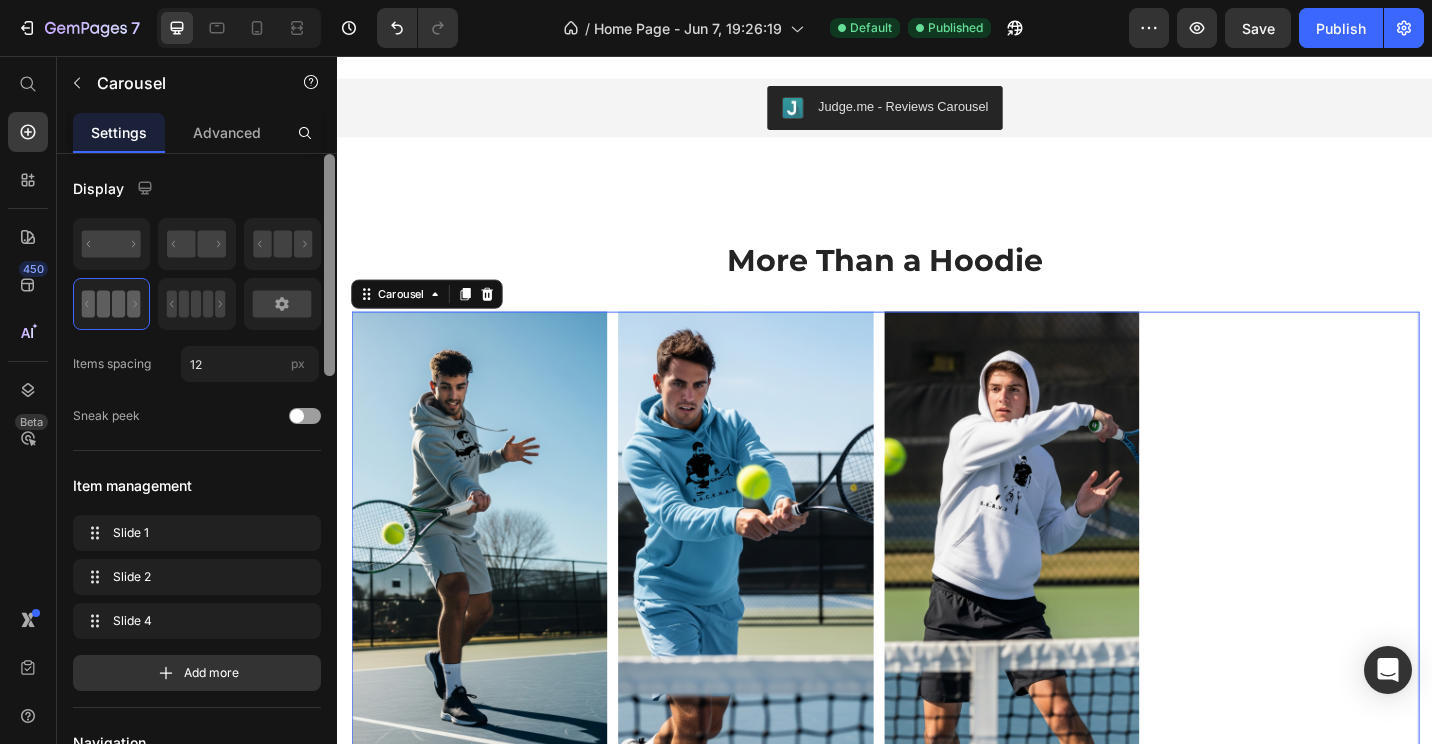click 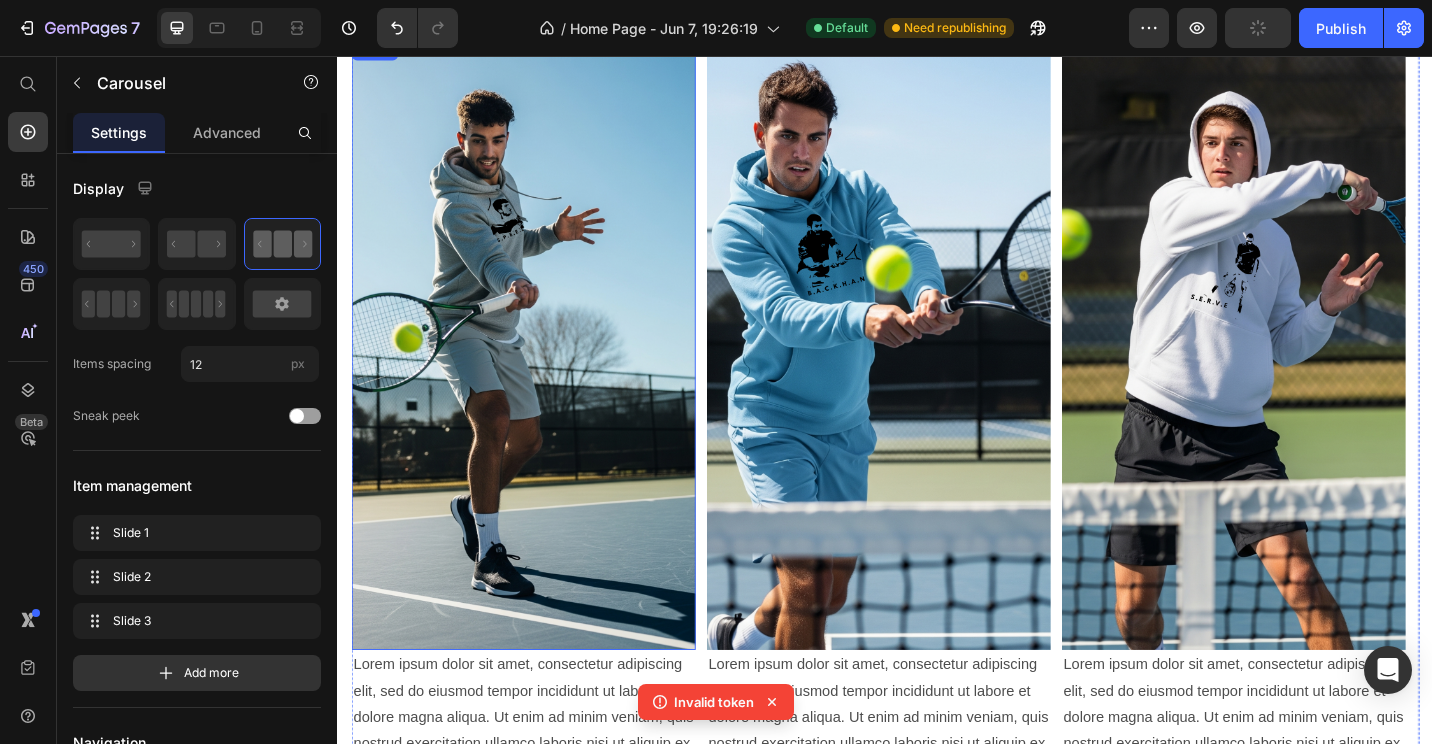 scroll, scrollTop: 2207, scrollLeft: 0, axis: vertical 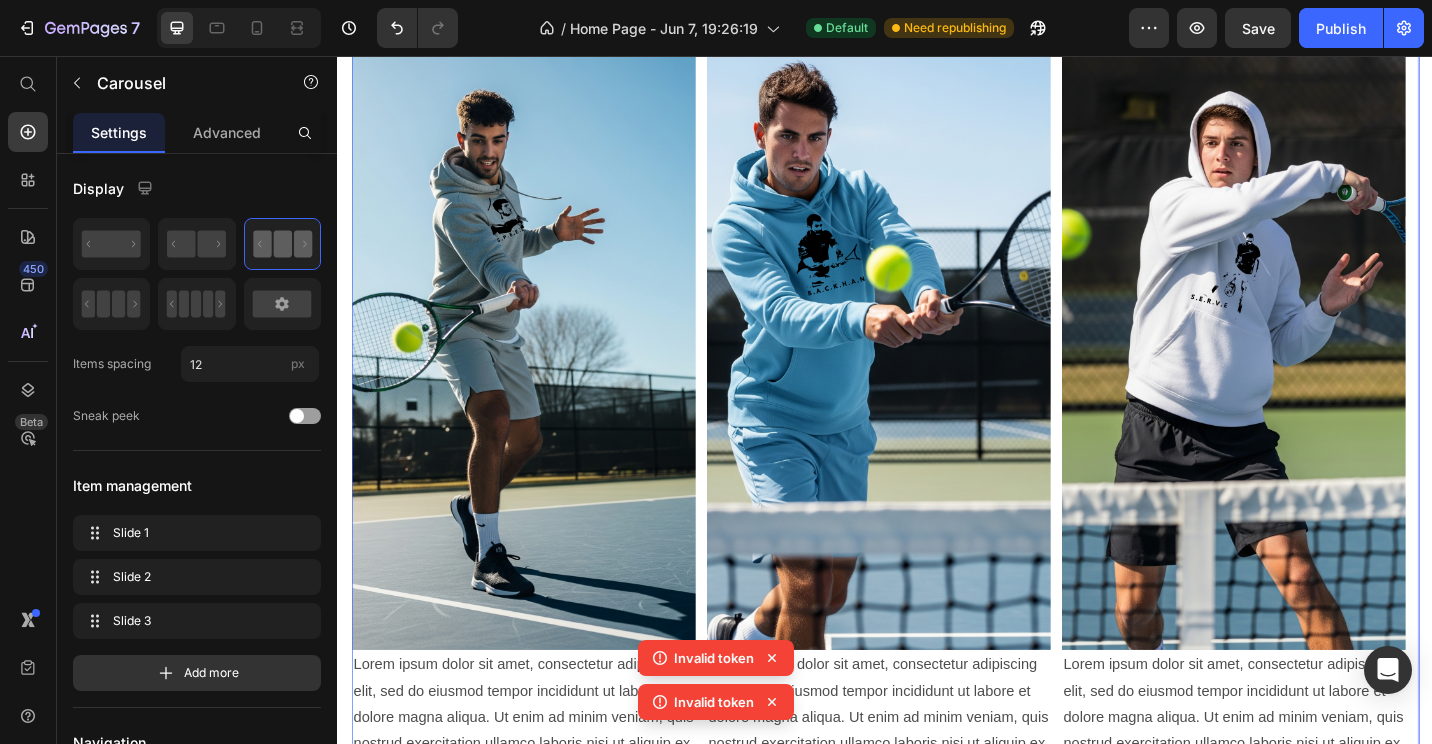 click 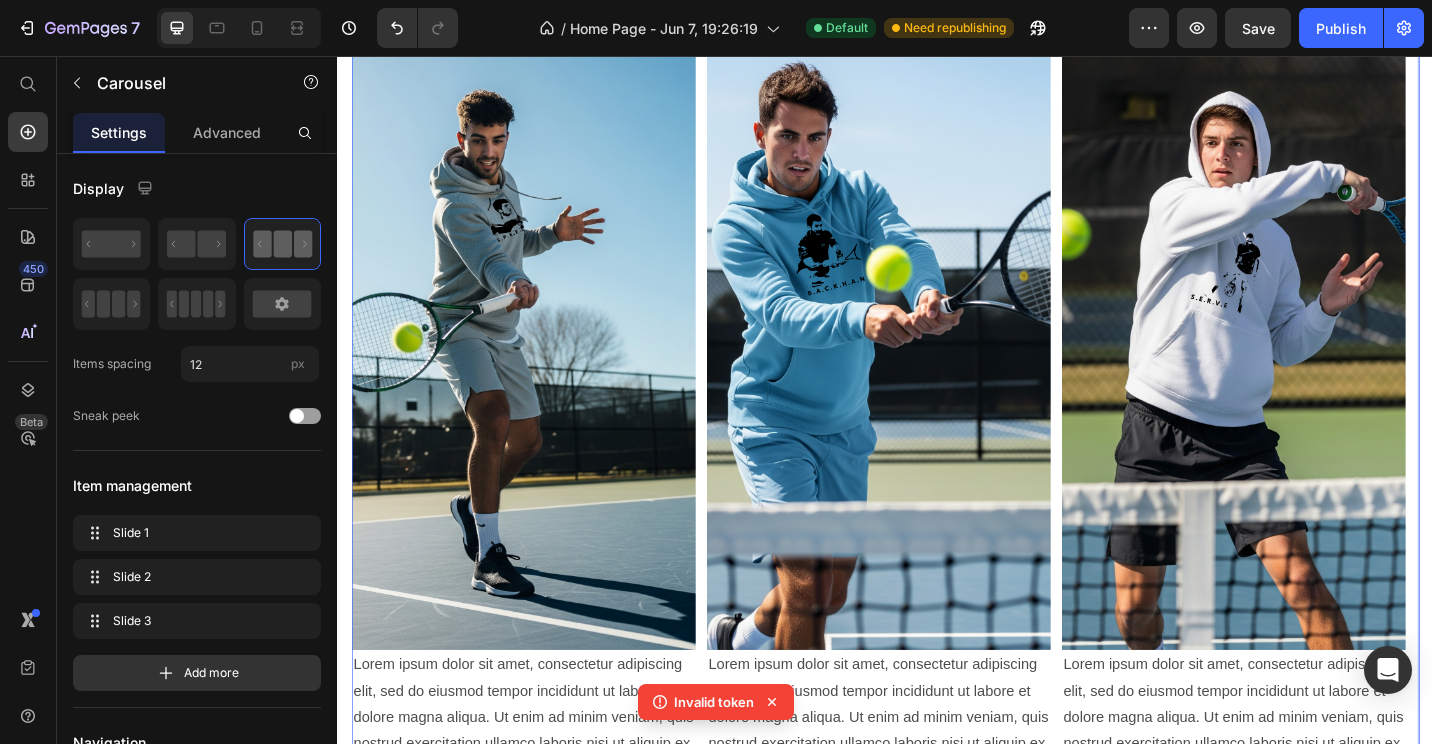 click 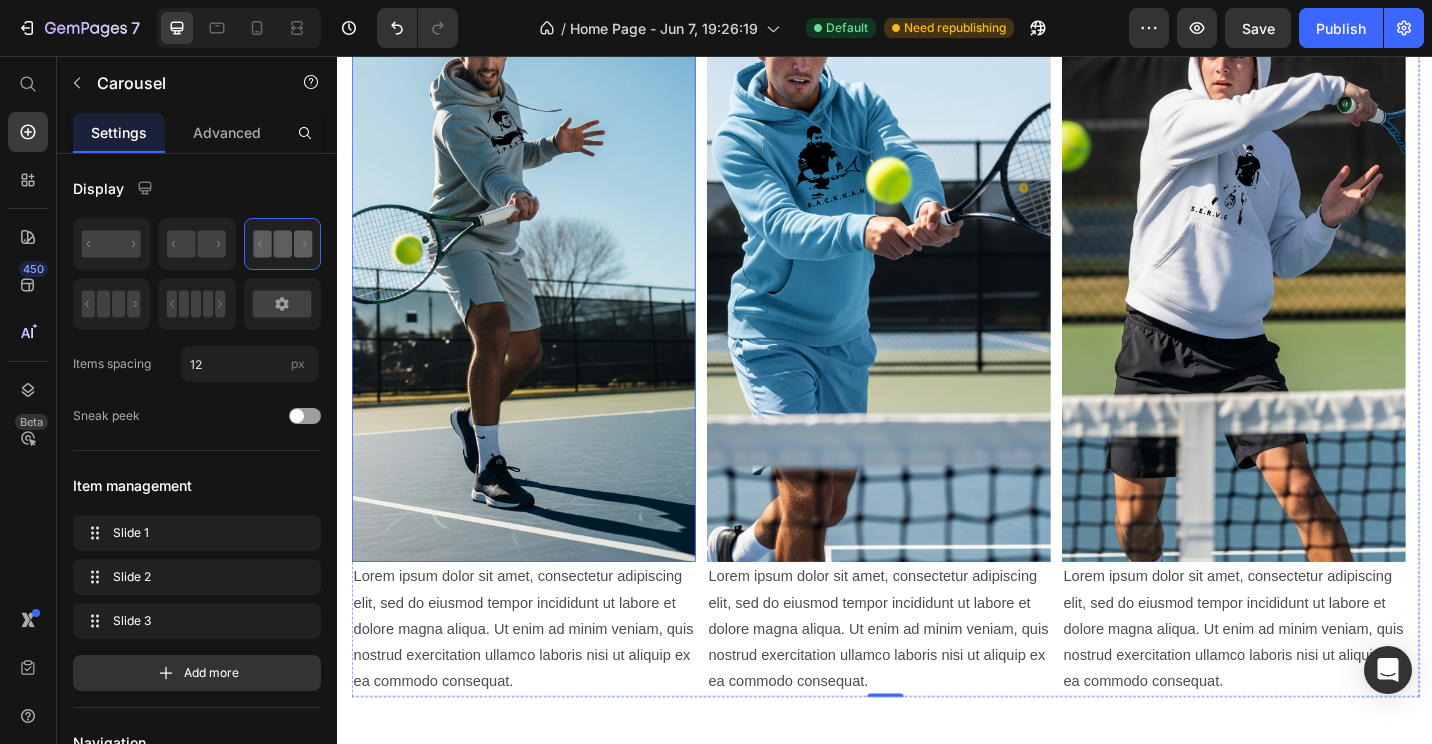 scroll, scrollTop: 2307, scrollLeft: 0, axis: vertical 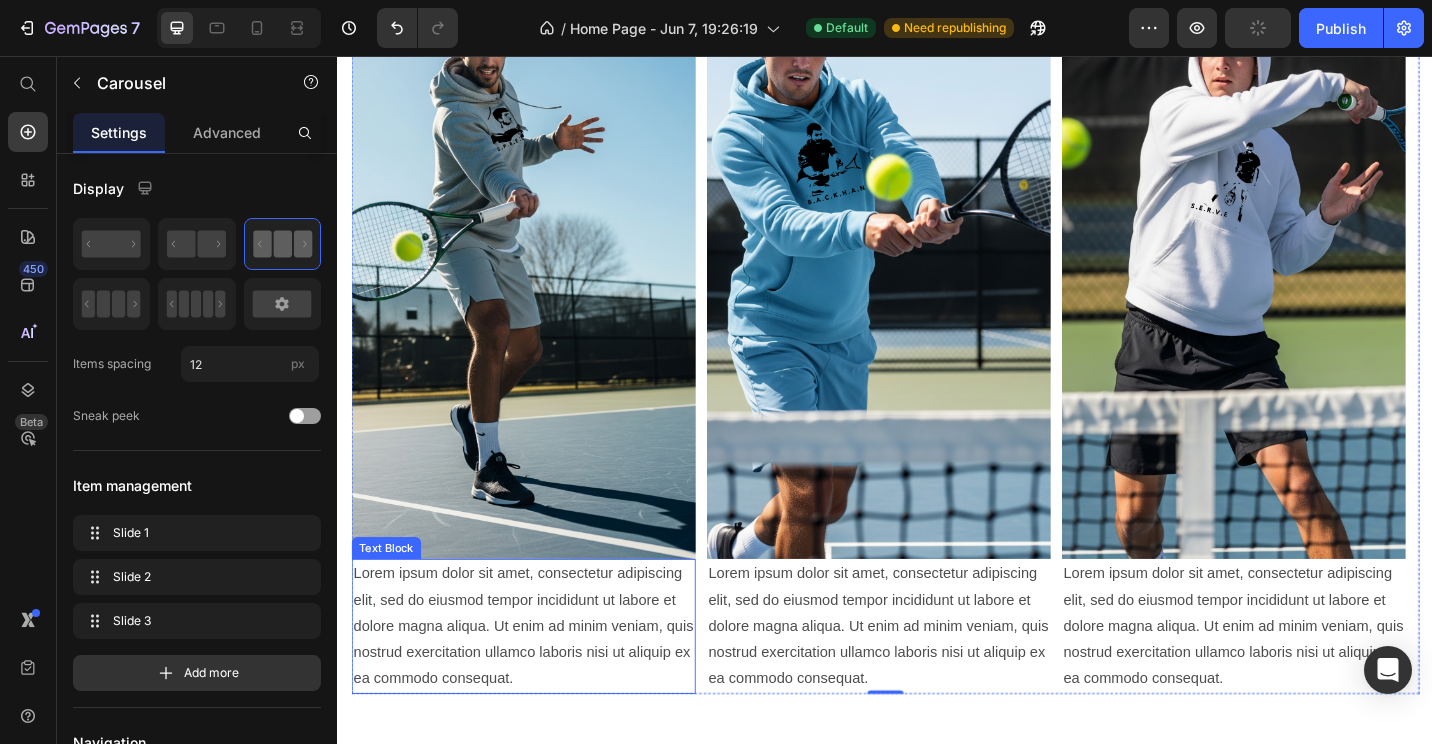 click on "Lorem ipsum dolor sit amet, consectetur adipiscing elit, sed do eiusmod tempor incididunt ut labore et dolore magna aliqua. Ut enim ad minim veniam, quis nostrud exercitation ullamco laboris nisi ut aliquip ex ea commodo consequat." at bounding box center (540, 681) 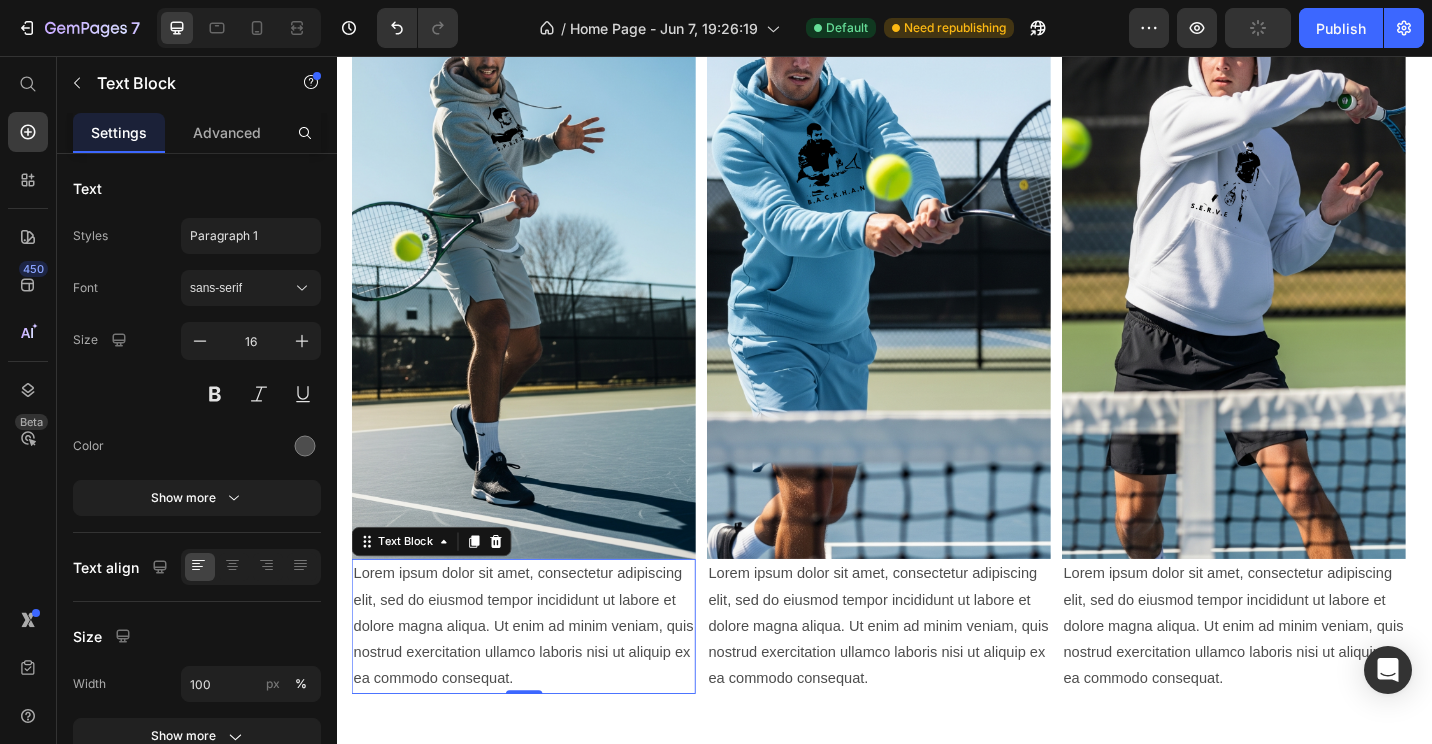 click on "Lorem ipsum dolor sit amet, consectetur adipiscing elit, sed do eiusmod tempor incididunt ut labore et dolore magna aliqua. Ut enim ad minim veniam, quis nostrud exercitation ullamco laboris nisi ut aliquip ex ea commodo consequat." at bounding box center (540, 681) 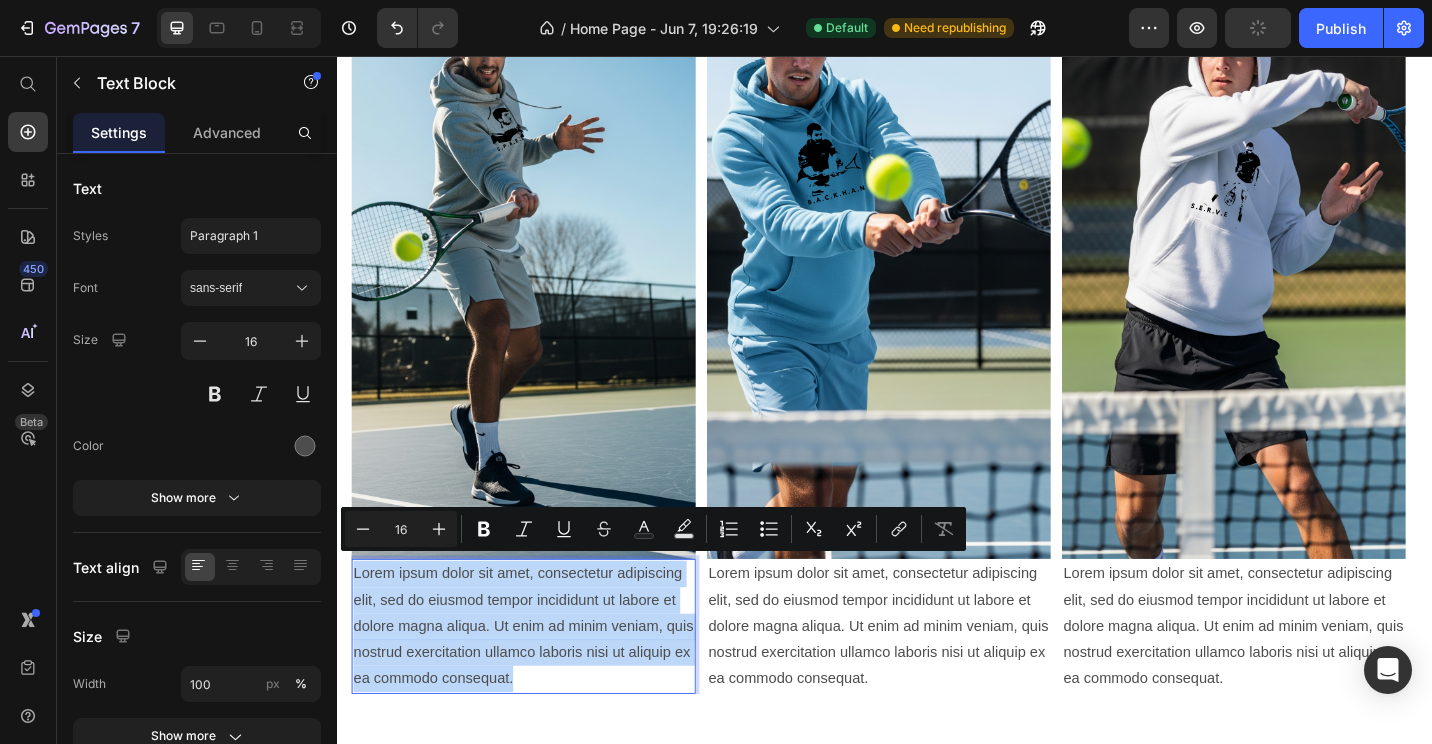drag, startPoint x: 536, startPoint y: 729, endPoint x: 358, endPoint y: 621, distance: 208.20183 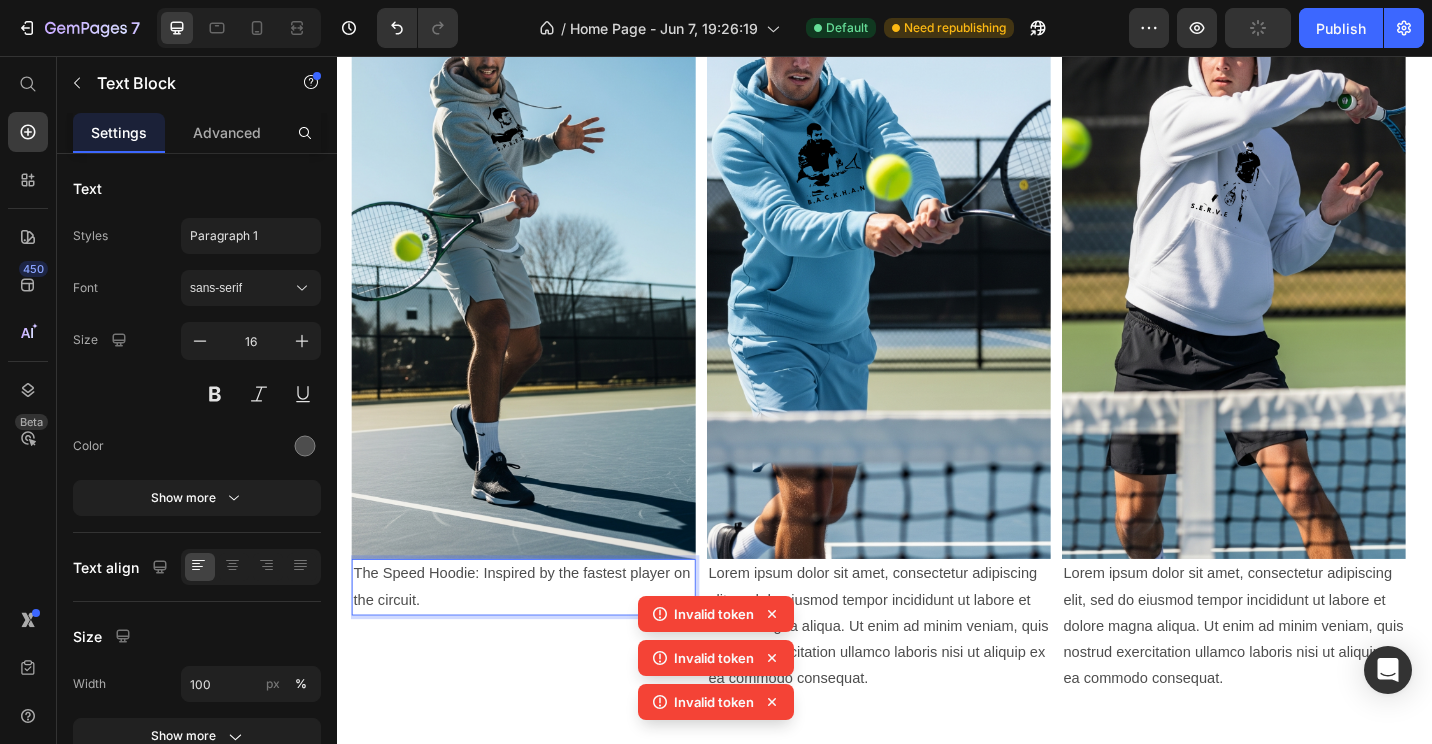 click 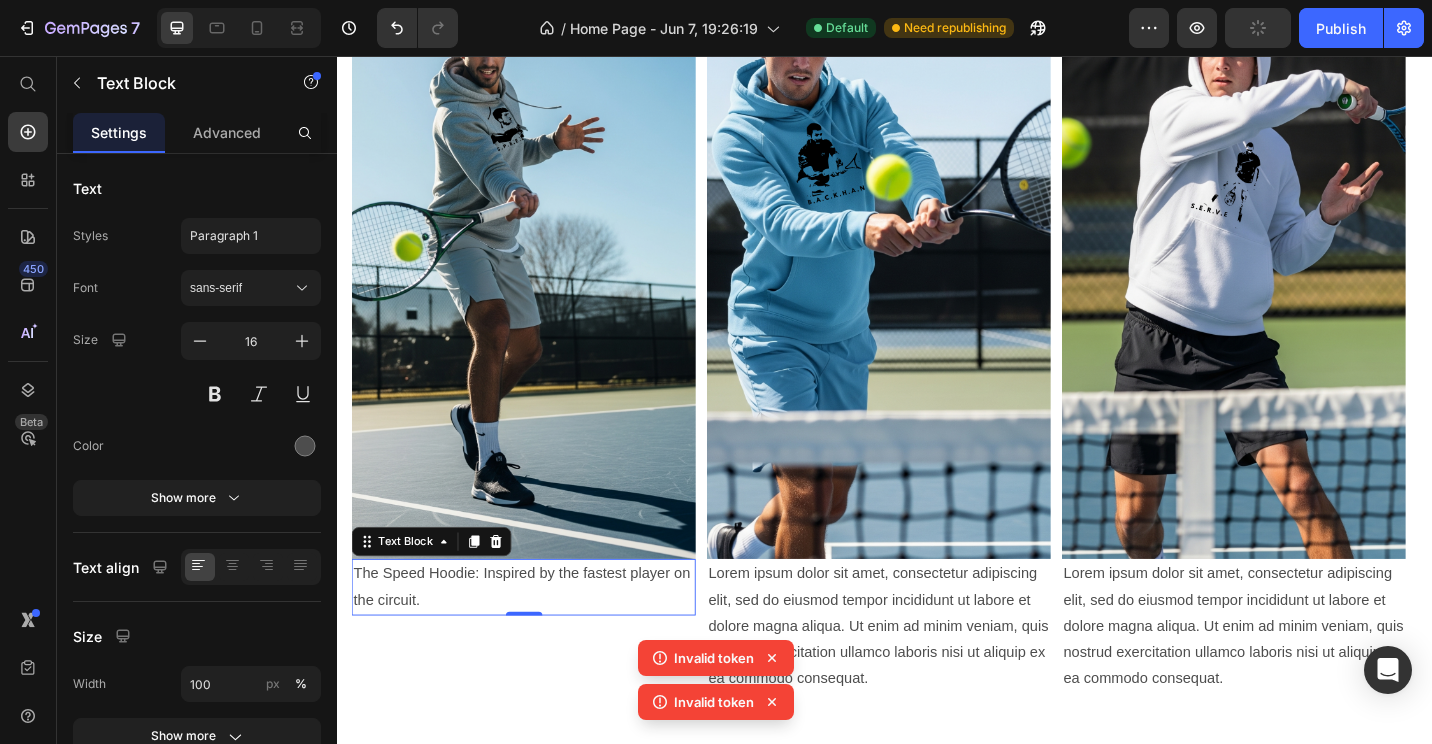 click 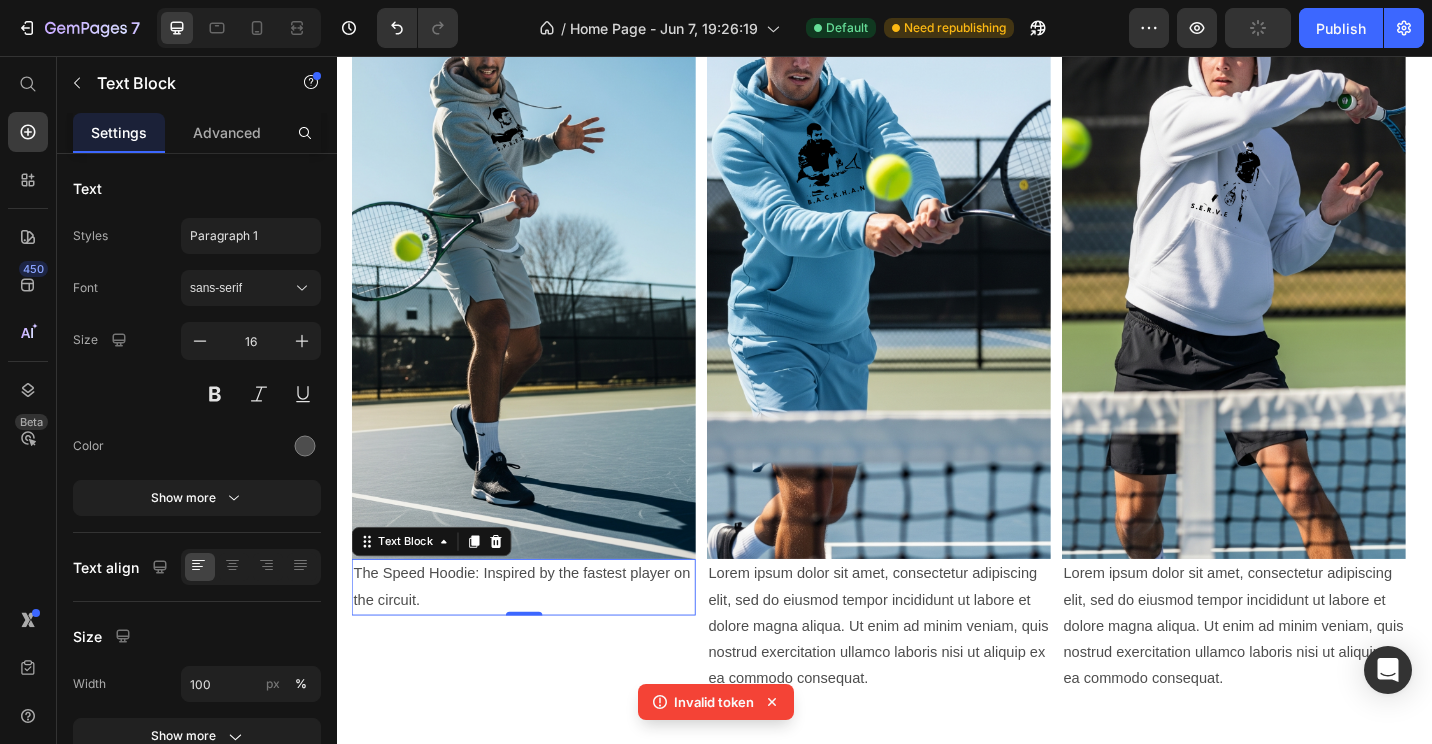 click 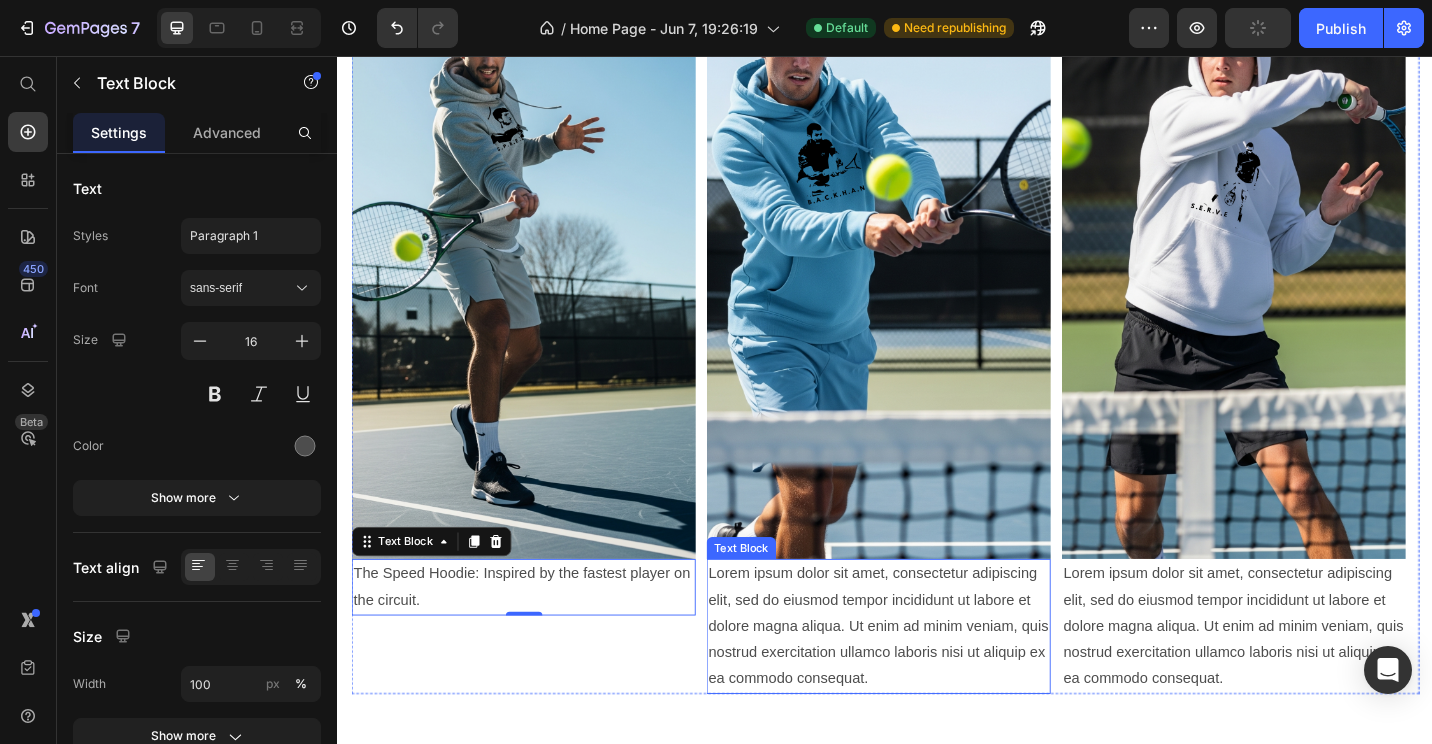click on "Lorem ipsum dolor sit amet, consectetur adipiscing elit, sed do eiusmod tempor incididunt ut labore et dolore magna aliqua. Ut enim ad minim veniam, quis nostrud exercitation ullamco laboris nisi ut aliquip ex ea commodo consequat." at bounding box center [929, 681] 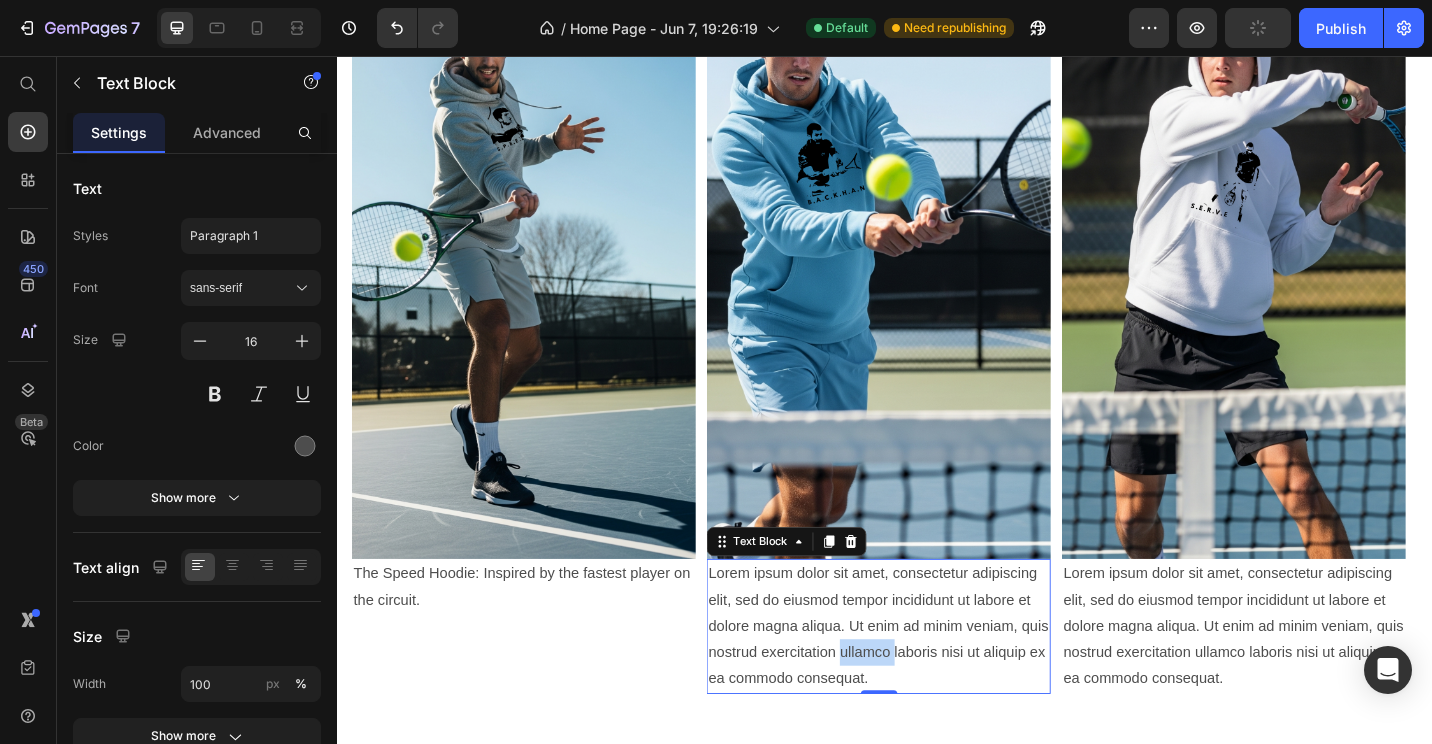 click on "Lorem ipsum dolor sit amet, consectetur adipiscing elit, sed do eiusmod tempor incididunt ut labore et dolore magna aliqua. Ut enim ad minim veniam, quis nostrud exercitation ullamco laboris nisi ut aliquip ex ea commodo consequat." at bounding box center (929, 681) 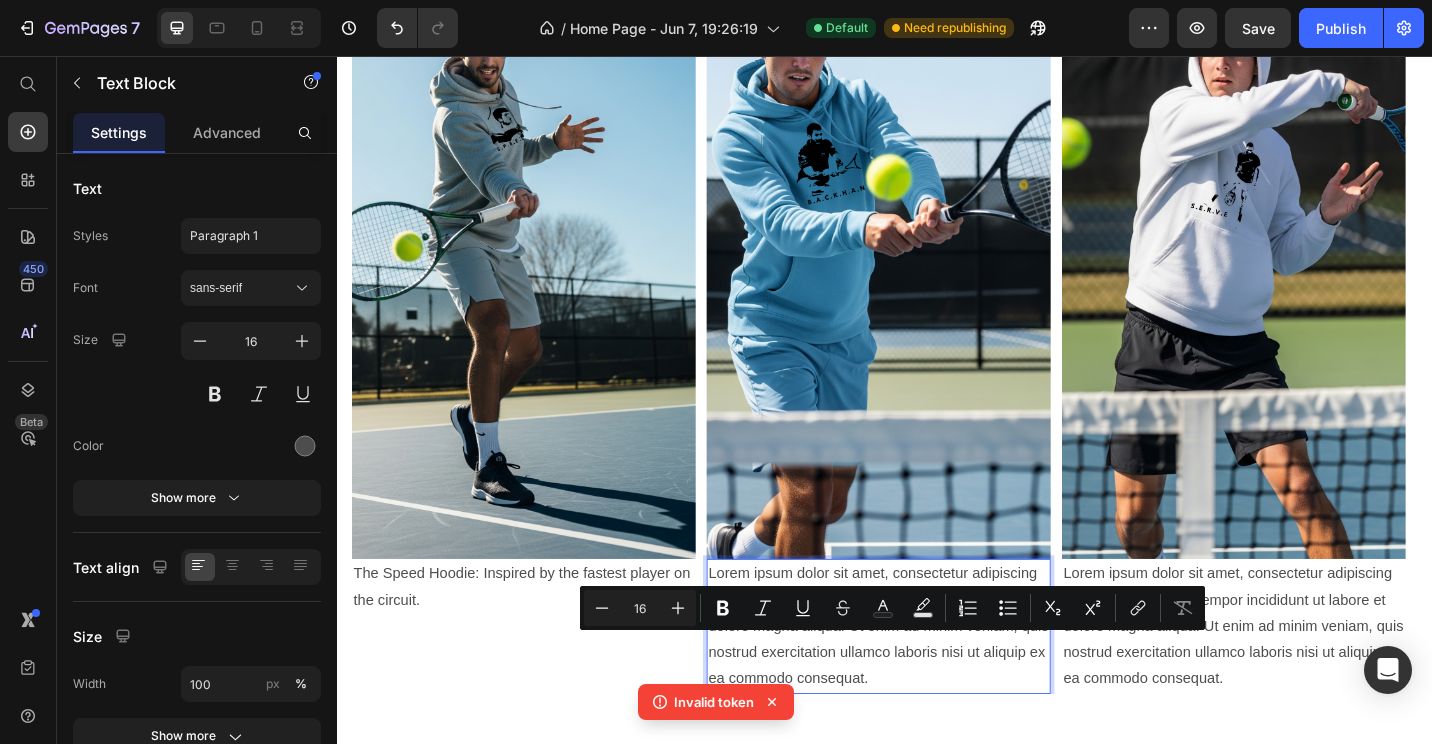 click on "Lorem ipsum dolor sit amet, consectetur adipiscing elit, sed do eiusmod tempor incididunt ut labore et dolore magna aliqua. Ut enim ad minim veniam, quis nostrud exercitation ullamco laboris nisi ut aliquip ex ea commodo consequat." at bounding box center [929, 681] 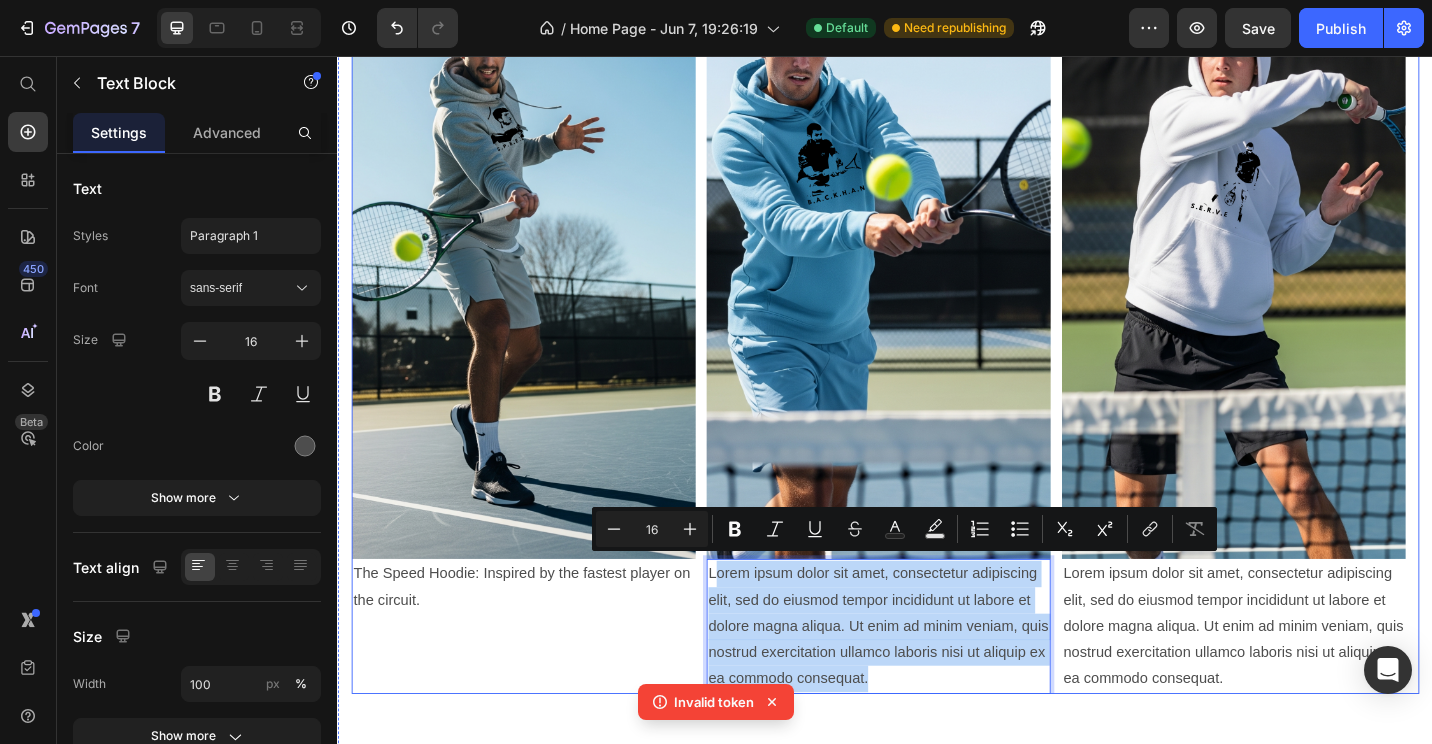 drag, startPoint x: 913, startPoint y: 730, endPoint x: 739, endPoint y: 612, distance: 210.23796 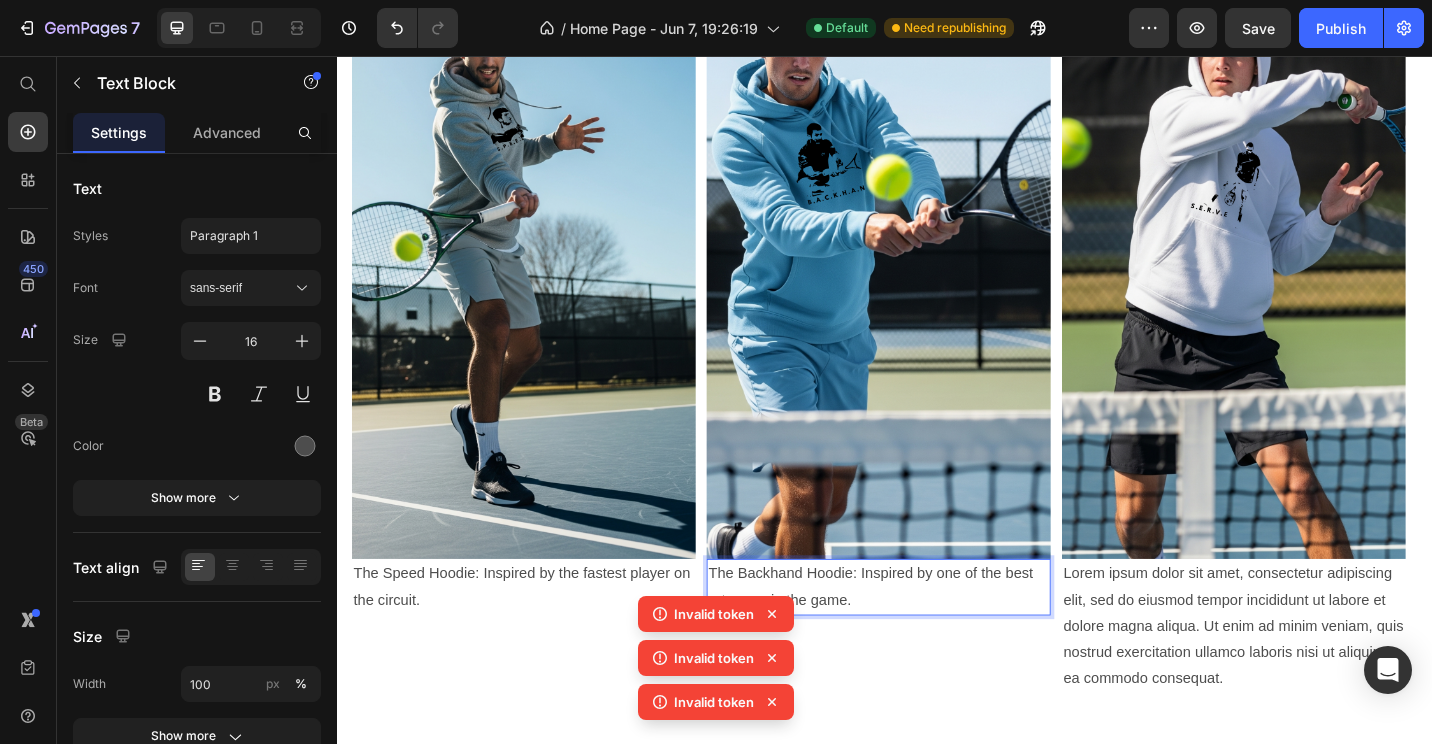 click 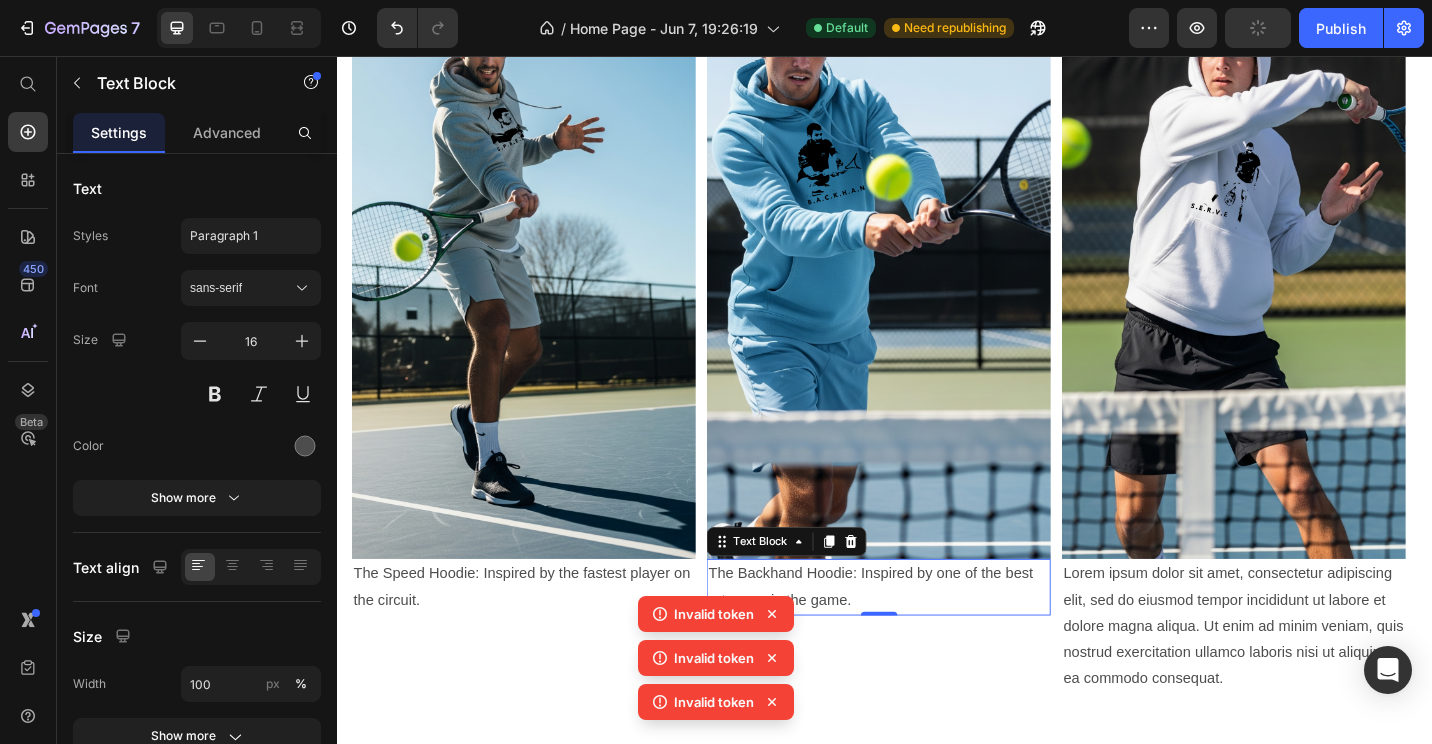 click 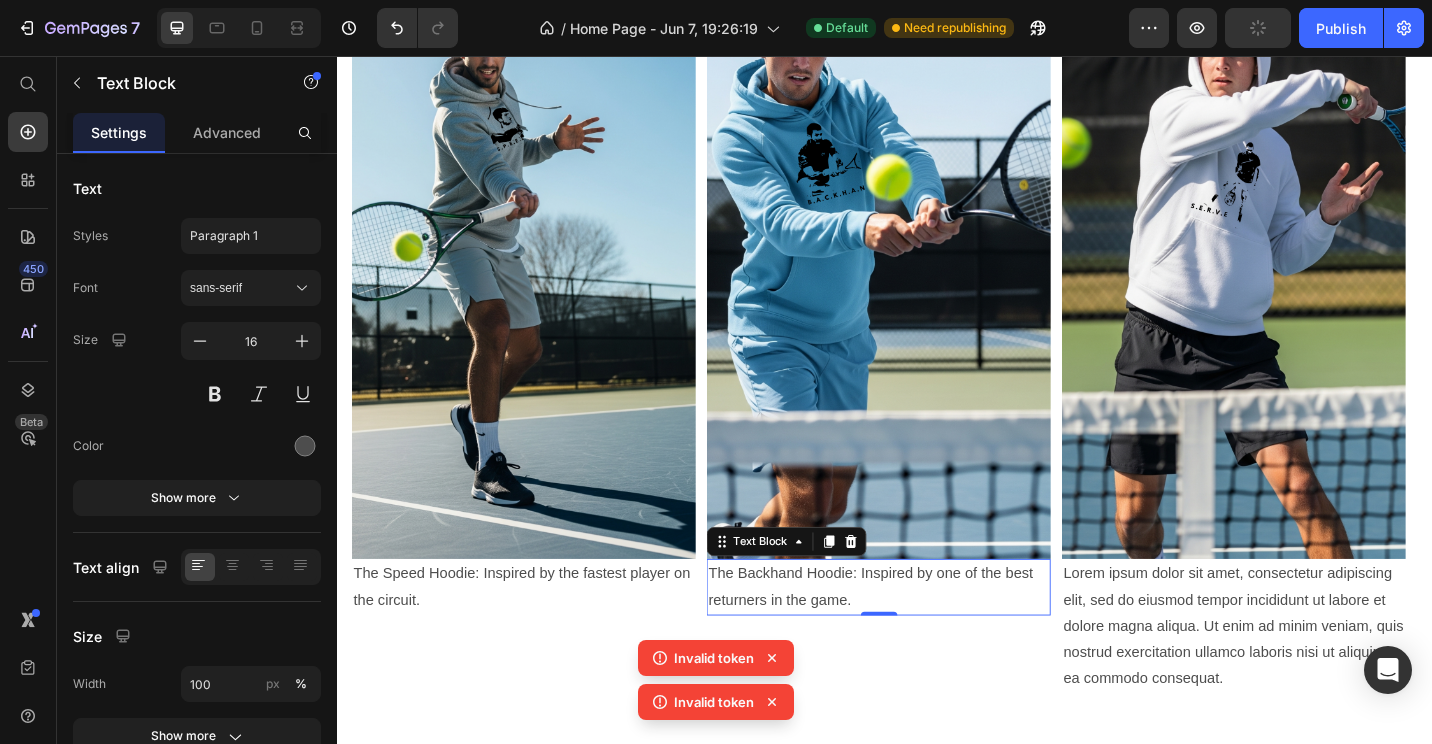 click on "Invalid token" 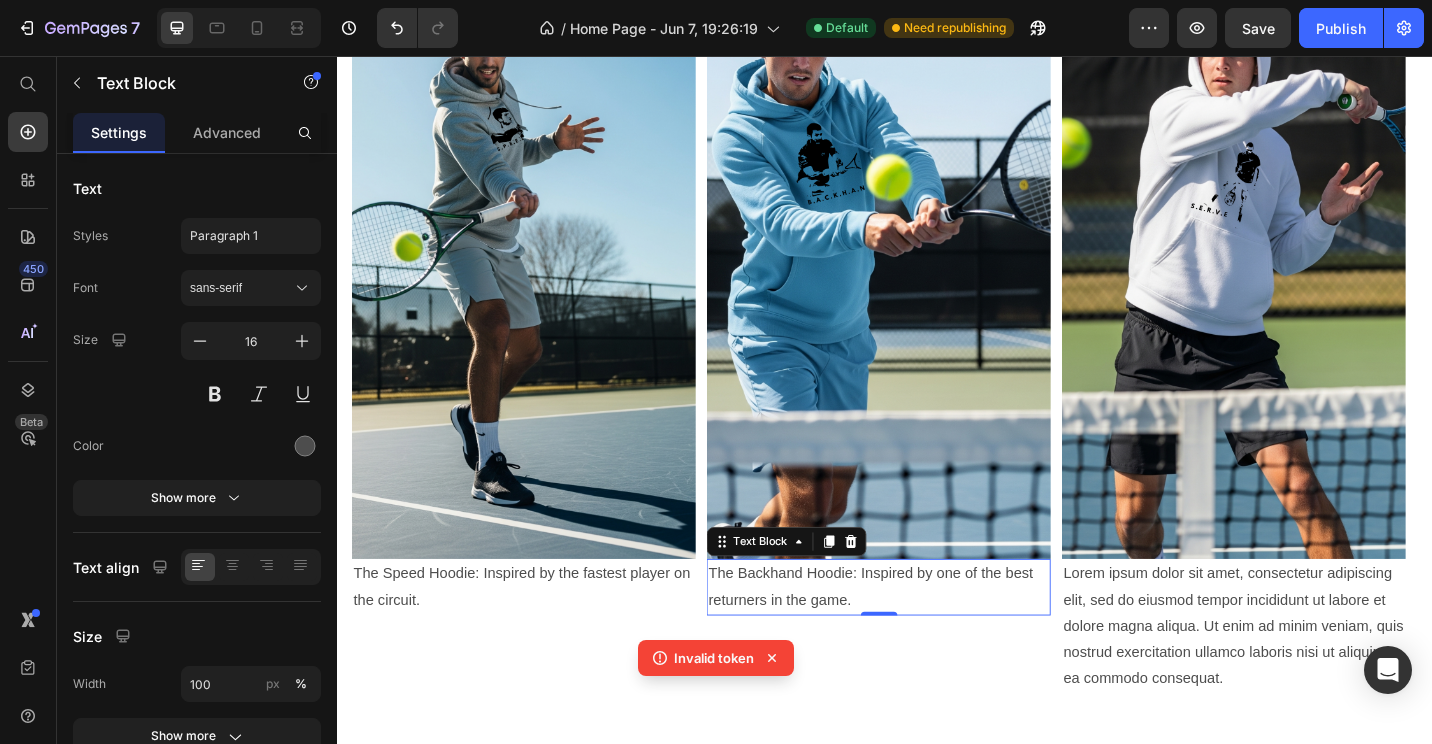 click on "Invalid token Invalid token" at bounding box center (716, 684) 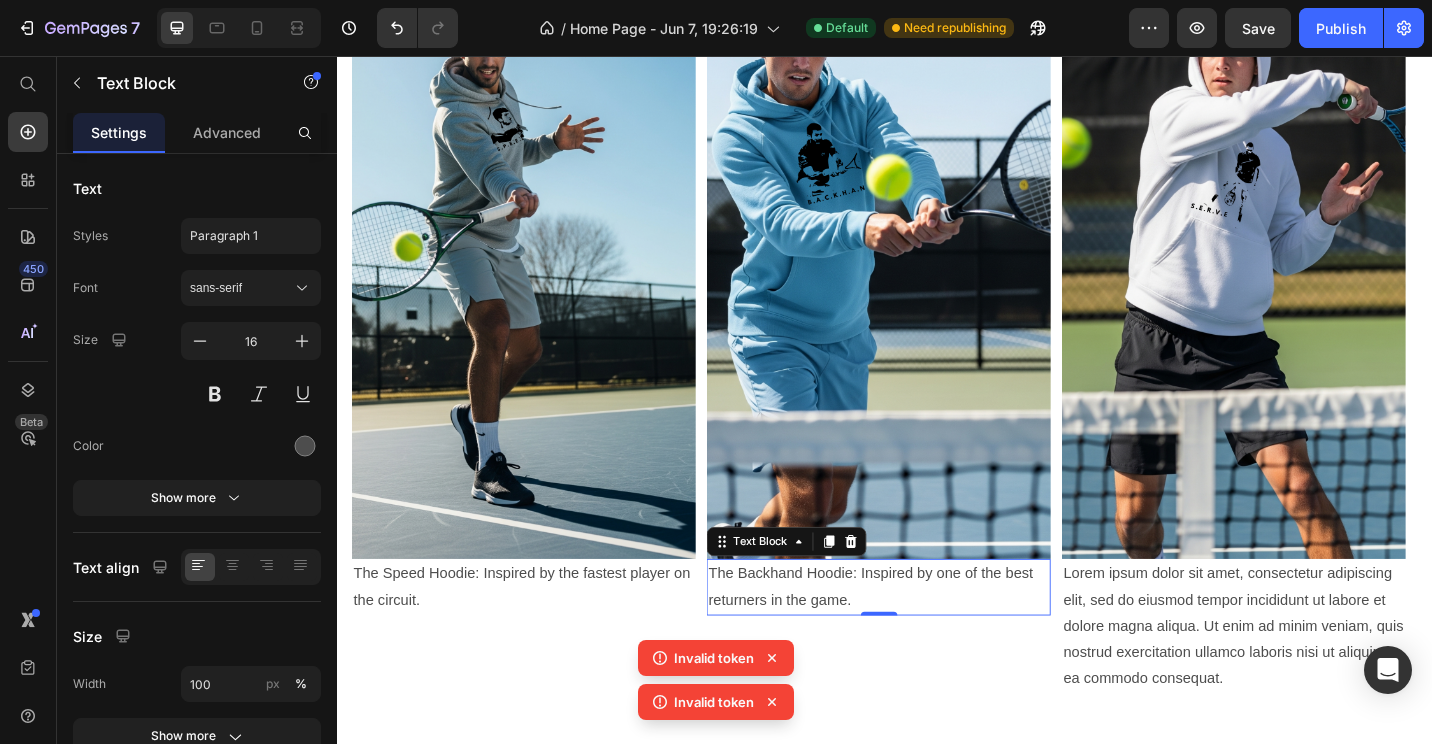 click 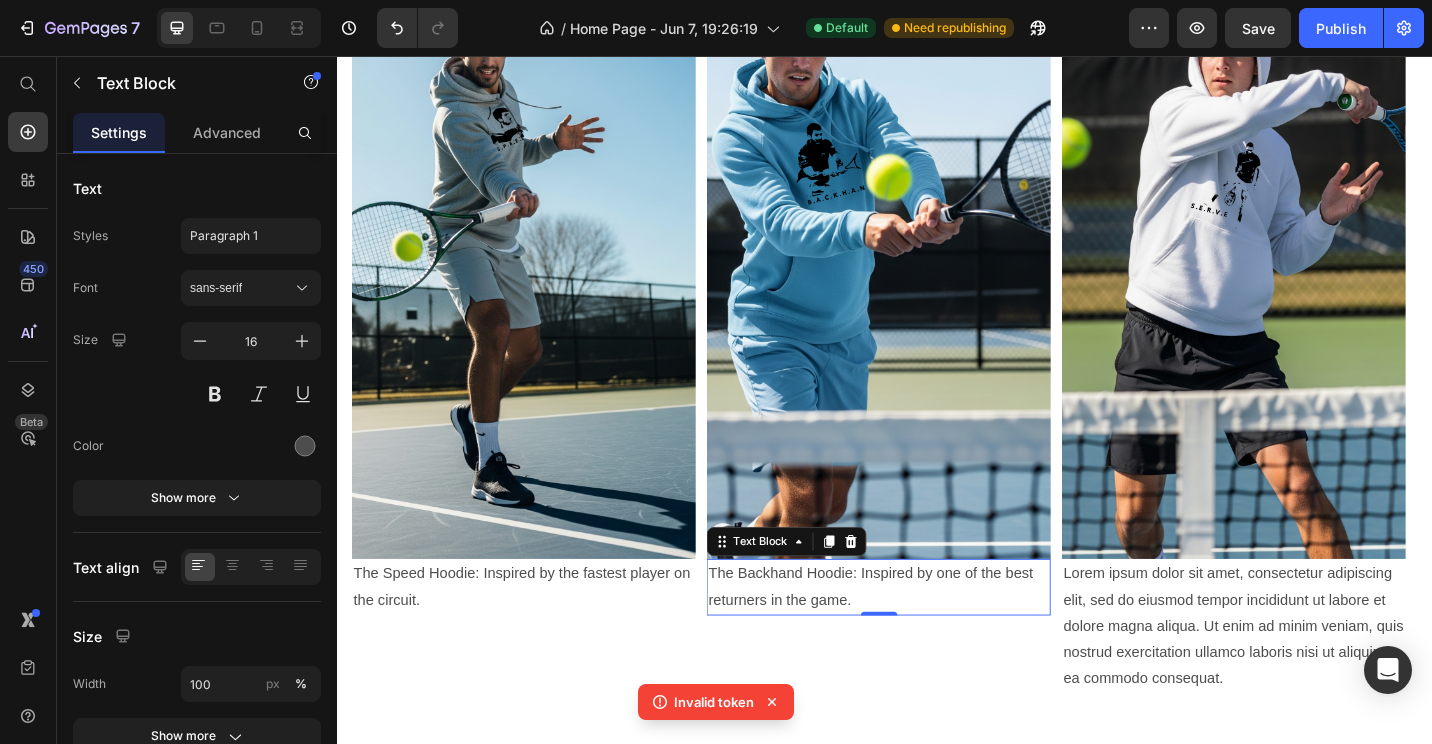 click on "Image The Backhand Hoodie: Inspired by one of the best returners in the game. Text Block   0" at bounding box center [929, 346] 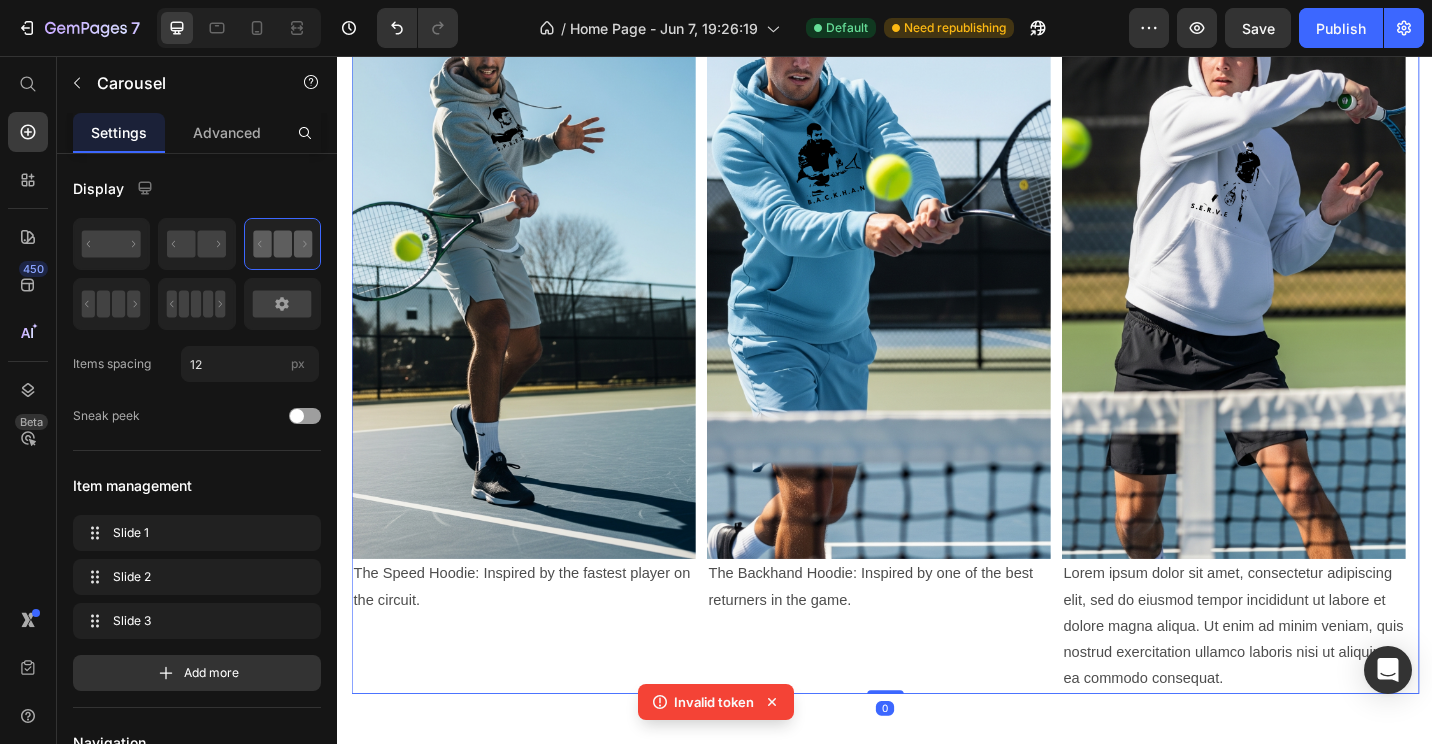 click 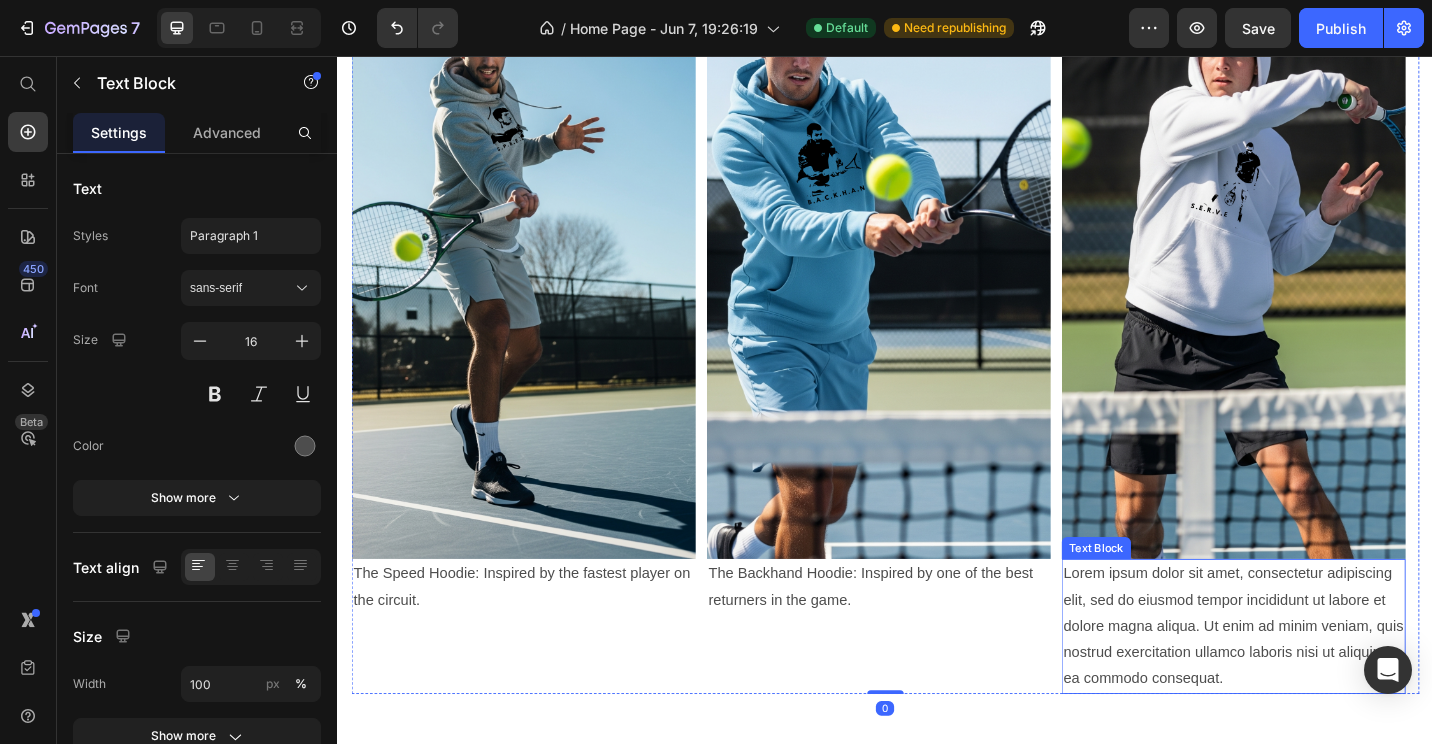 click on "Lorem ipsum dolor sit amet, consectetur adipiscing elit, sed do eiusmod tempor incididunt ut labore et dolore magna aliqua. Ut enim ad minim veniam, quis nostrud exercitation ullamco laboris nisi ut aliquip ex ea commodo consequat." at bounding box center [1318, 681] 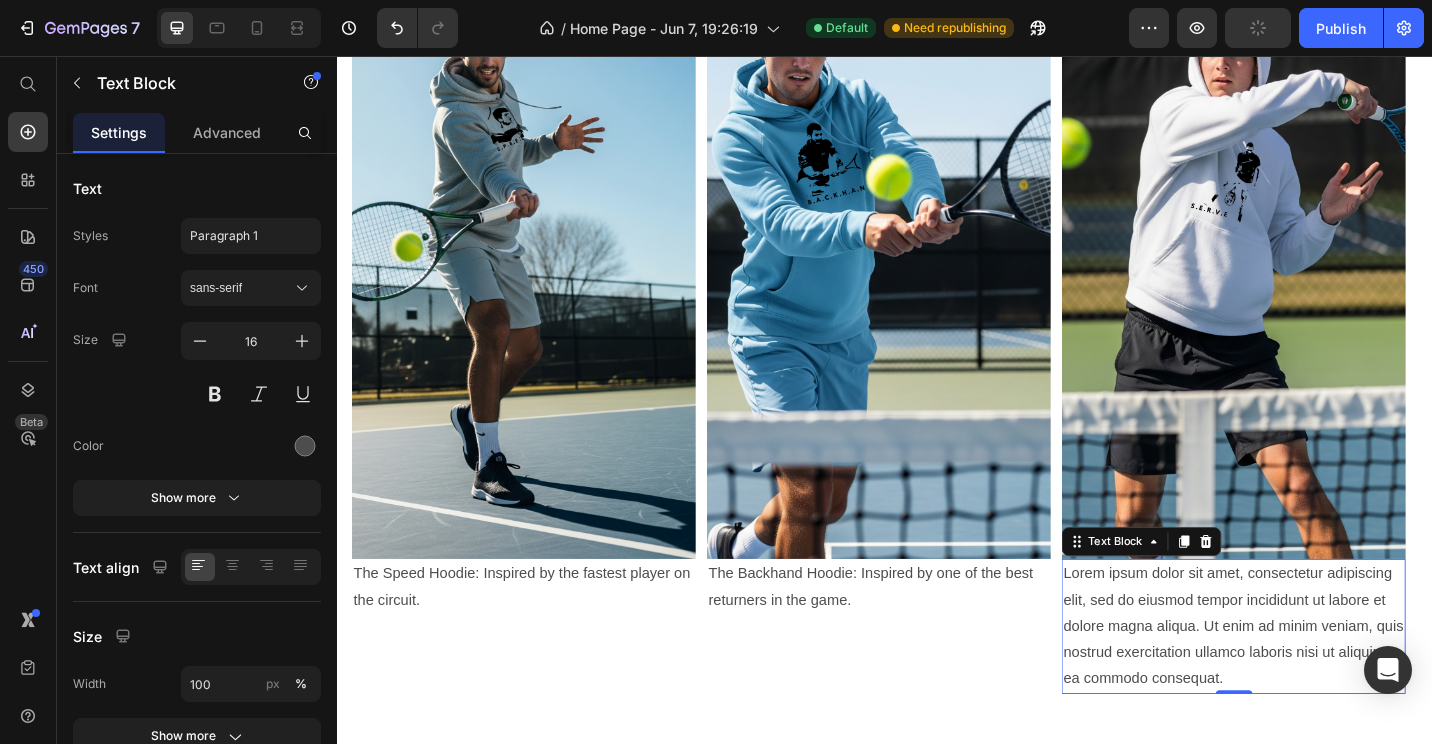 click on "Lorem ipsum dolor sit amet, consectetur adipiscing elit, sed do eiusmod tempor incididunt ut labore et dolore magna aliqua. Ut enim ad minim veniam, quis nostrud exercitation ullamco laboris nisi ut aliquip ex ea commodo consequat." at bounding box center [1318, 681] 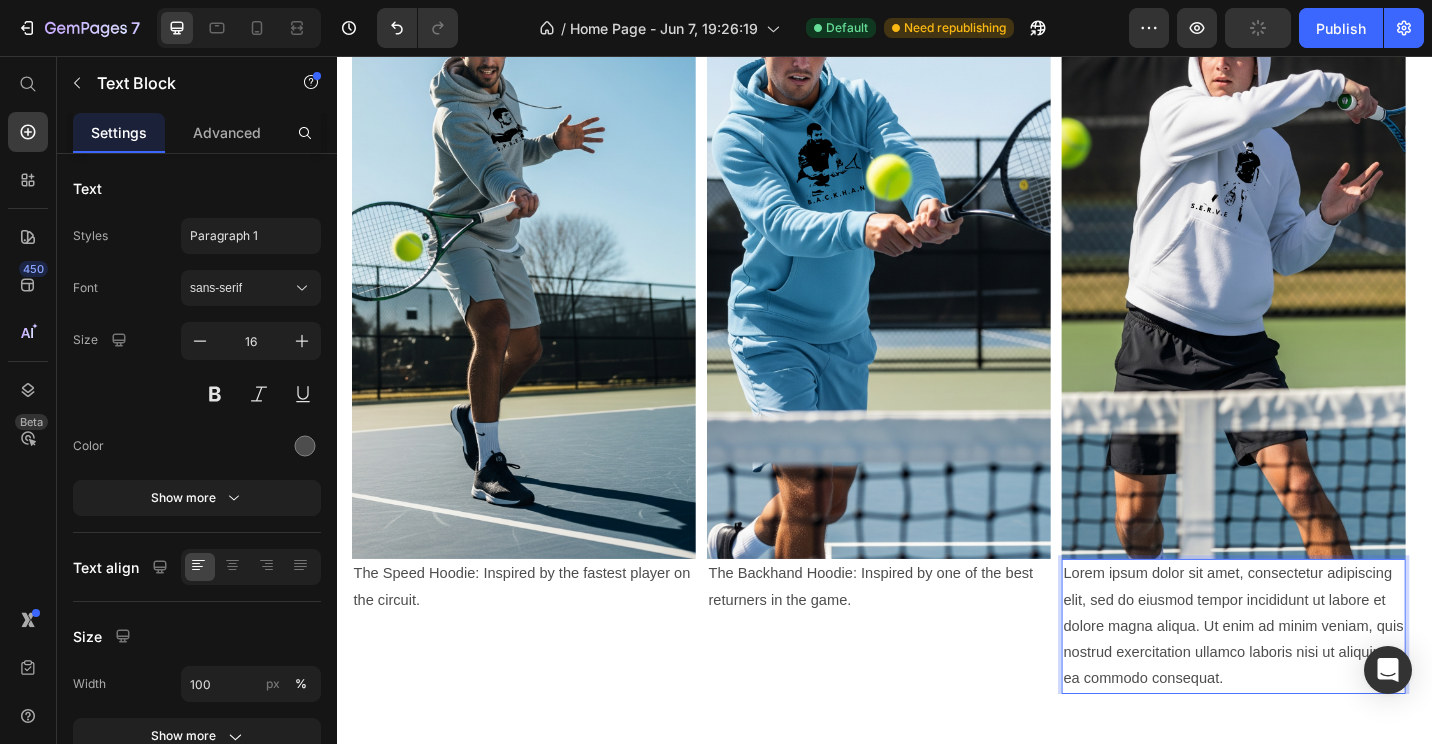 click on "Lorem ipsum dolor sit amet, consectetur adipiscing elit, sed do eiusmod tempor incididunt ut labore et dolore magna aliqua. Ut enim ad minim veniam, quis nostrud exercitation ullamco laboris nisi ut aliquip ex ea commodo consequat." at bounding box center [1318, 681] 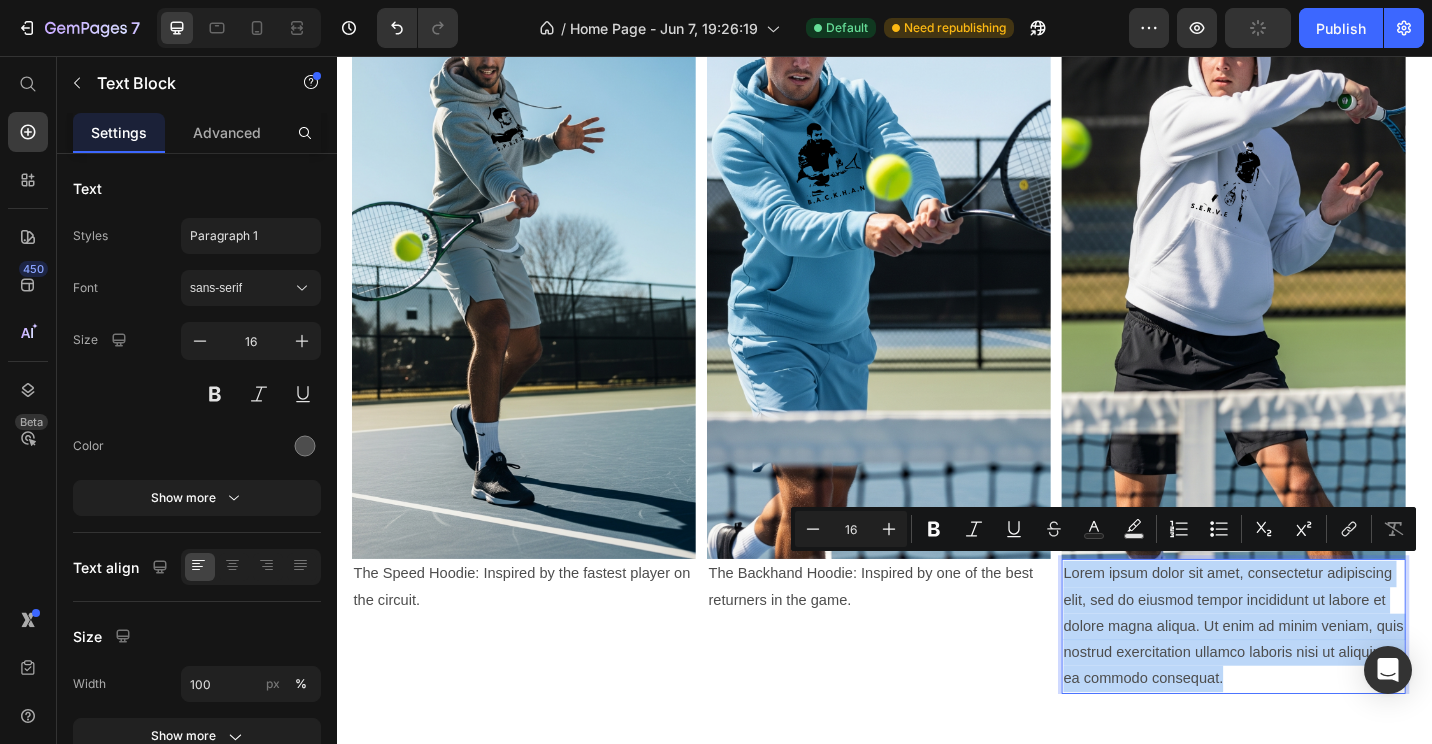 drag, startPoint x: 1316, startPoint y: 729, endPoint x: 1132, endPoint y: 618, distance: 214.88834 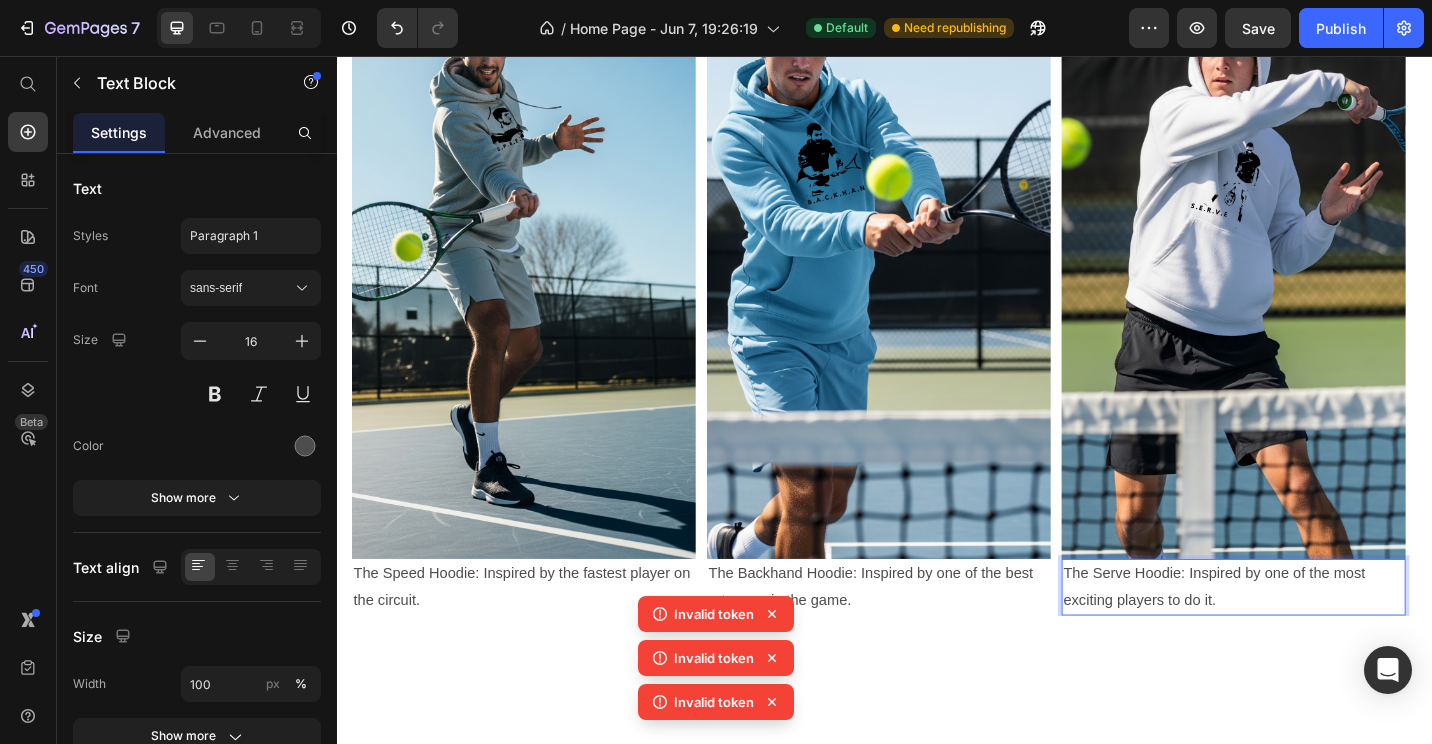 click 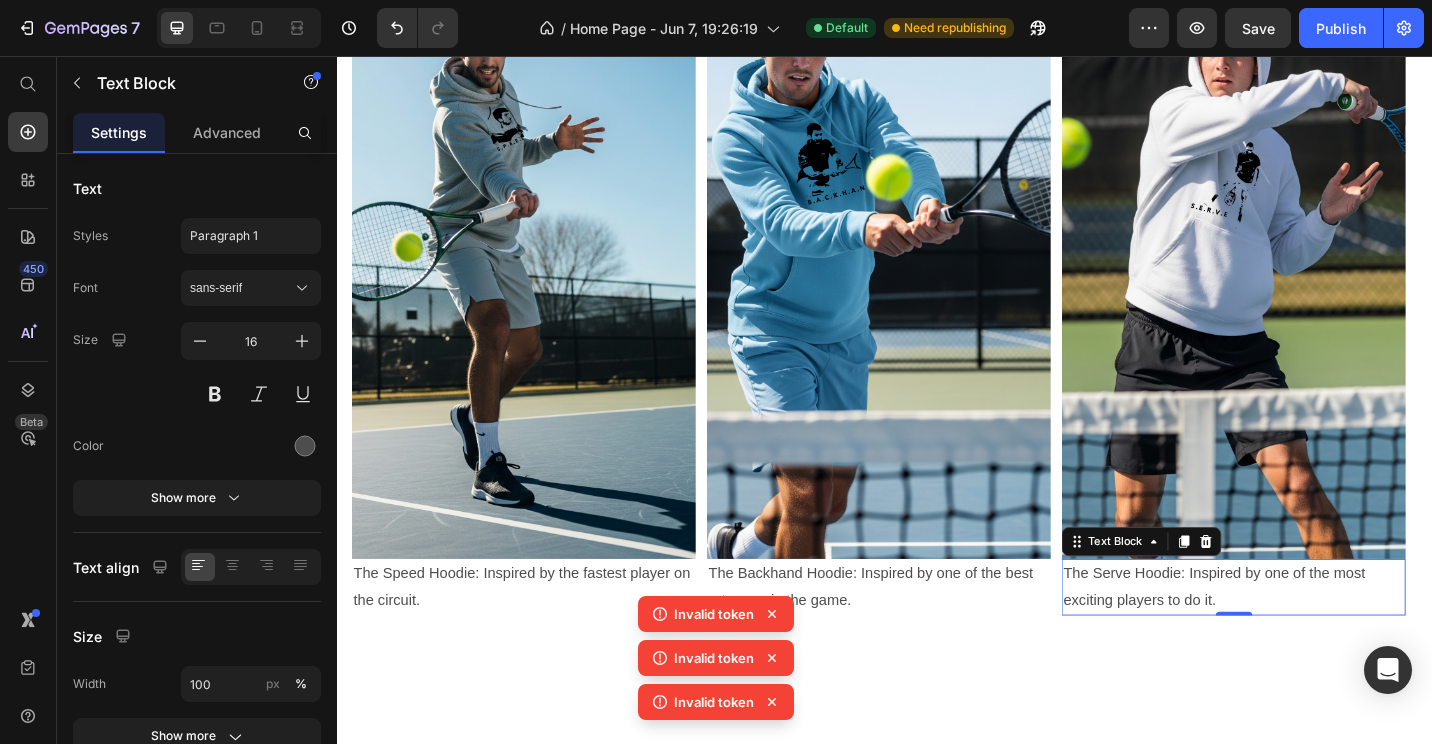 click on "Invalid token" 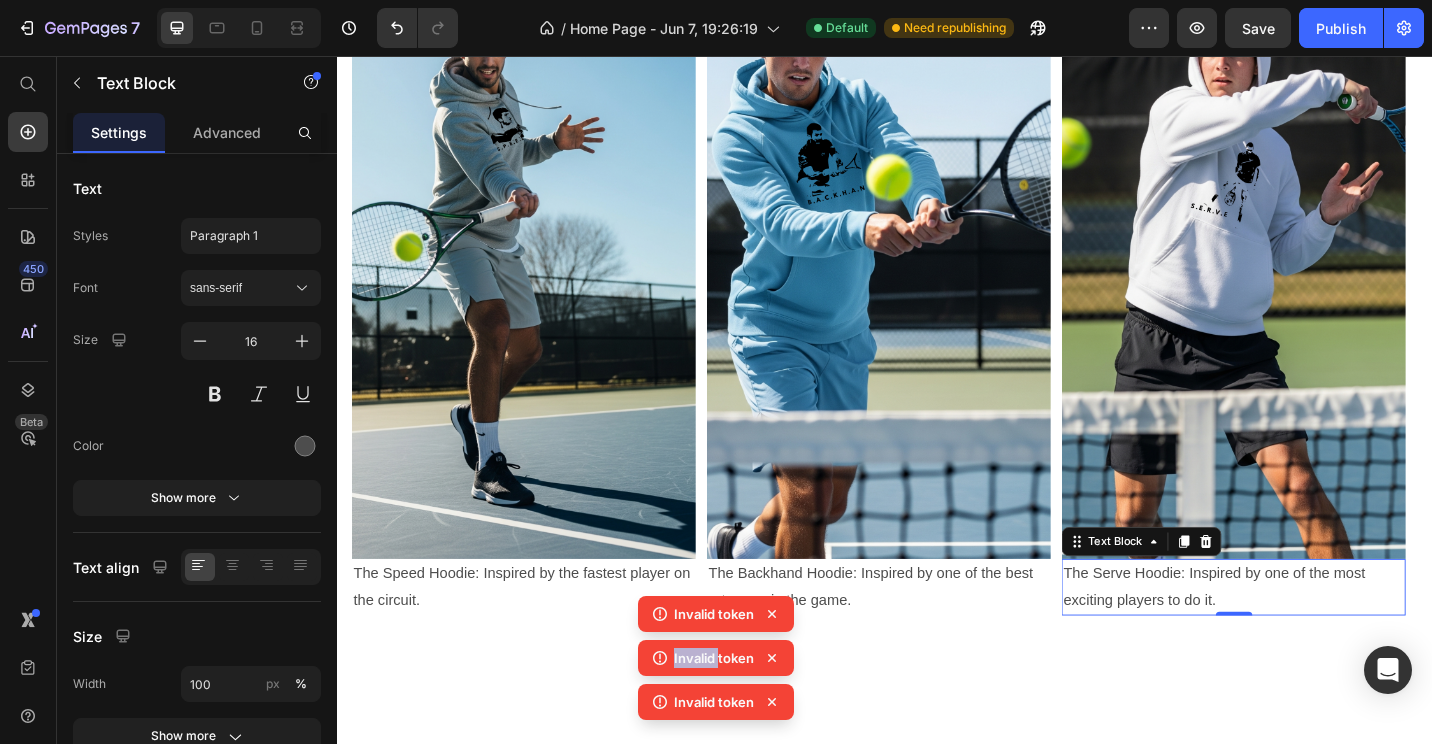 click 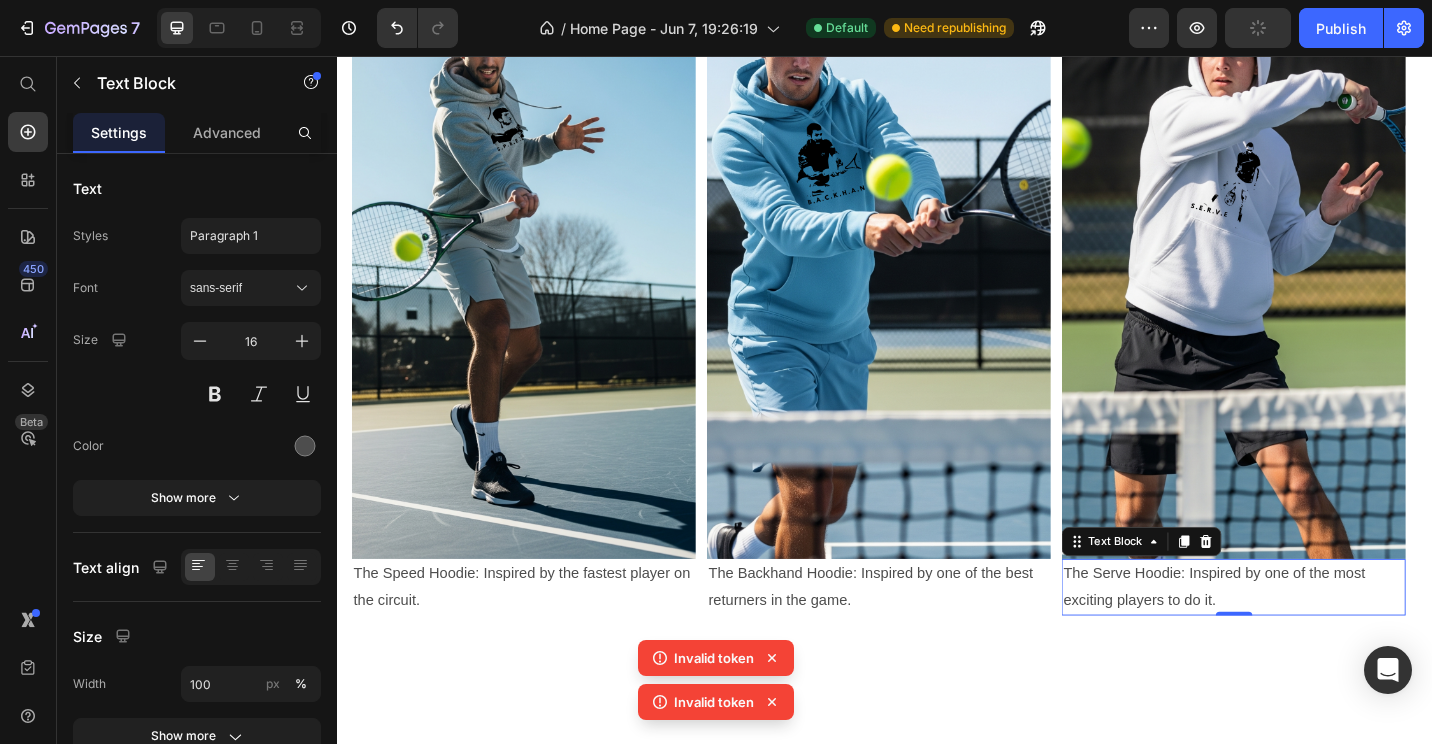 drag, startPoint x: 770, startPoint y: 615, endPoint x: 774, endPoint y: 666, distance: 51.156624 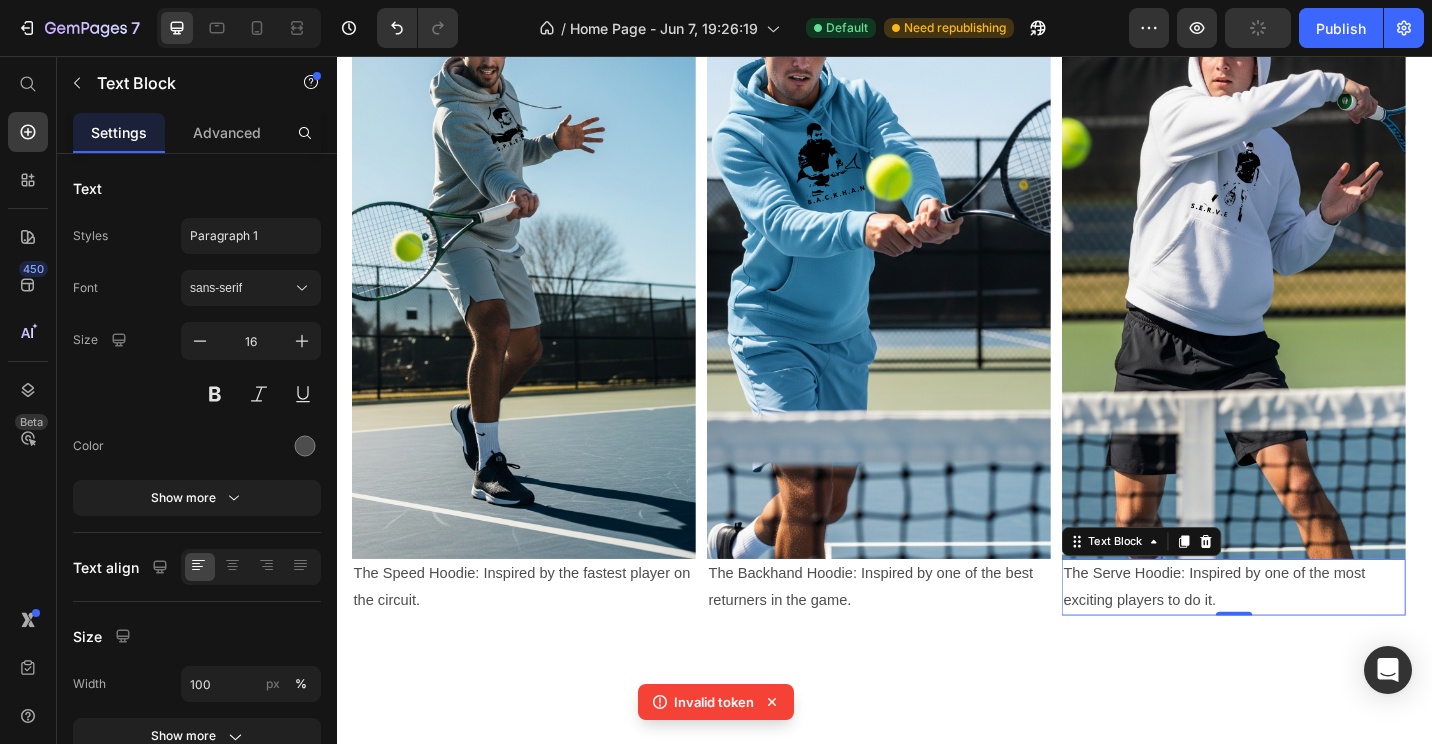 click 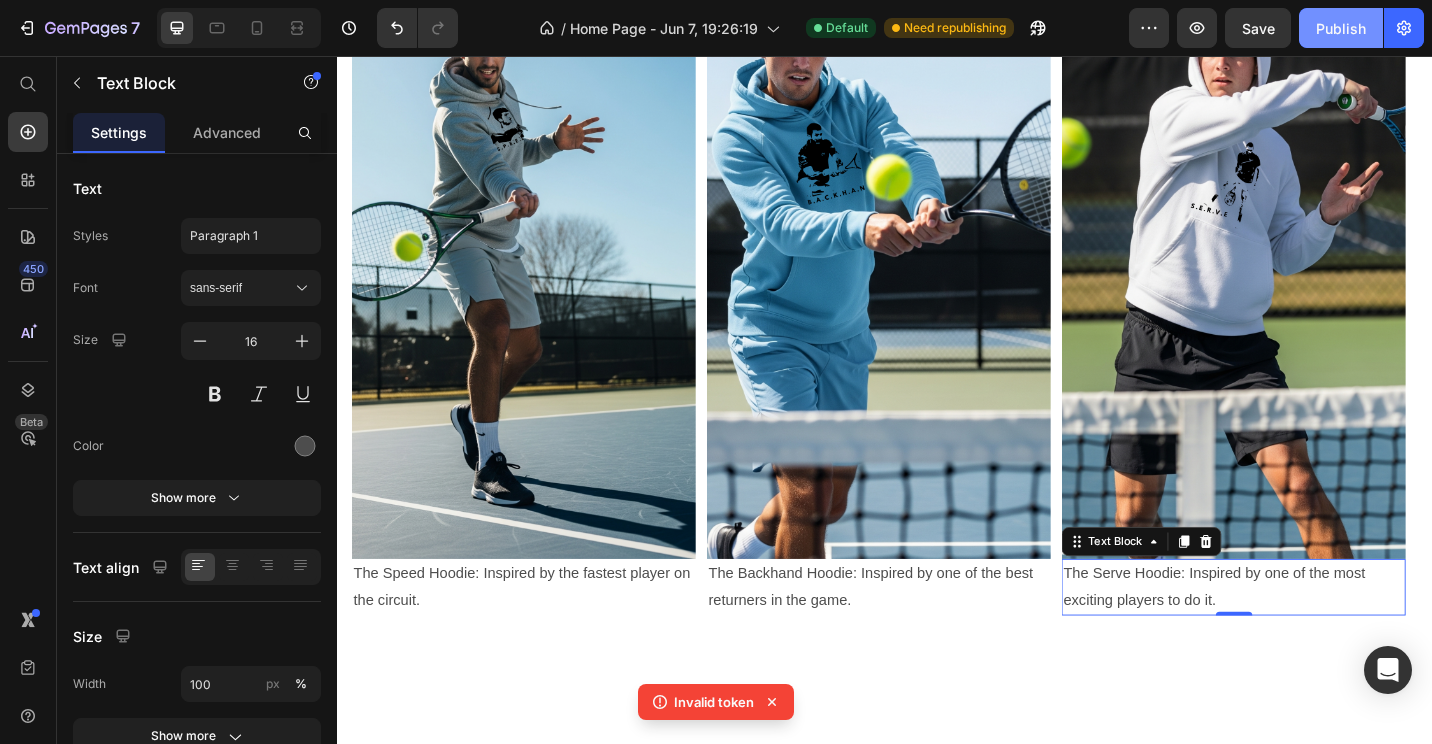 click on "Publish" at bounding box center [1341, 28] 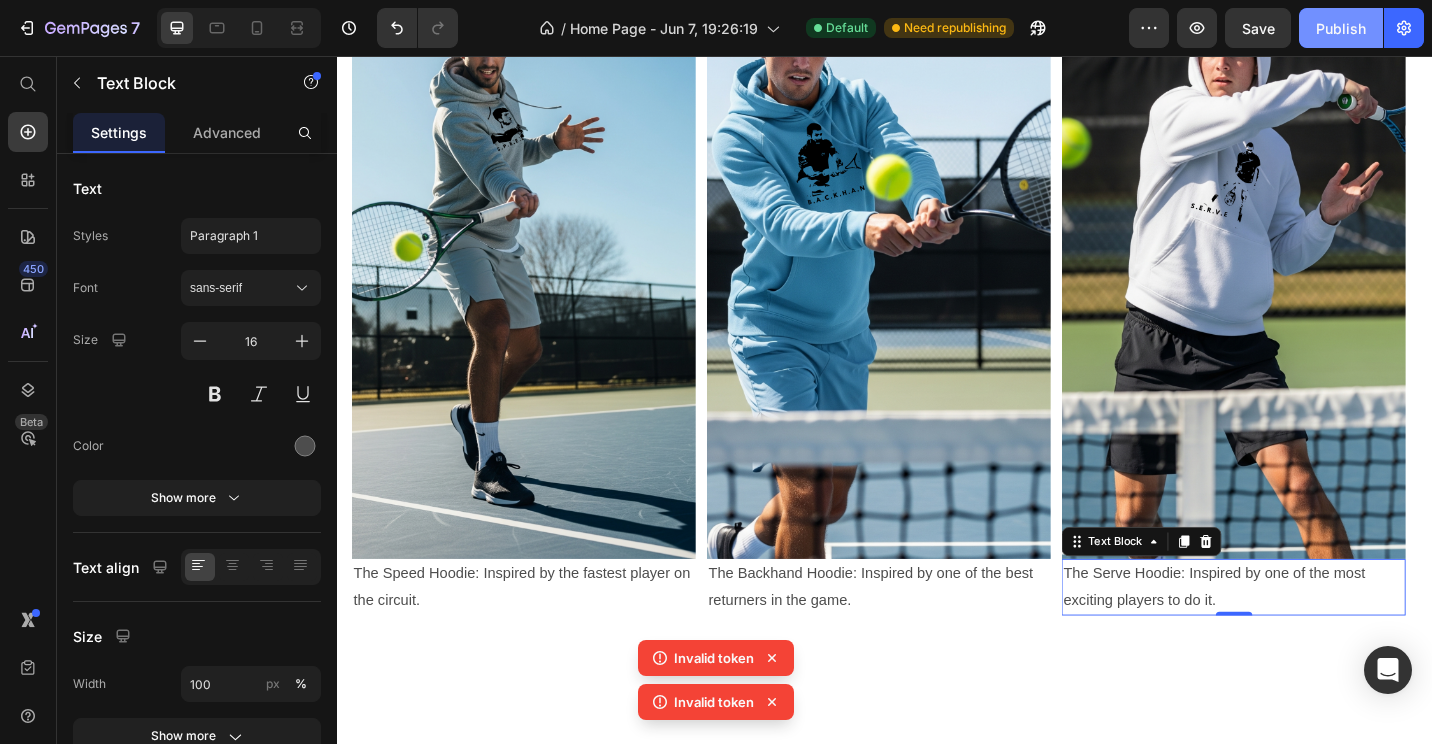 click on "Publish" at bounding box center [1341, 28] 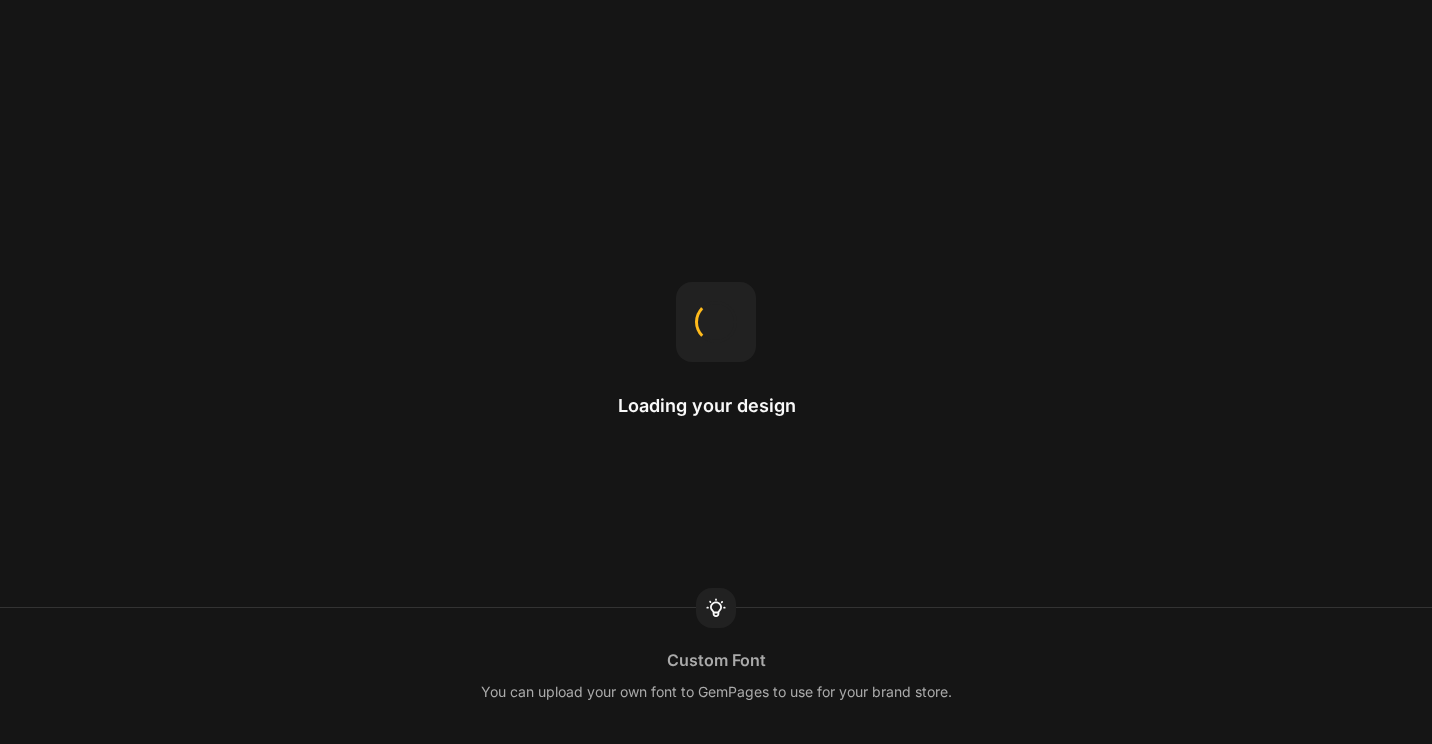 scroll, scrollTop: 0, scrollLeft: 0, axis: both 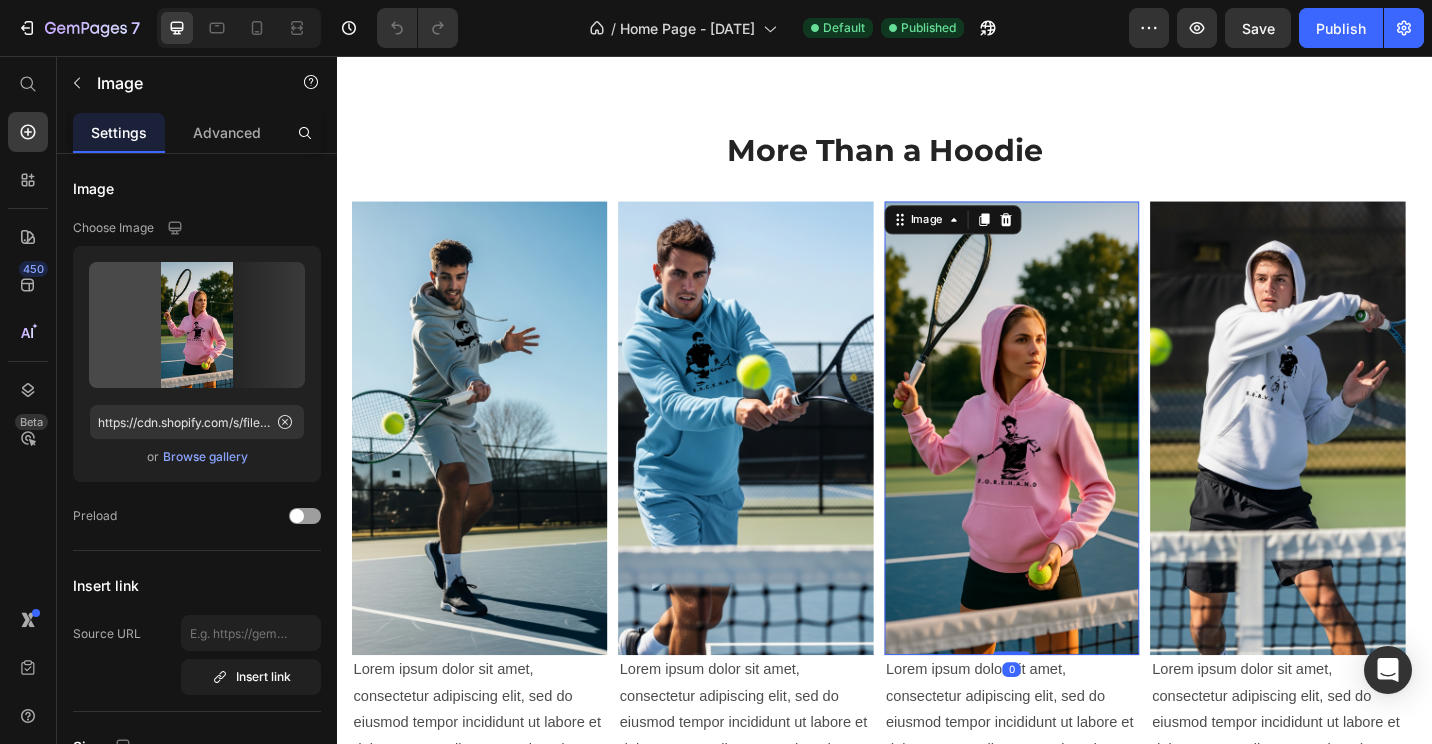 click at bounding box center (1076, 463) 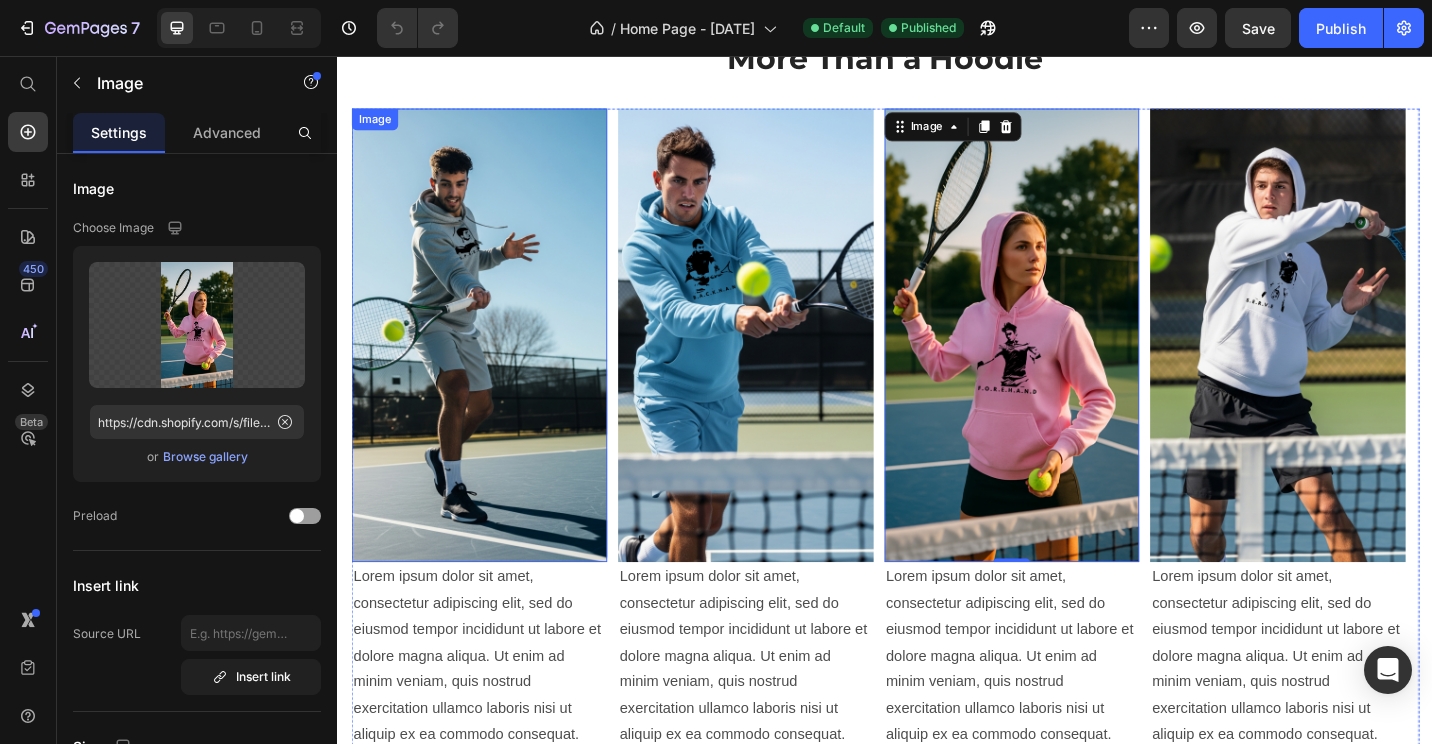 scroll, scrollTop: 2029, scrollLeft: 0, axis: vertical 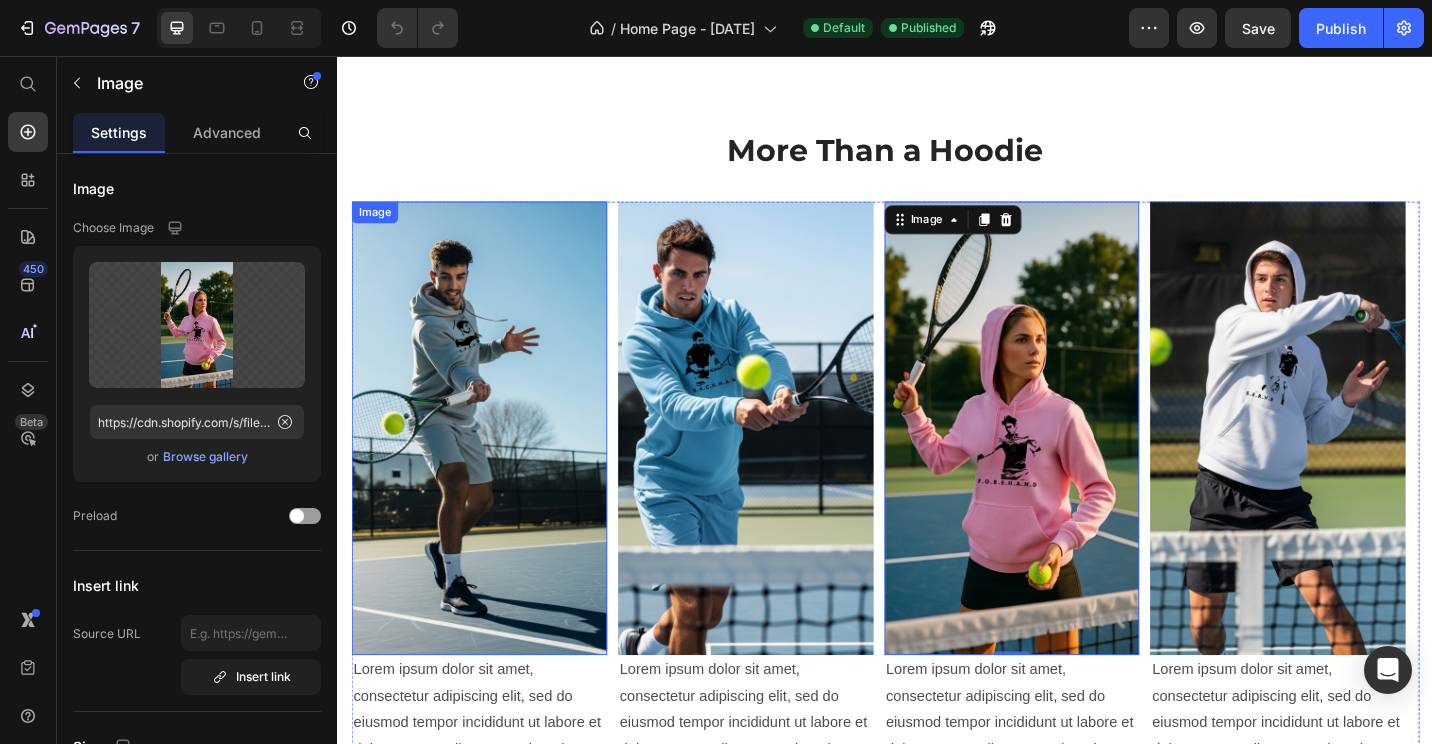 click on "Image" at bounding box center (377, 227) 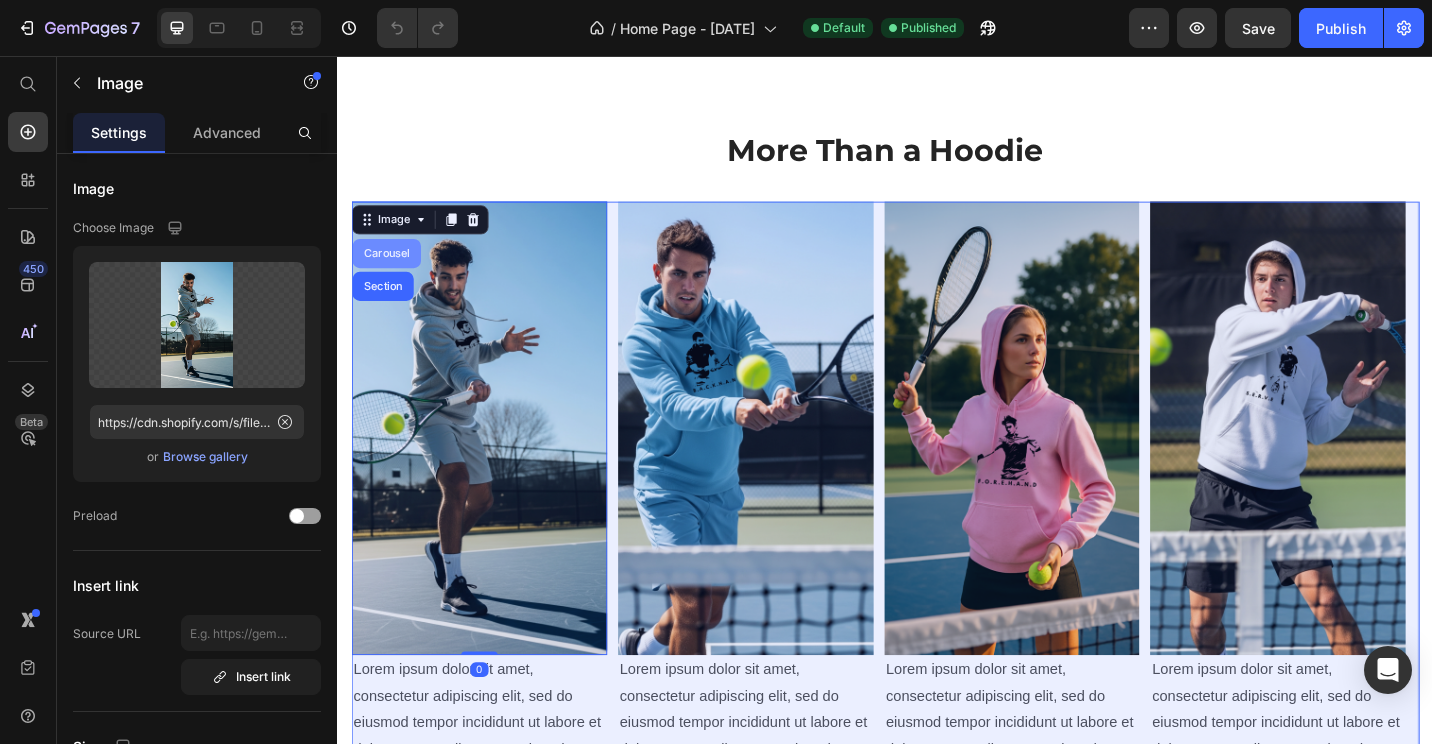 click on "Carousel" at bounding box center (390, 272) 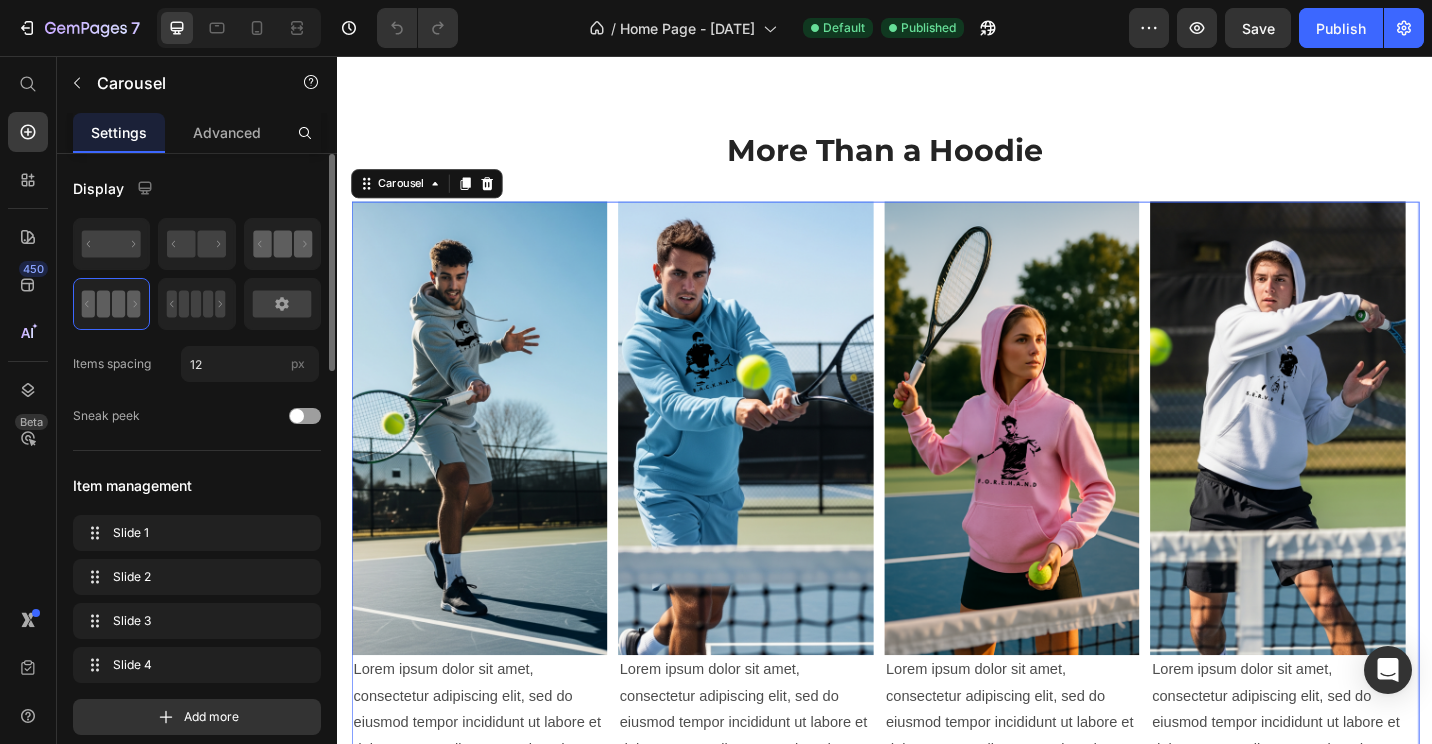 click 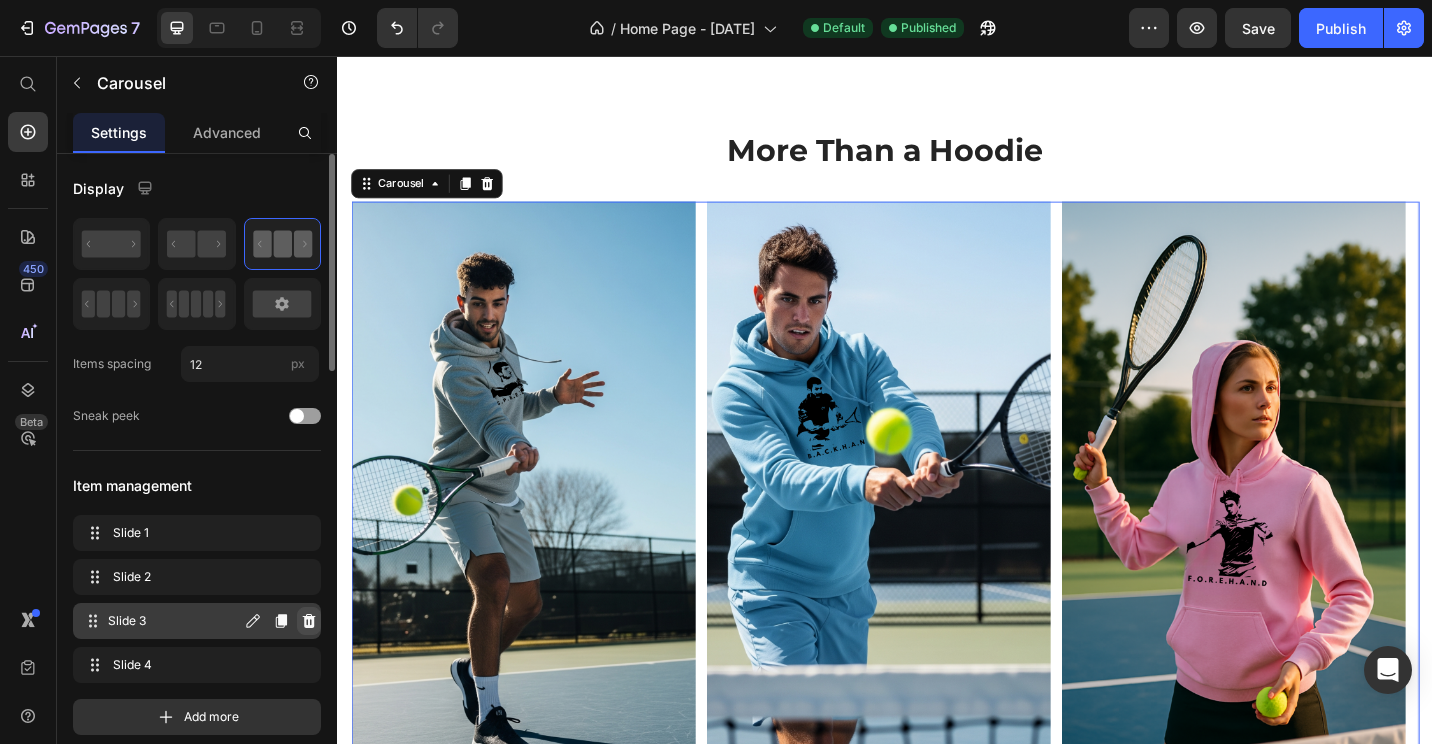 click 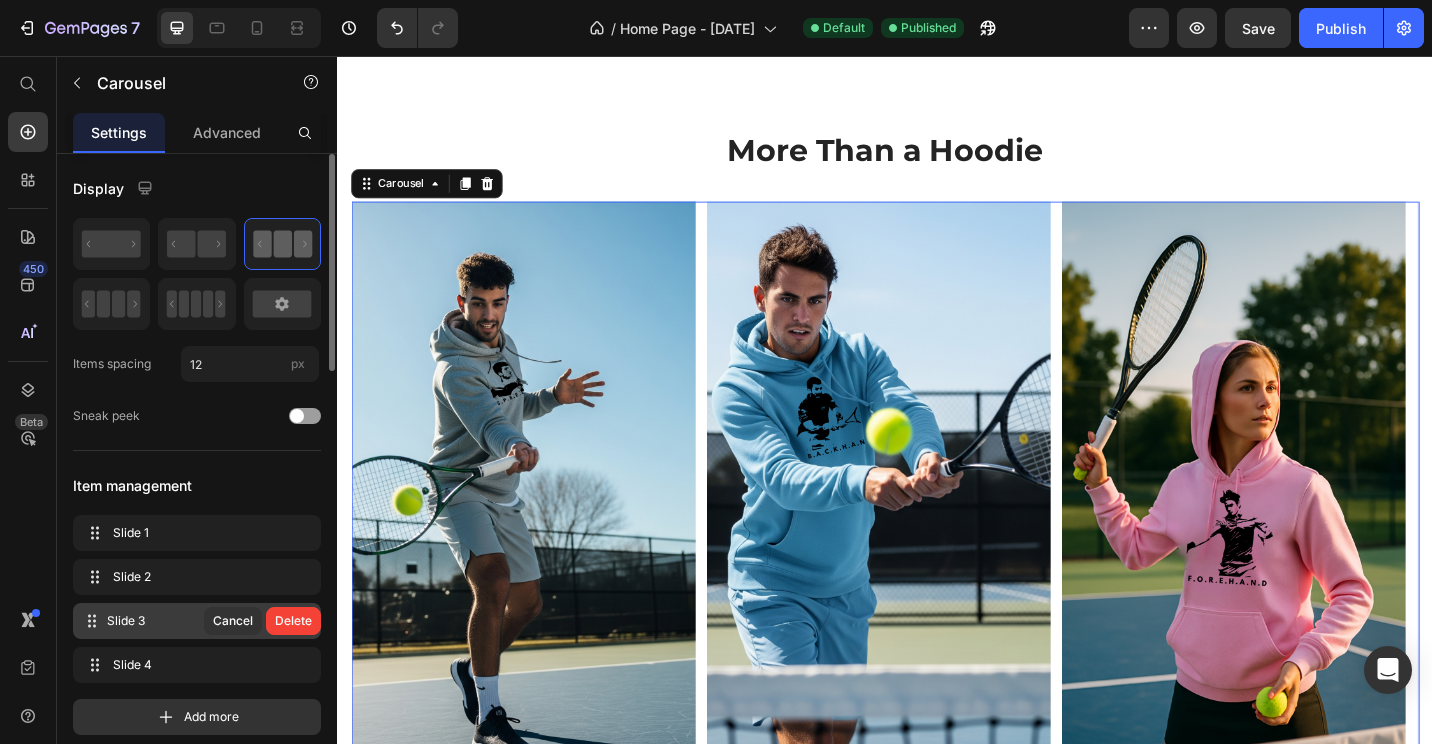 click on "Delete" at bounding box center [293, 621] 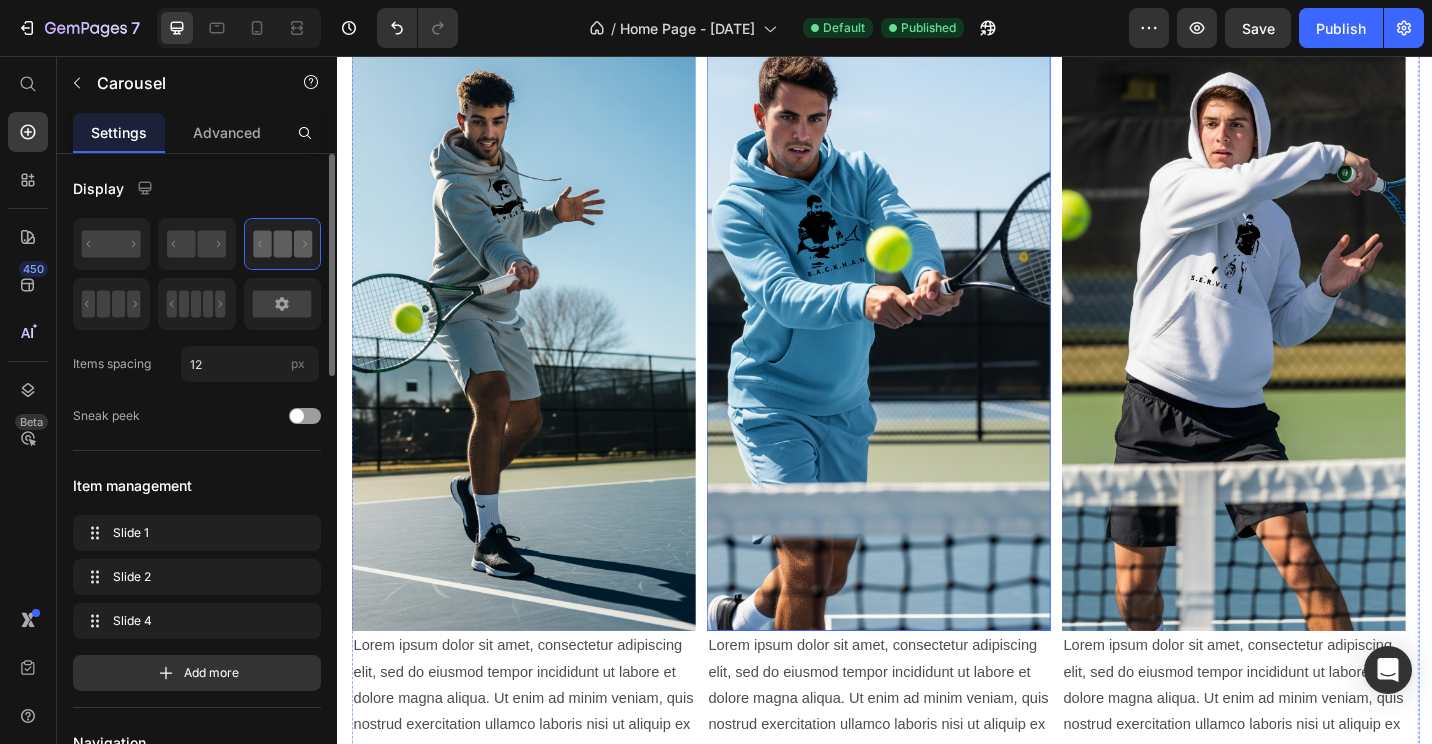 scroll, scrollTop: 2329, scrollLeft: 0, axis: vertical 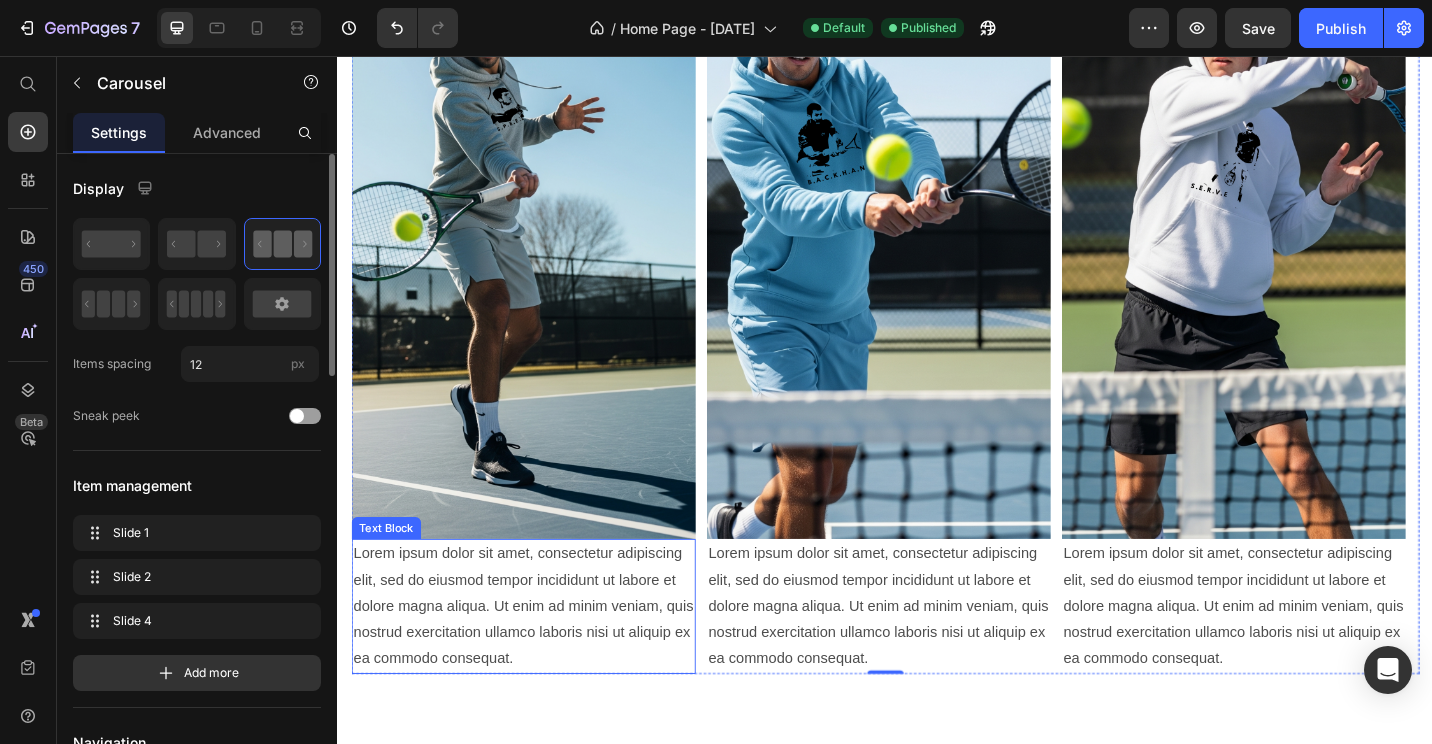 click on "Lorem ipsum dolor sit amet, consectetur adipiscing elit, sed do eiusmod tempor incididunt ut labore et dolore magna aliqua. Ut enim ad minim veniam, quis nostrud exercitation ullamco laboris nisi ut aliquip ex ea commodo consequat. Text Block" at bounding box center [540, 659] 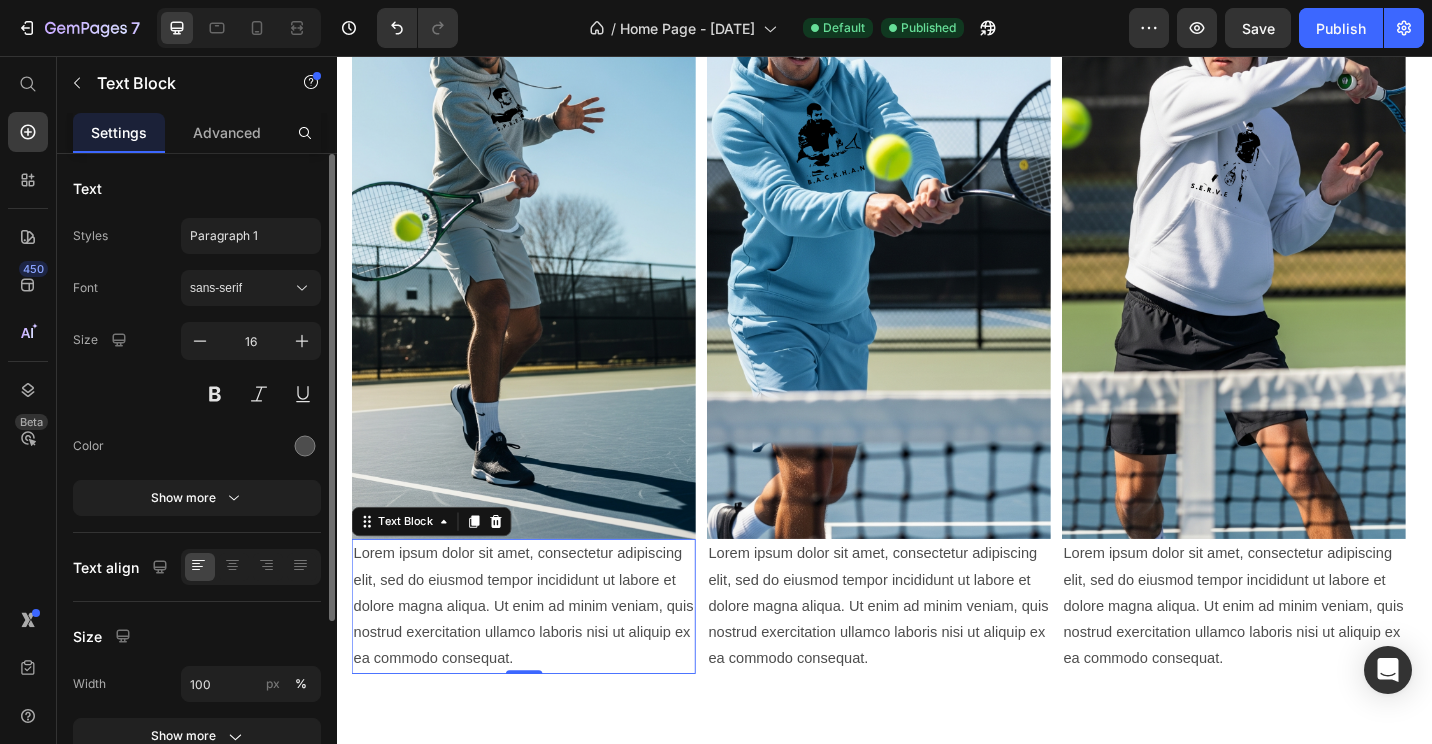 click on "Lorem ipsum dolor sit amet, consectetur adipiscing elit, sed do eiusmod tempor incididunt ut labore et dolore magna aliqua. Ut enim ad minim veniam, quis nostrud exercitation ullamco laboris nisi ut aliquip ex ea commodo consequat." at bounding box center (540, 659) 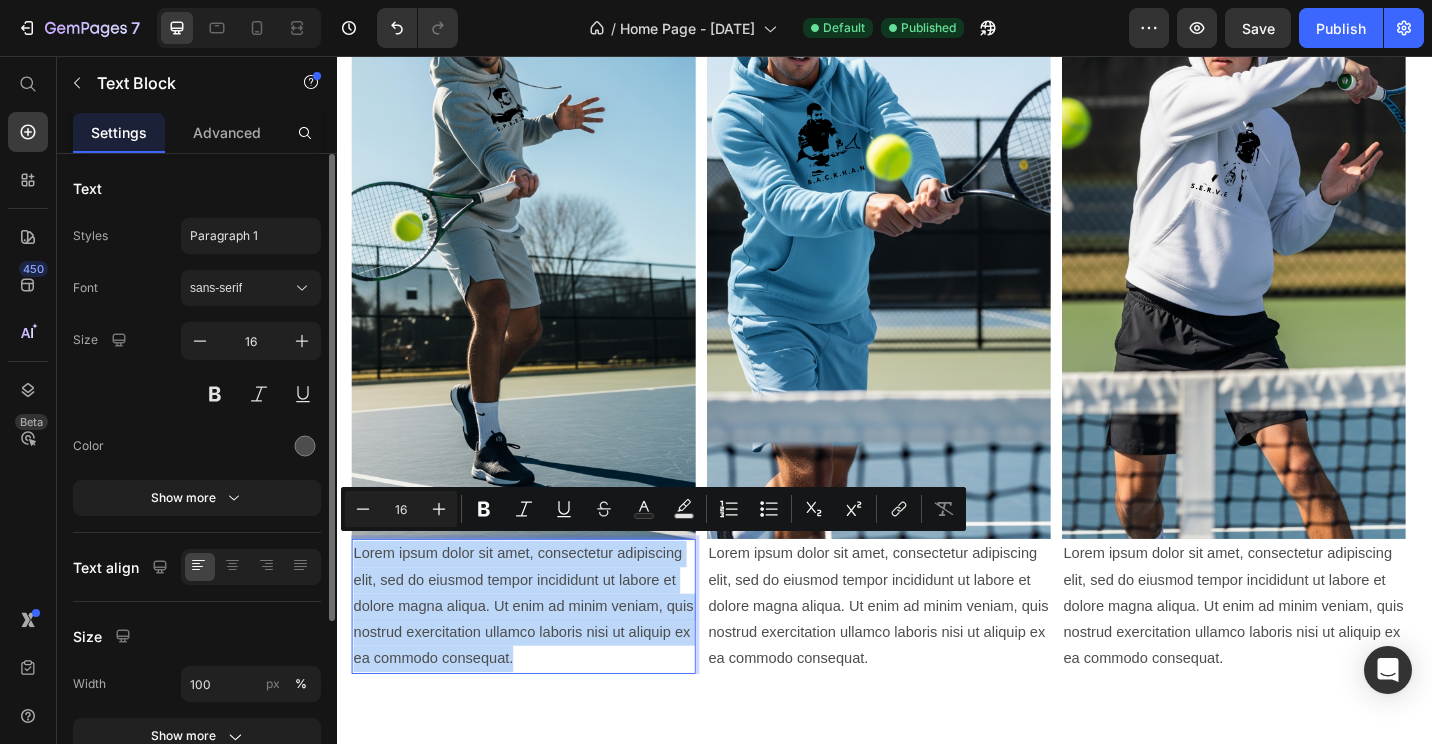 drag, startPoint x: 541, startPoint y: 704, endPoint x: 358, endPoint y: 597, distance: 211.98586 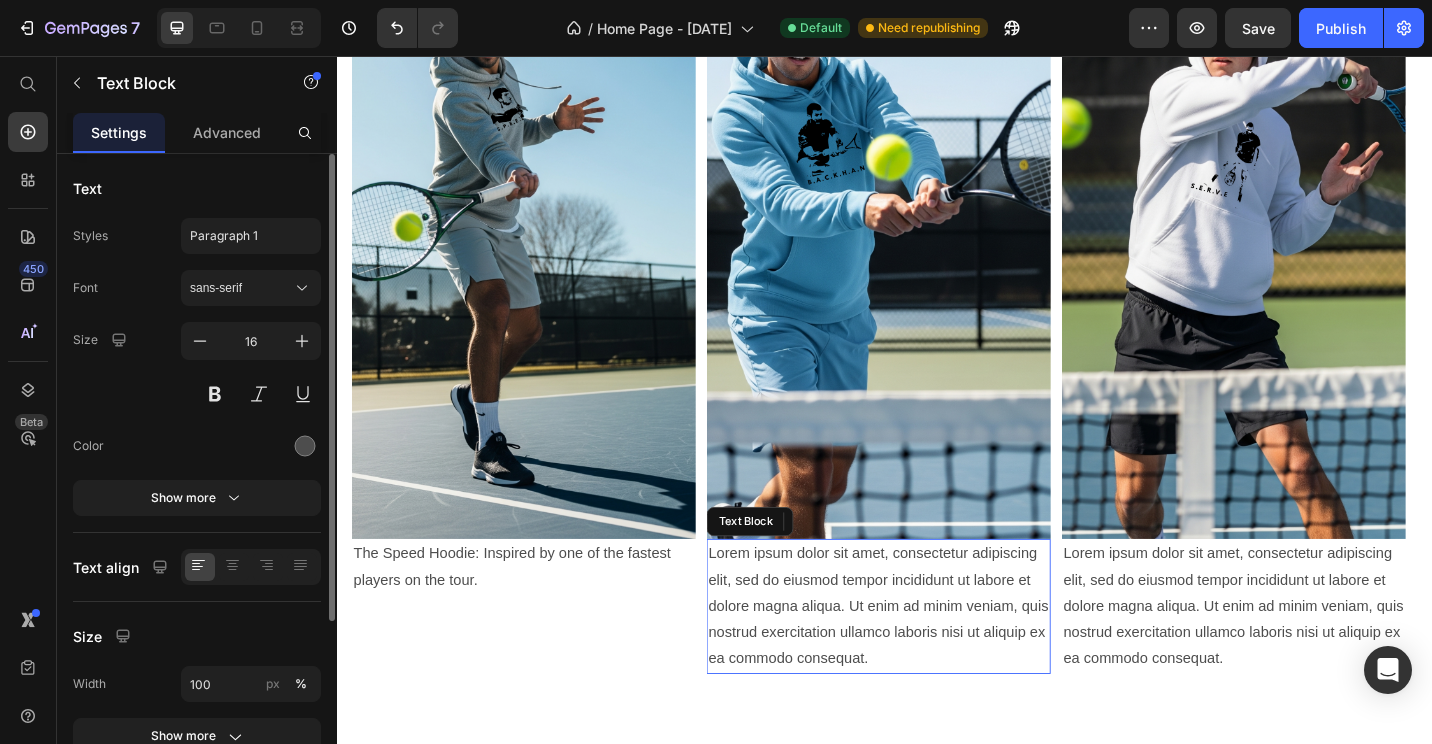 click on "Lorem ipsum dolor sit amet, consectetur adipiscing elit, sed do eiusmod tempor incididunt ut labore et dolore magna aliqua. Ut enim ad minim veniam, quis nostrud exercitation ullamco laboris nisi ut aliquip ex ea commodo consequat." at bounding box center [929, 659] 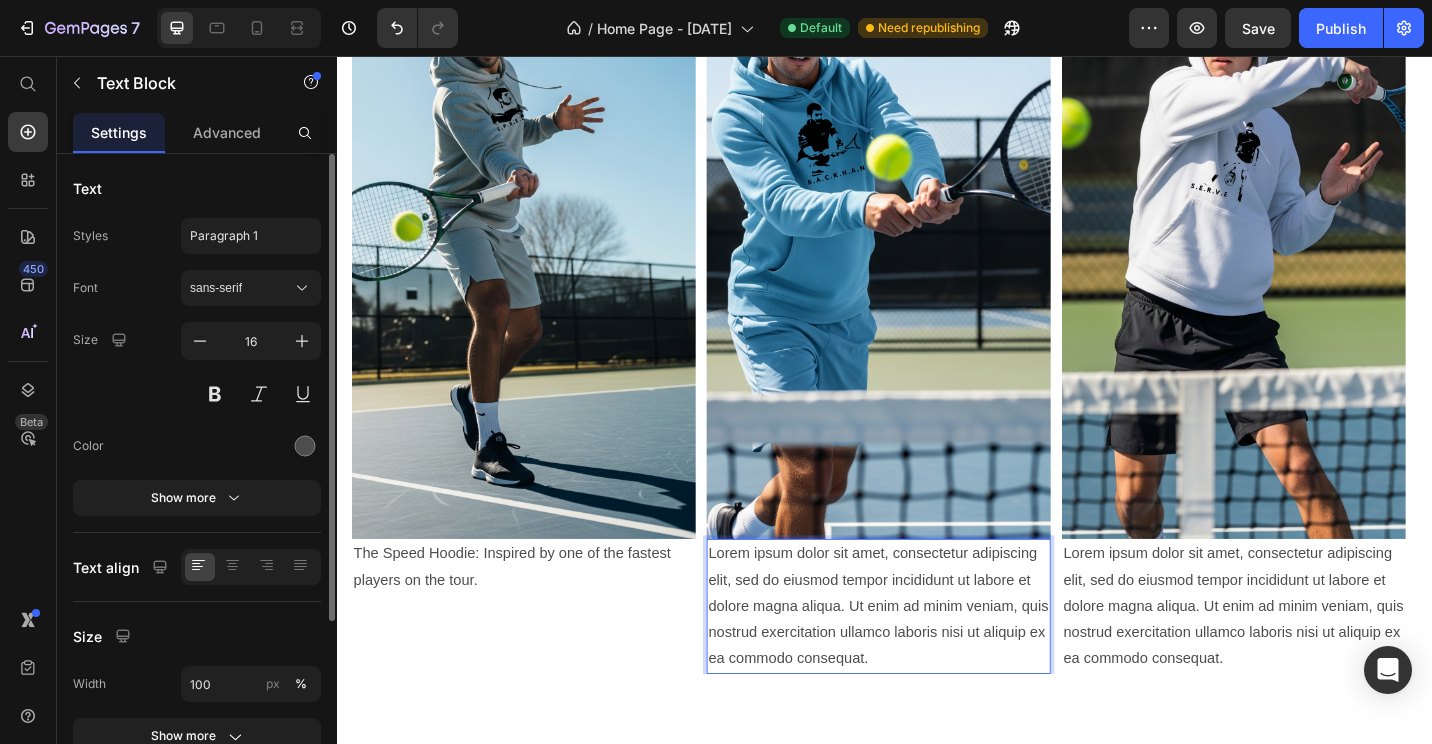 click on "Lorem ipsum dolor sit amet, consectetur adipiscing elit, sed do eiusmod tempor incididunt ut labore et dolore magna aliqua. Ut enim ad minim veniam, quis nostrud exercitation ullamco laboris nisi ut aliquip ex ea commodo consequat." at bounding box center [929, 659] 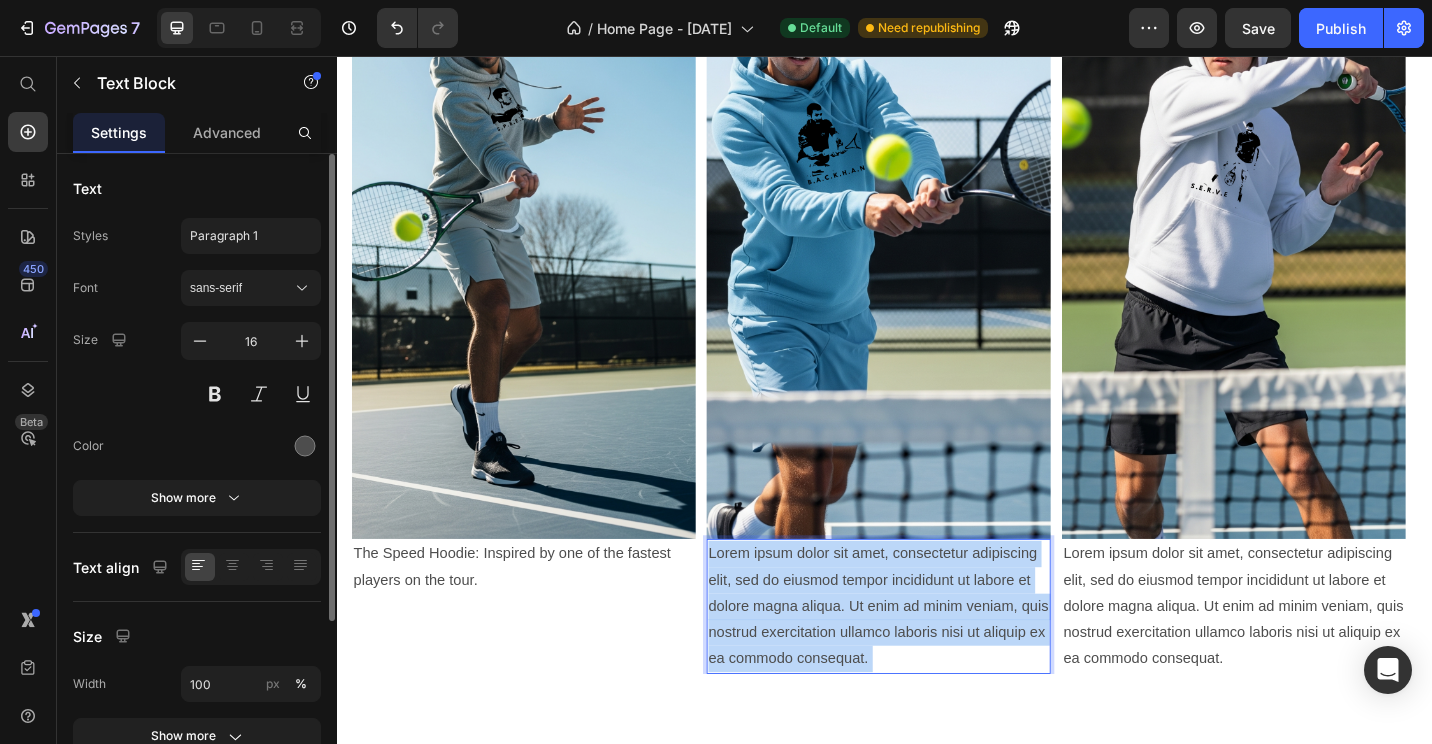 drag, startPoint x: 924, startPoint y: 705, endPoint x: 751, endPoint y: 607, distance: 198.82907 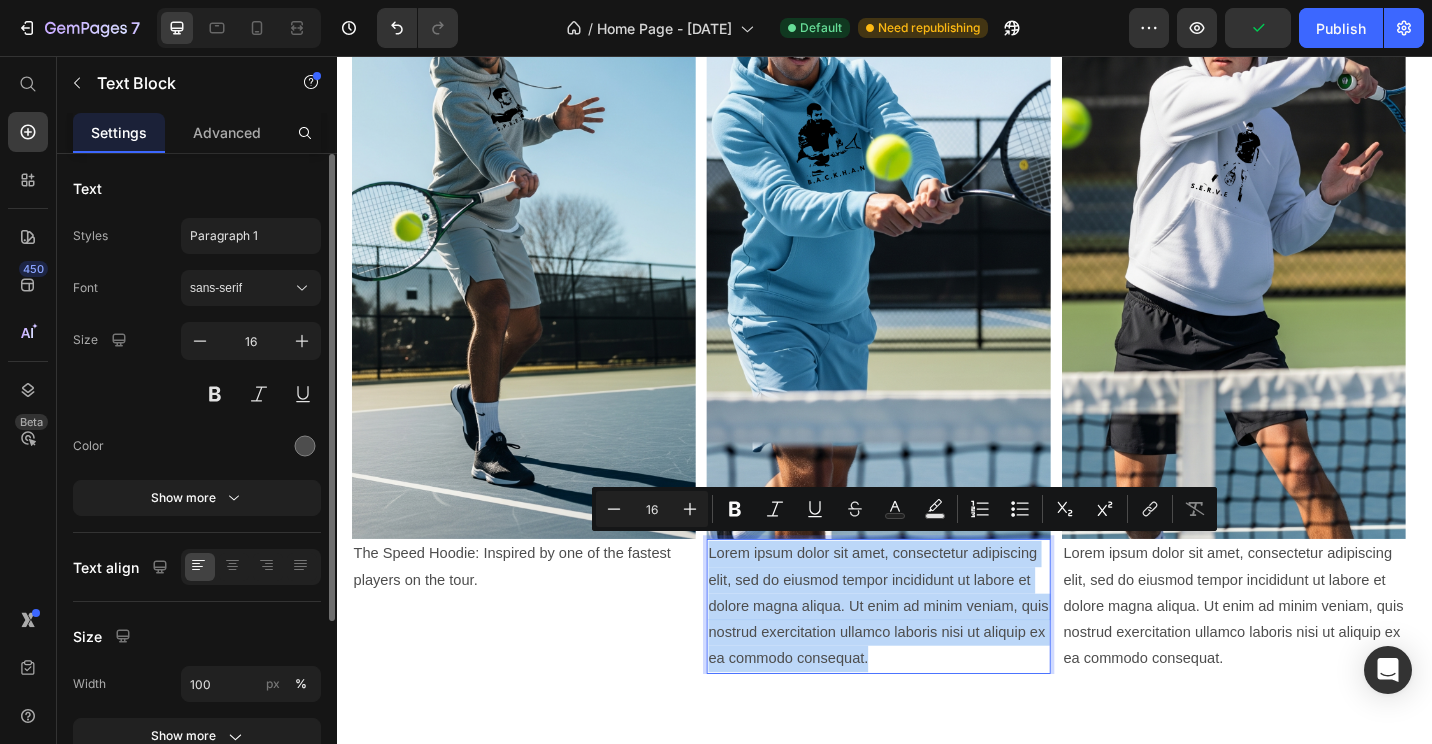 drag, startPoint x: 923, startPoint y: 708, endPoint x: 740, endPoint y: 588, distance: 218.83556 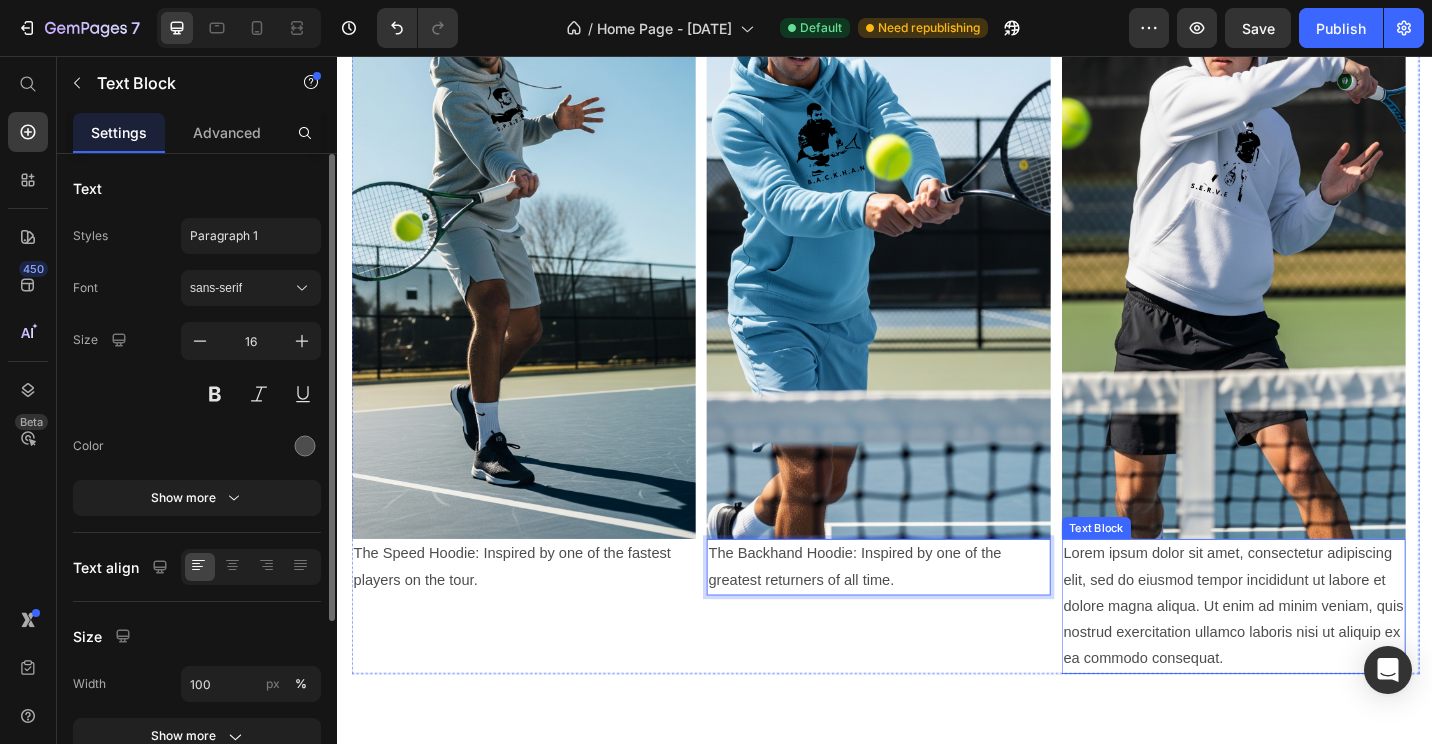 click on "Lorem ipsum dolor sit amet, consectetur adipiscing elit, sed do eiusmod tempor incididunt ut labore et dolore magna aliqua. Ut enim ad minim veniam, quis nostrud exercitation ullamco laboris nisi ut aliquip ex ea commodo consequat." at bounding box center [1318, 659] 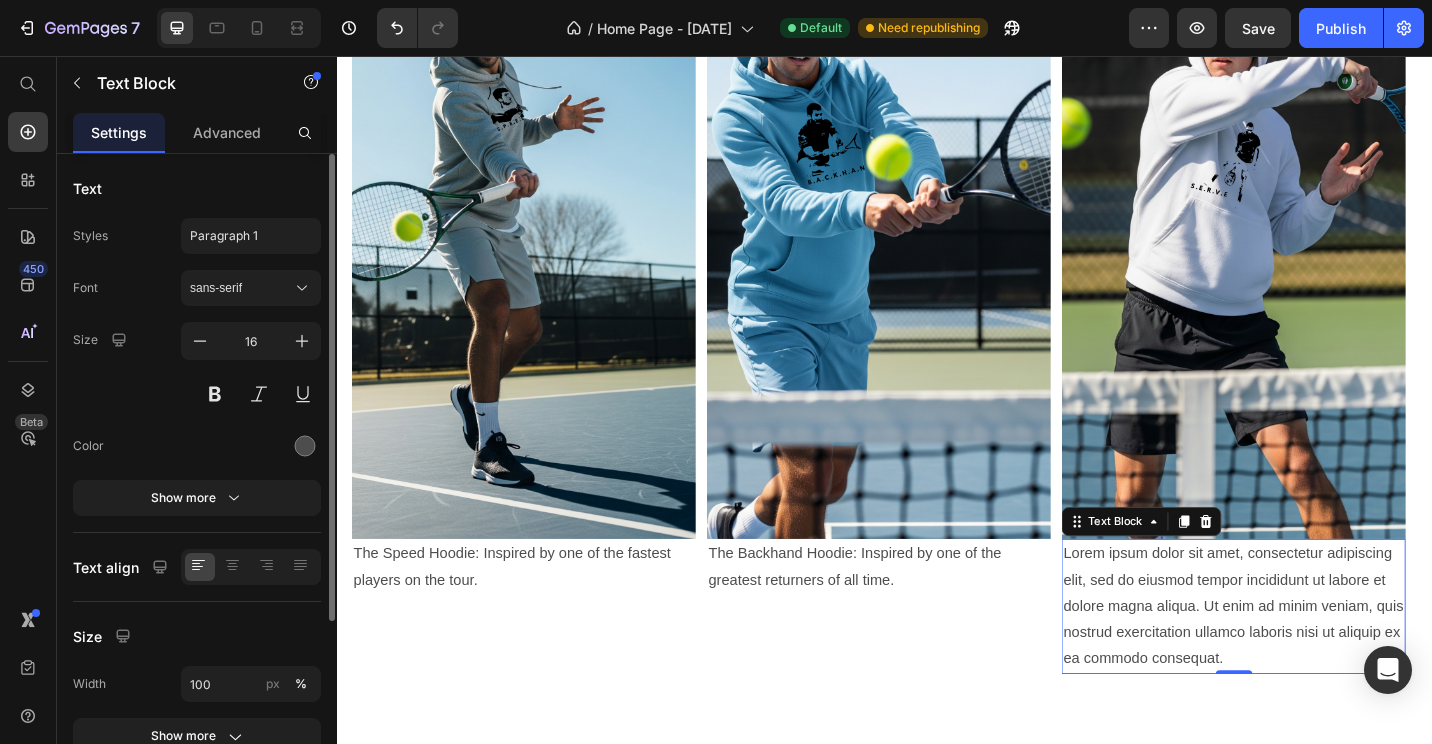 click on "Lorem ipsum dolor sit amet, consectetur adipiscing elit, sed do eiusmod tempor incididunt ut labore et dolore magna aliqua. Ut enim ad minim veniam, quis nostrud exercitation ullamco laboris nisi ut aliquip ex ea commodo consequat." at bounding box center [1318, 659] 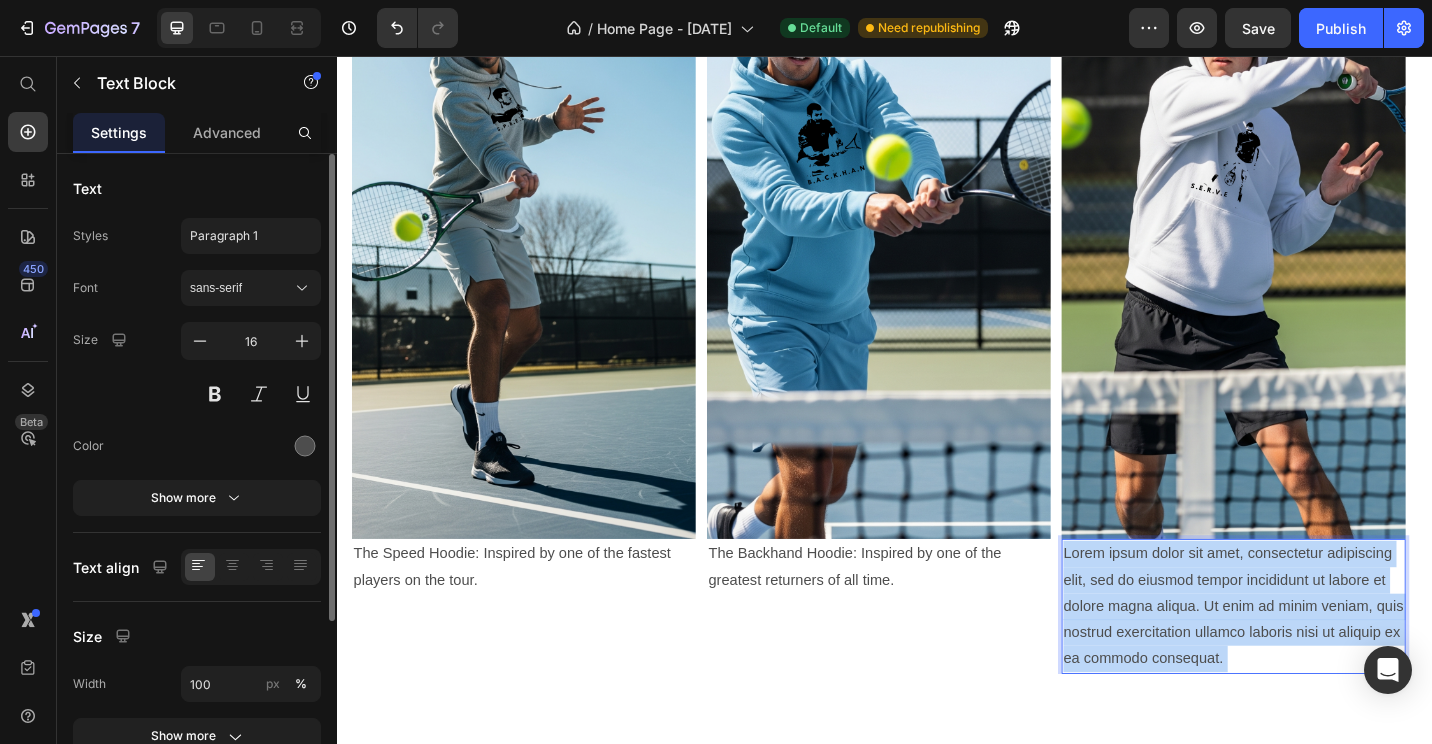 drag, startPoint x: 1220, startPoint y: 697, endPoint x: 1224, endPoint y: 672, distance: 25.317978 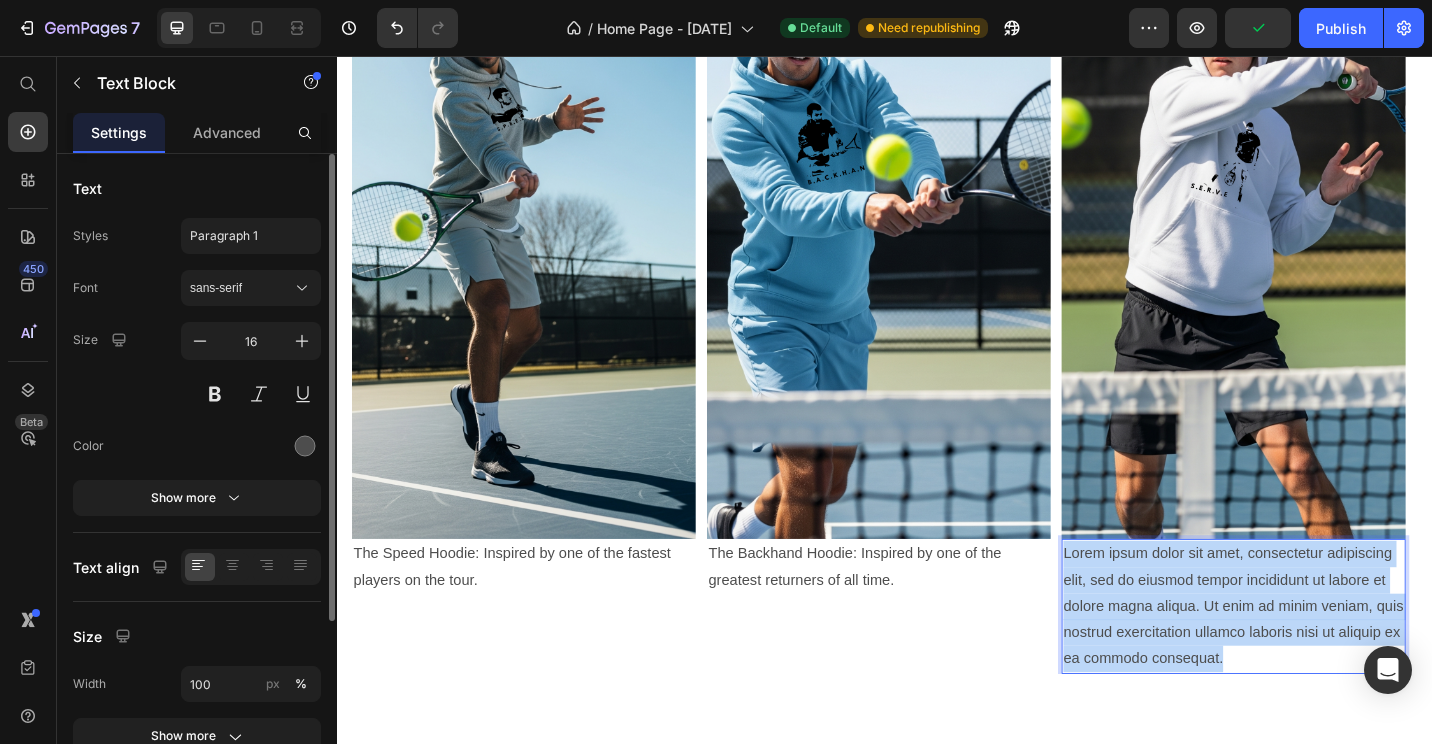 drag, startPoint x: 1250, startPoint y: 698, endPoint x: 1135, endPoint y: 592, distance: 156.40013 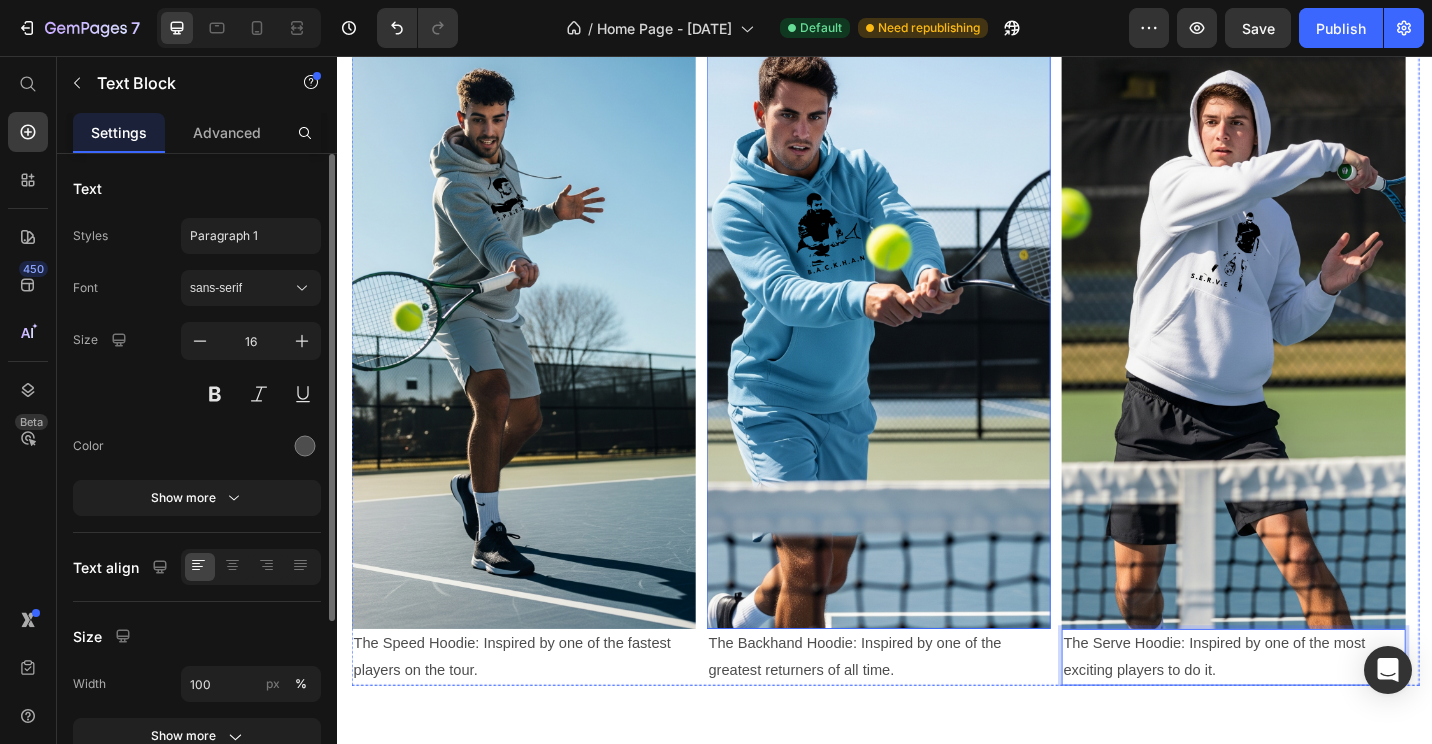 scroll, scrollTop: 2129, scrollLeft: 0, axis: vertical 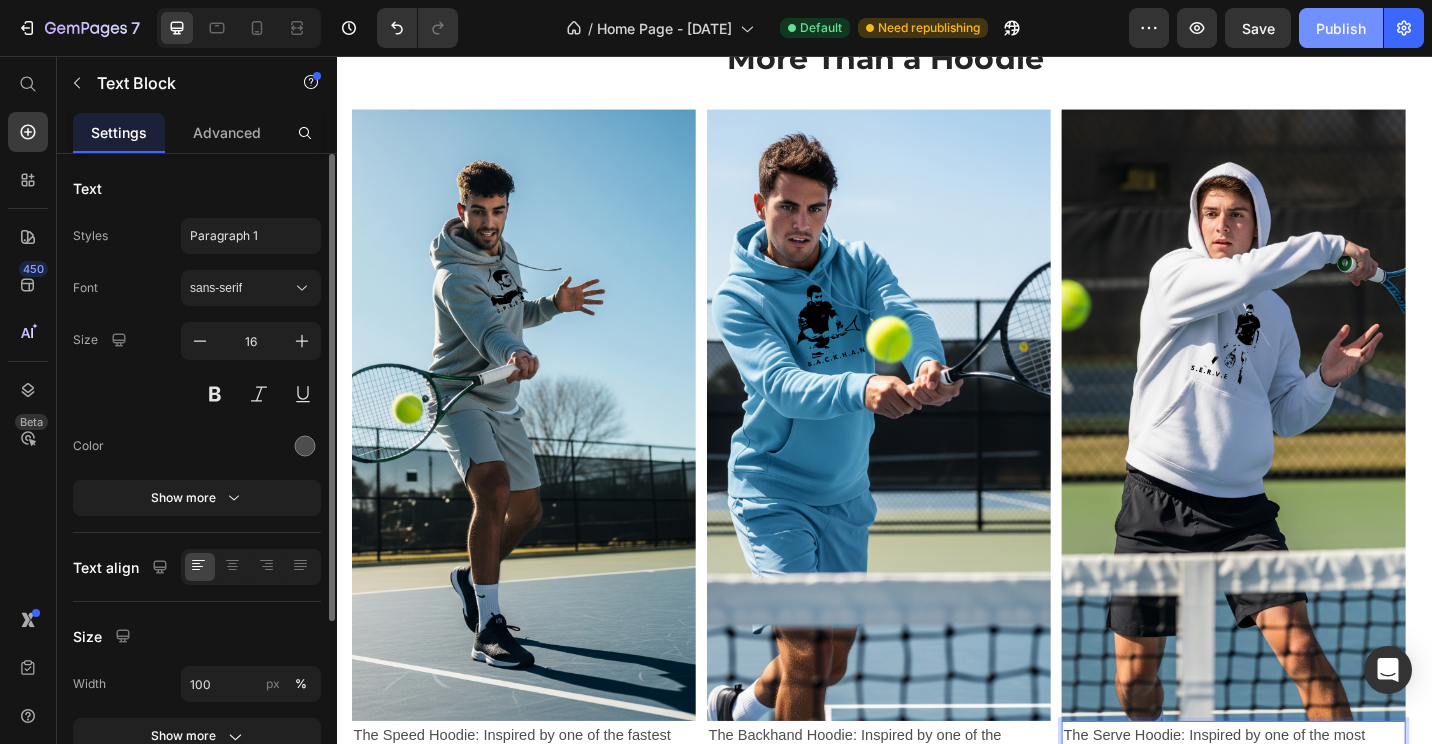 click on "Publish" at bounding box center (1341, 28) 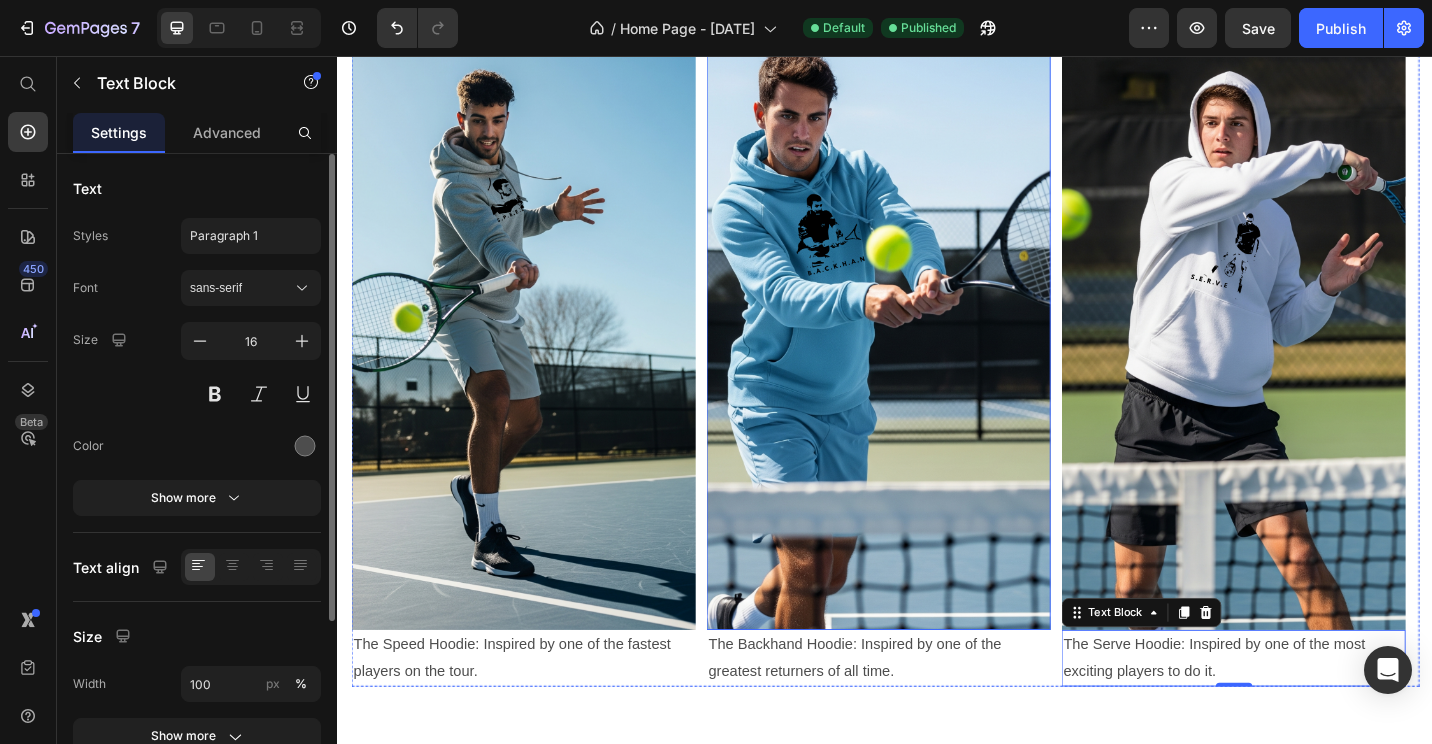 scroll, scrollTop: 2229, scrollLeft: 0, axis: vertical 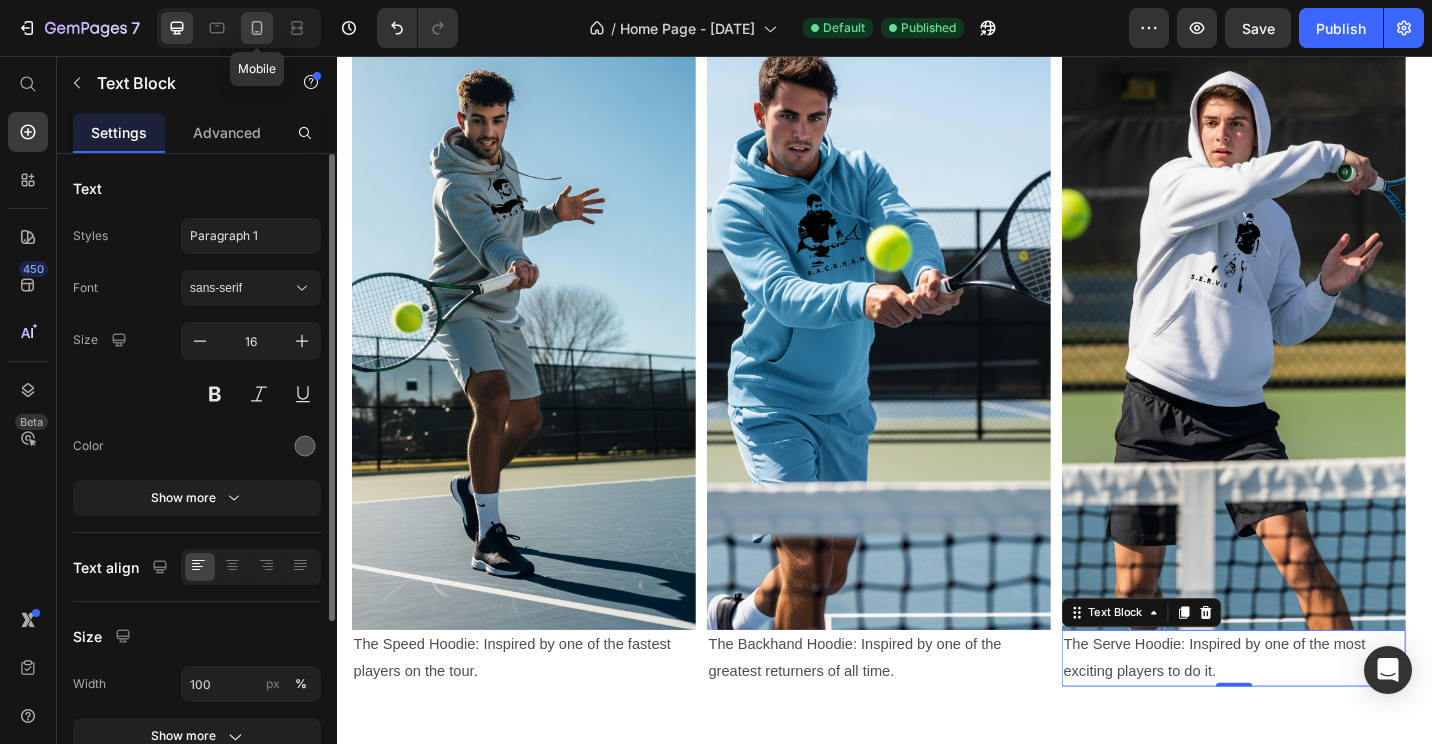 click 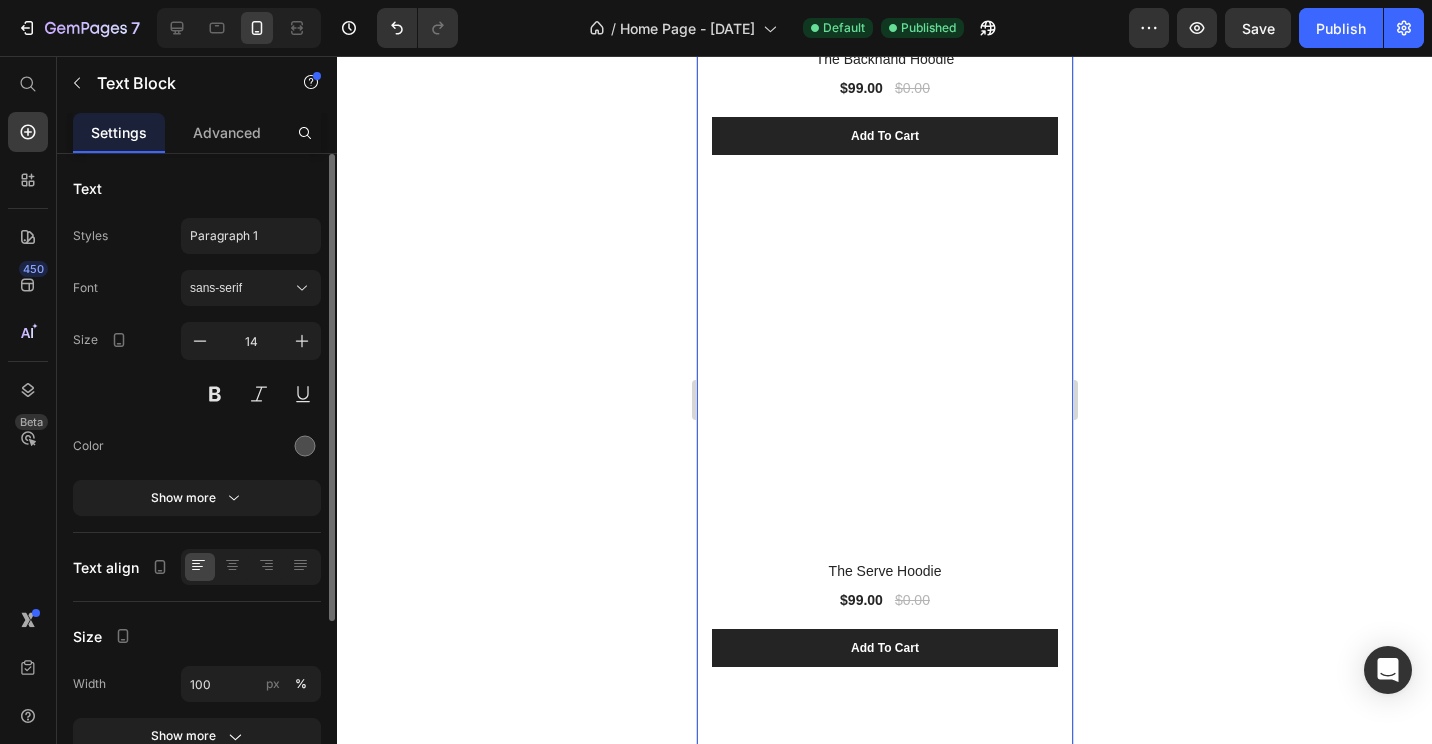 scroll, scrollTop: 1578, scrollLeft: 0, axis: vertical 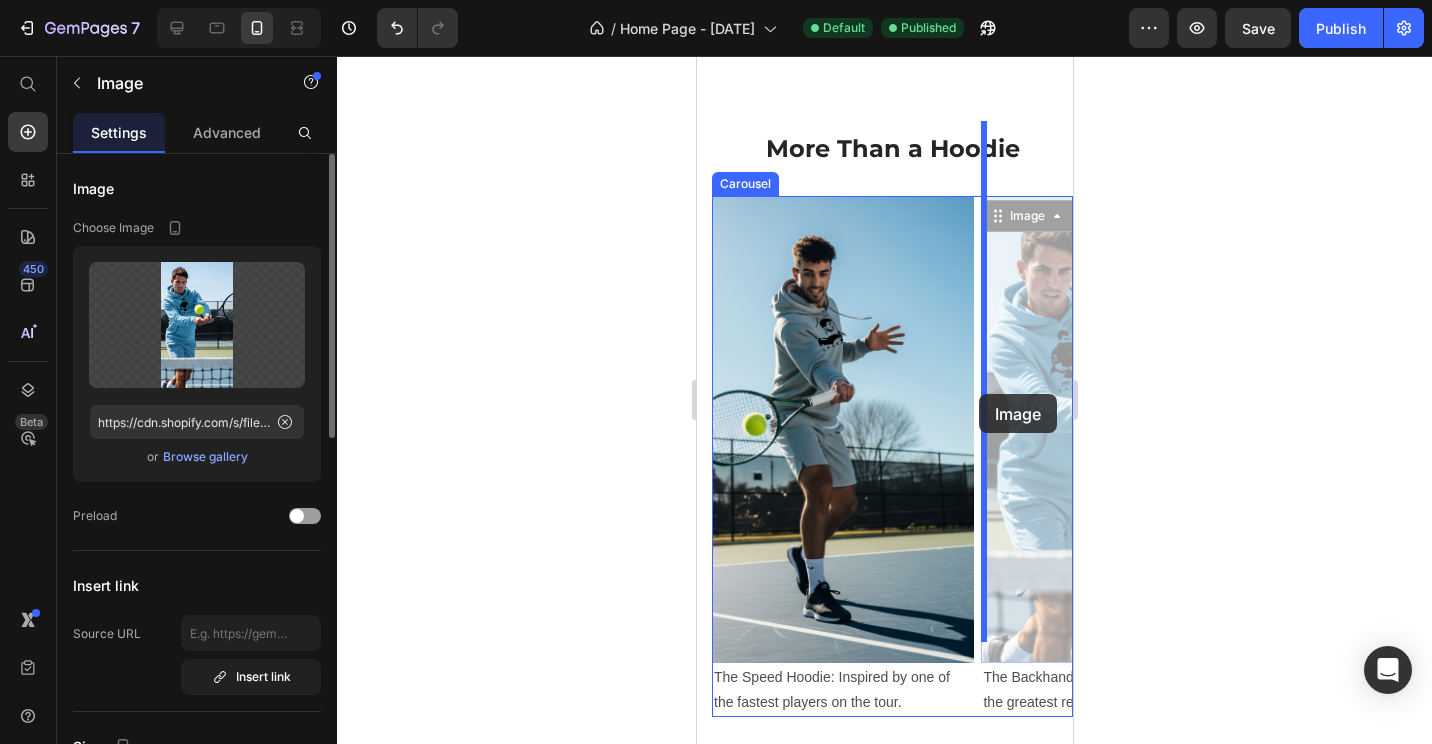 drag, startPoint x: 1019, startPoint y: 400, endPoint x: 921, endPoint y: 409, distance: 98.4124 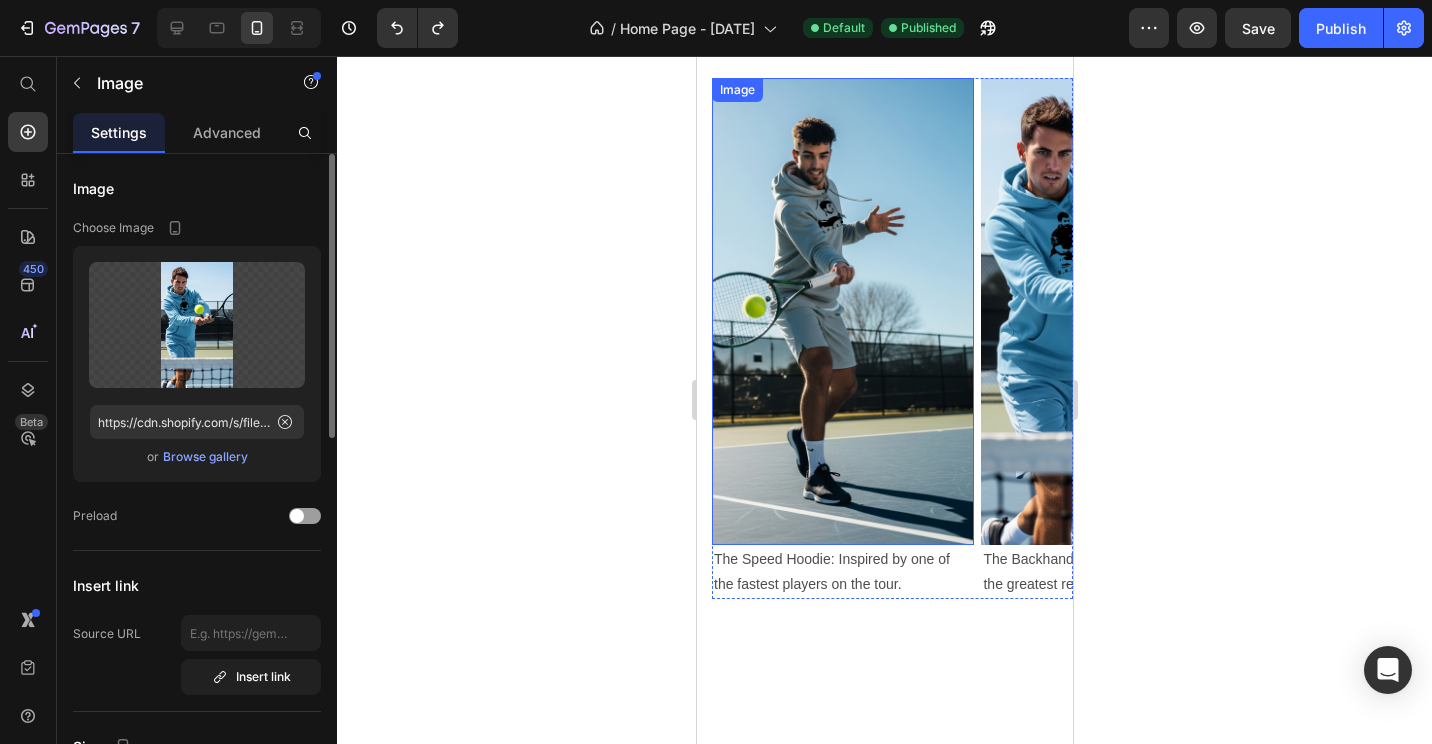 scroll, scrollTop: 3500, scrollLeft: 0, axis: vertical 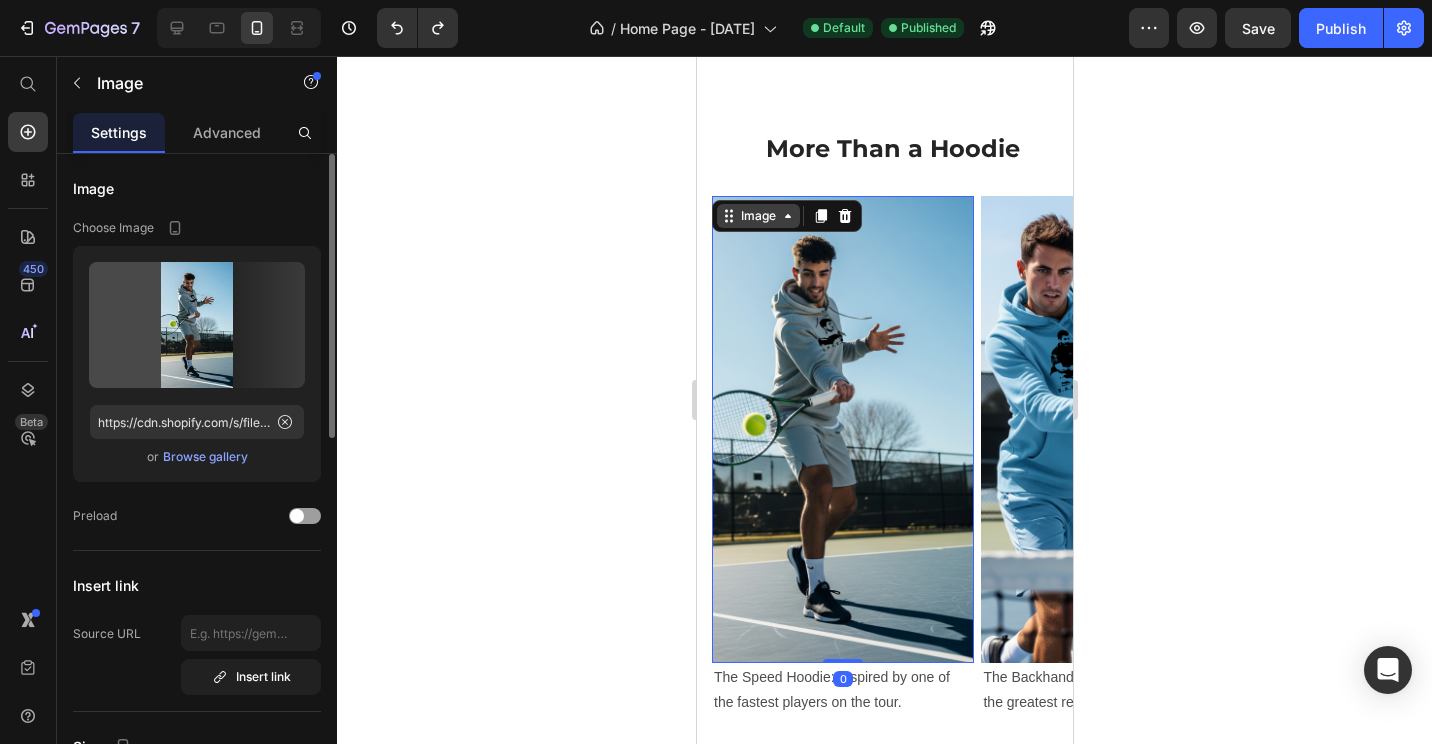 click on "Image" at bounding box center (757, 216) 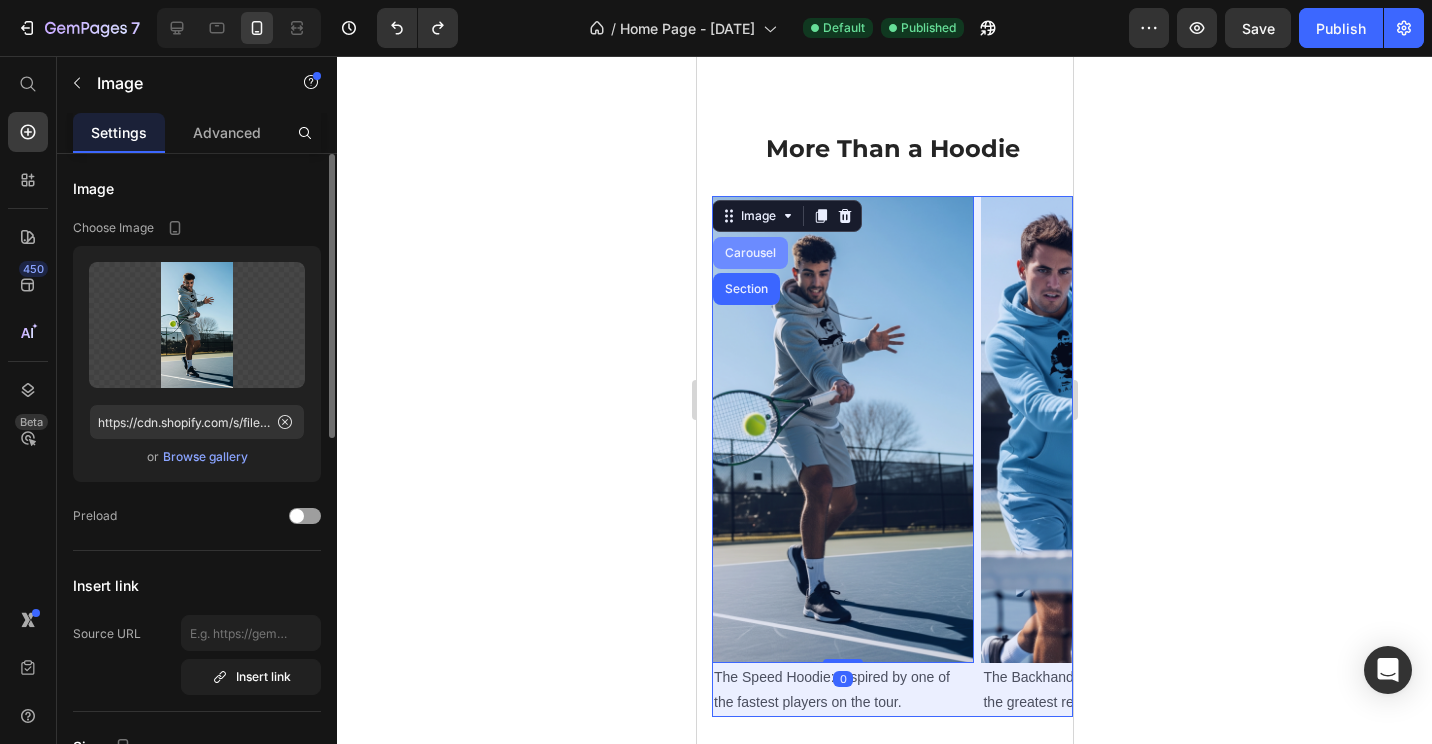click on "Carousel" at bounding box center [749, 253] 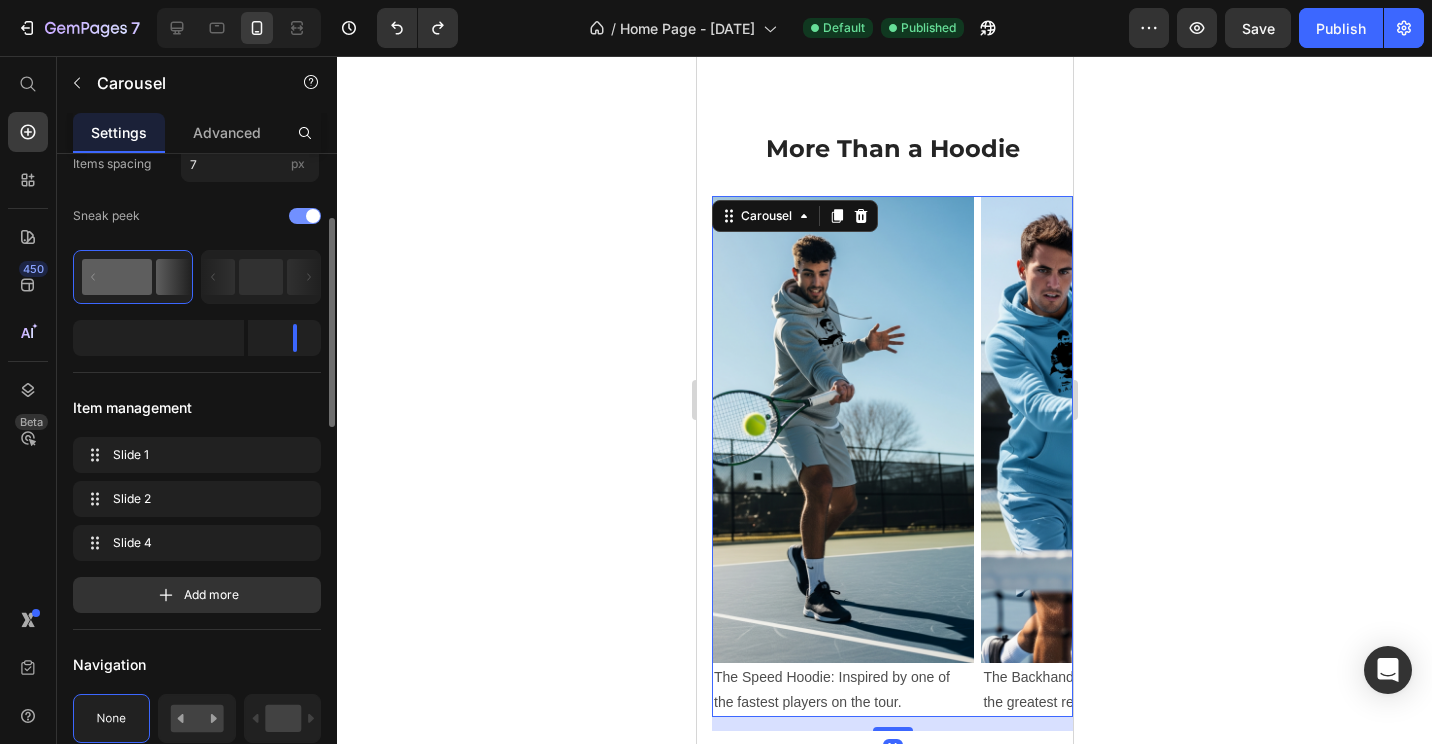 scroll, scrollTop: 400, scrollLeft: 0, axis: vertical 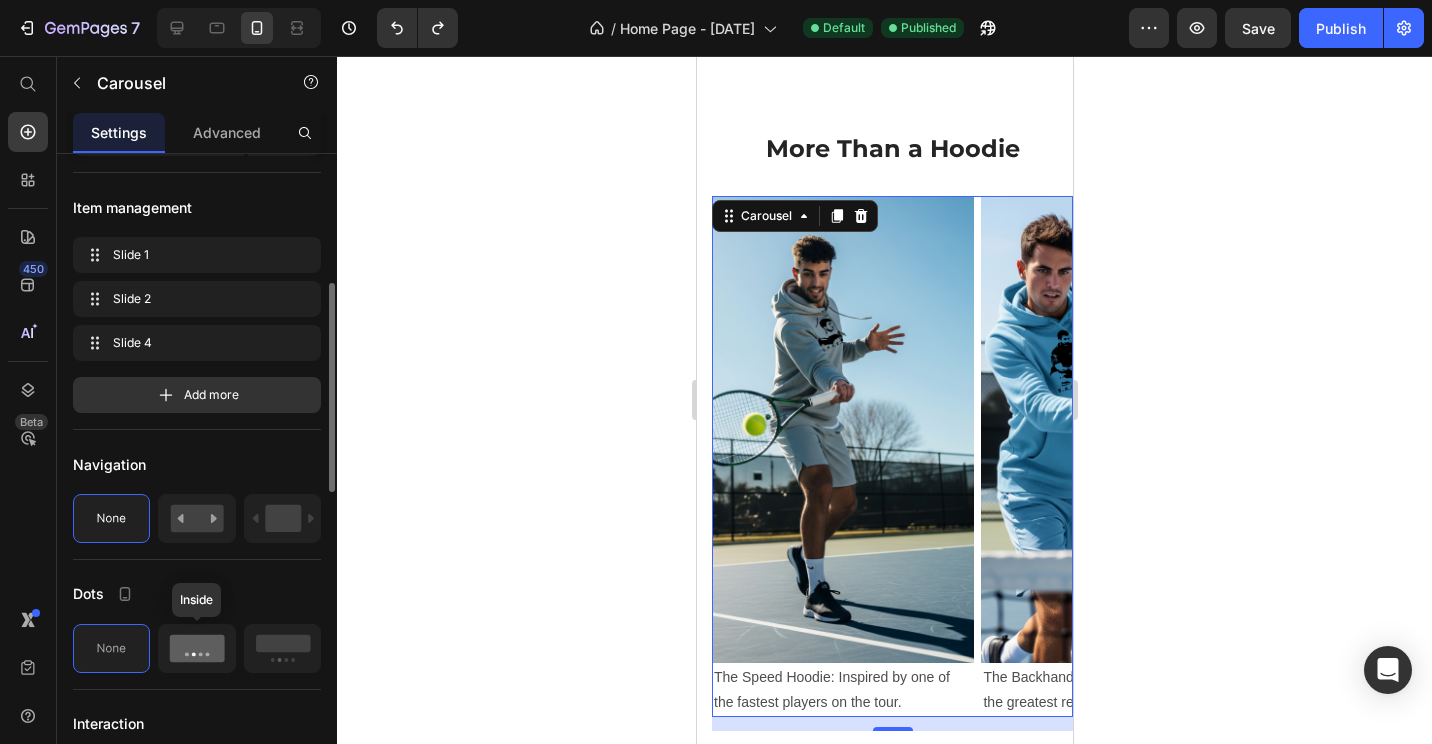 click 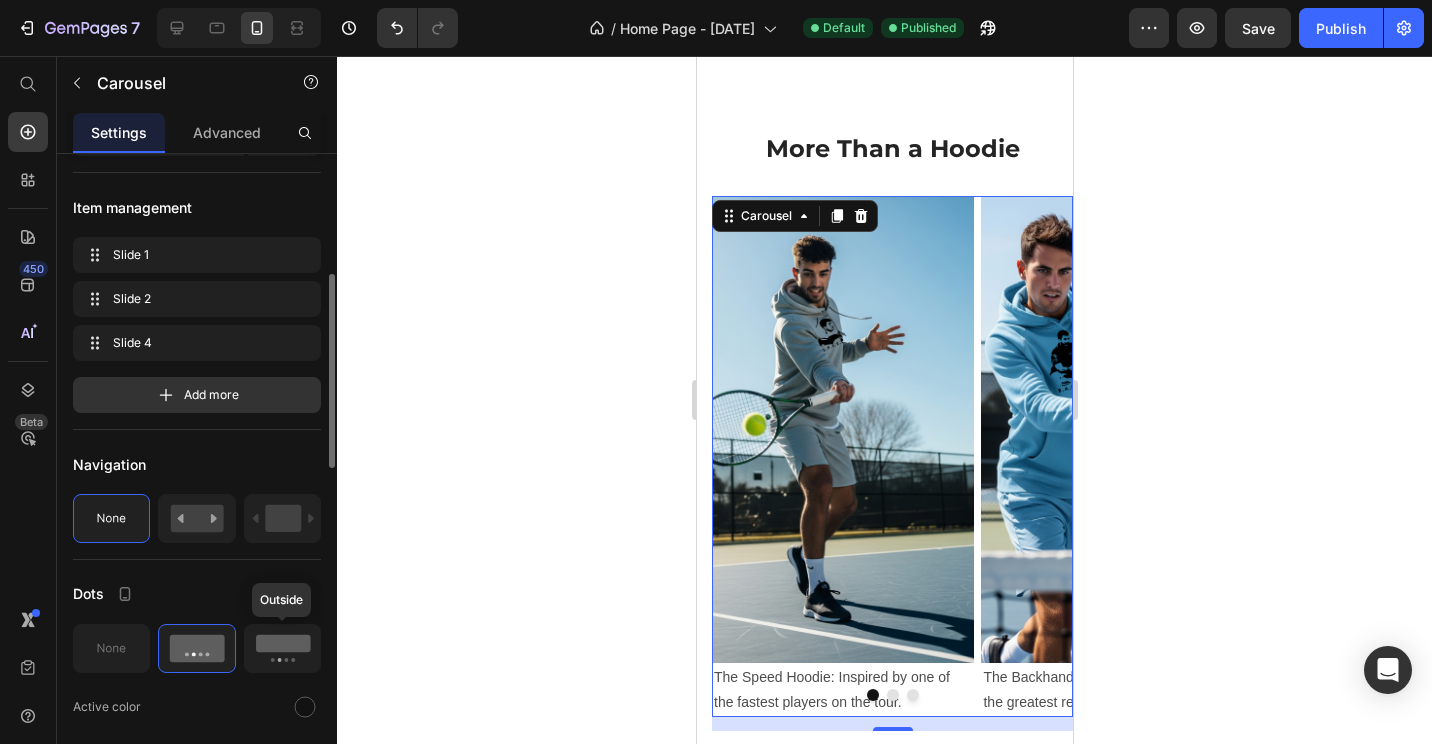 click 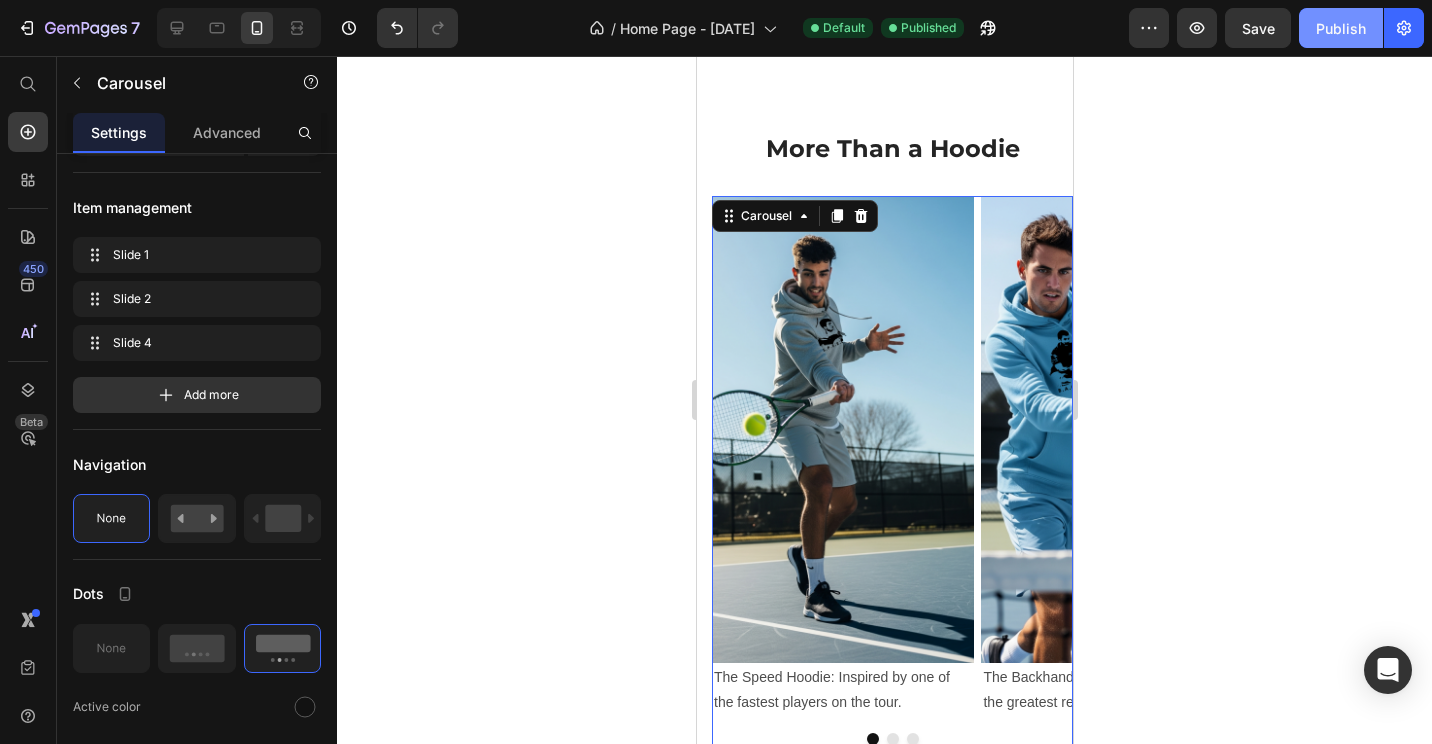 click on "Publish" at bounding box center (1341, 28) 